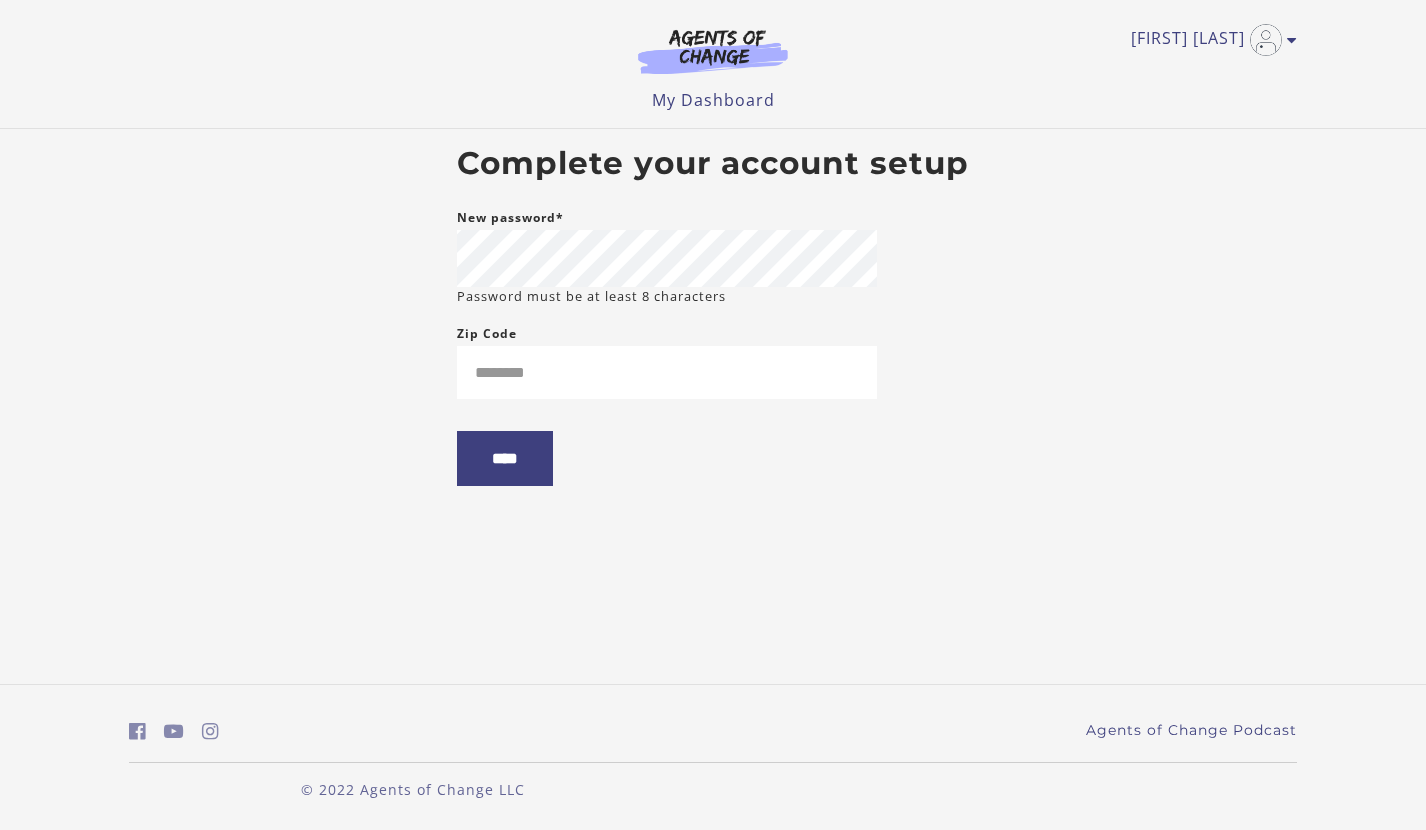 scroll, scrollTop: 0, scrollLeft: 0, axis: both 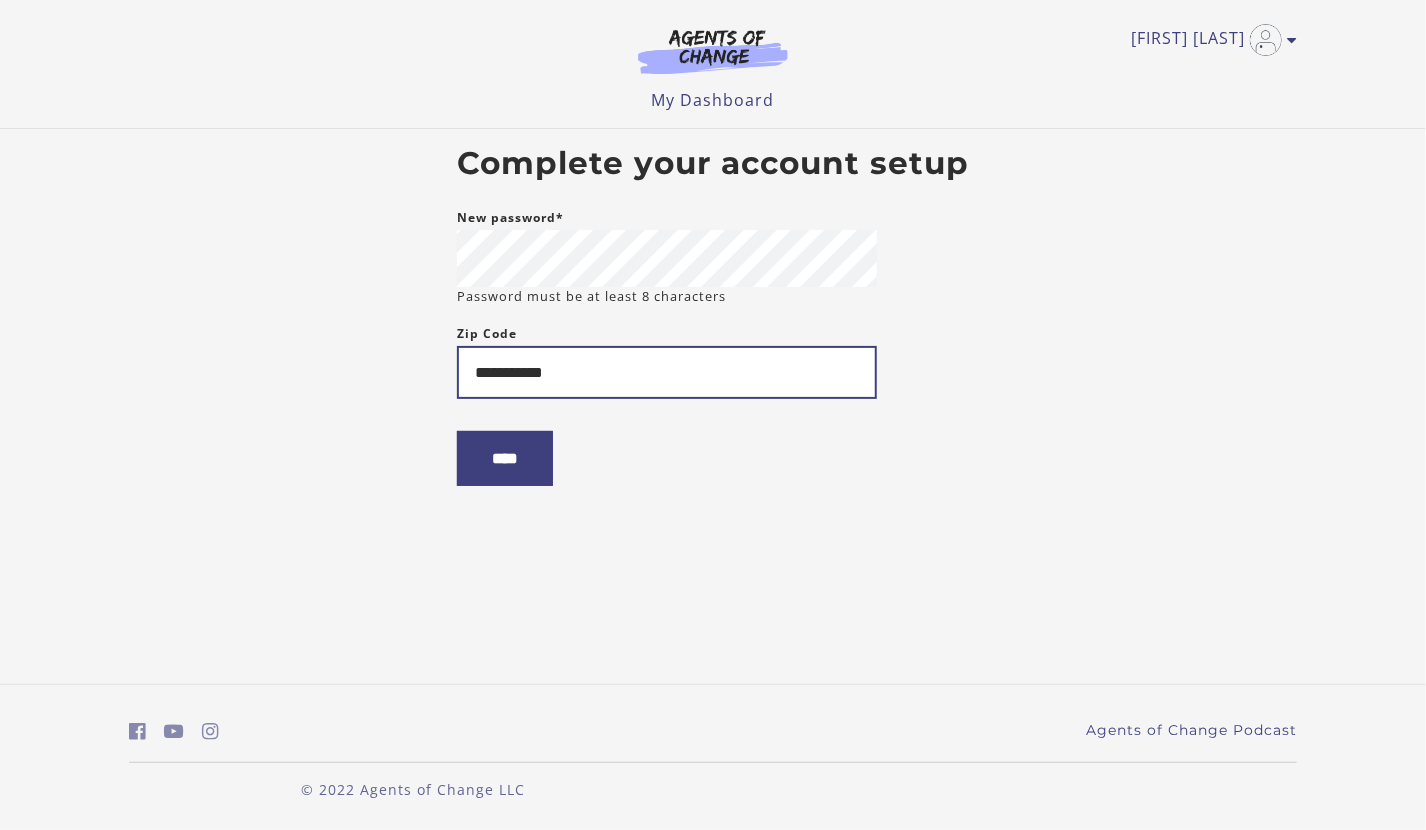 type on "**********" 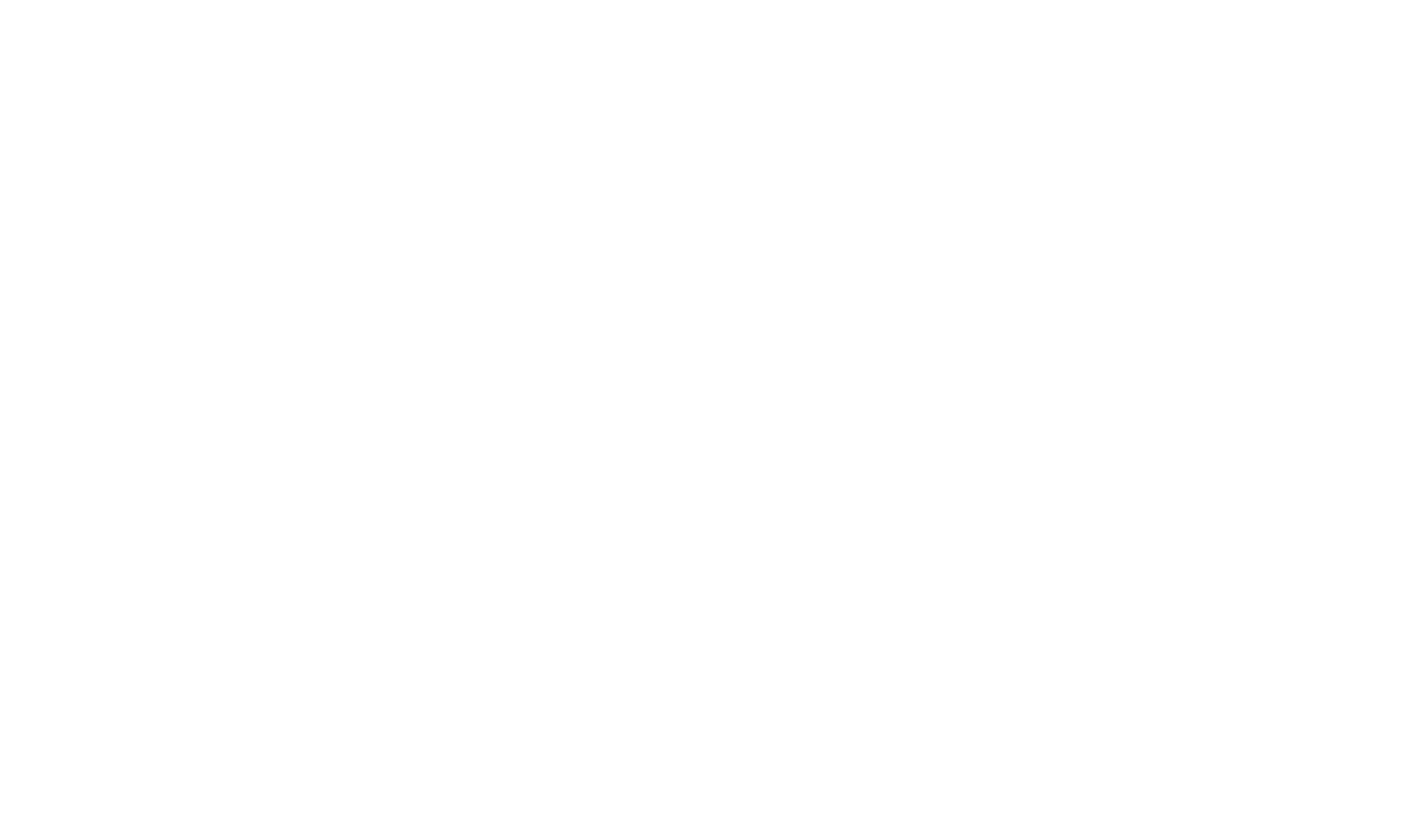 scroll, scrollTop: 0, scrollLeft: 0, axis: both 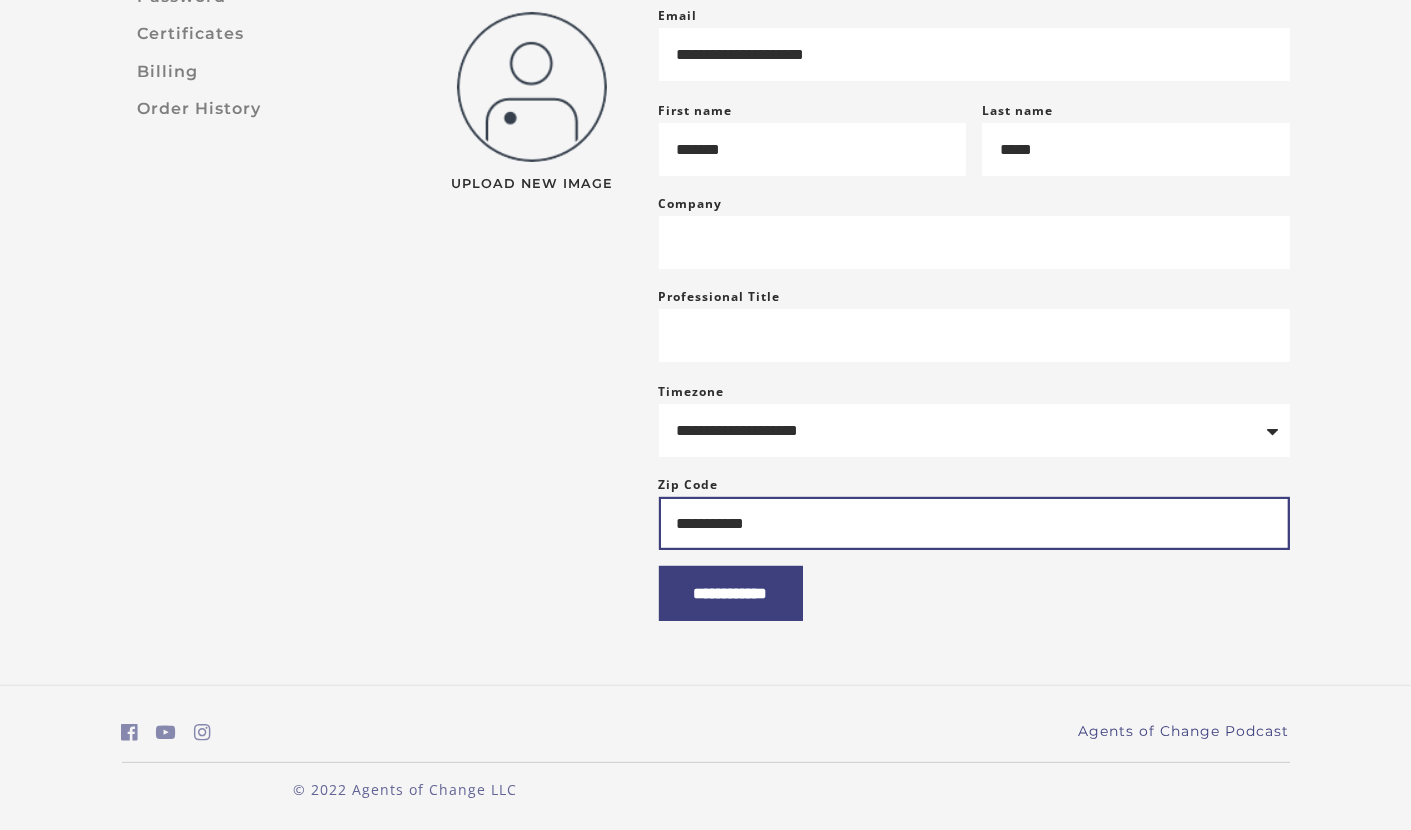 drag, startPoint x: 850, startPoint y: 498, endPoint x: 833, endPoint y: 510, distance: 20.808653 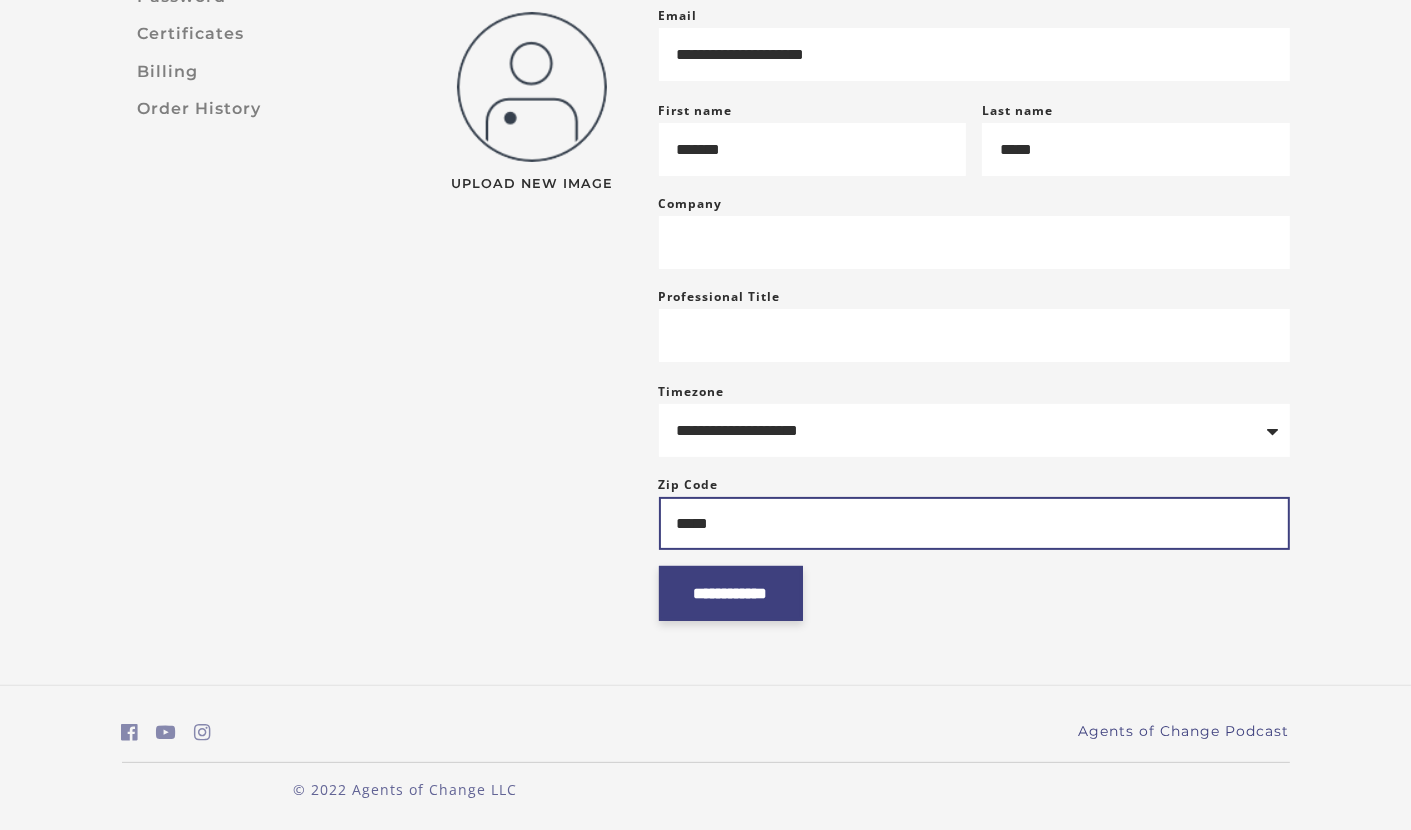 type on "*****" 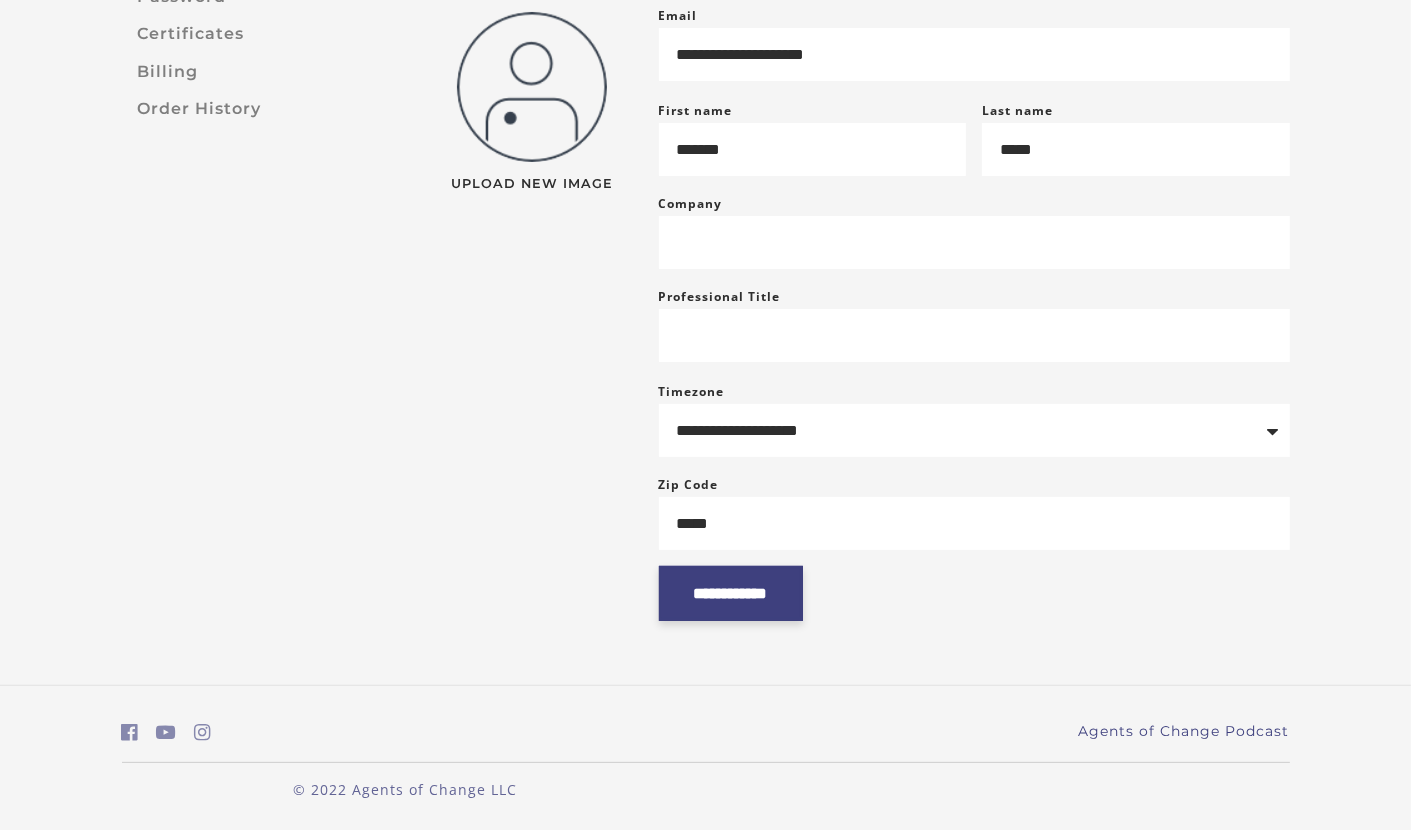 click on "**********" at bounding box center (731, 593) 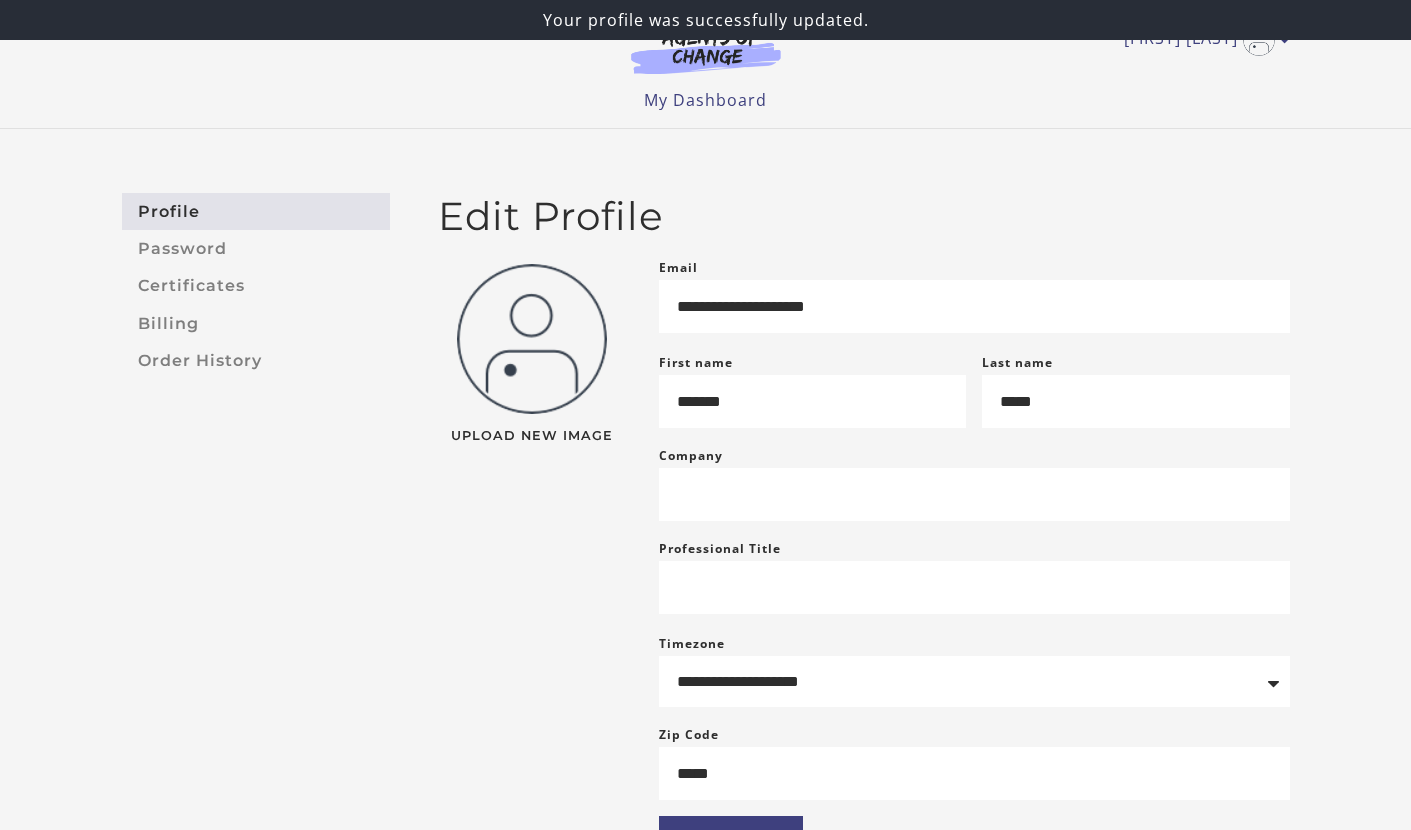 scroll, scrollTop: 0, scrollLeft: 0, axis: both 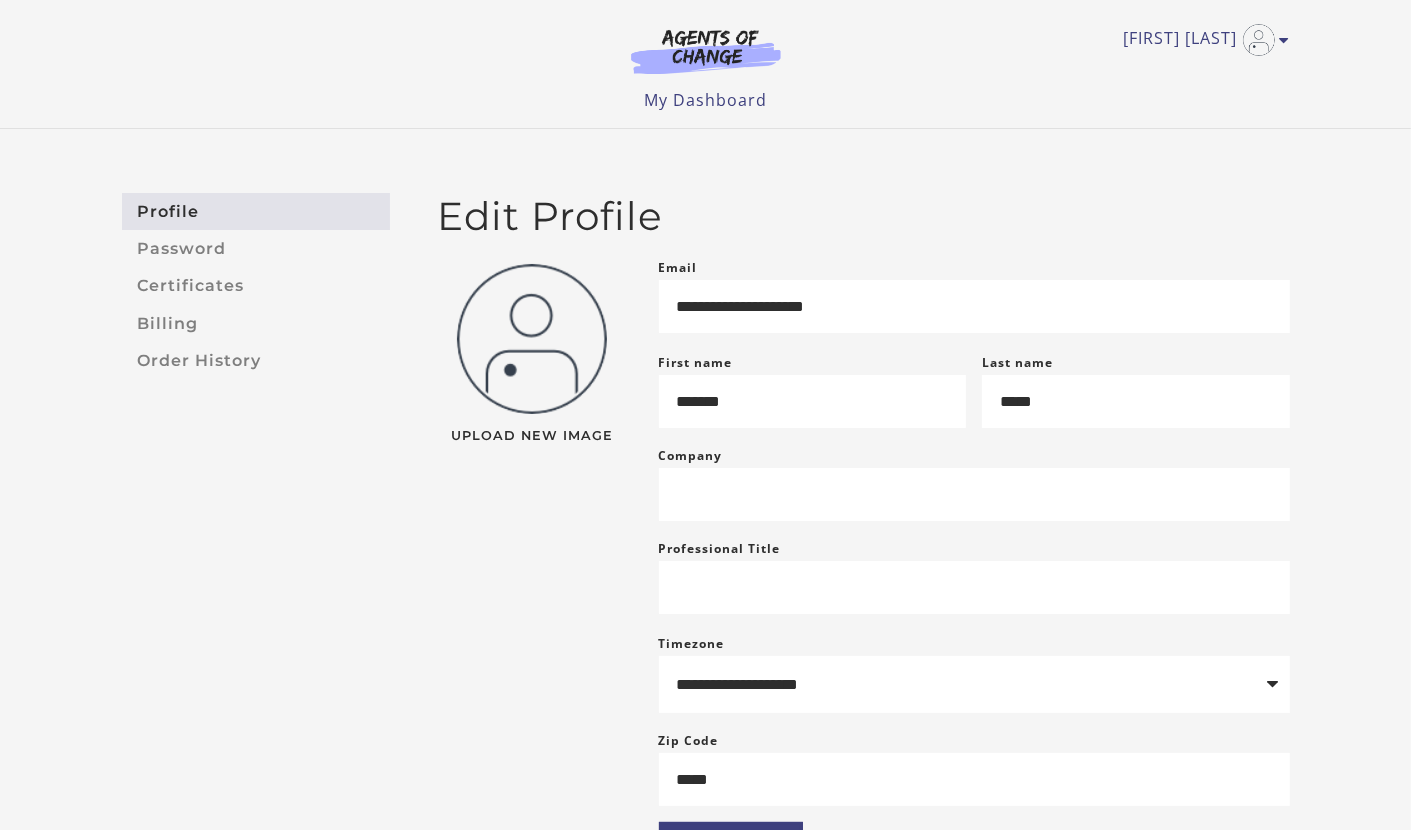 click on "Rebecca P
My Account
Support
Sign Out
Toggle menu
Menu
My Dashboard
My Account
Support
Sign Out" at bounding box center [706, 56] 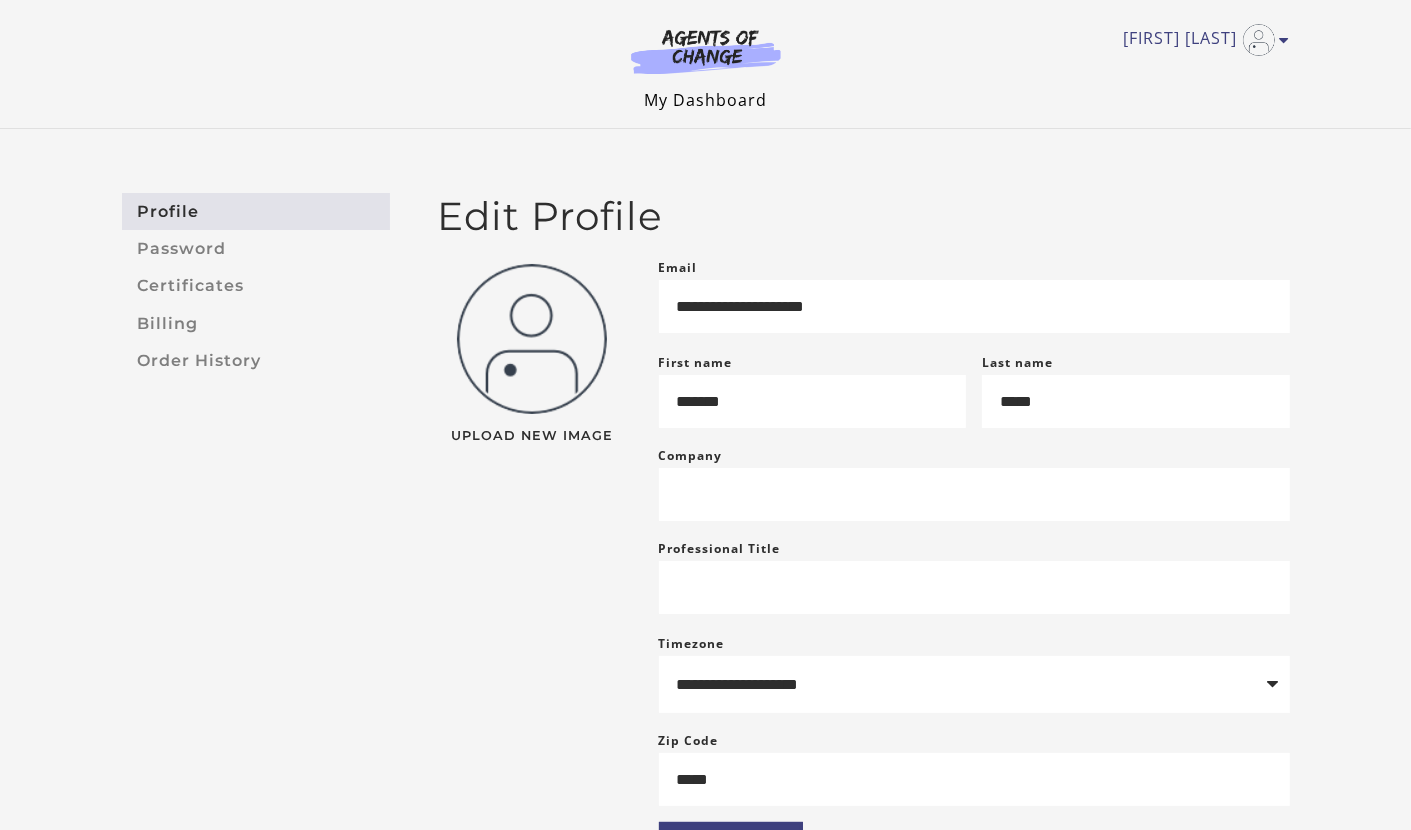 click on "My Dashboard" at bounding box center [705, 100] 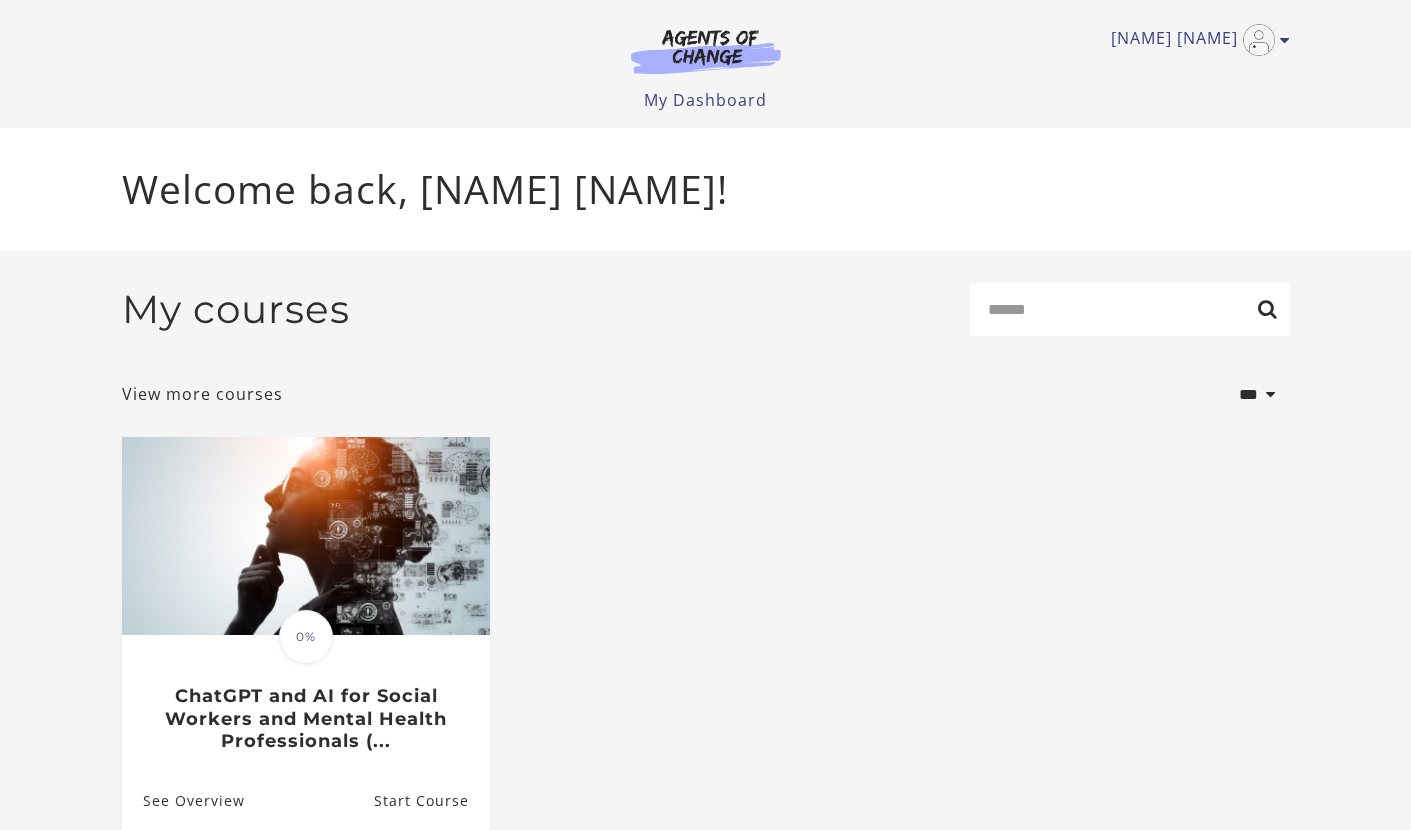 scroll, scrollTop: 0, scrollLeft: 0, axis: both 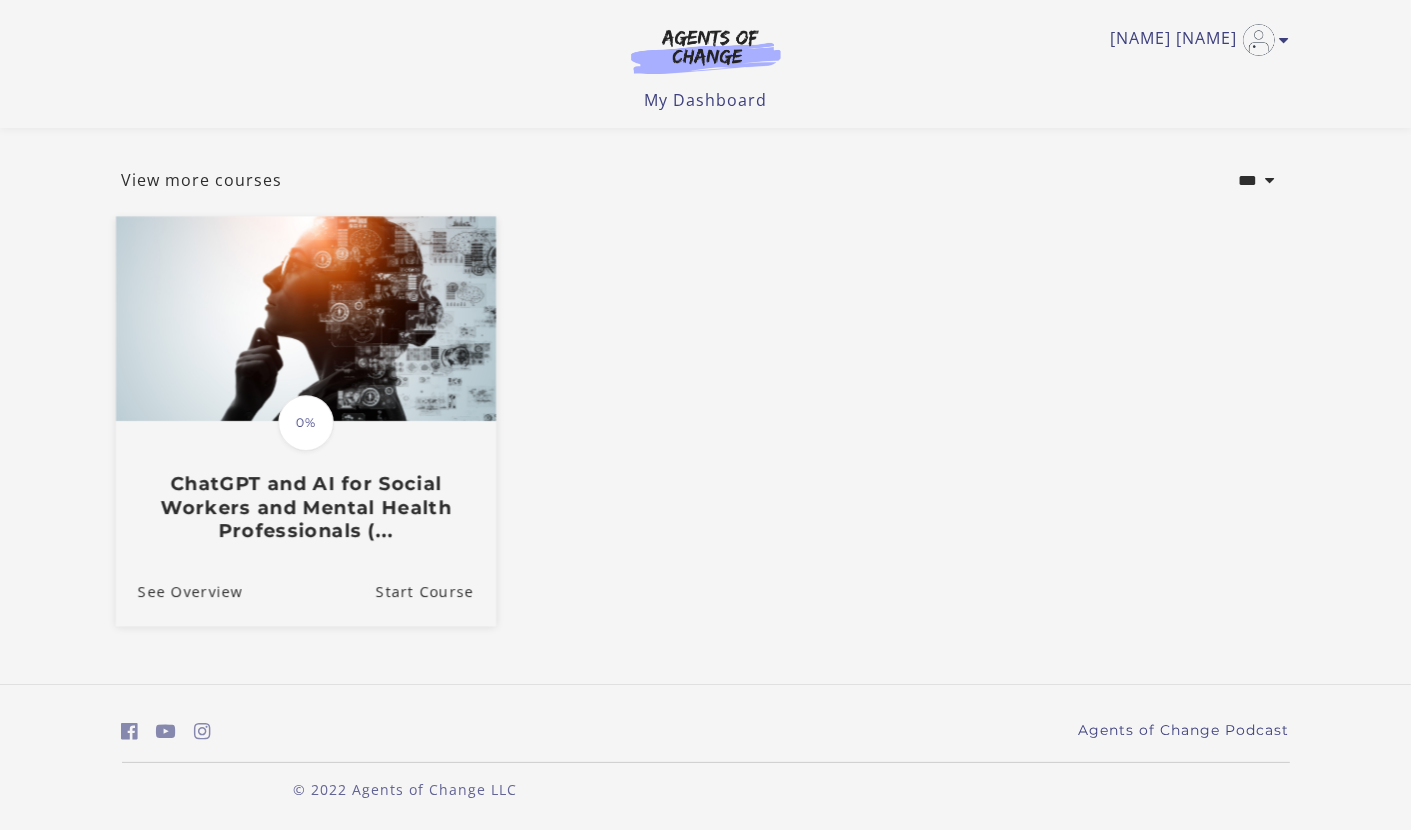 click at bounding box center (305, 319) 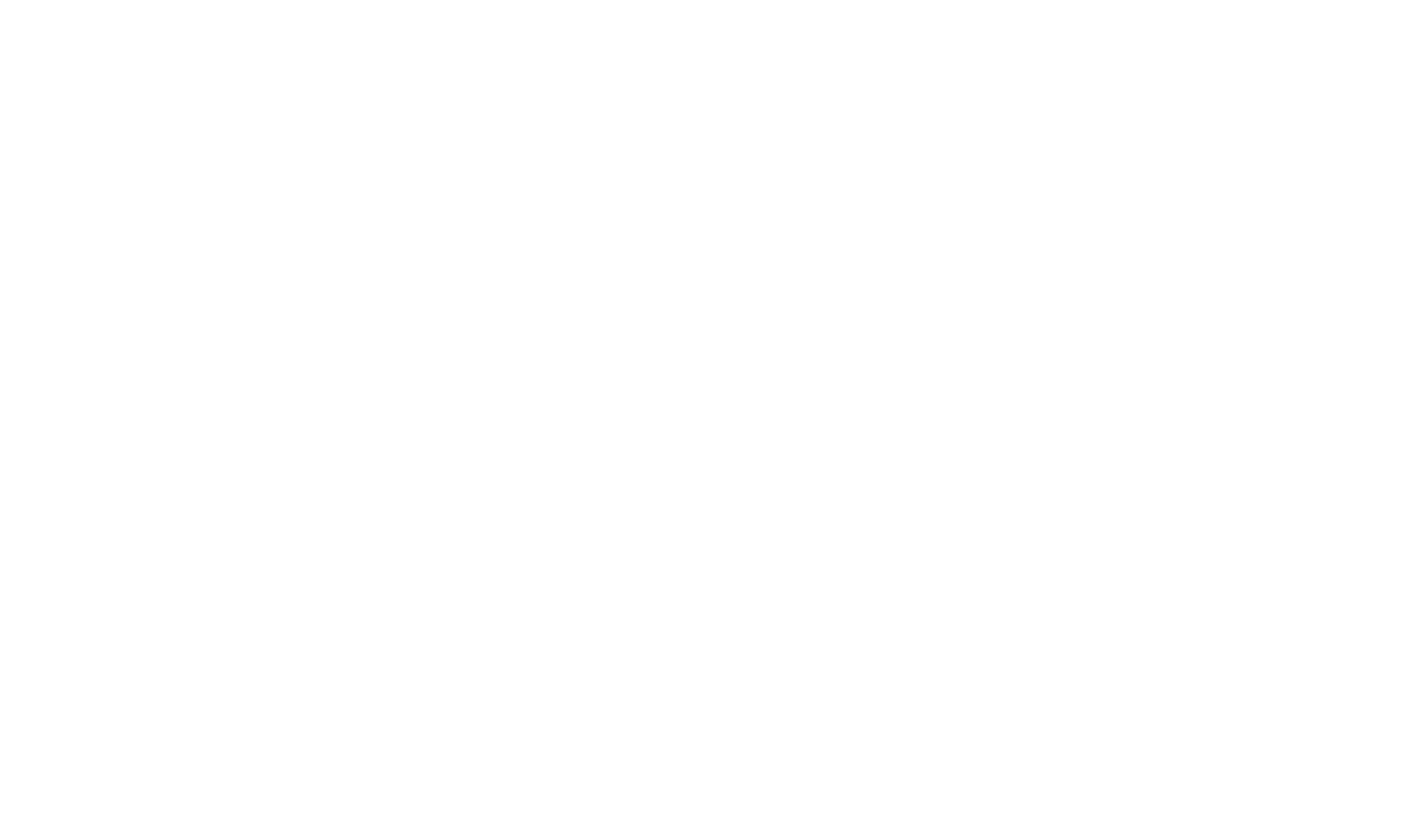 scroll, scrollTop: 0, scrollLeft: 0, axis: both 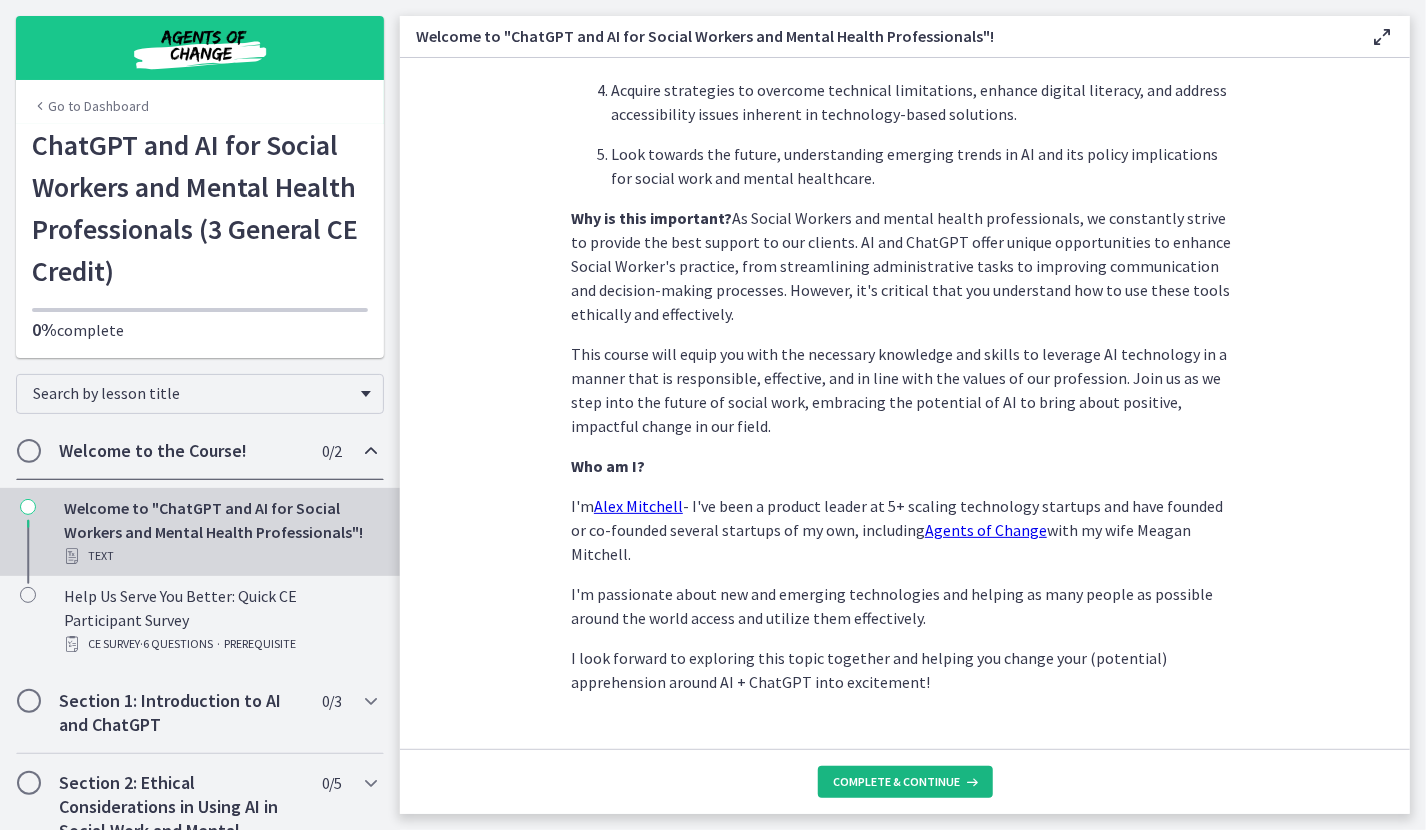 click on "Complete & continue" at bounding box center (905, 782) 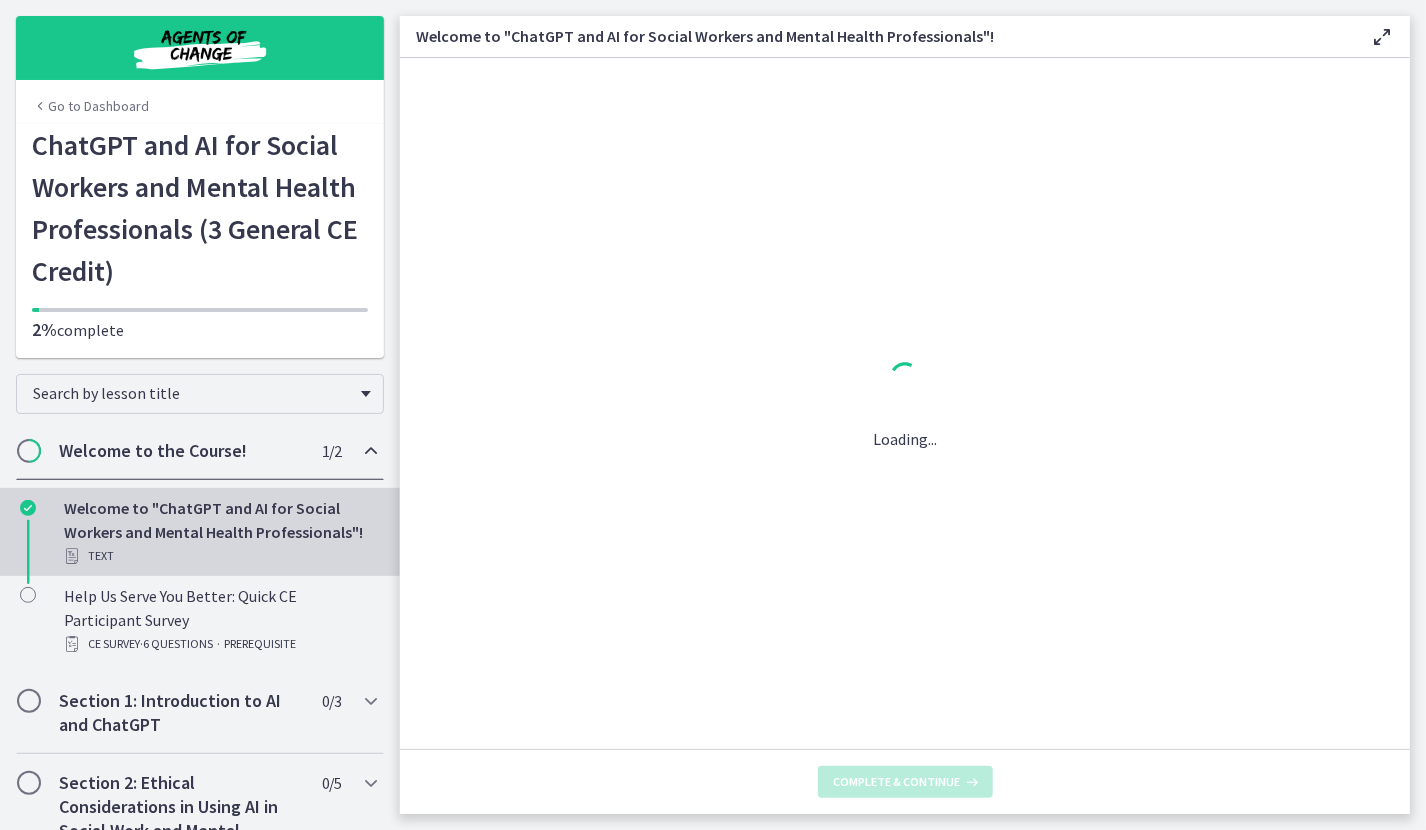 scroll, scrollTop: 0, scrollLeft: 0, axis: both 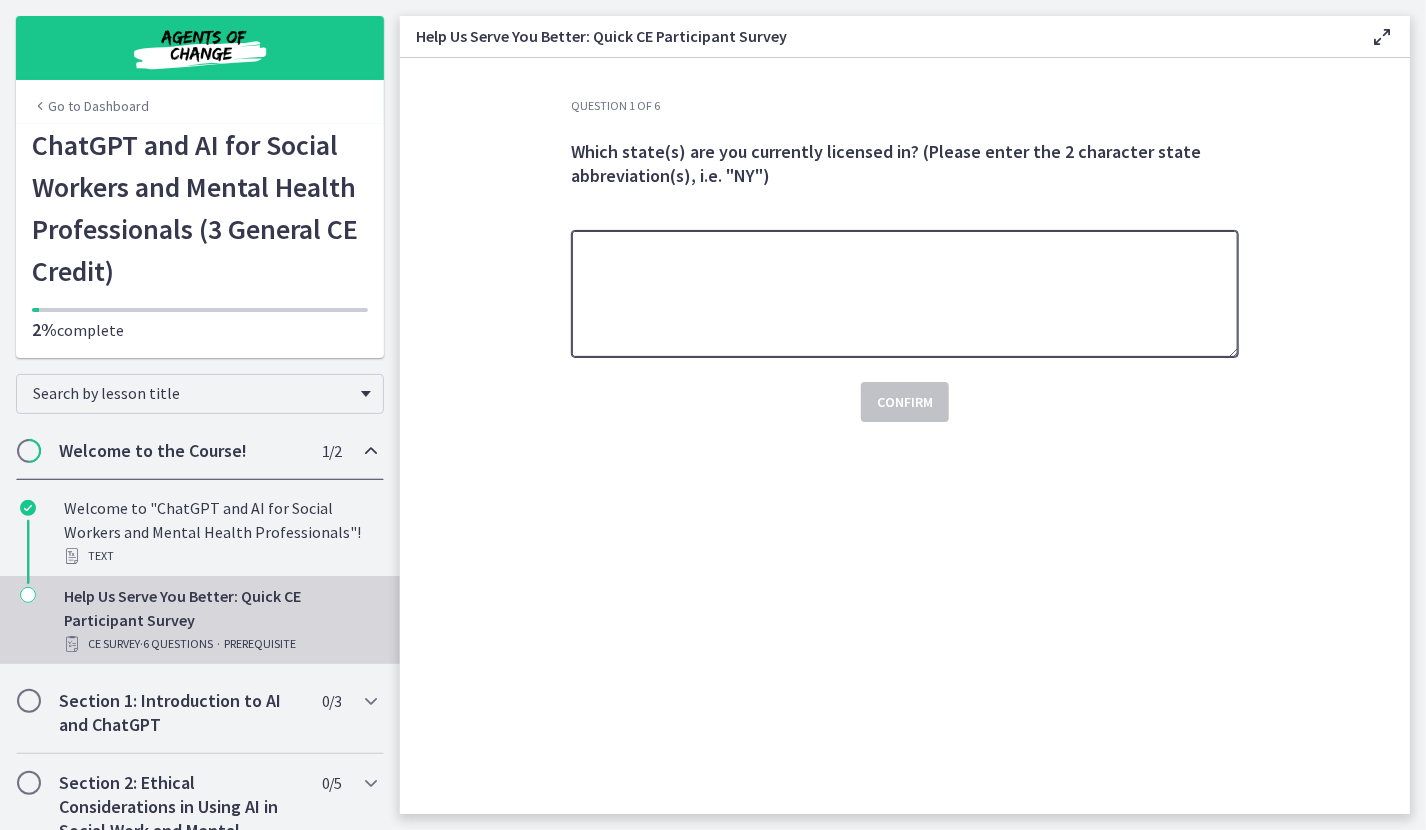 click at bounding box center (905, 294) 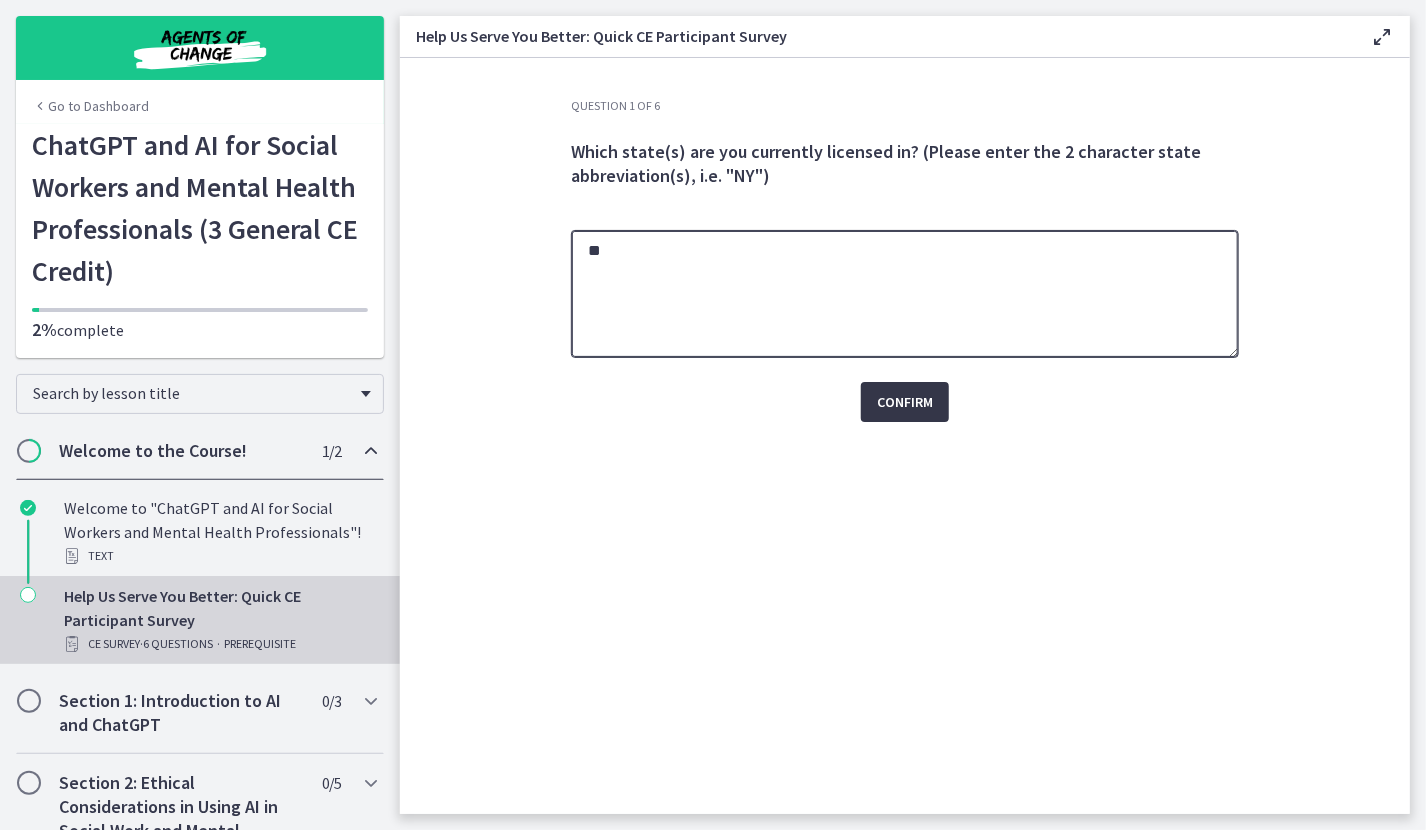 type on "**" 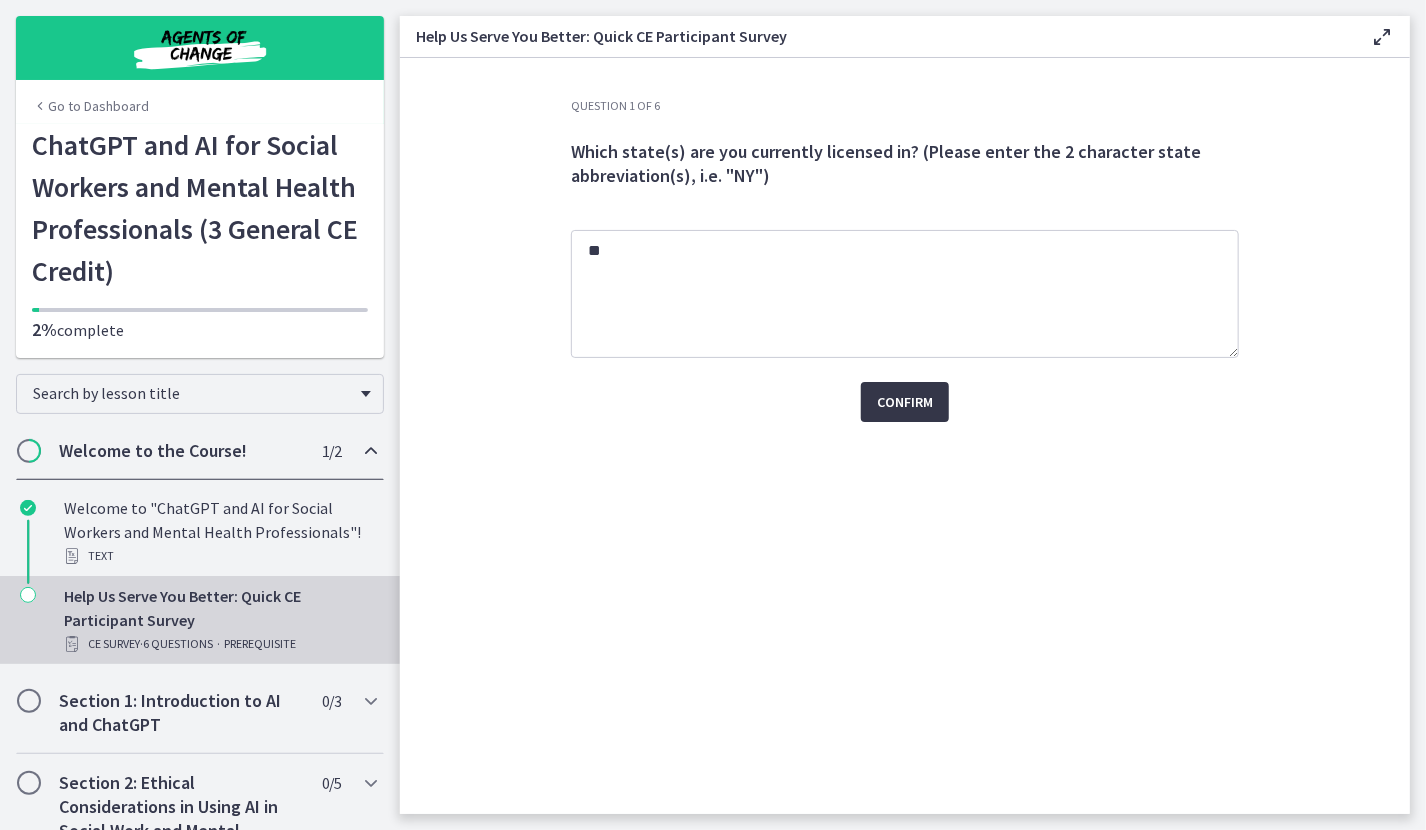 click on "Confirm" at bounding box center [905, 402] 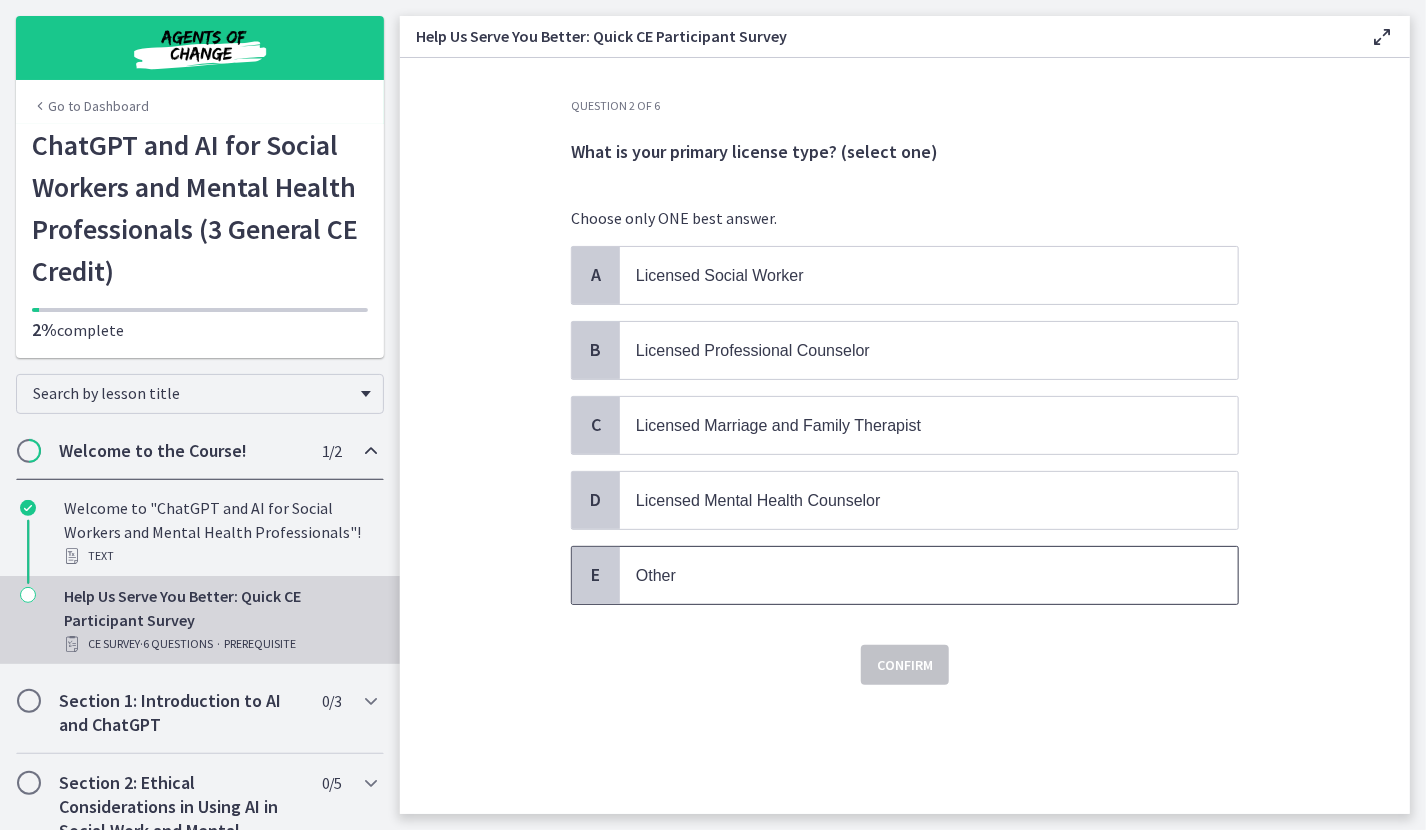 click on "Other" at bounding box center [909, 575] 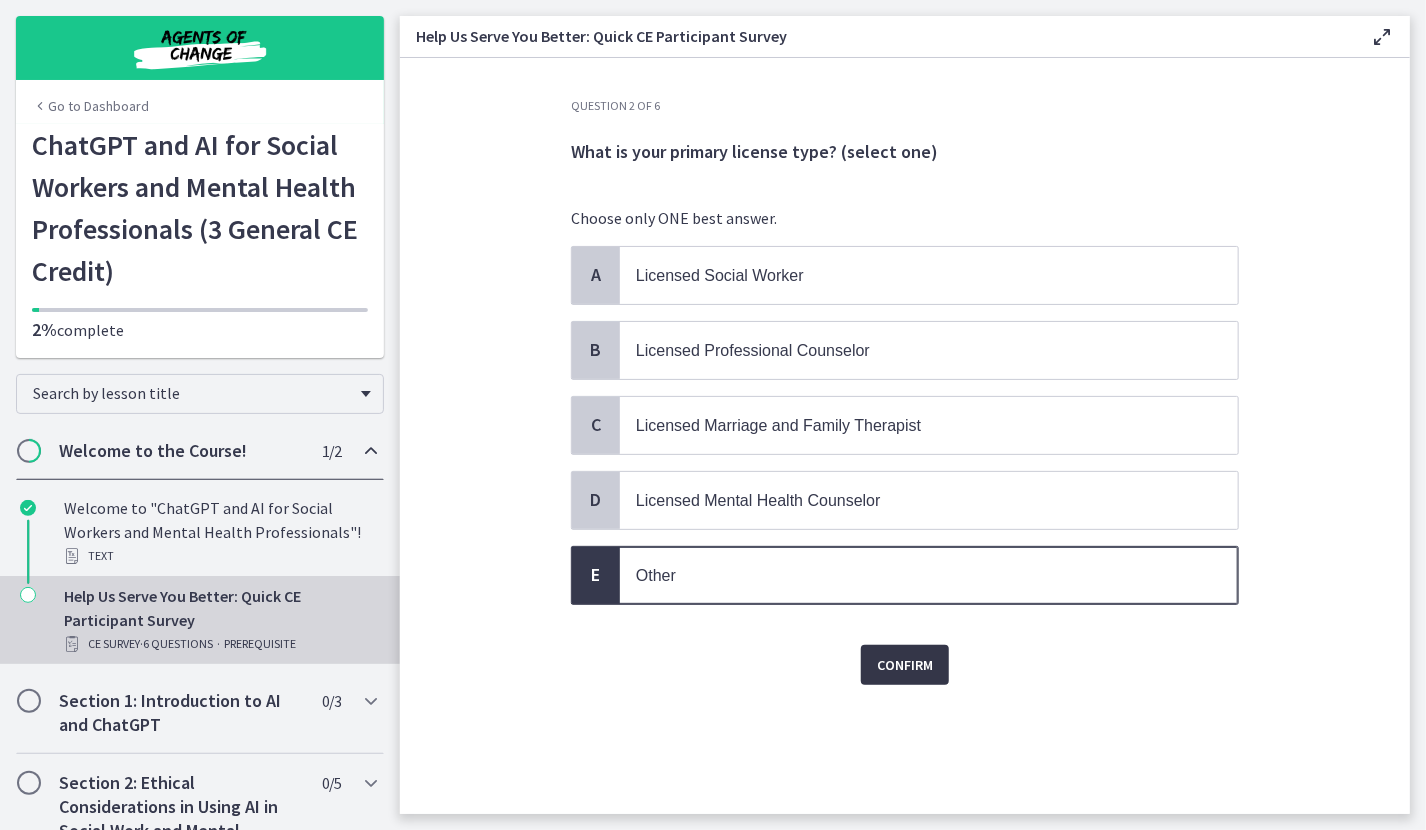 click on "Confirm" at bounding box center (905, 665) 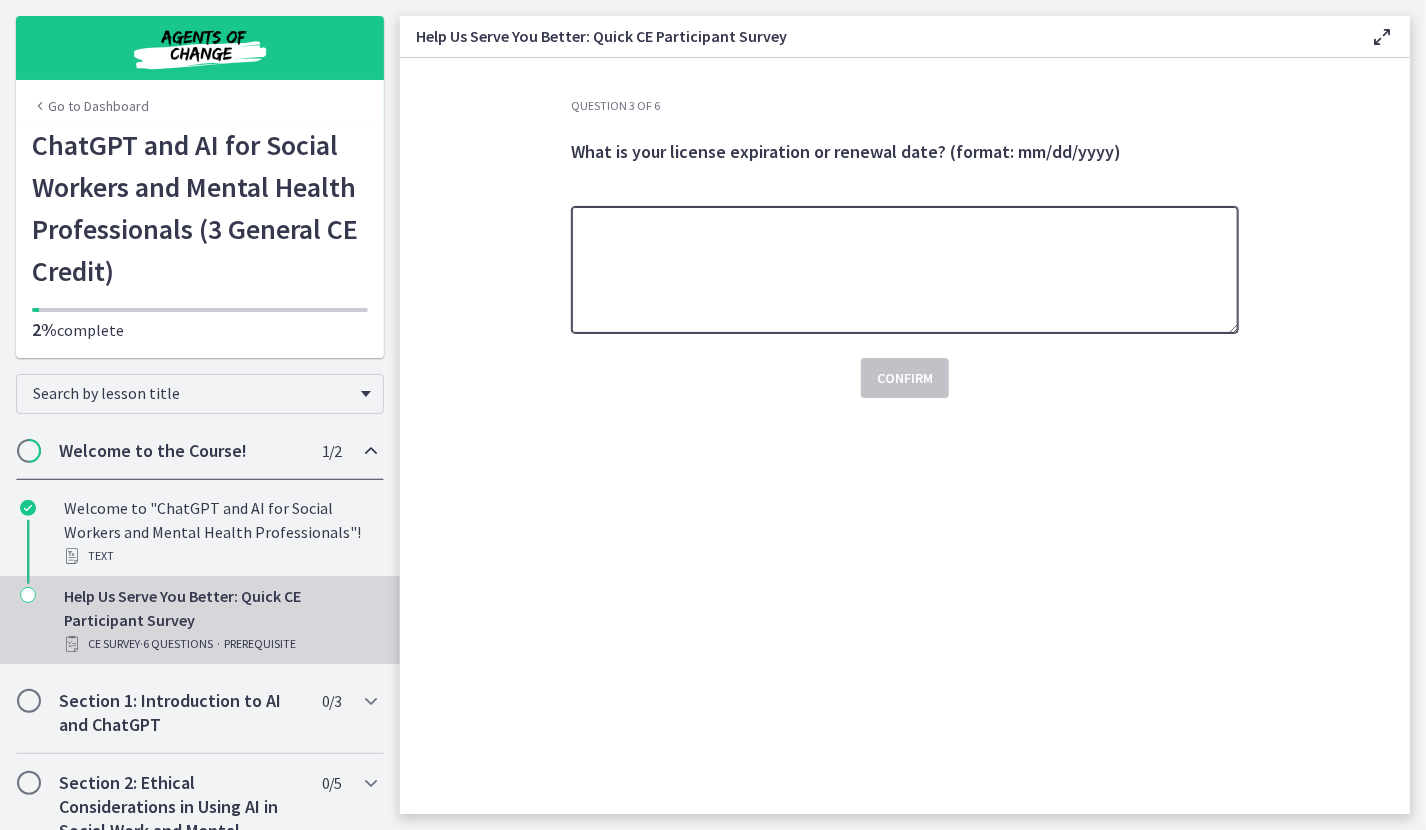 click at bounding box center [905, 270] 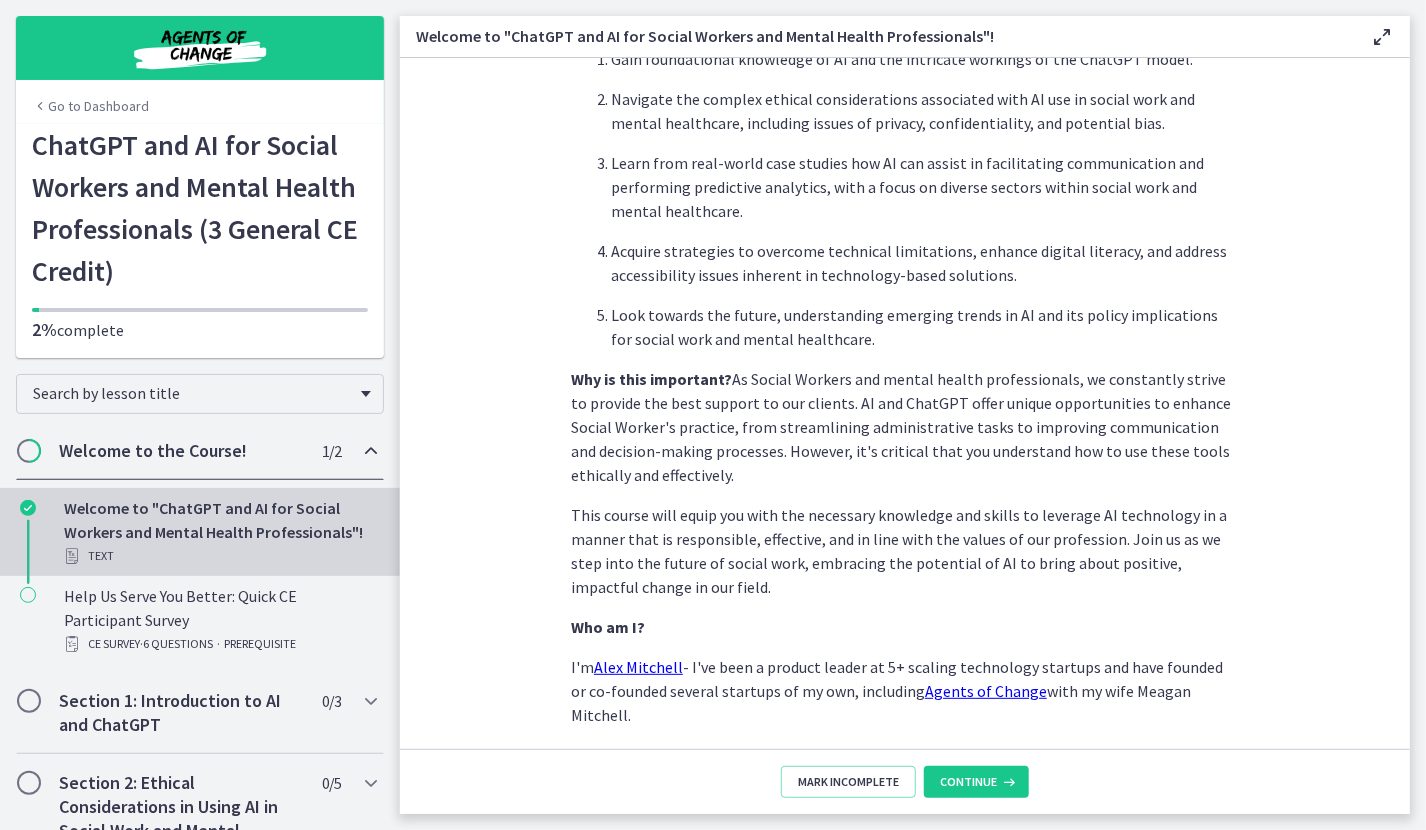scroll, scrollTop: 836, scrollLeft: 0, axis: vertical 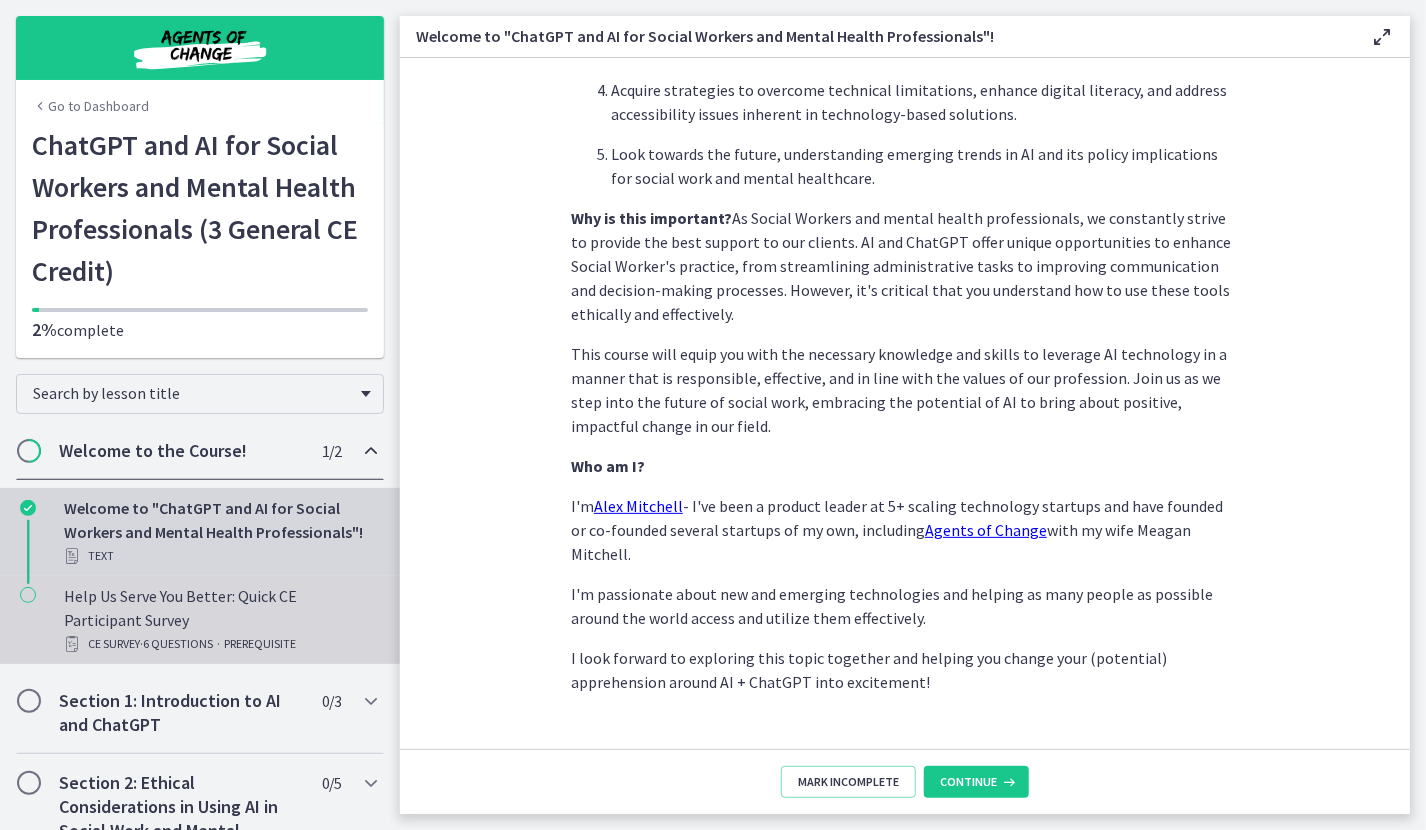 click on "Help Us Serve You Better: Quick CE Participant Survey
CE Survey
·  6 Questions
·
PREREQUISITE" at bounding box center (220, 620) 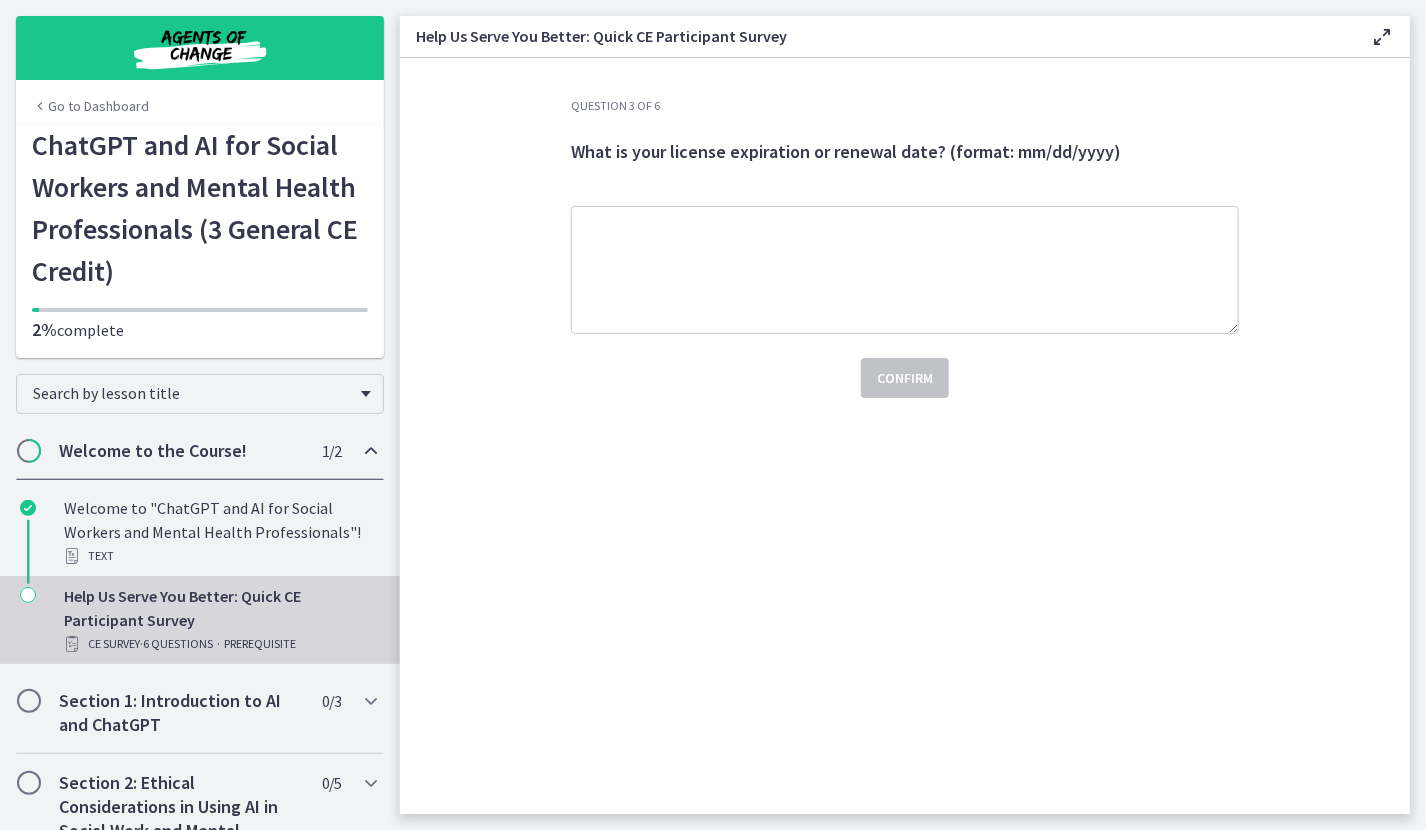 click on "Help Us Serve You Better: Quick CE Participant Survey
CE Survey
·  6 Questions
·
PREREQUISITE" at bounding box center [220, 620] 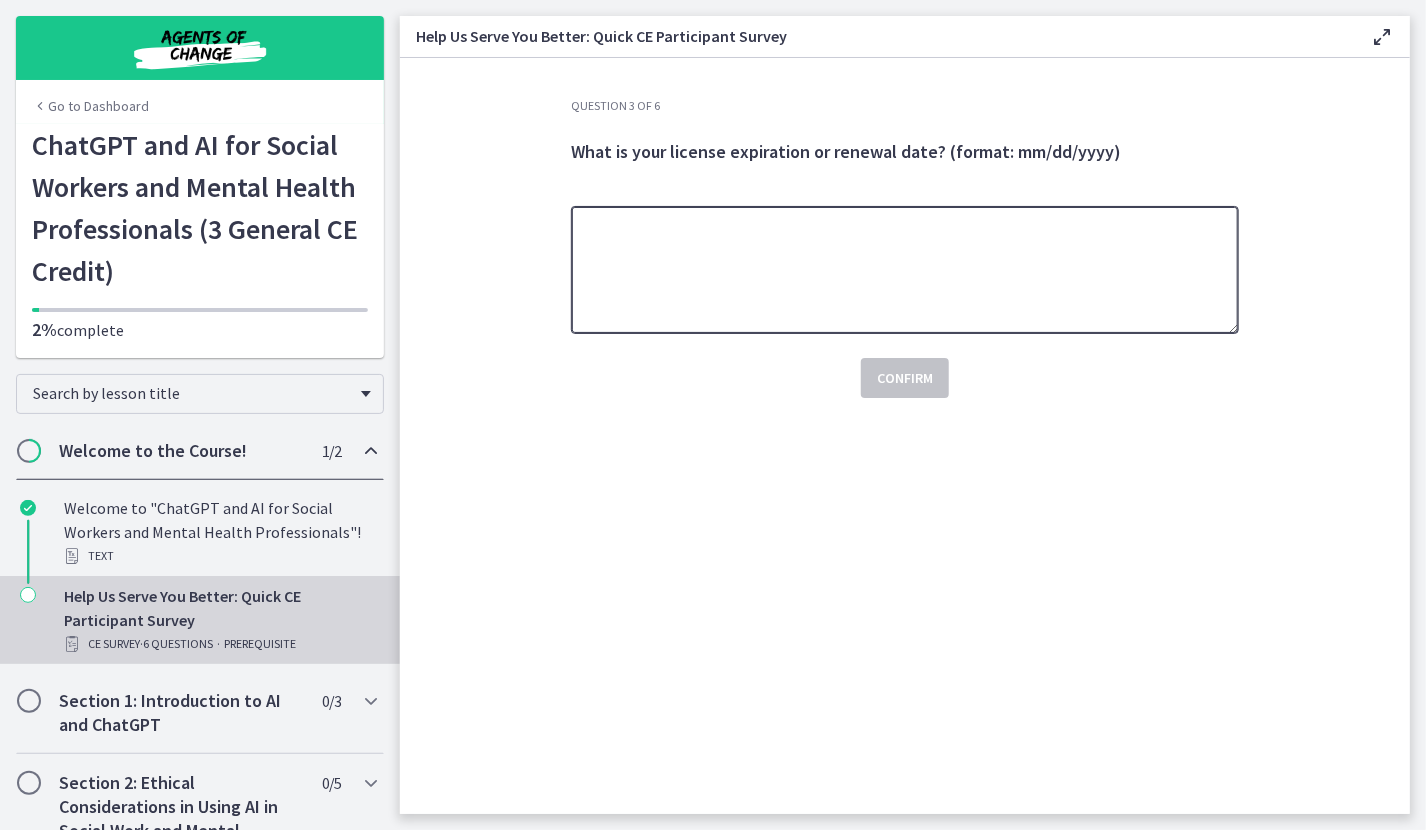 click at bounding box center (905, 270) 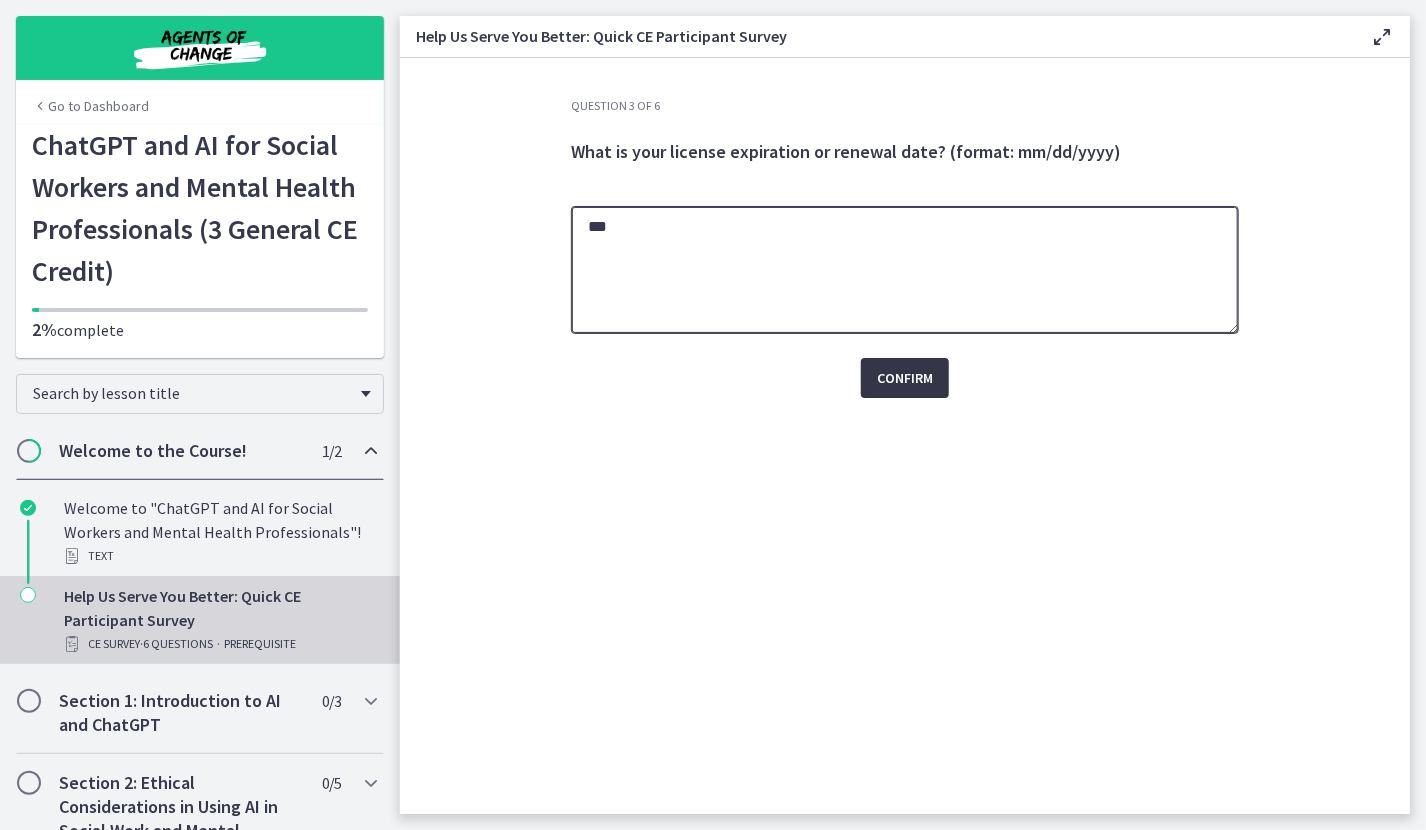 type on "***" 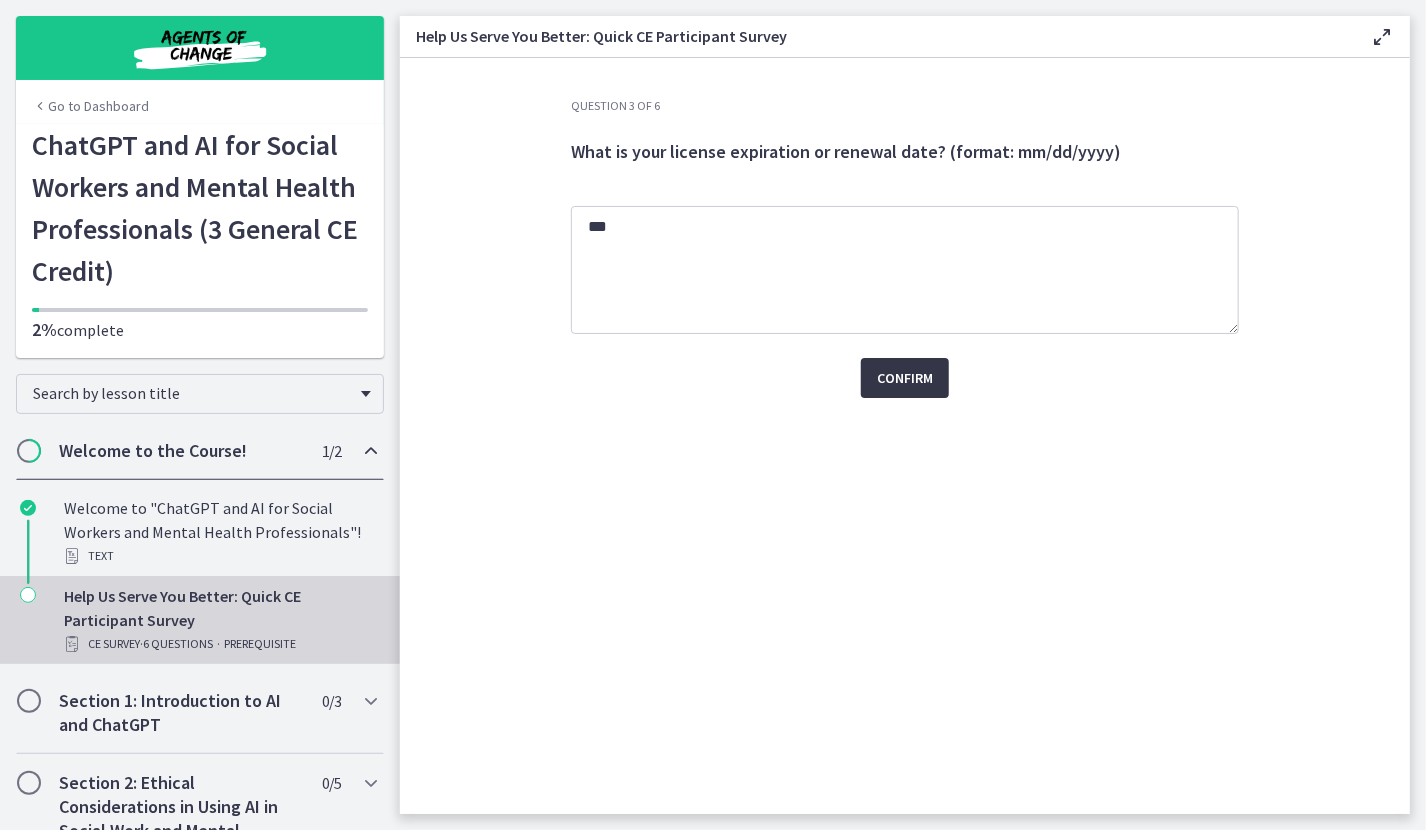 click on "Confirm" at bounding box center (905, 378) 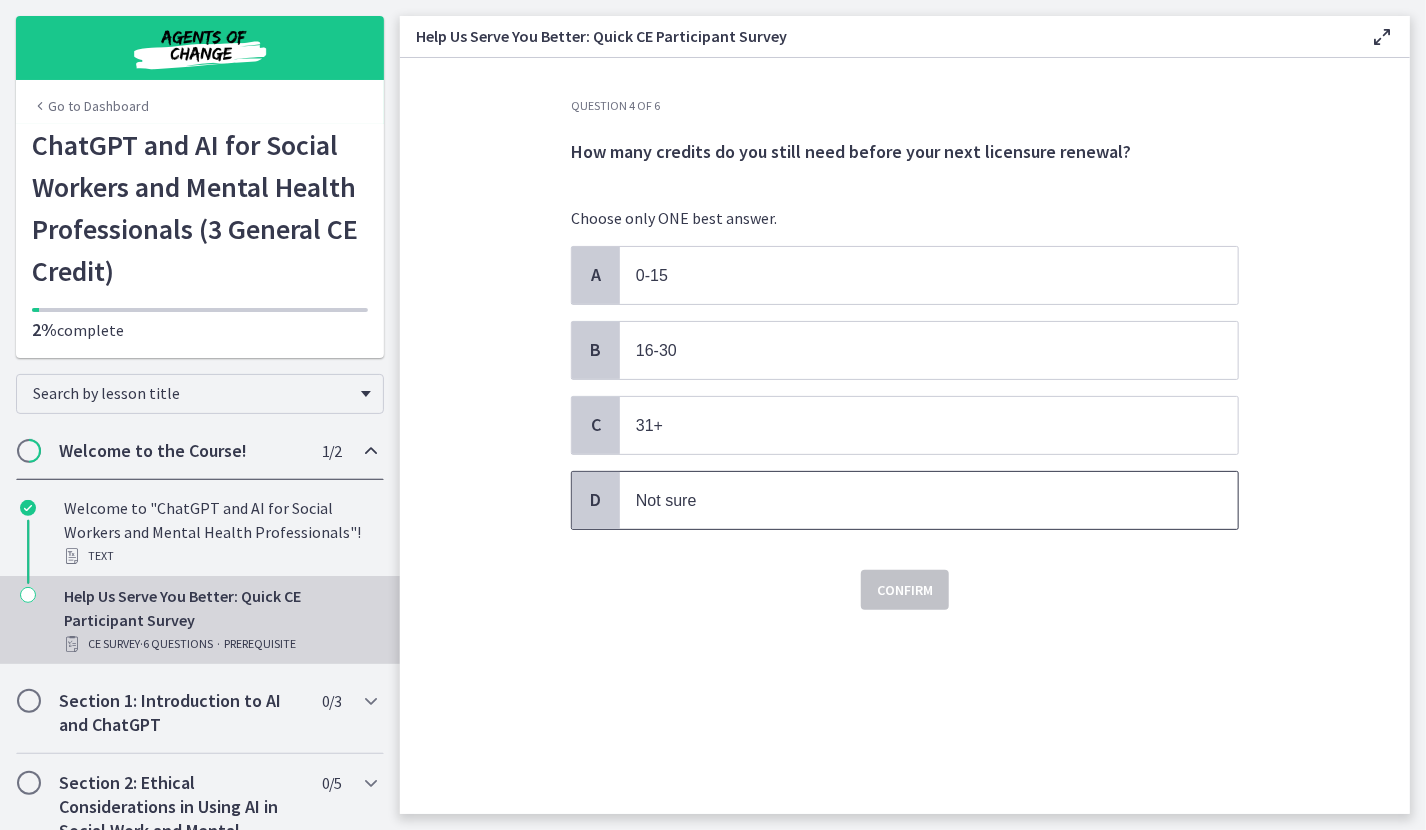 click on "Not sure" at bounding box center [929, 500] 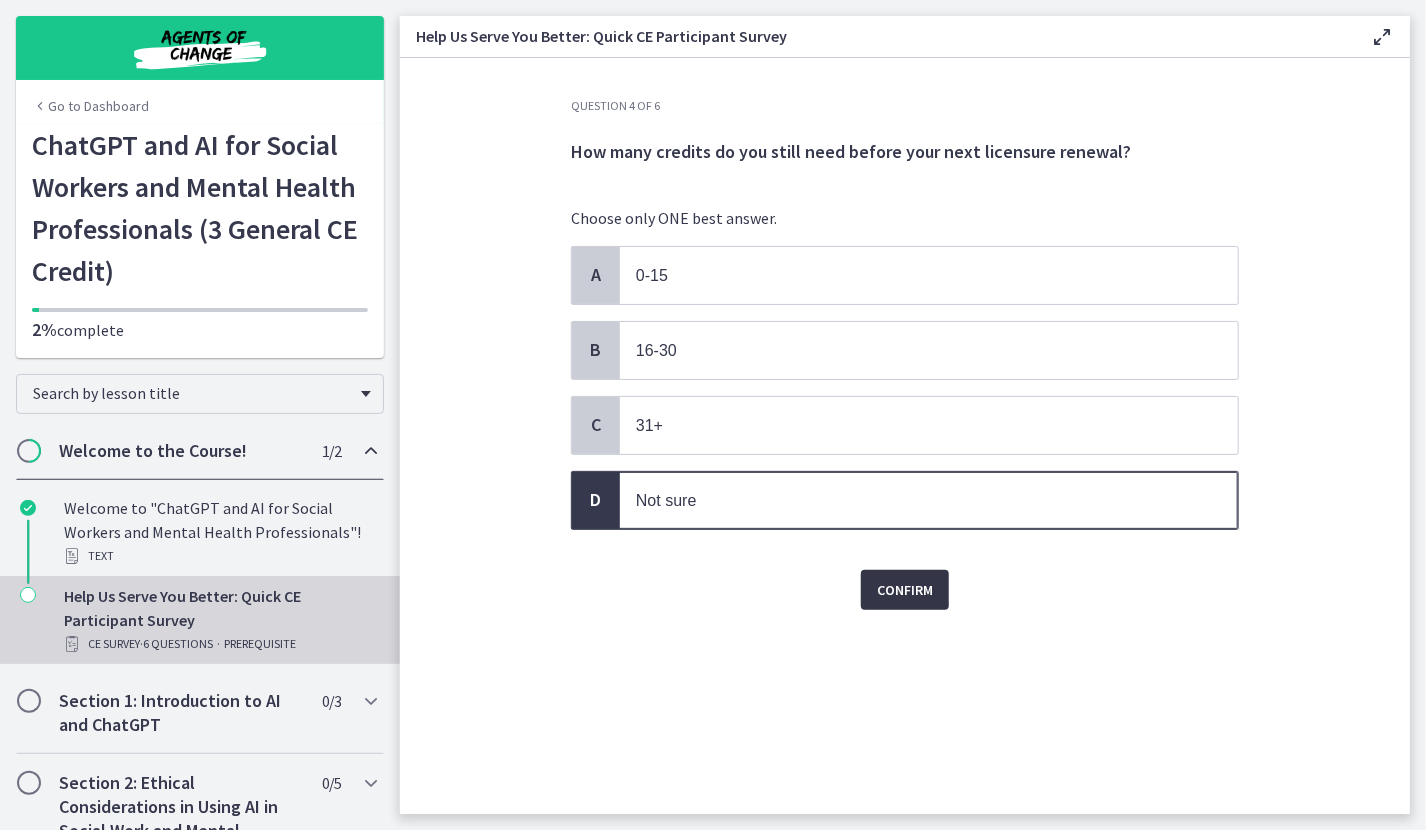 click on "Confirm" at bounding box center (905, 590) 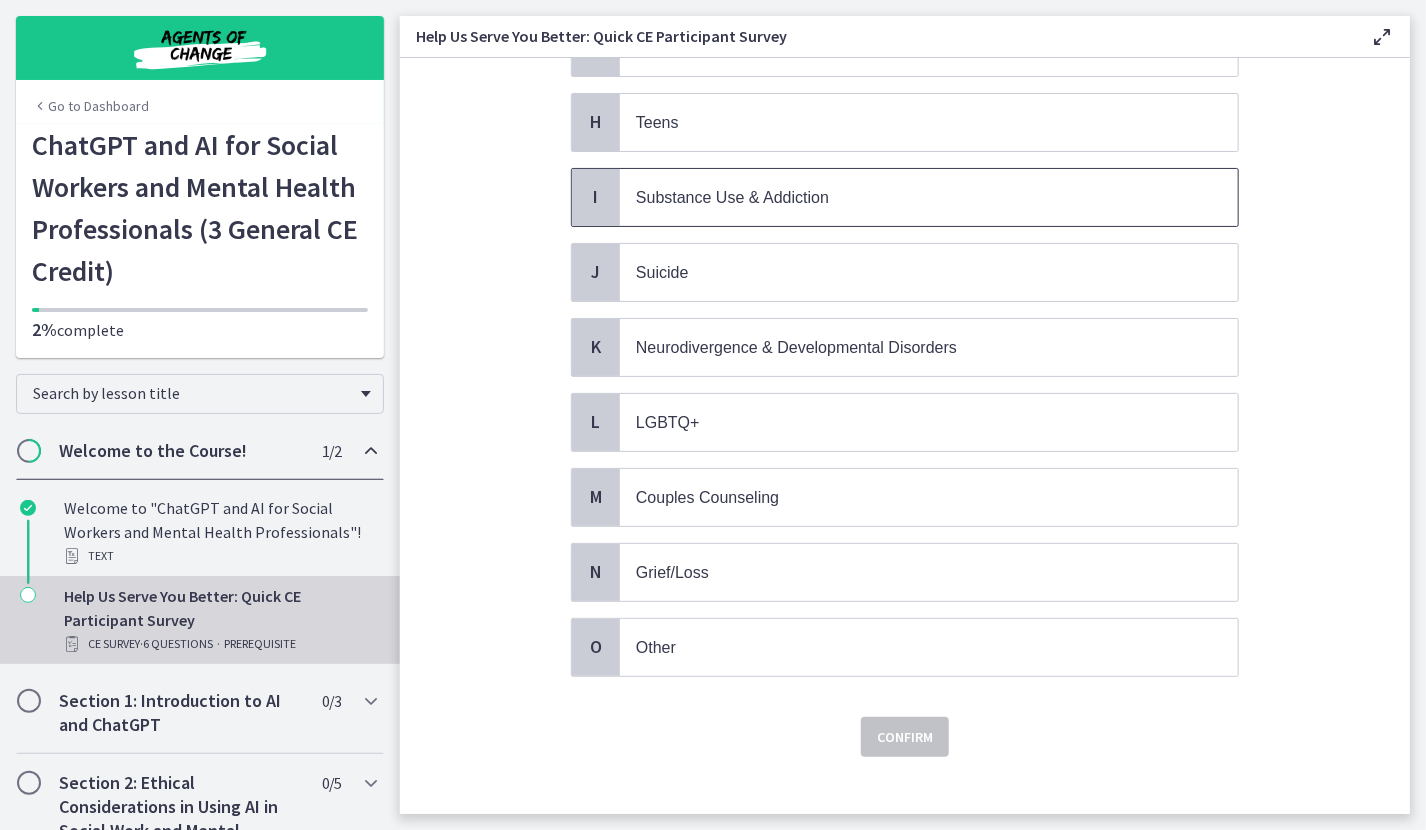 scroll, scrollTop: 679, scrollLeft: 0, axis: vertical 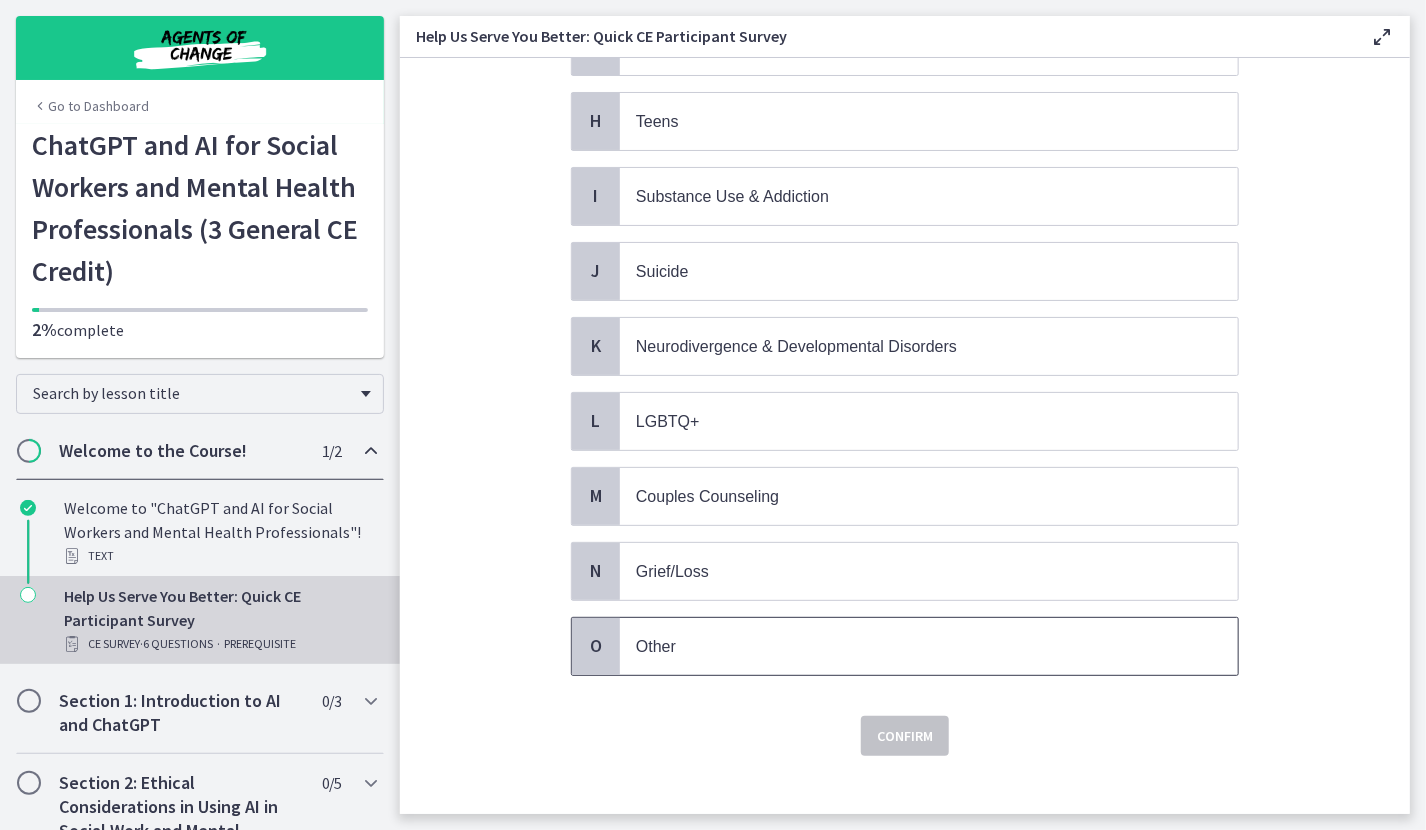 click on "Other" at bounding box center [909, 646] 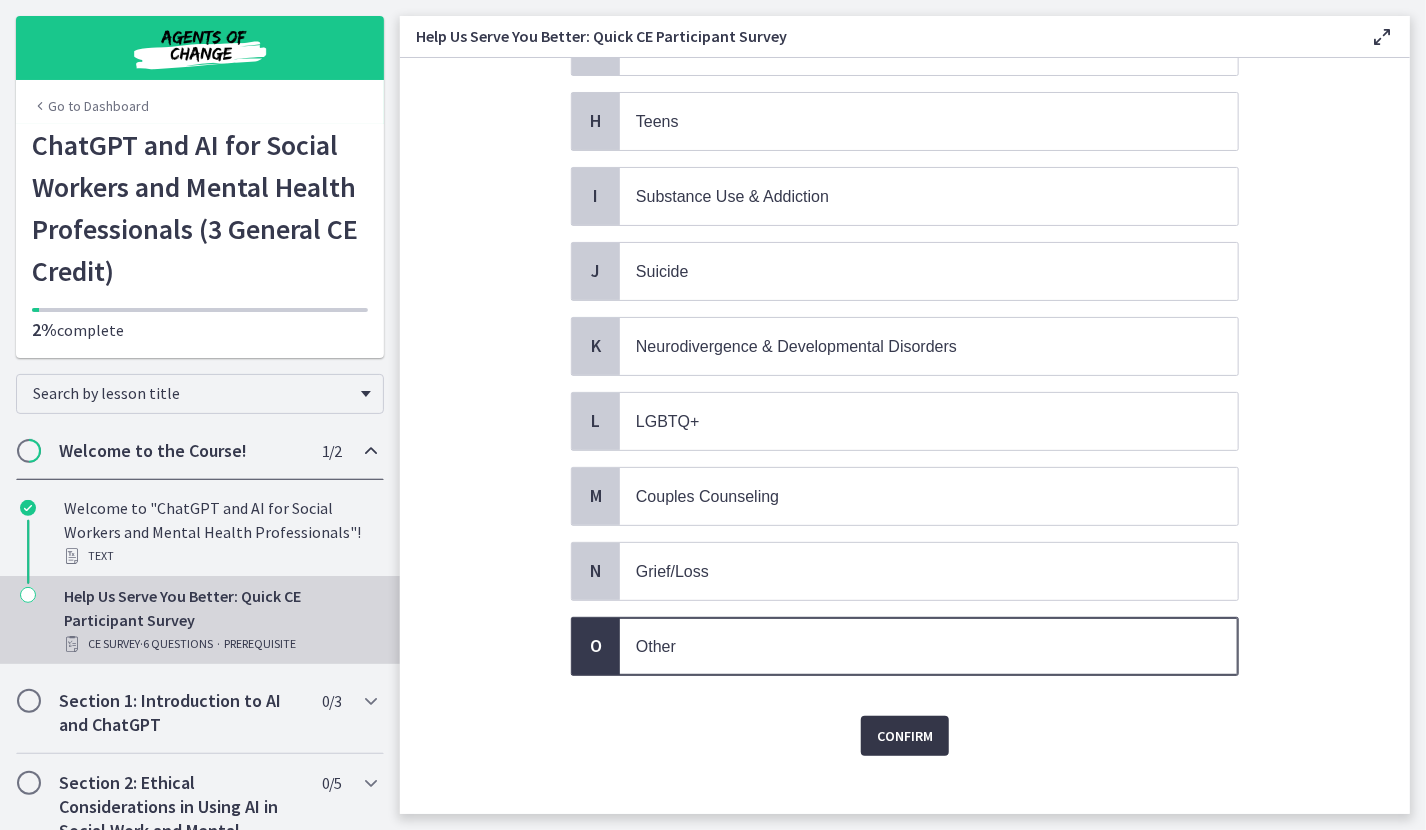 click on "Confirm" at bounding box center (905, 736) 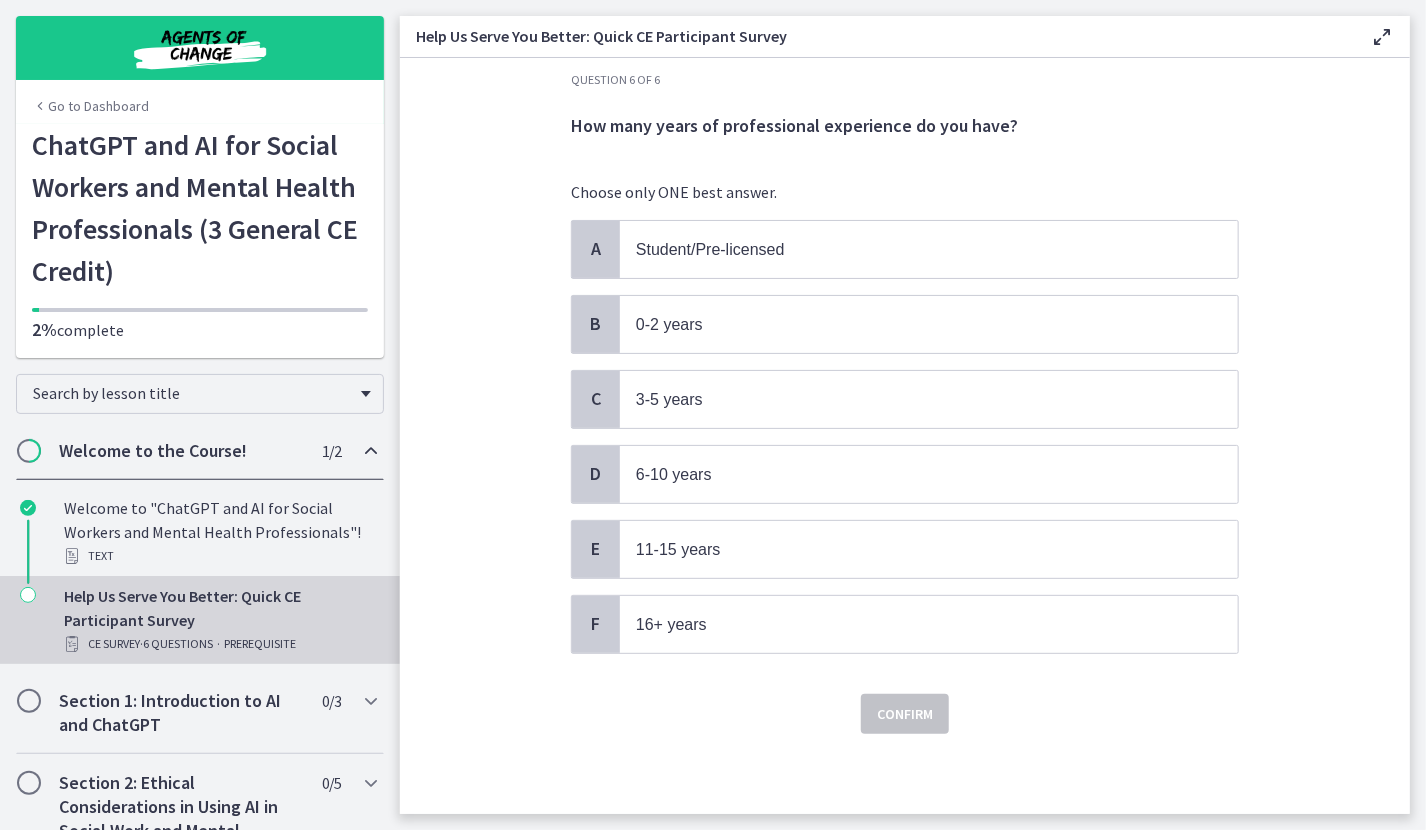 scroll, scrollTop: 0, scrollLeft: 0, axis: both 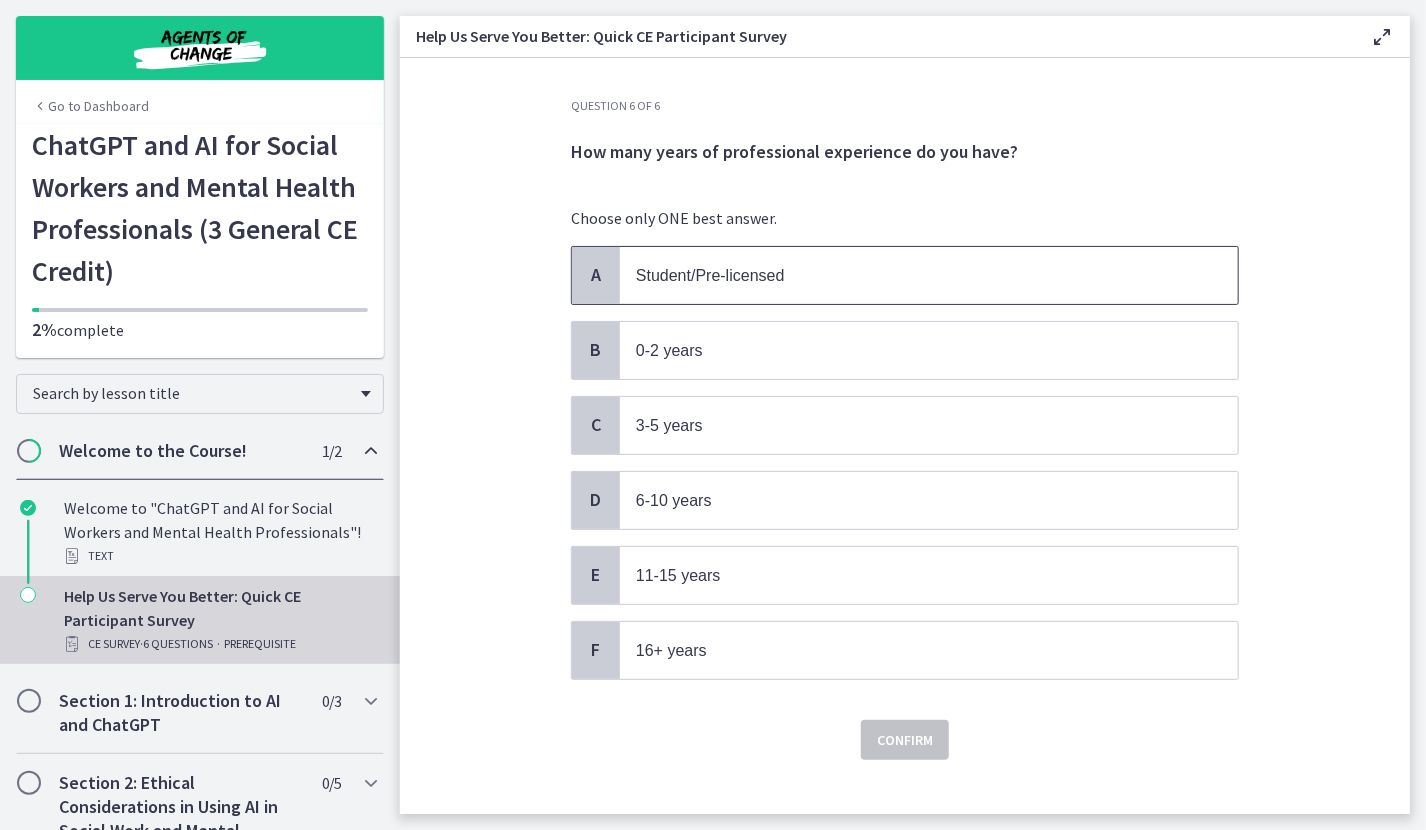 click on "Student/Pre-licensed" at bounding box center (909, 275) 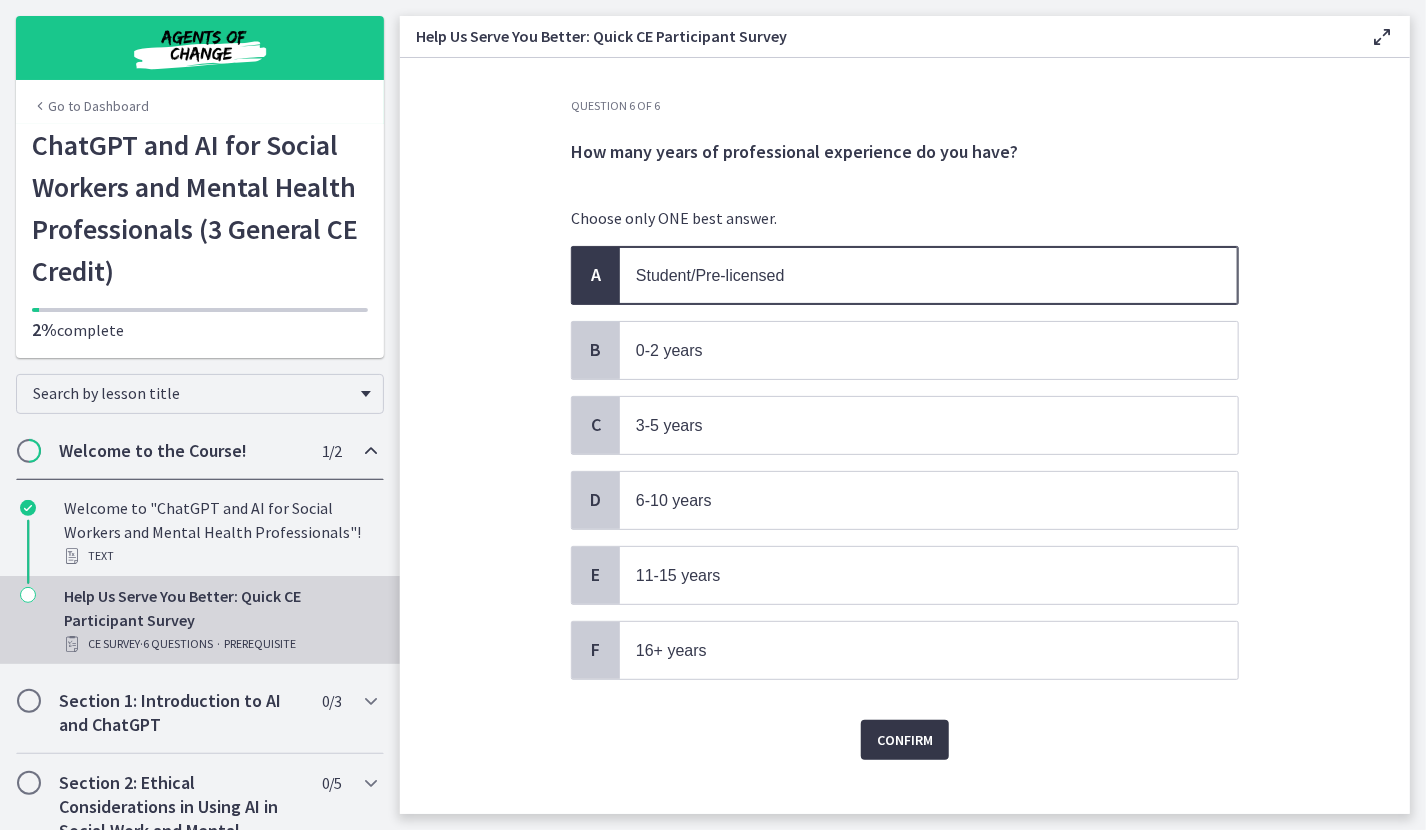 click on "Confirm" at bounding box center (905, 740) 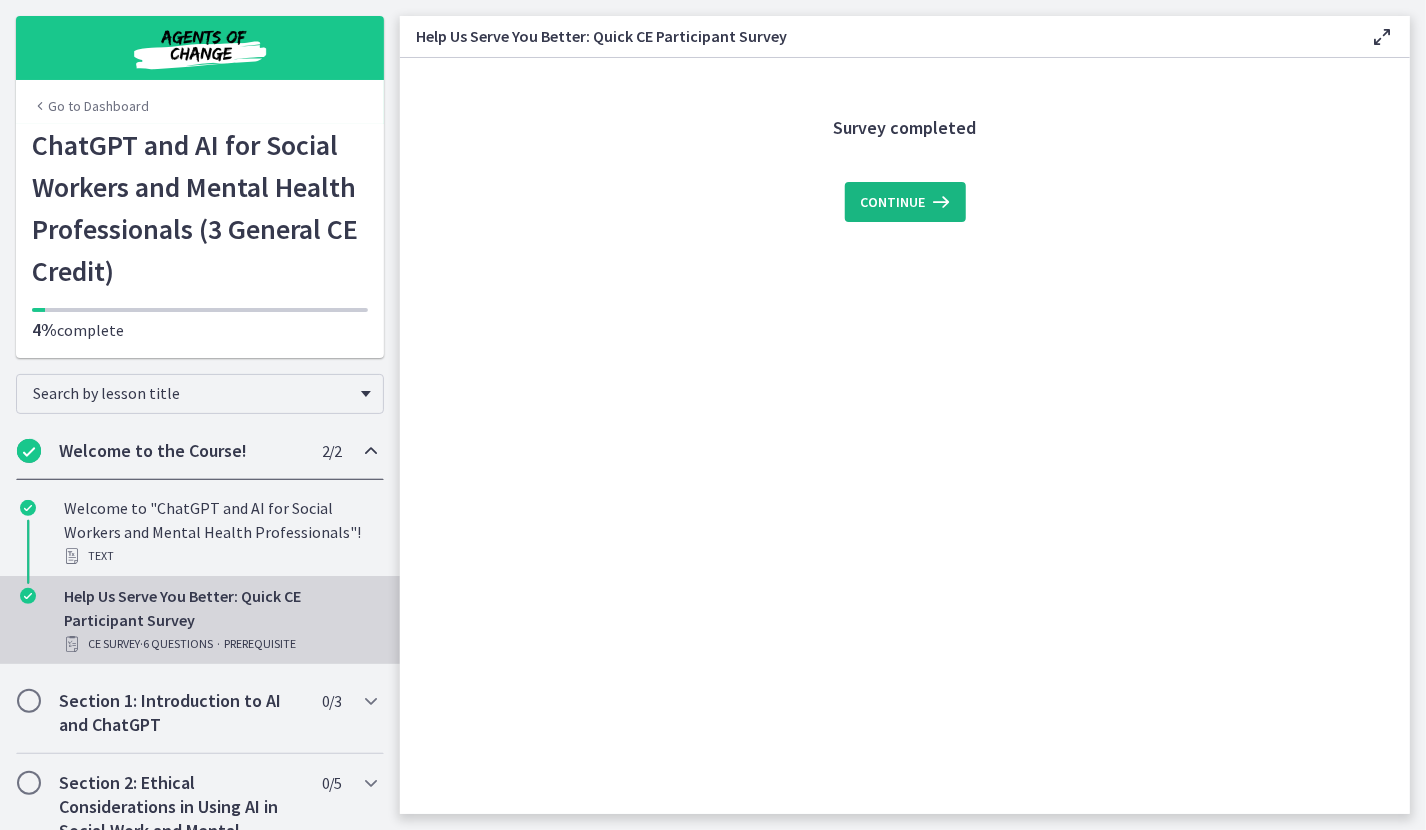 click on "Continue" at bounding box center (893, 202) 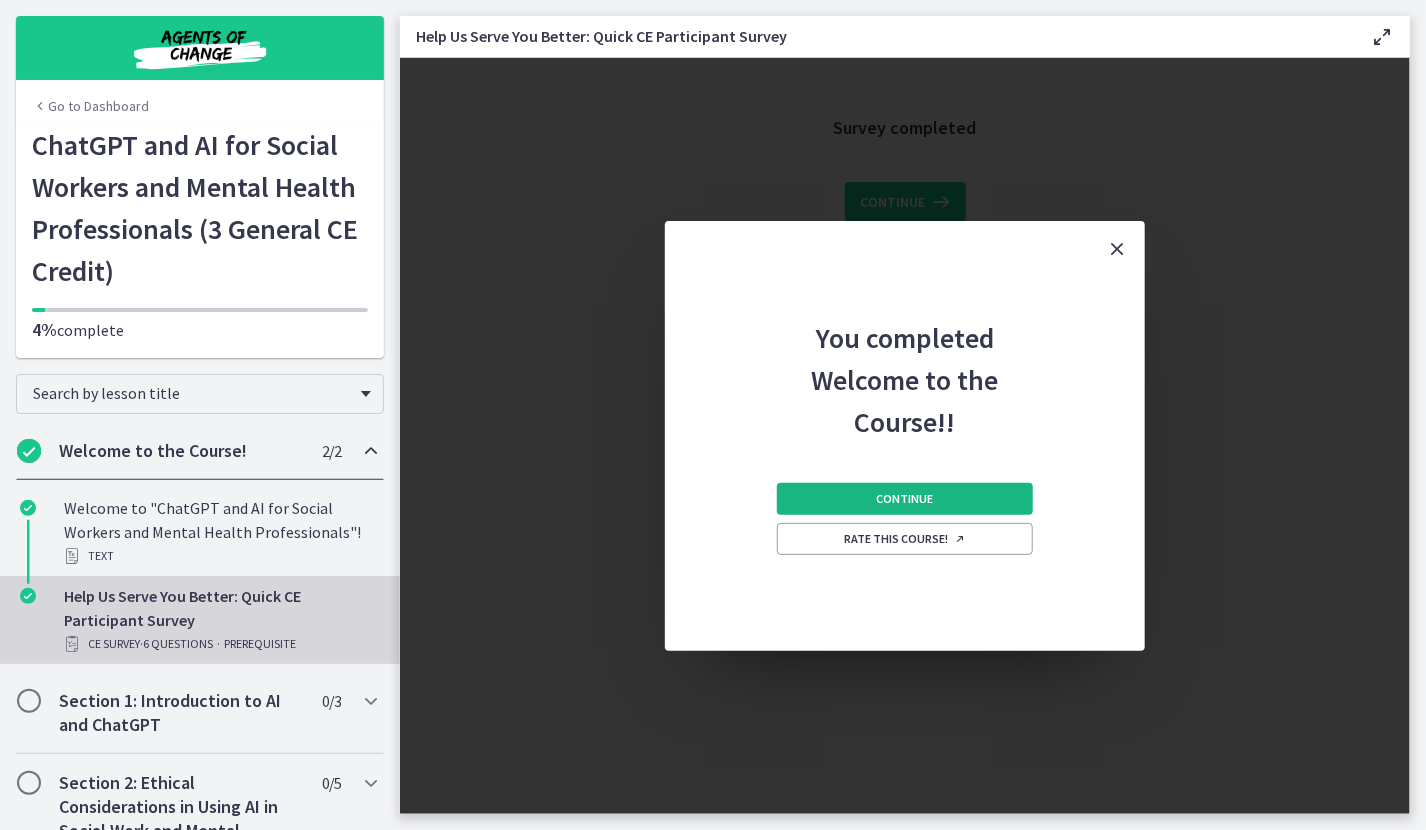 click on "Continue" at bounding box center [905, 499] 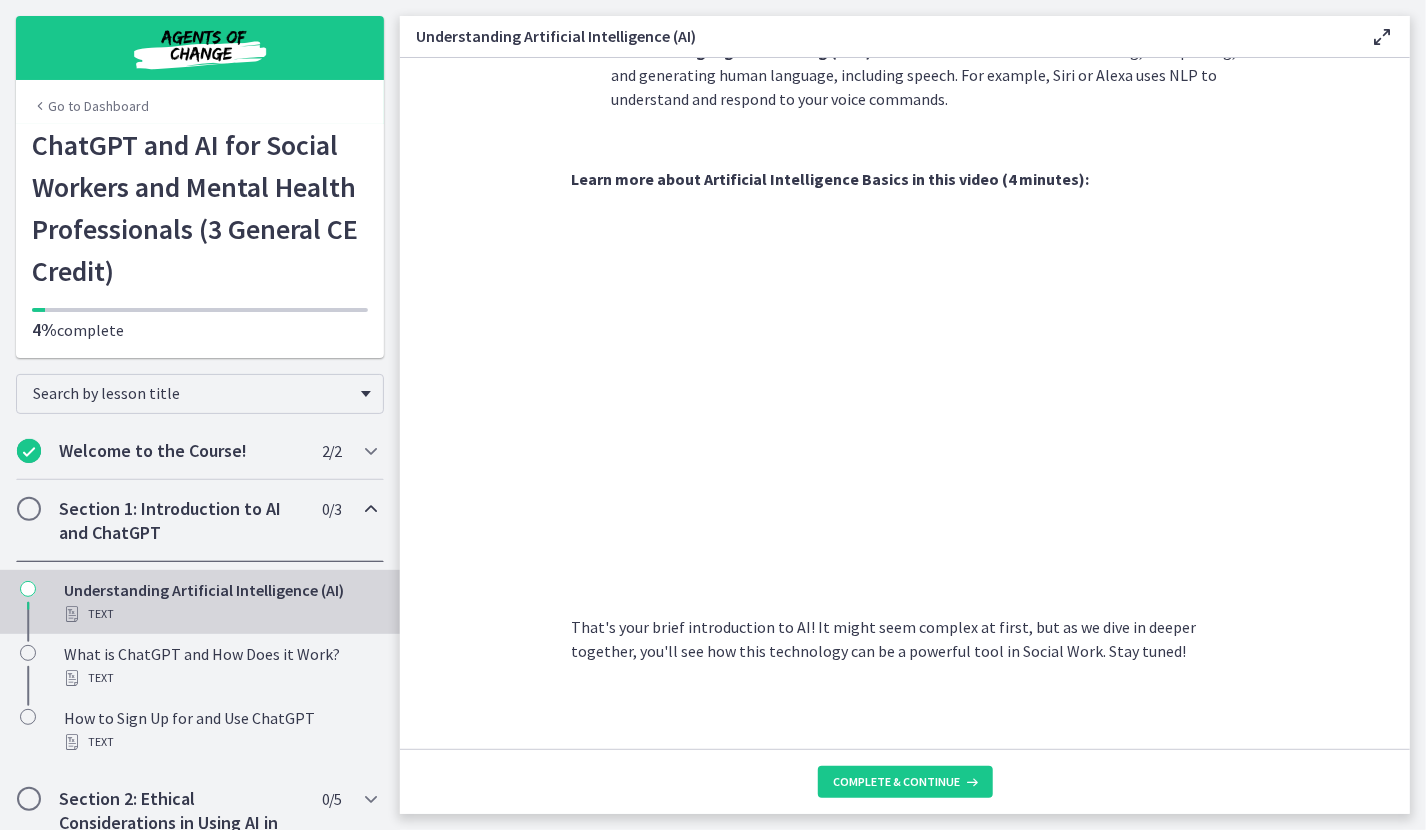 scroll, scrollTop: 778, scrollLeft: 0, axis: vertical 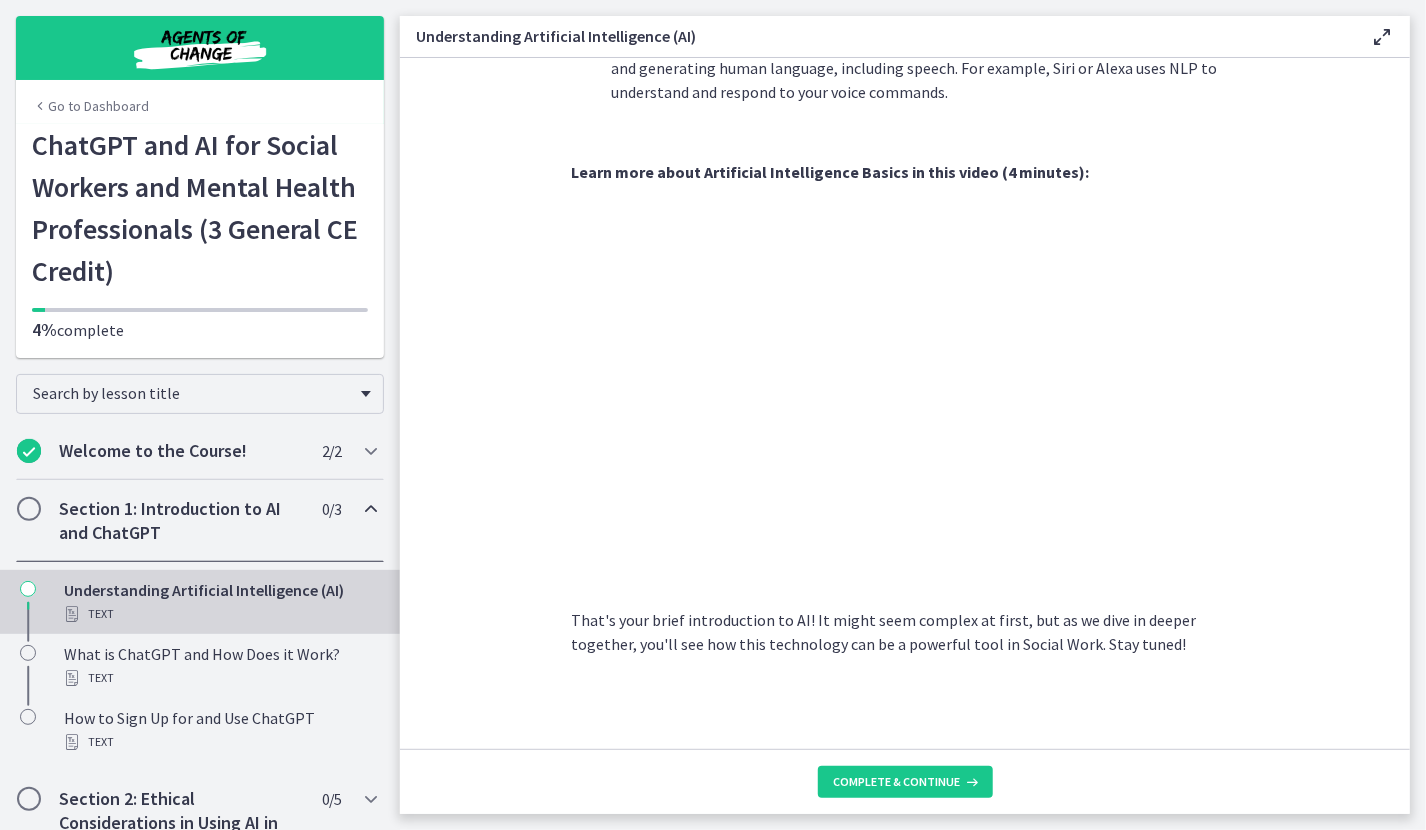 click on "Complete & continue" at bounding box center [905, 781] 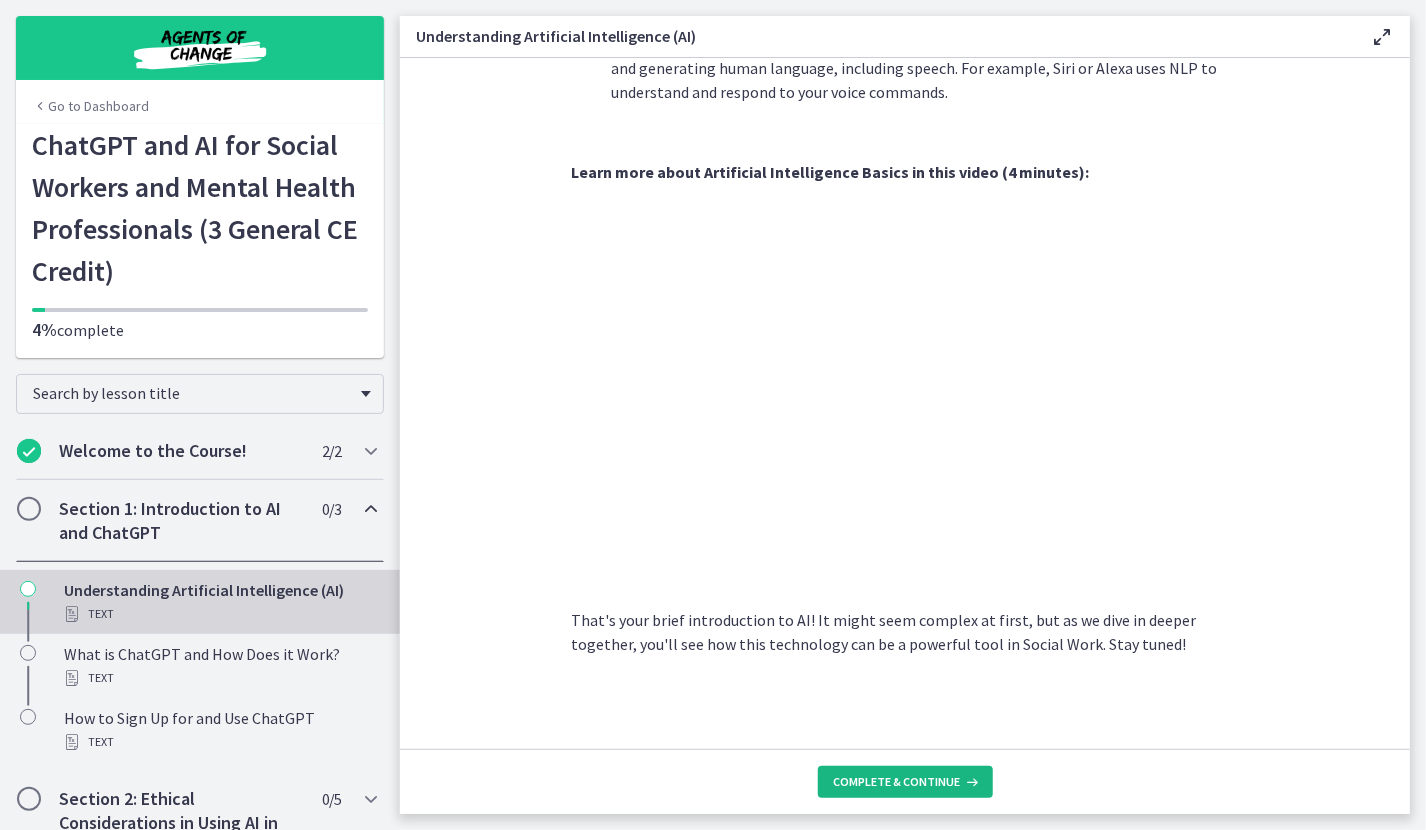 click on "Complete & continue" at bounding box center [905, 782] 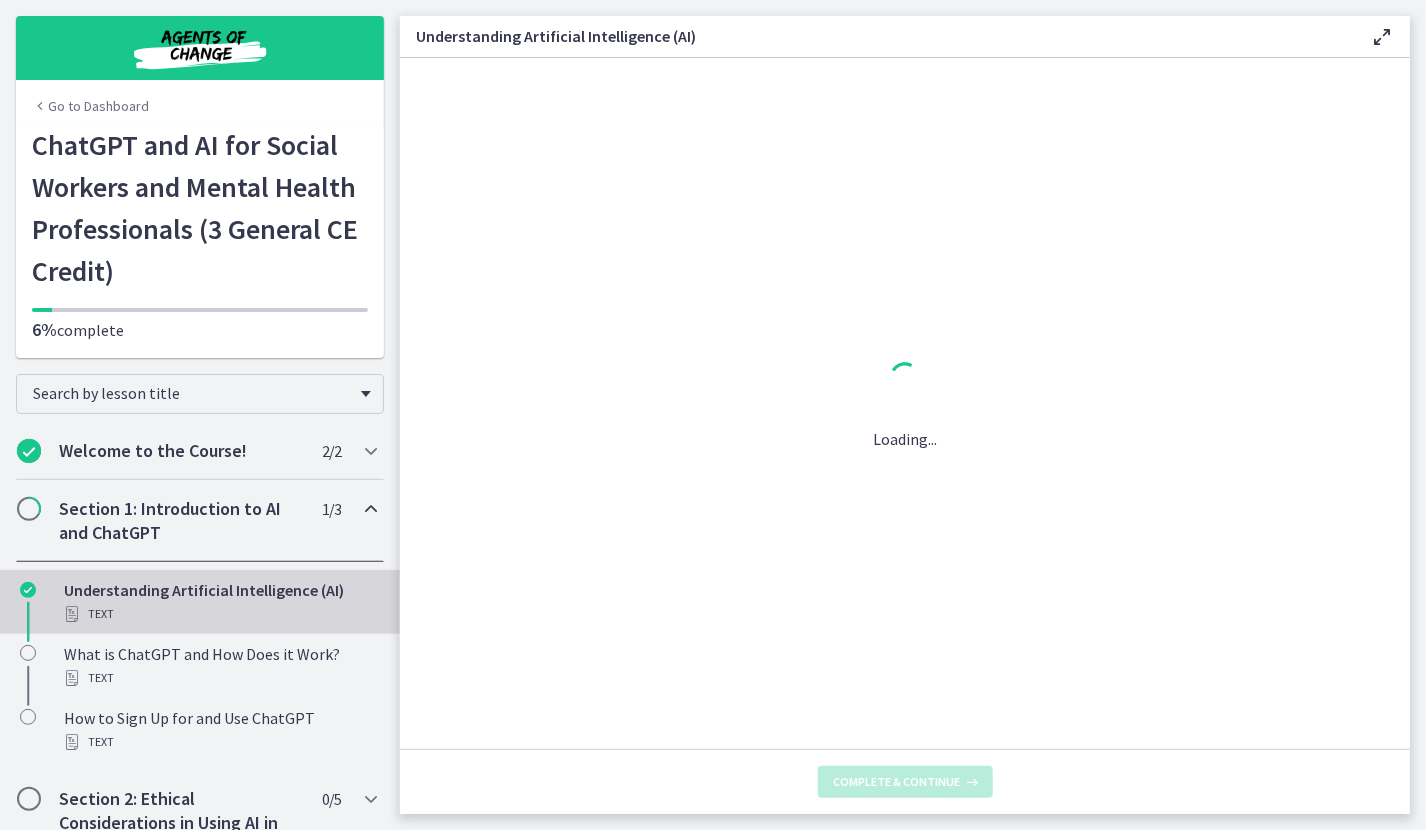 scroll, scrollTop: 0, scrollLeft: 0, axis: both 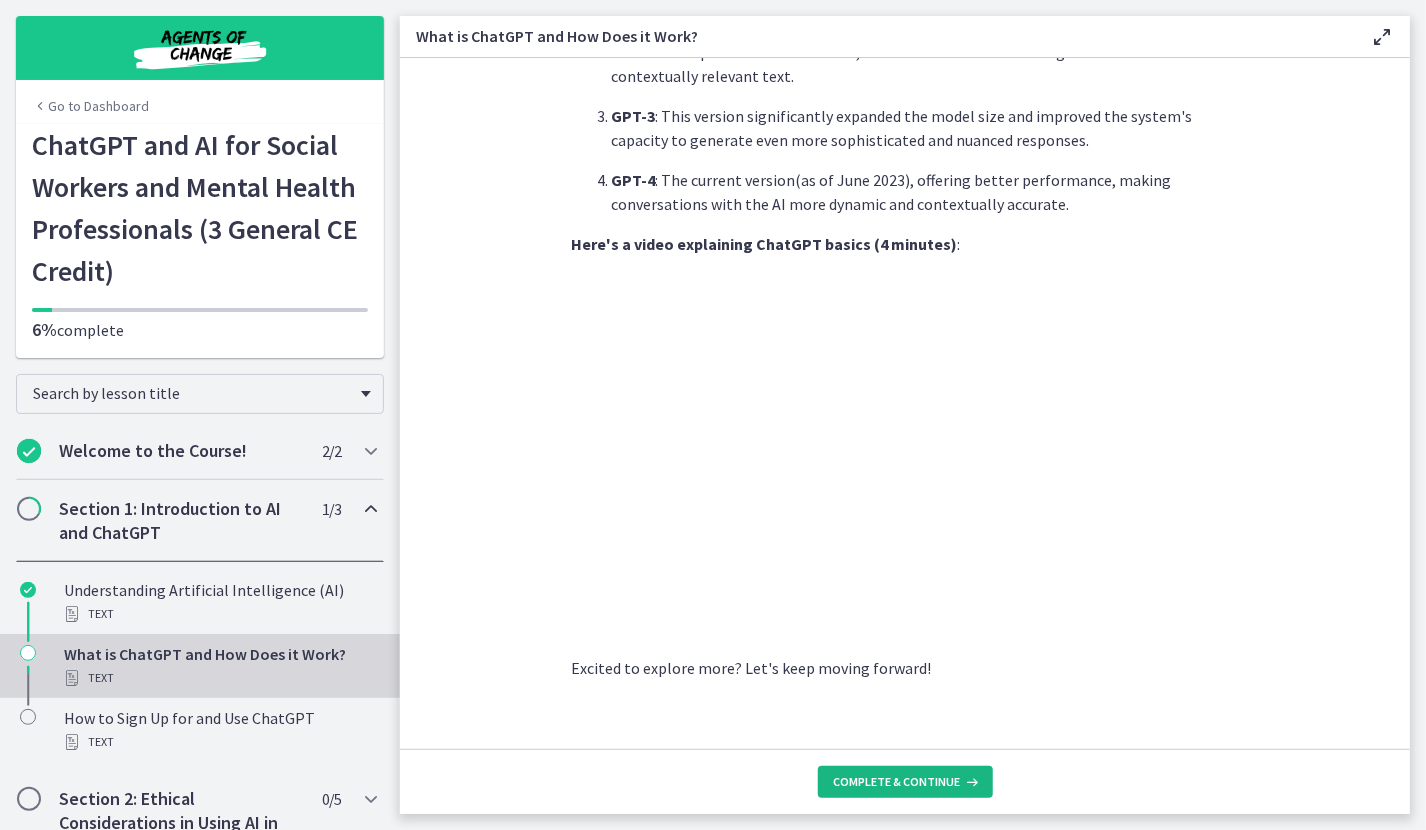 click on "Complete & continue" at bounding box center [897, 782] 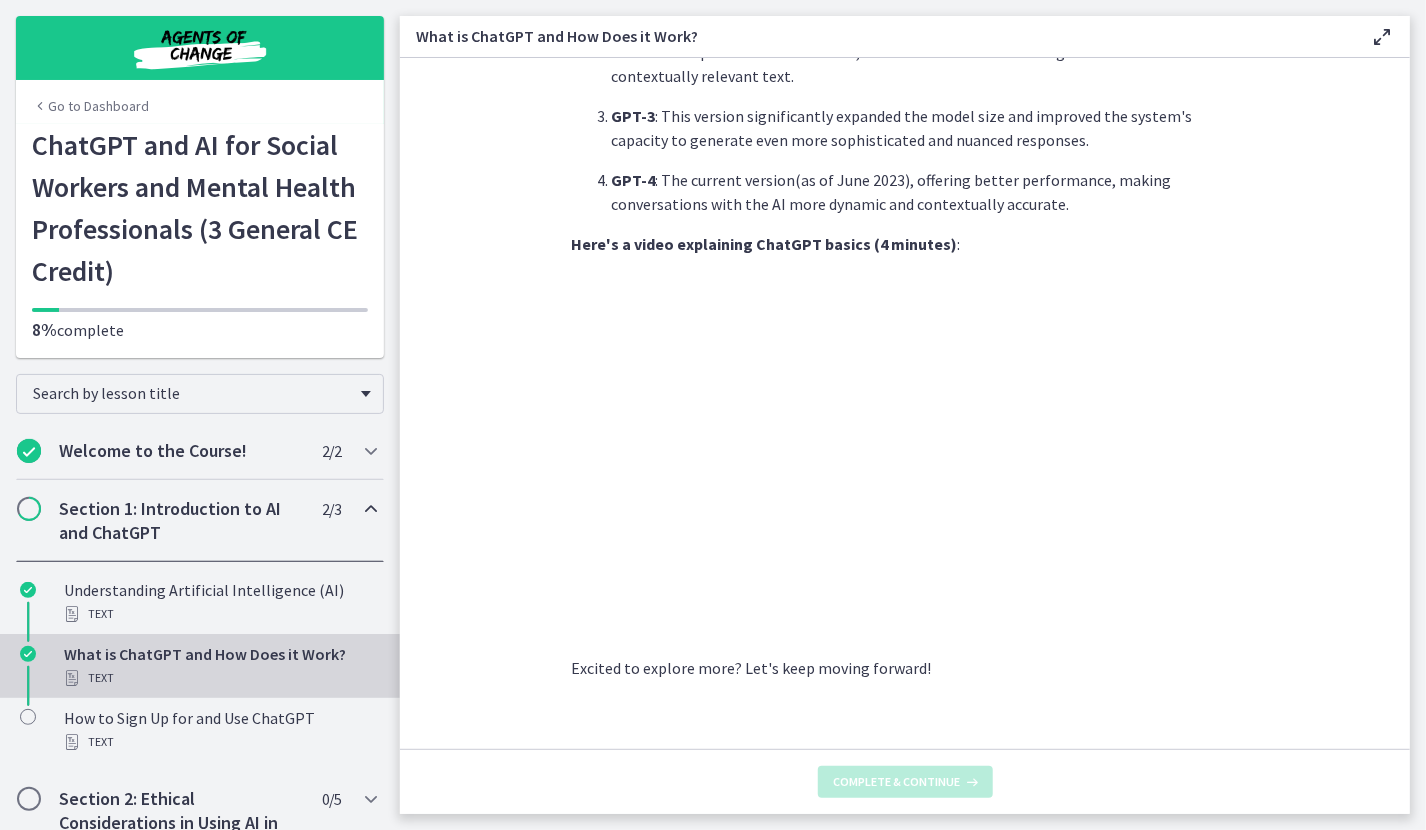 scroll, scrollTop: 0, scrollLeft: 0, axis: both 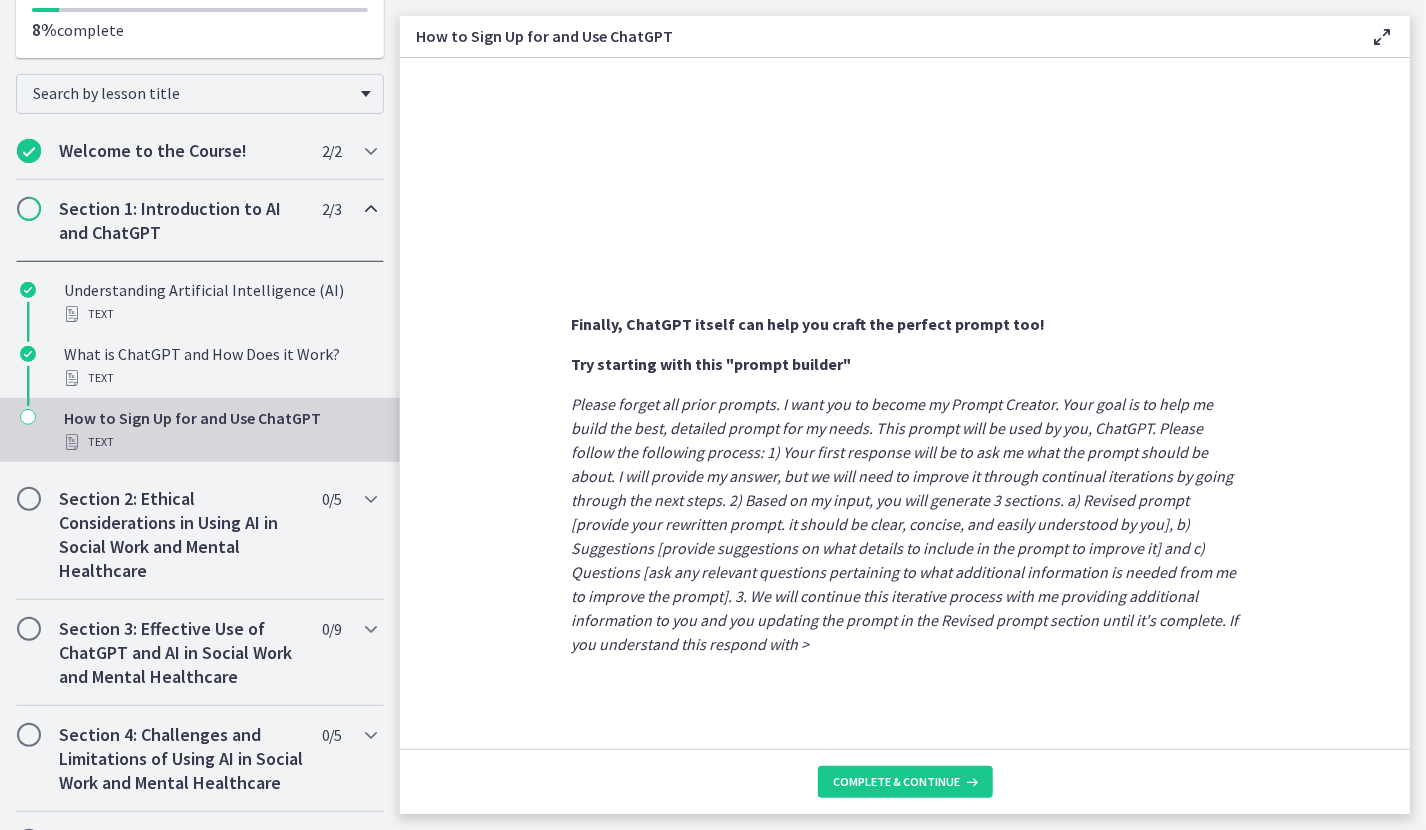 click on "Complete & continue" at bounding box center (905, 781) 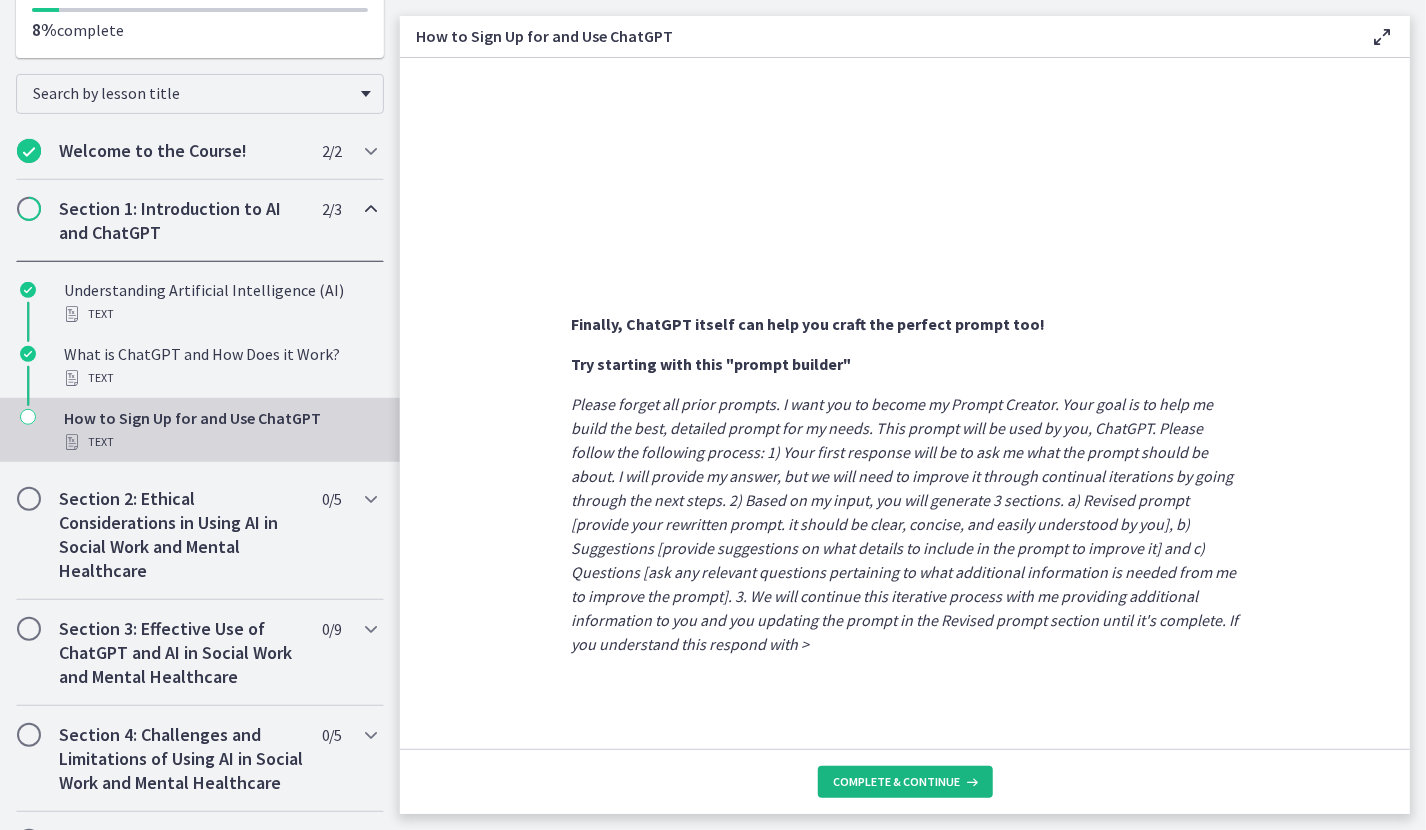 click on "Complete & continue" at bounding box center [897, 782] 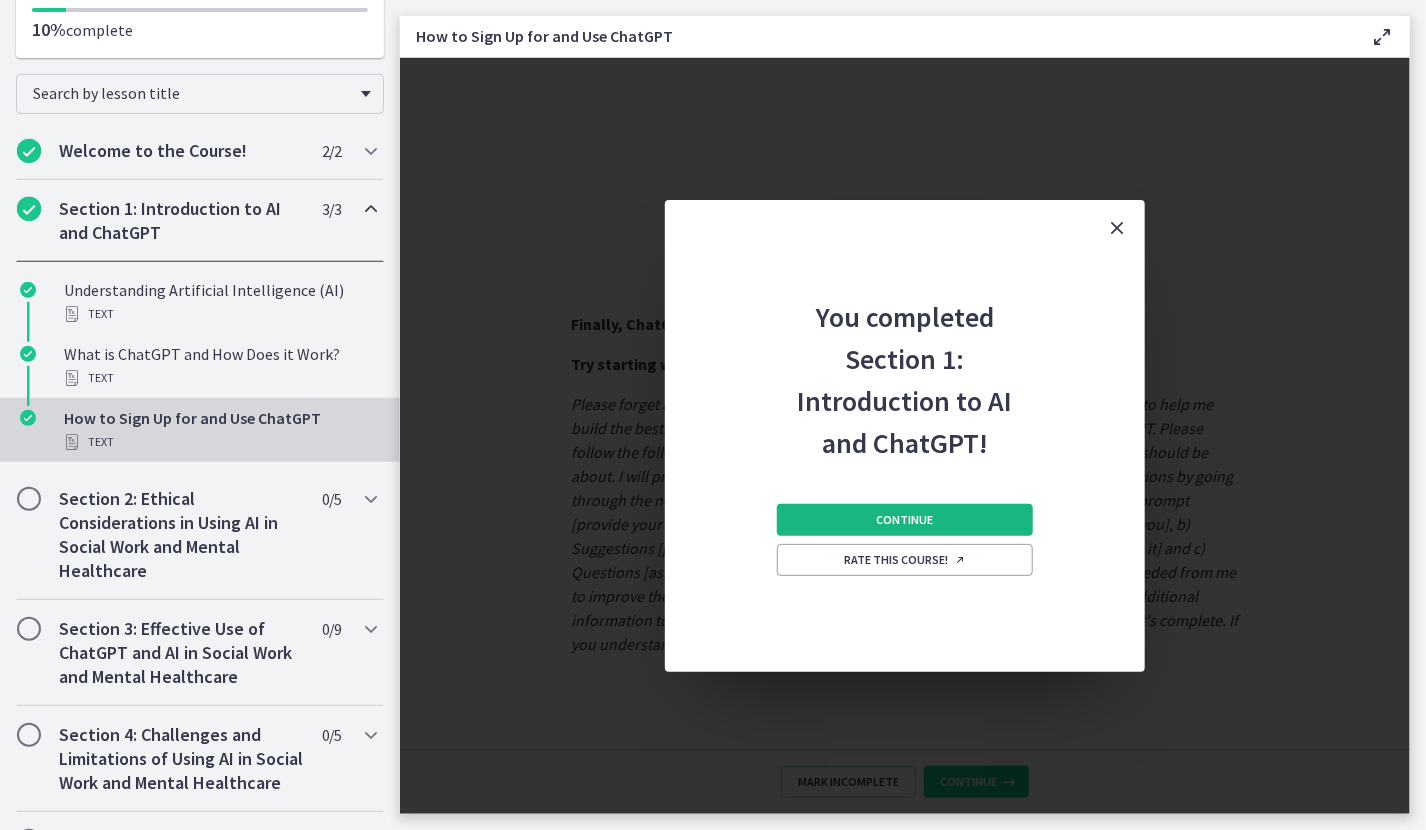 click on "Continue" at bounding box center [905, 520] 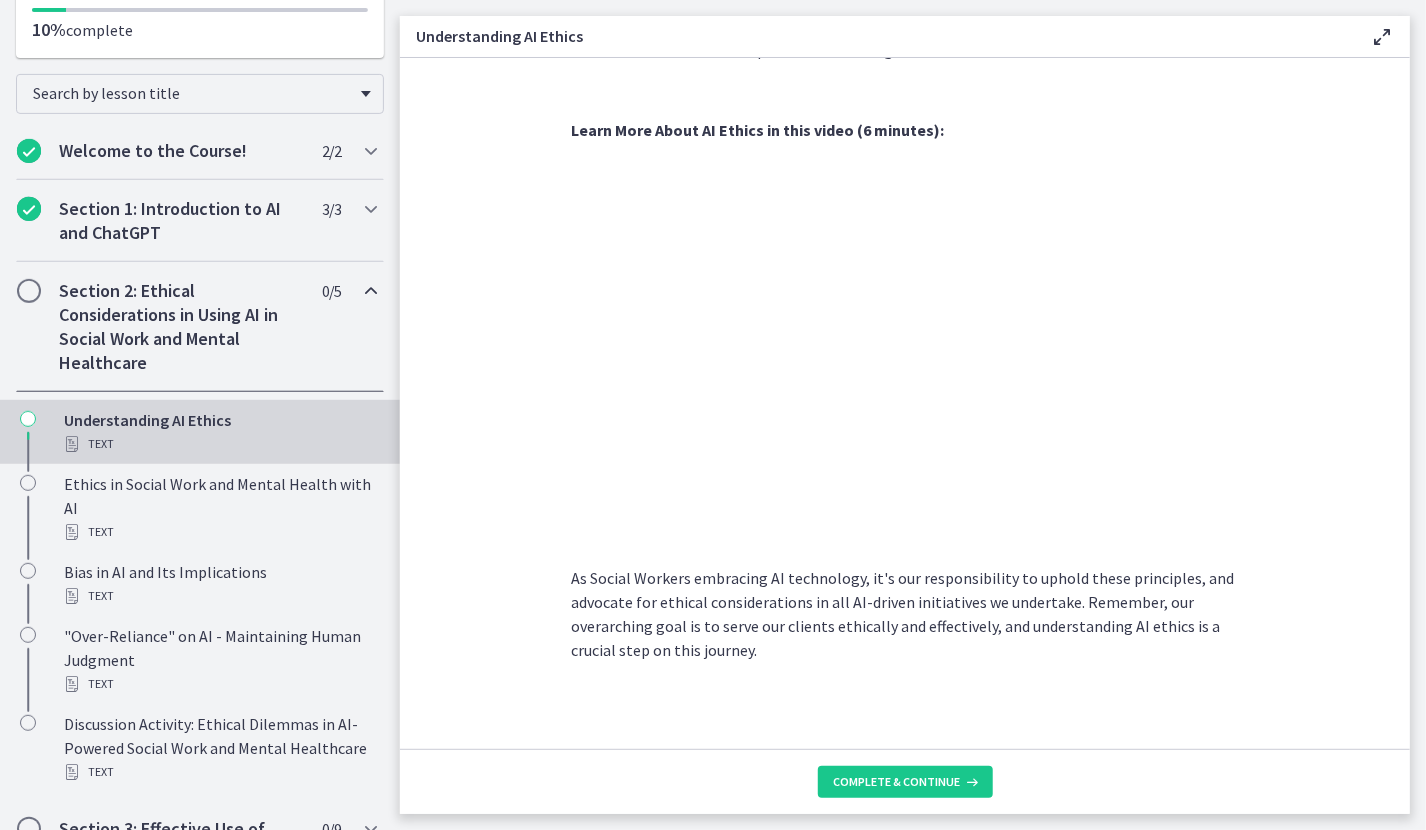 scroll, scrollTop: 906, scrollLeft: 0, axis: vertical 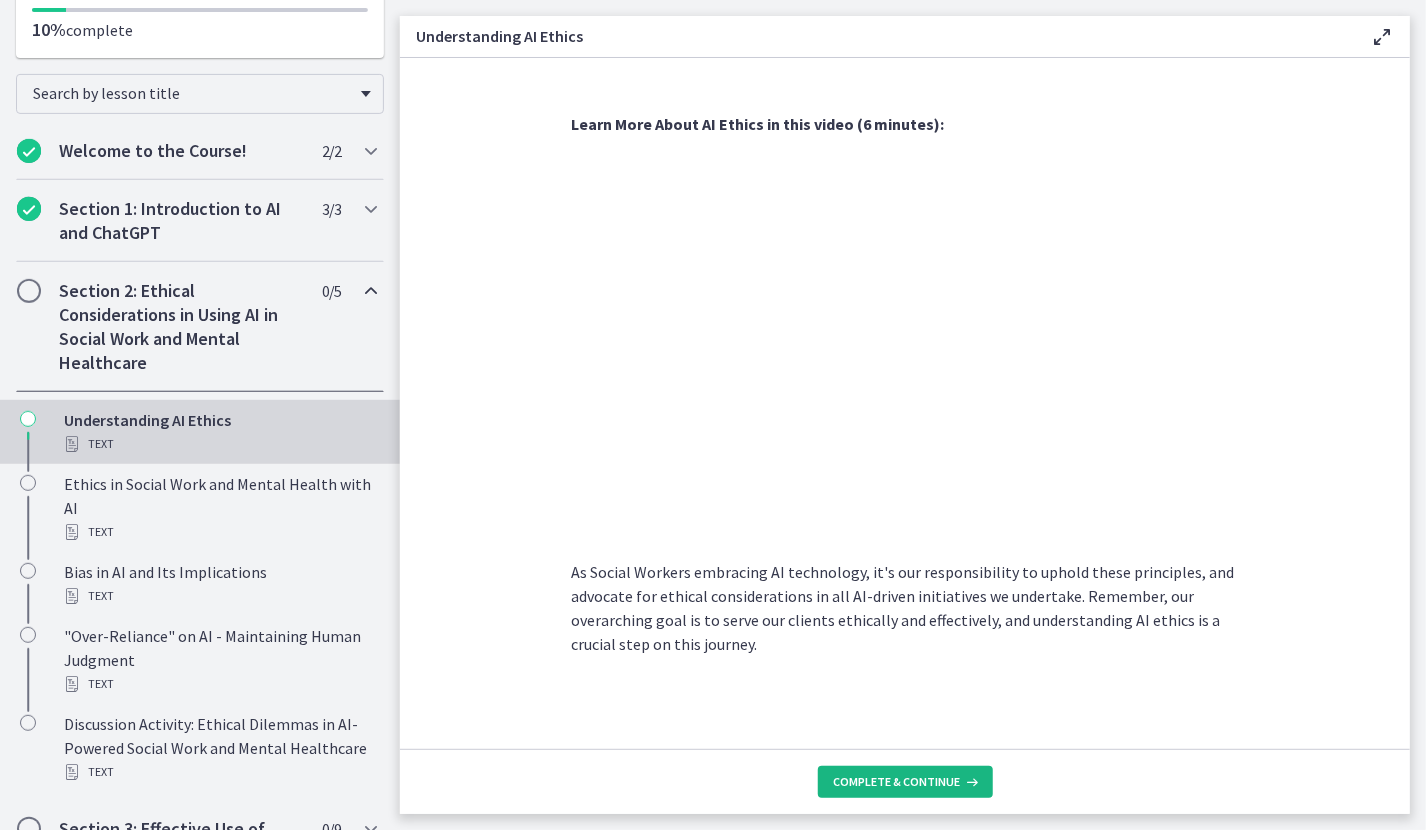click on "Complete & continue" at bounding box center (897, 782) 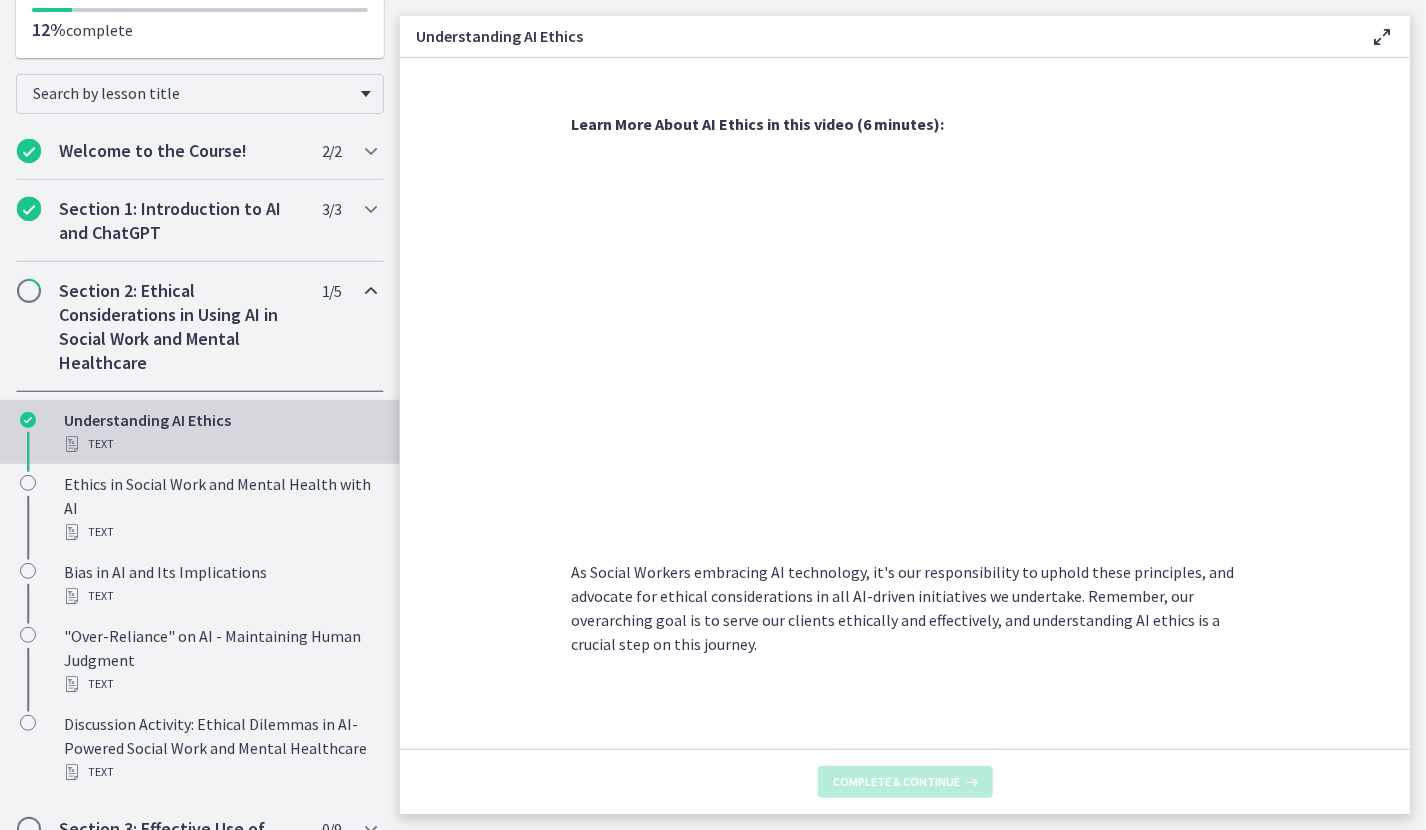 scroll, scrollTop: 0, scrollLeft: 0, axis: both 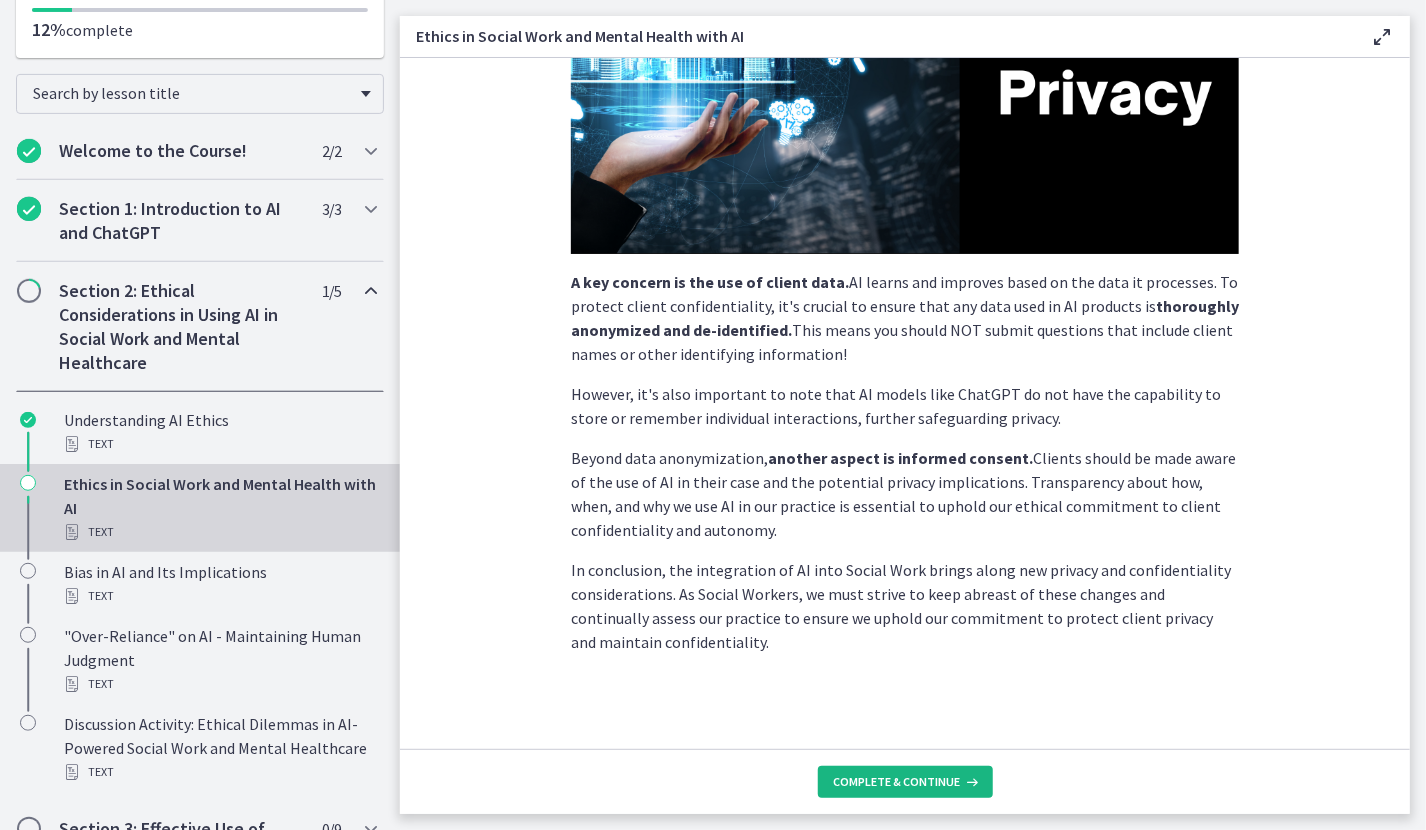 click on "Complete & continue" at bounding box center (905, 781) 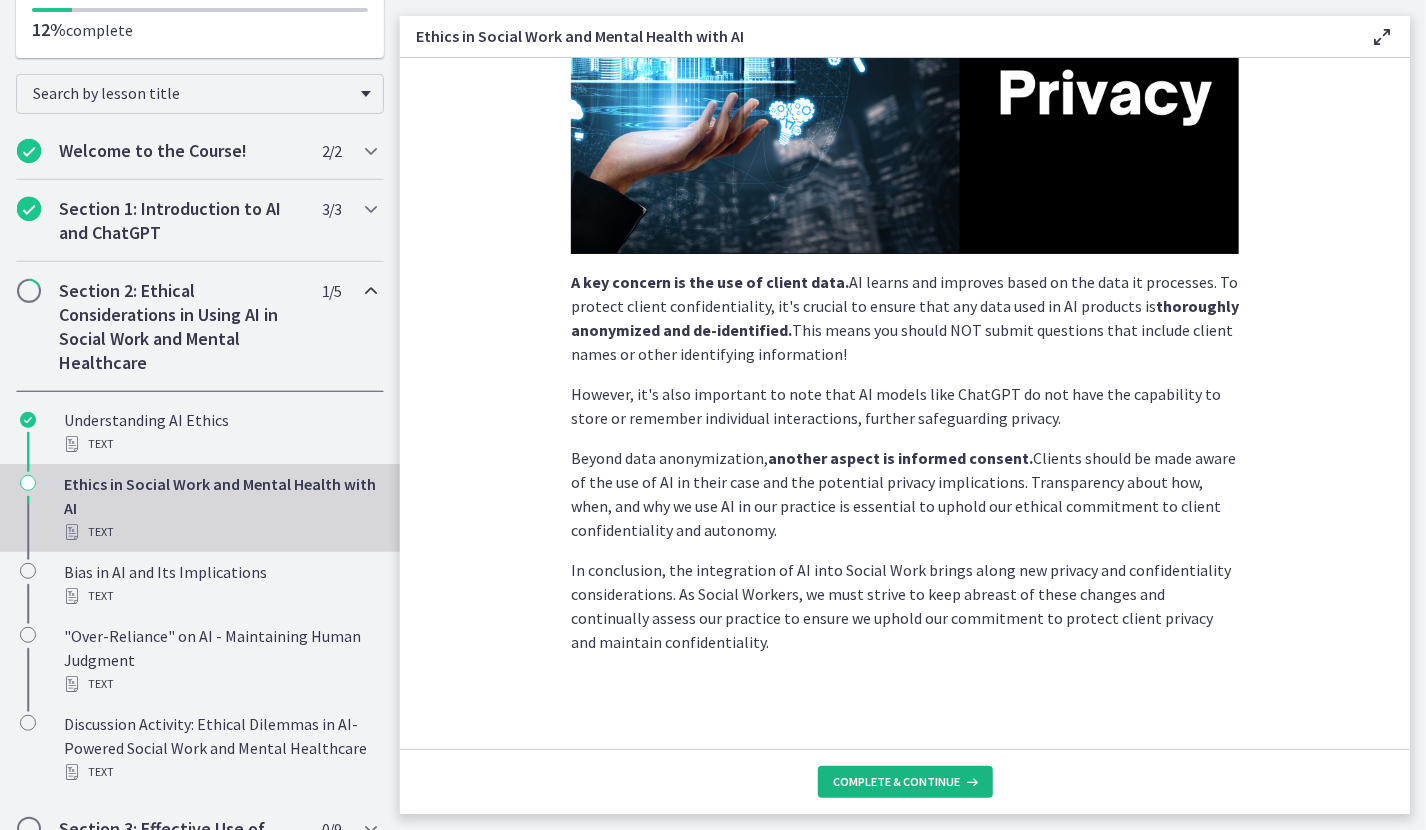 click on "Complete & continue" at bounding box center (905, 782) 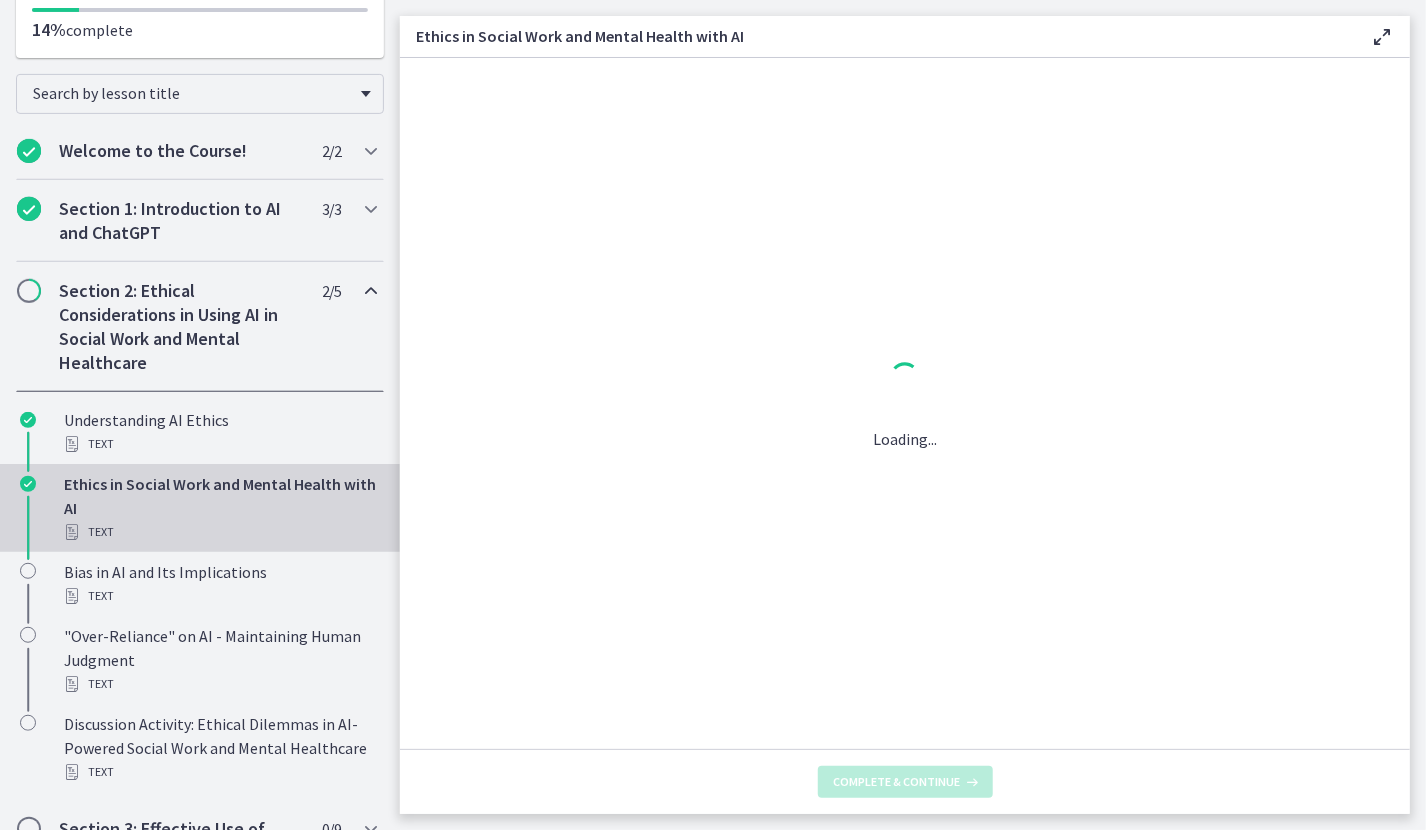 scroll, scrollTop: 0, scrollLeft: 0, axis: both 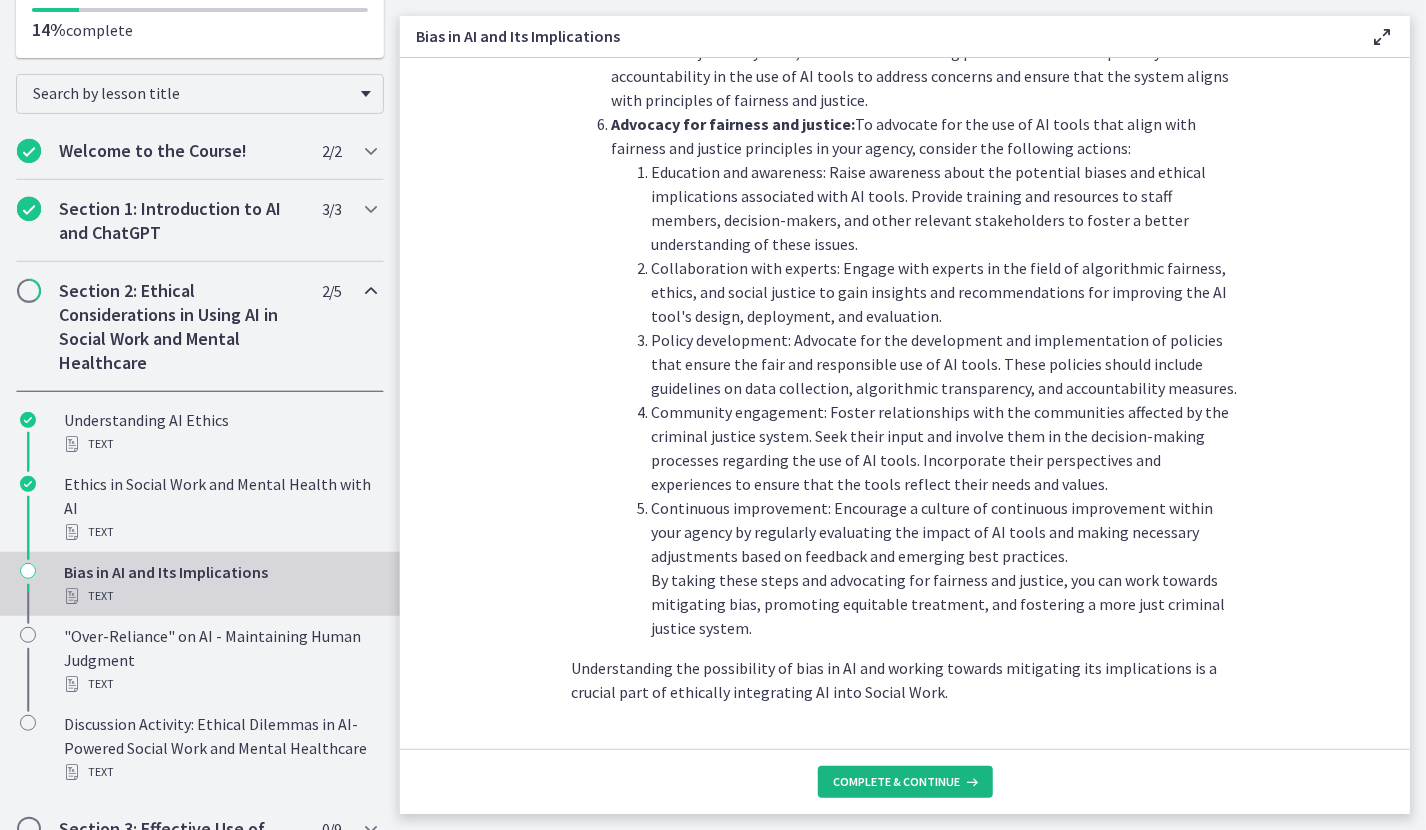 click on "Complete & continue" at bounding box center [897, 782] 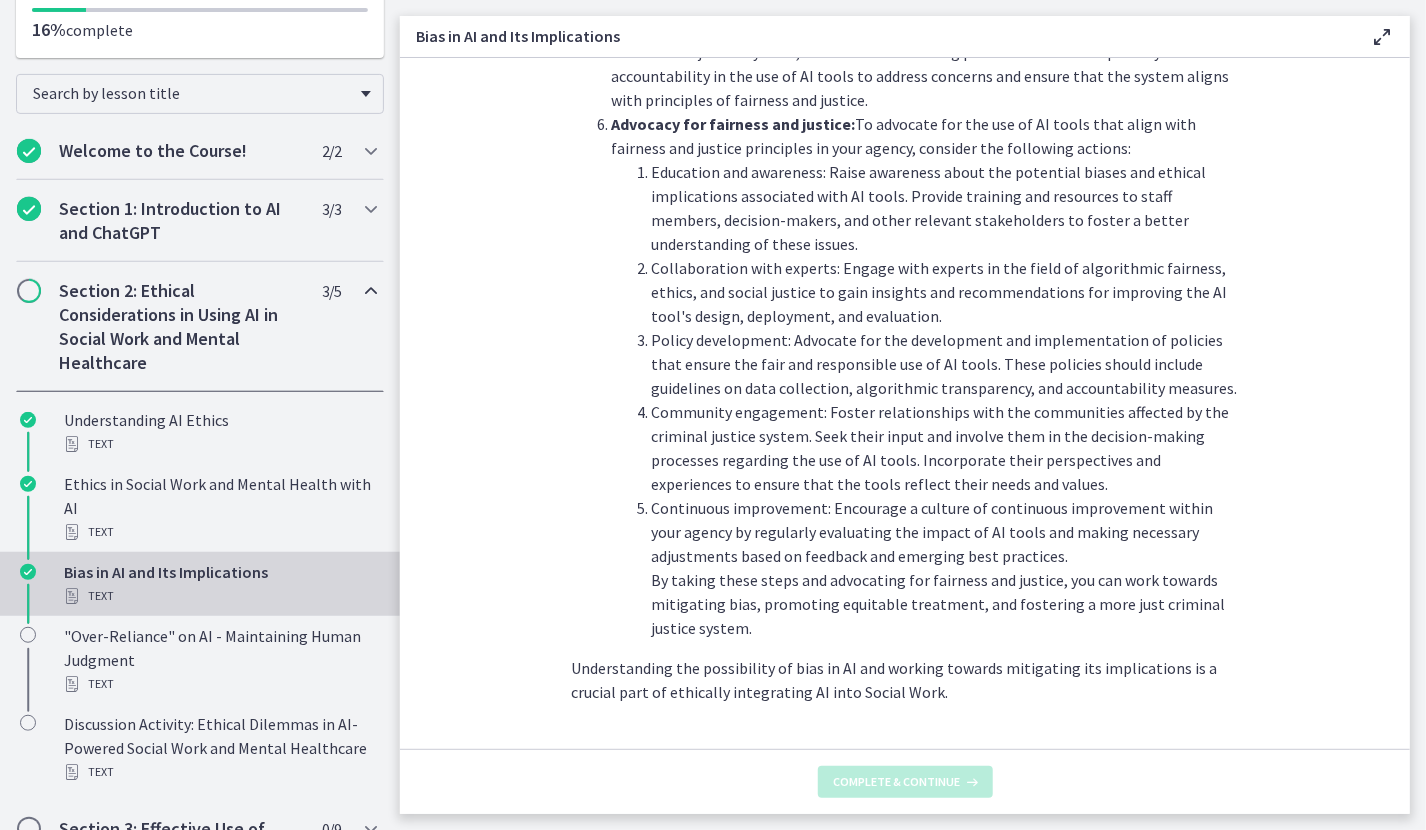 scroll, scrollTop: 0, scrollLeft: 0, axis: both 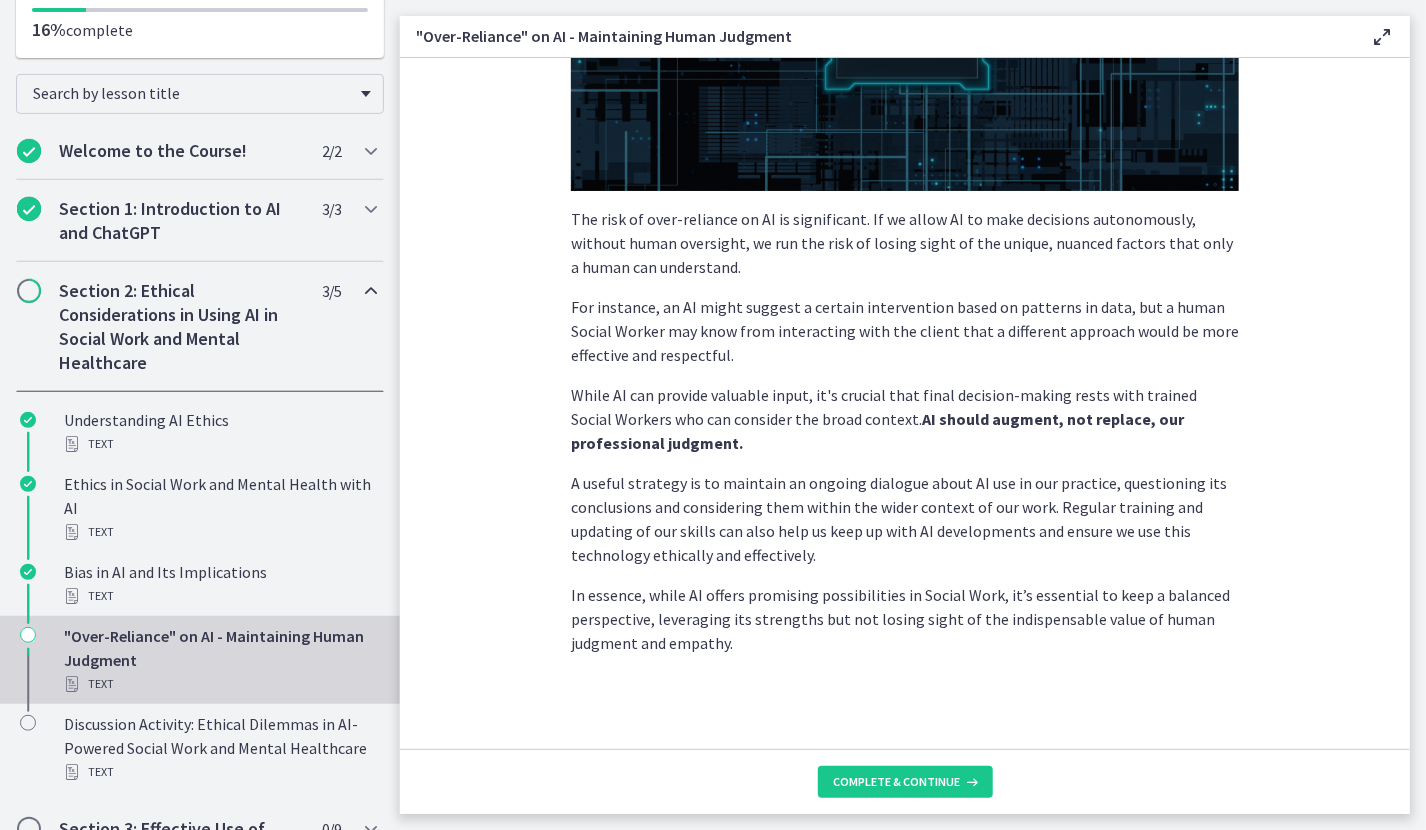click on "Complete & continue" at bounding box center [905, 781] 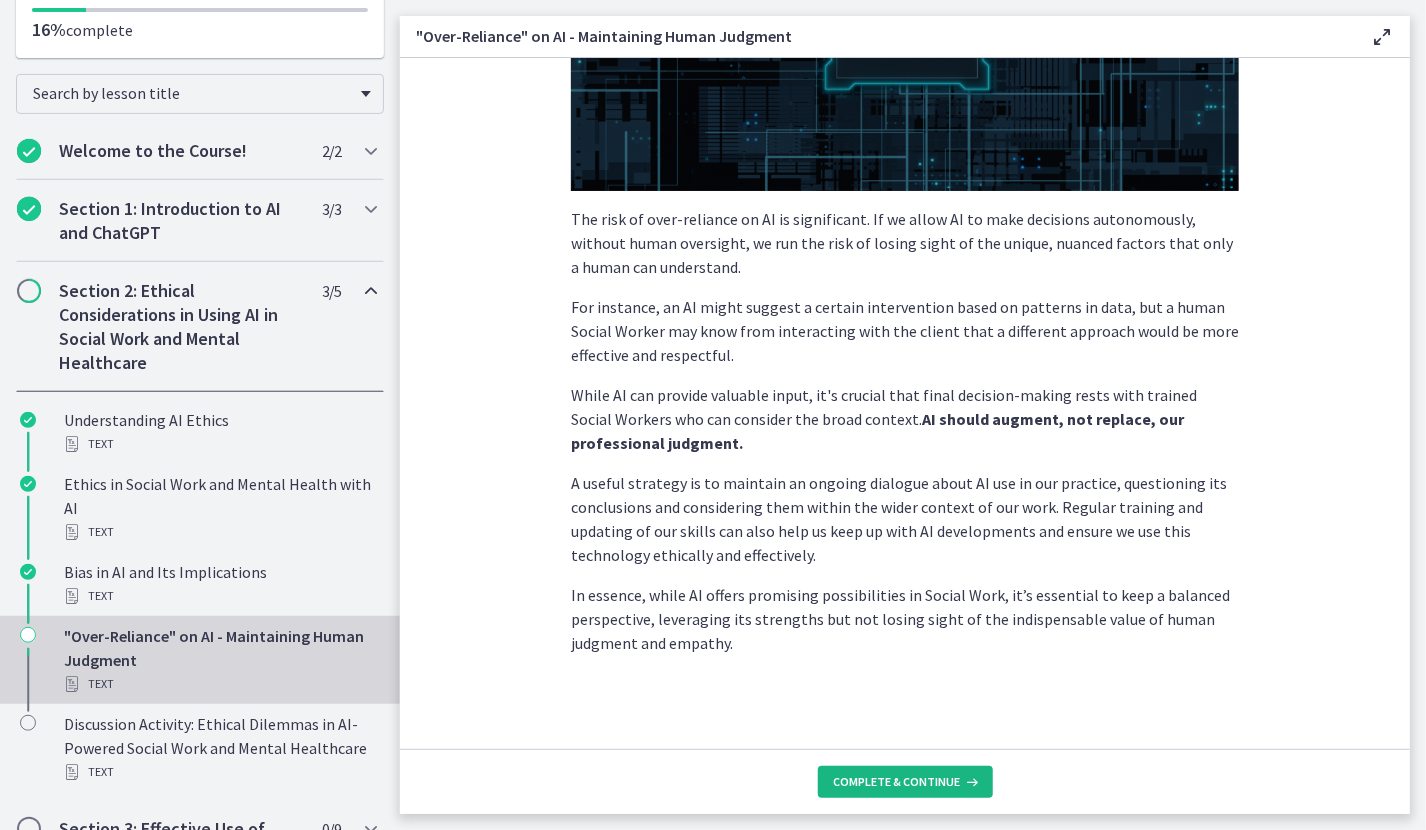 click on "Complete & continue" at bounding box center (897, 782) 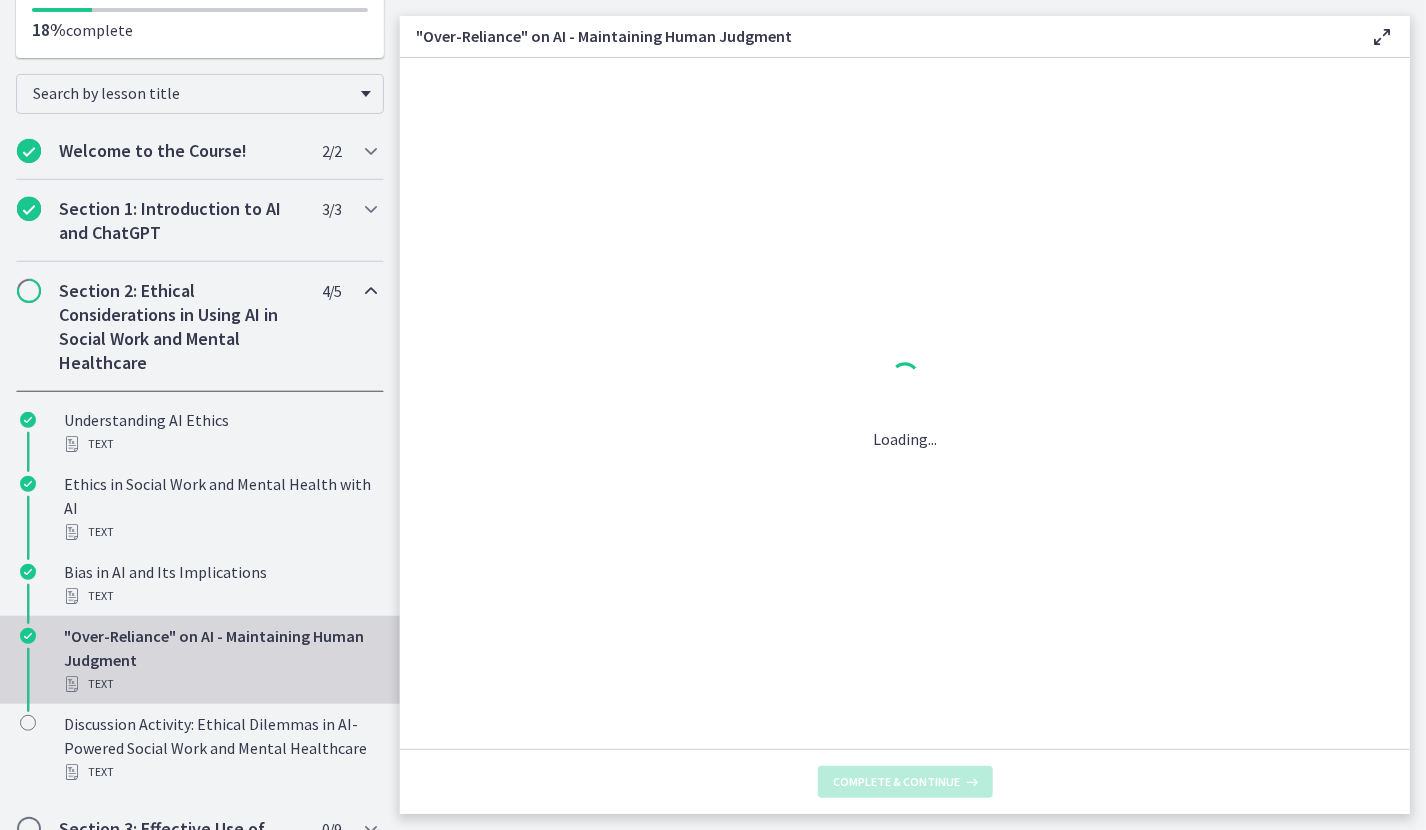 scroll, scrollTop: 0, scrollLeft: 0, axis: both 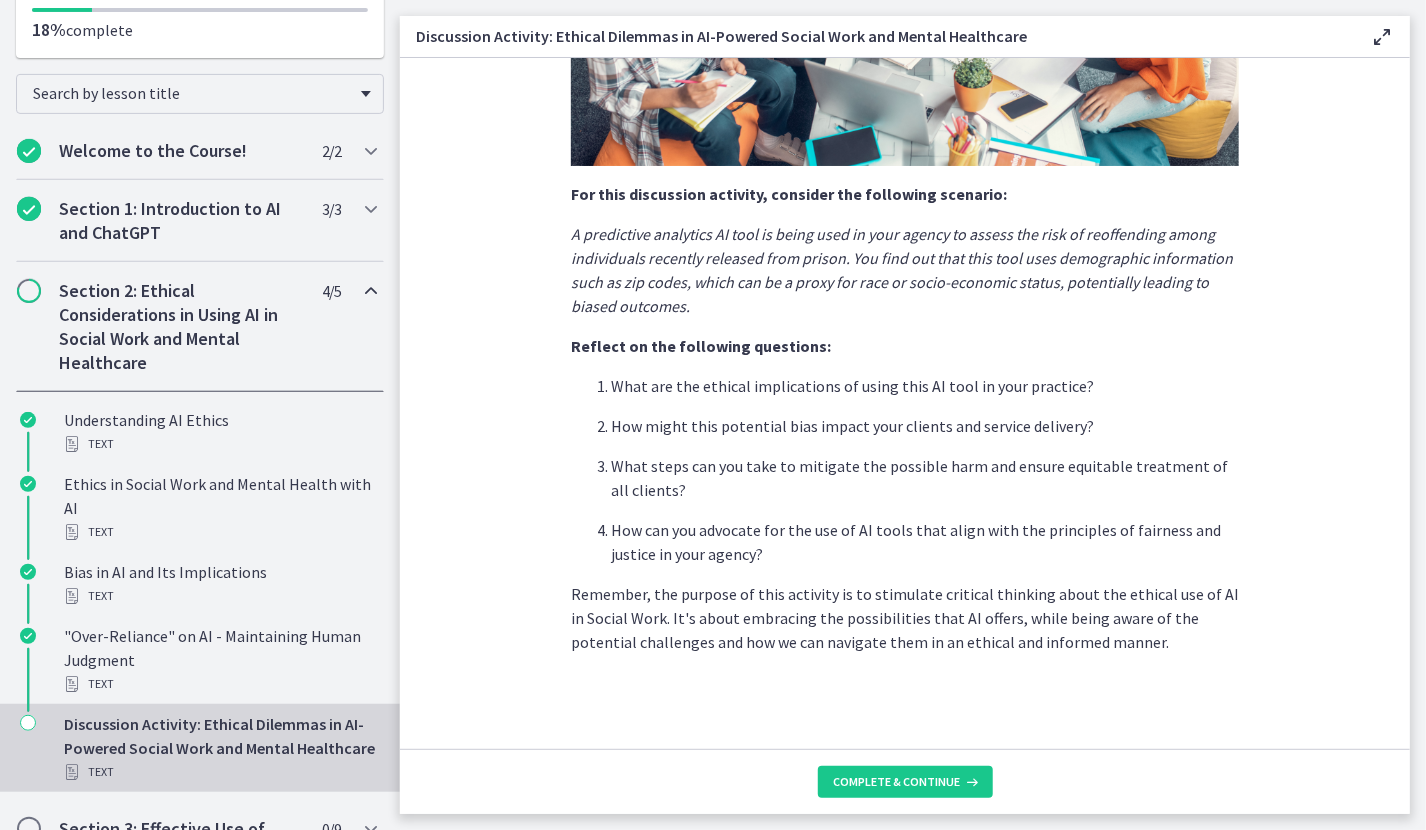 click on "Complete & continue" at bounding box center [905, 781] 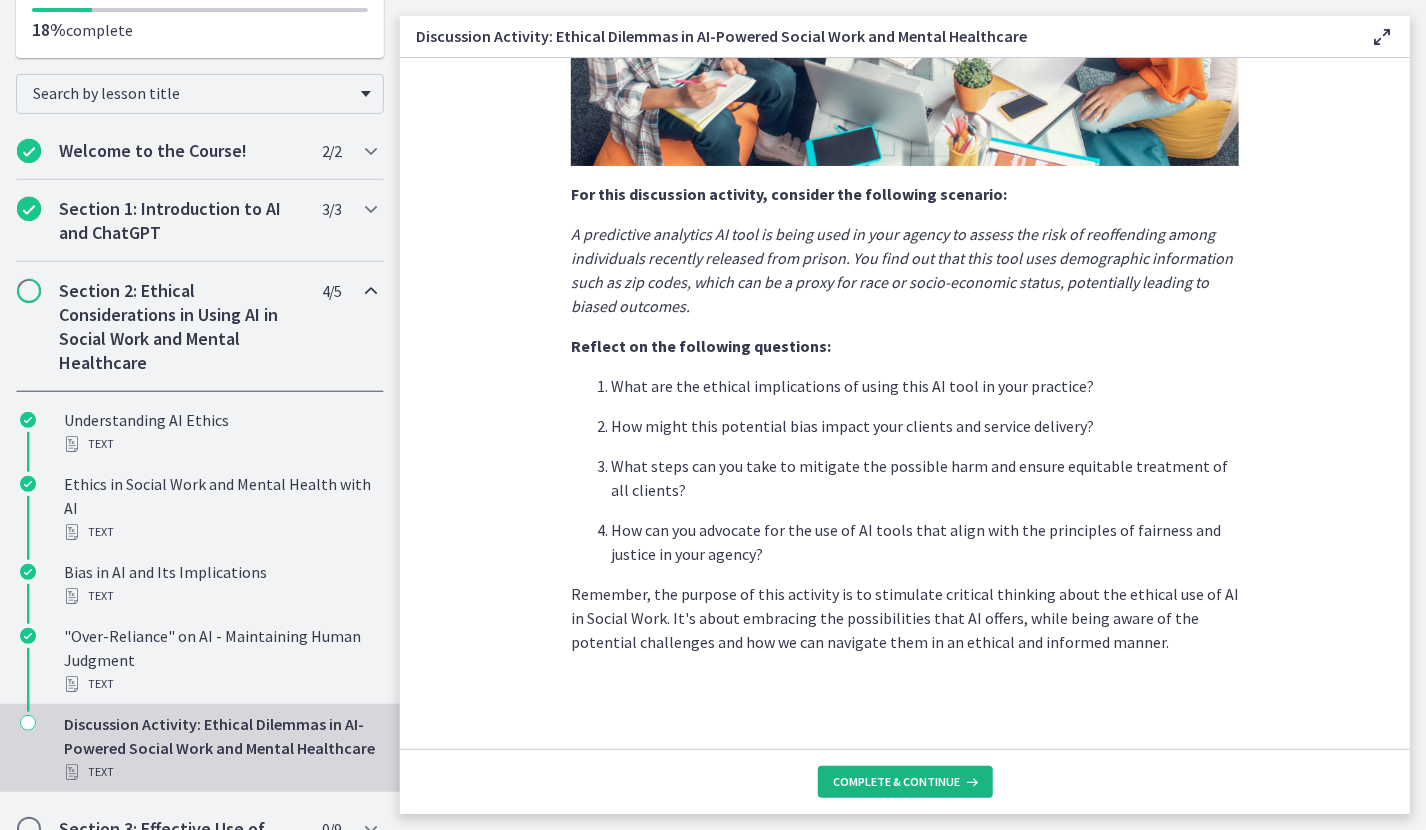 click on "Complete & continue" at bounding box center [897, 782] 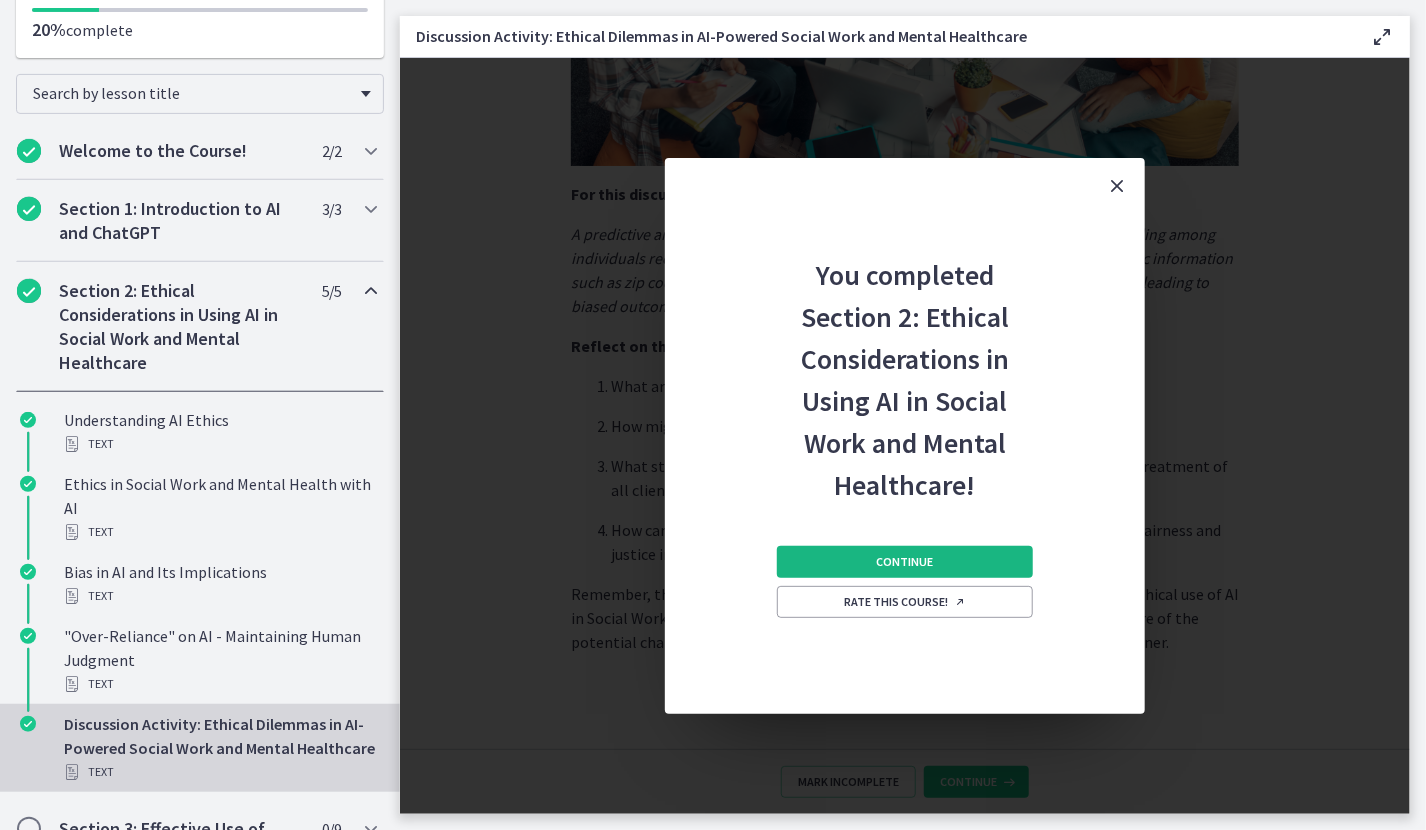 click on "Continue" at bounding box center (905, 562) 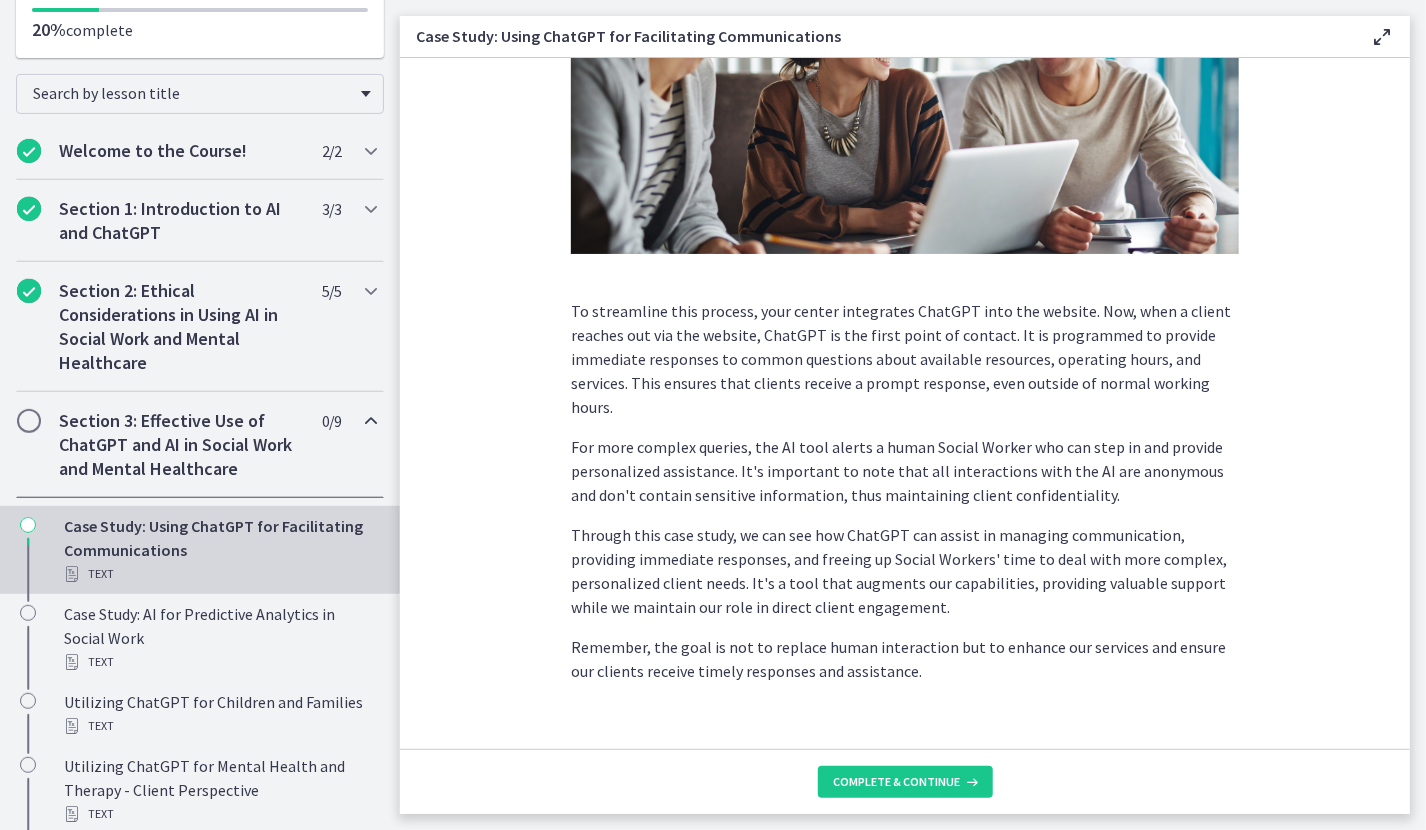 scroll, scrollTop: 416, scrollLeft: 0, axis: vertical 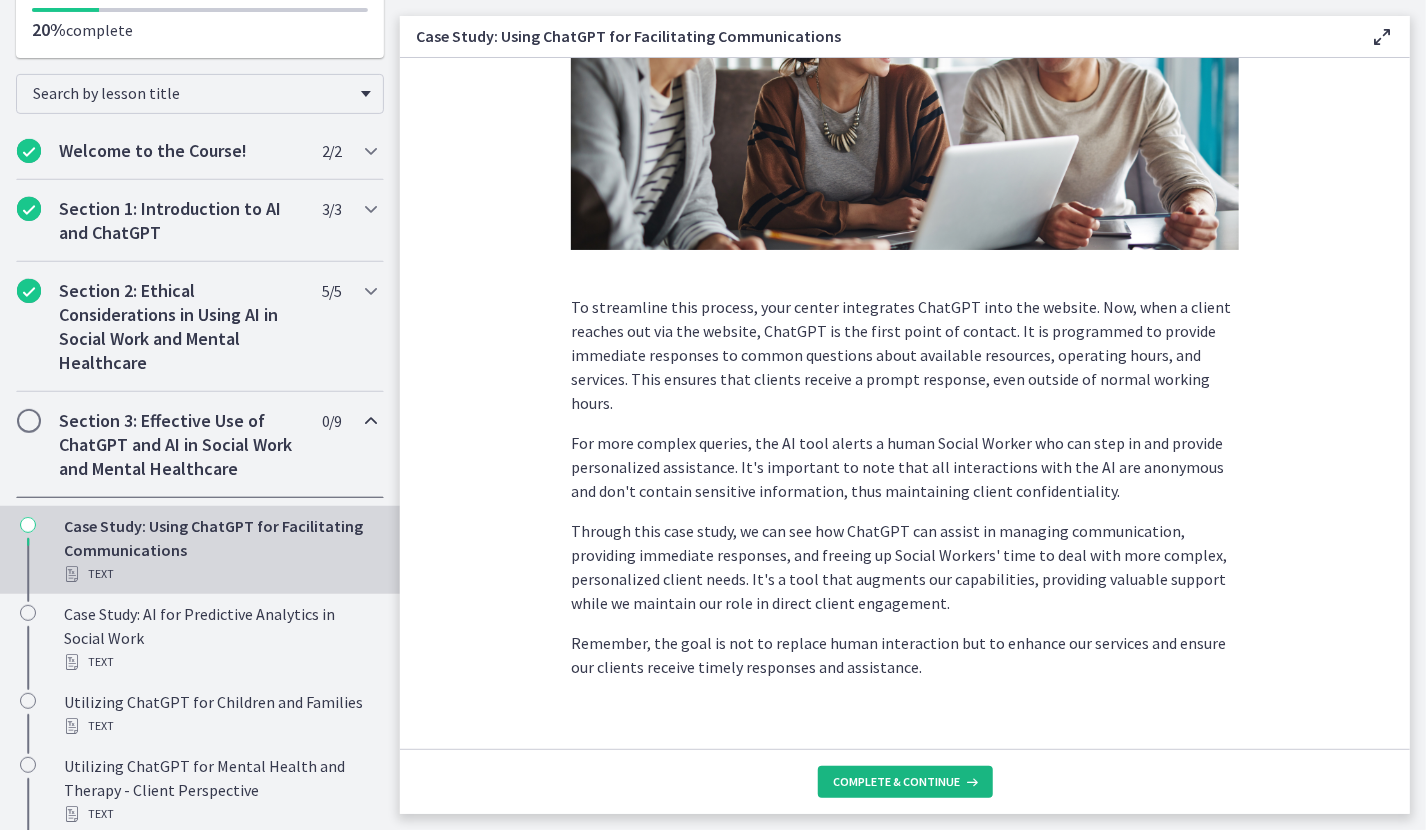 click on "Complete & continue" at bounding box center (905, 782) 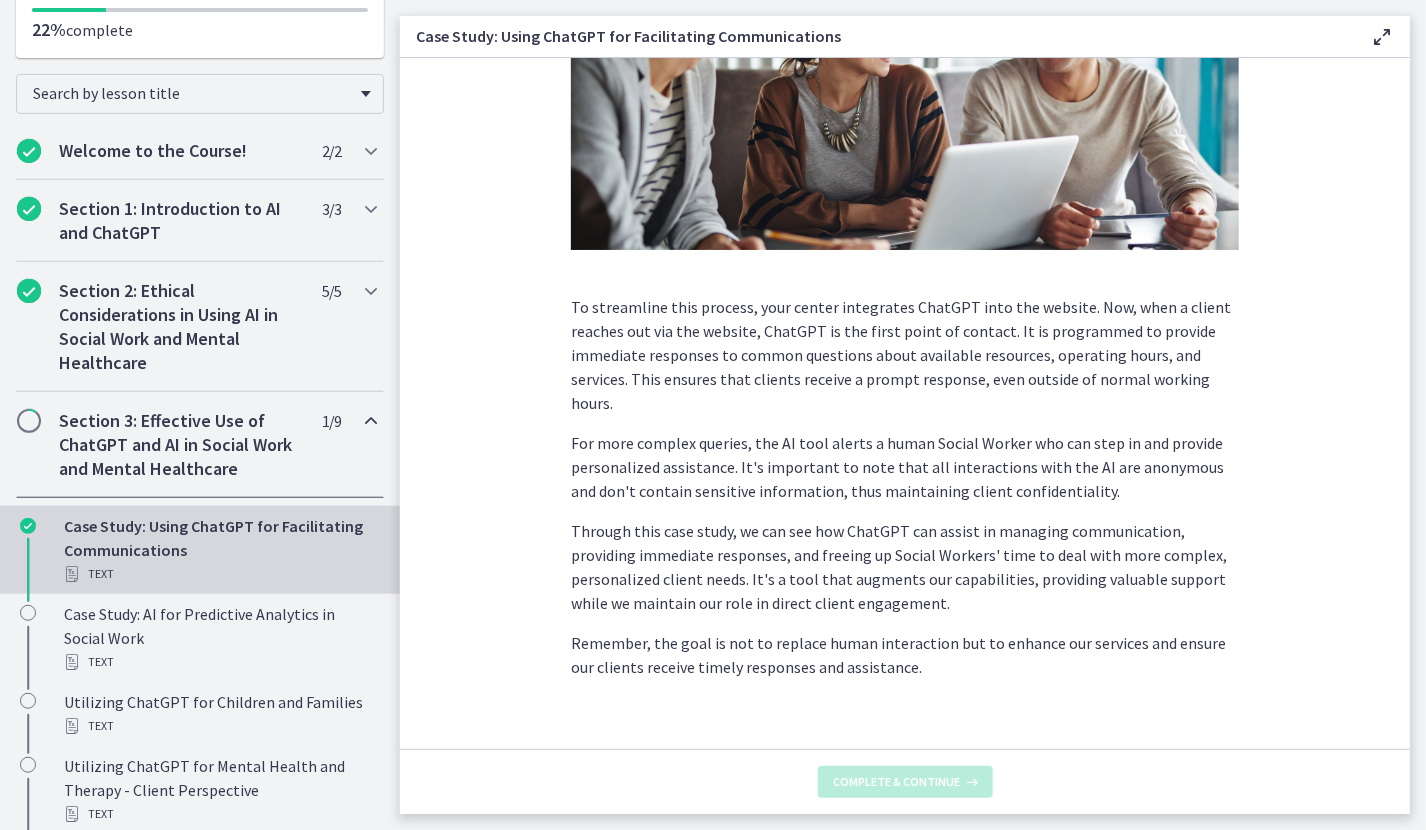 scroll, scrollTop: 0, scrollLeft: 0, axis: both 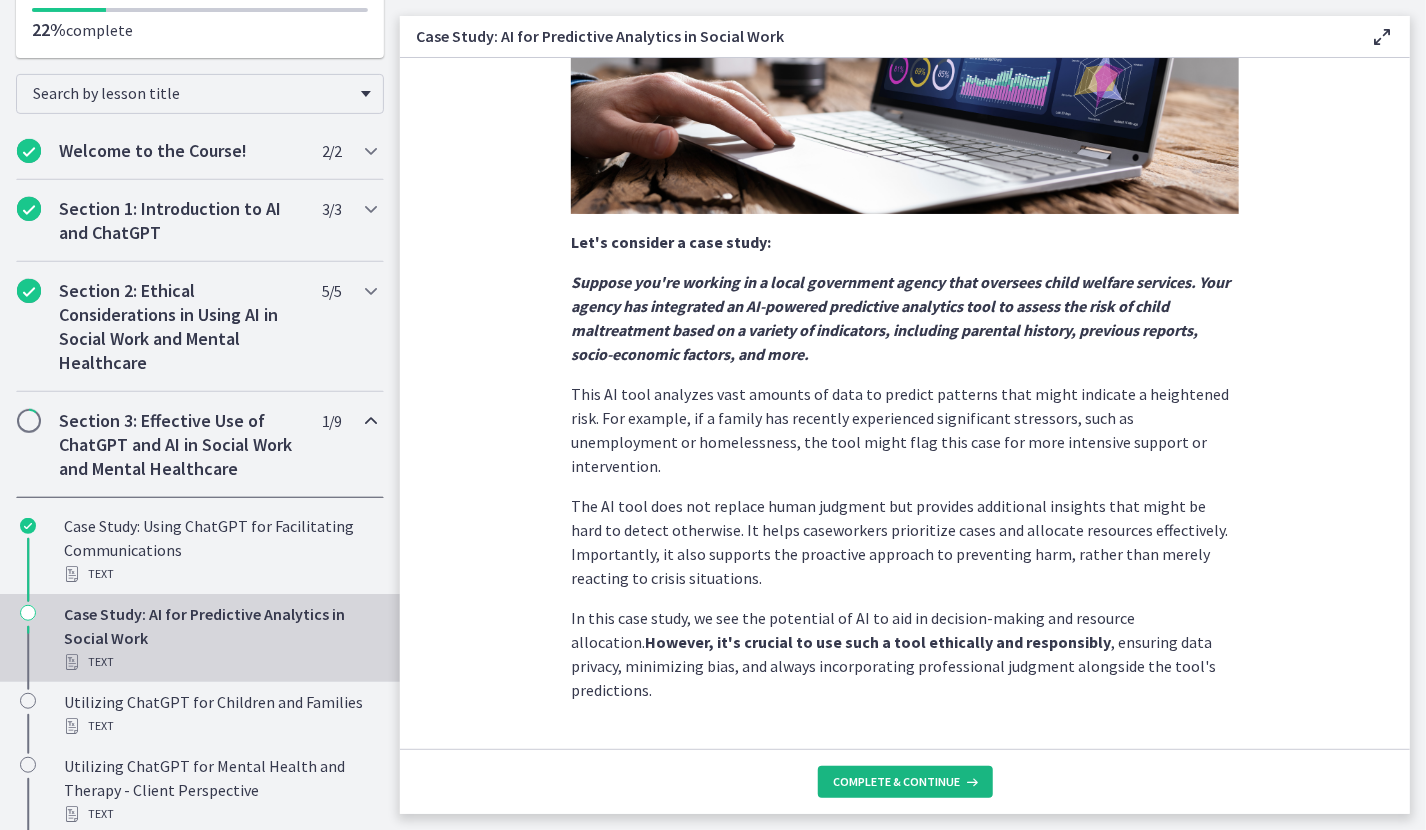 click on "Complete & continue" at bounding box center [905, 782] 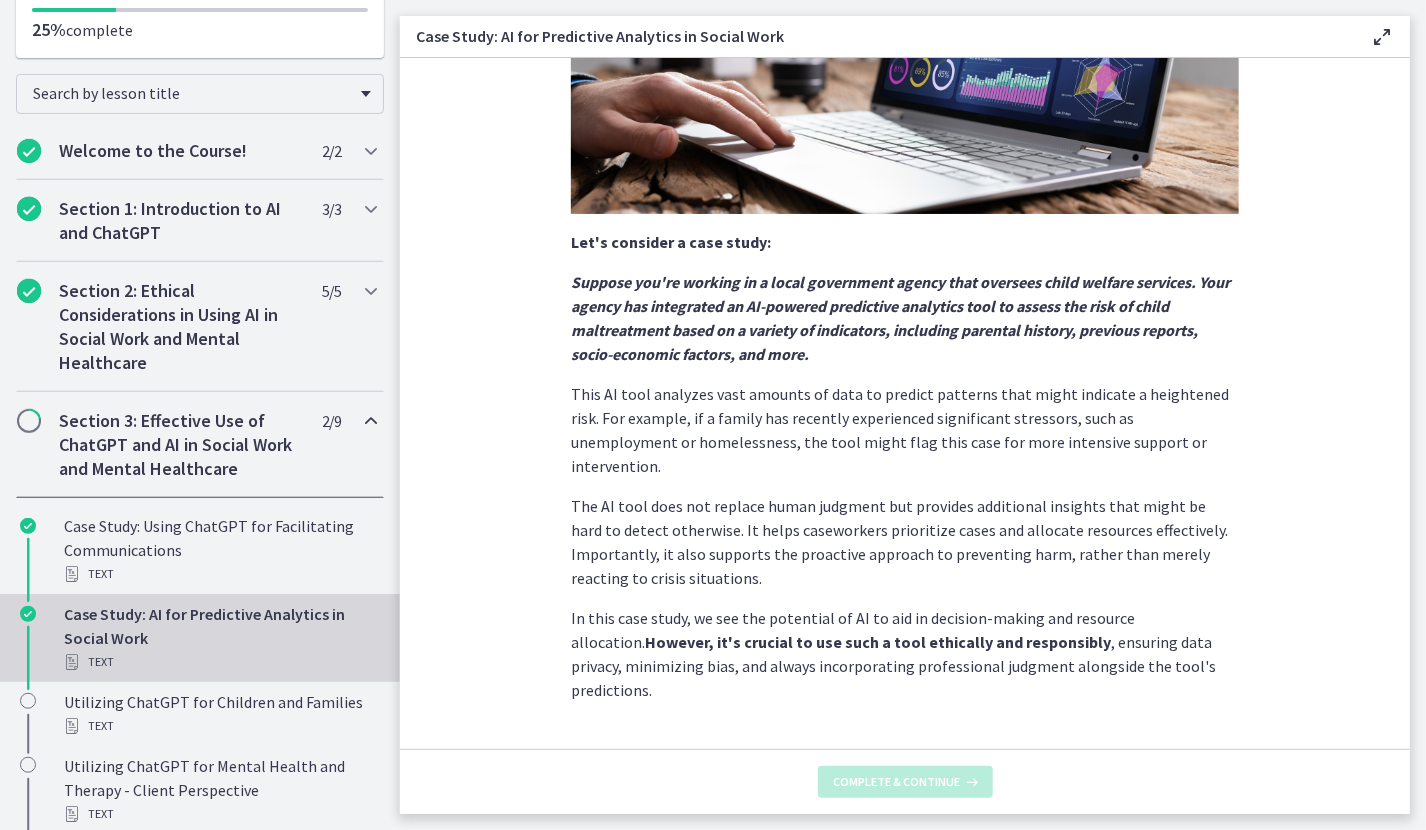 scroll, scrollTop: 0, scrollLeft: 0, axis: both 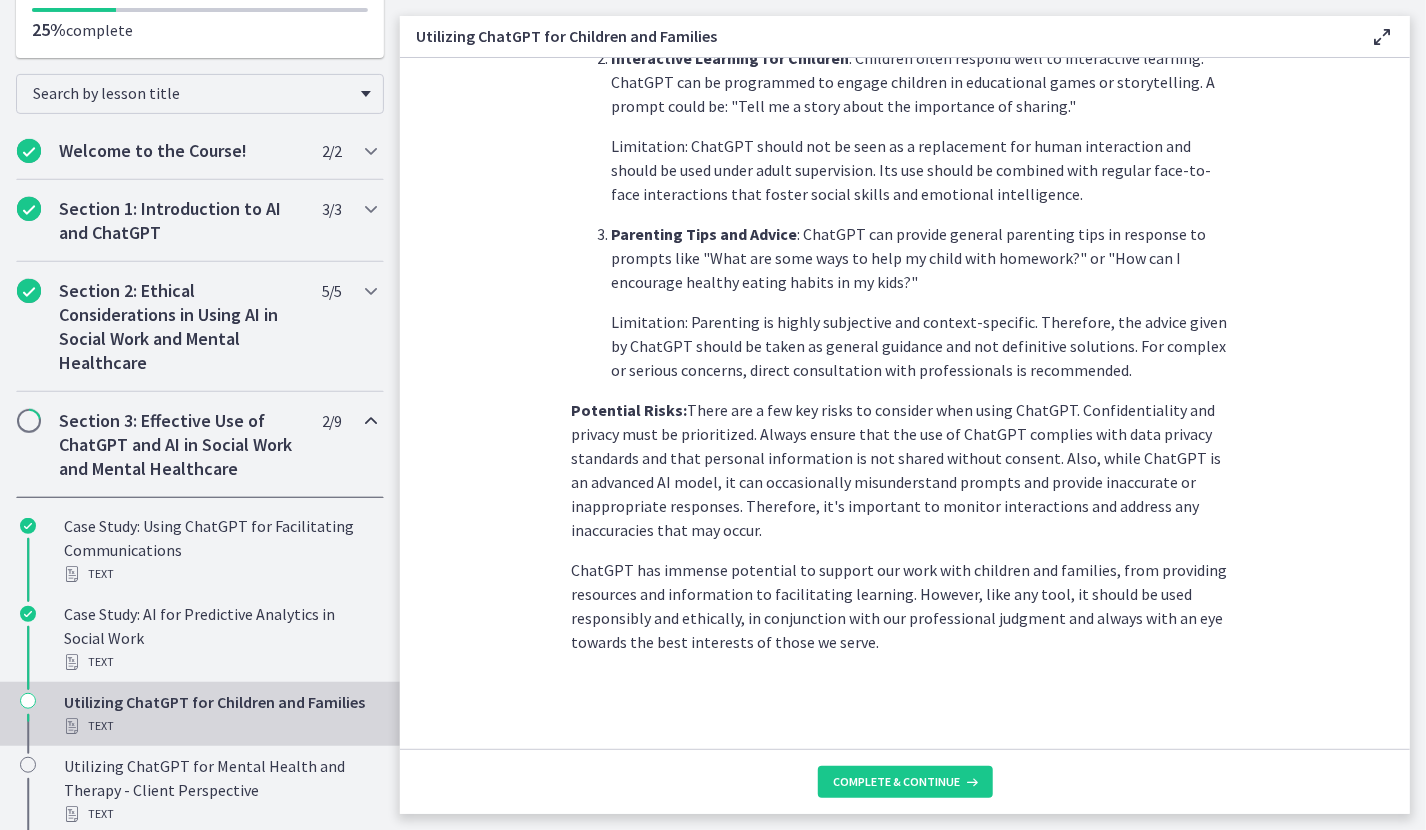 click on "Complete & continue" at bounding box center [905, 781] 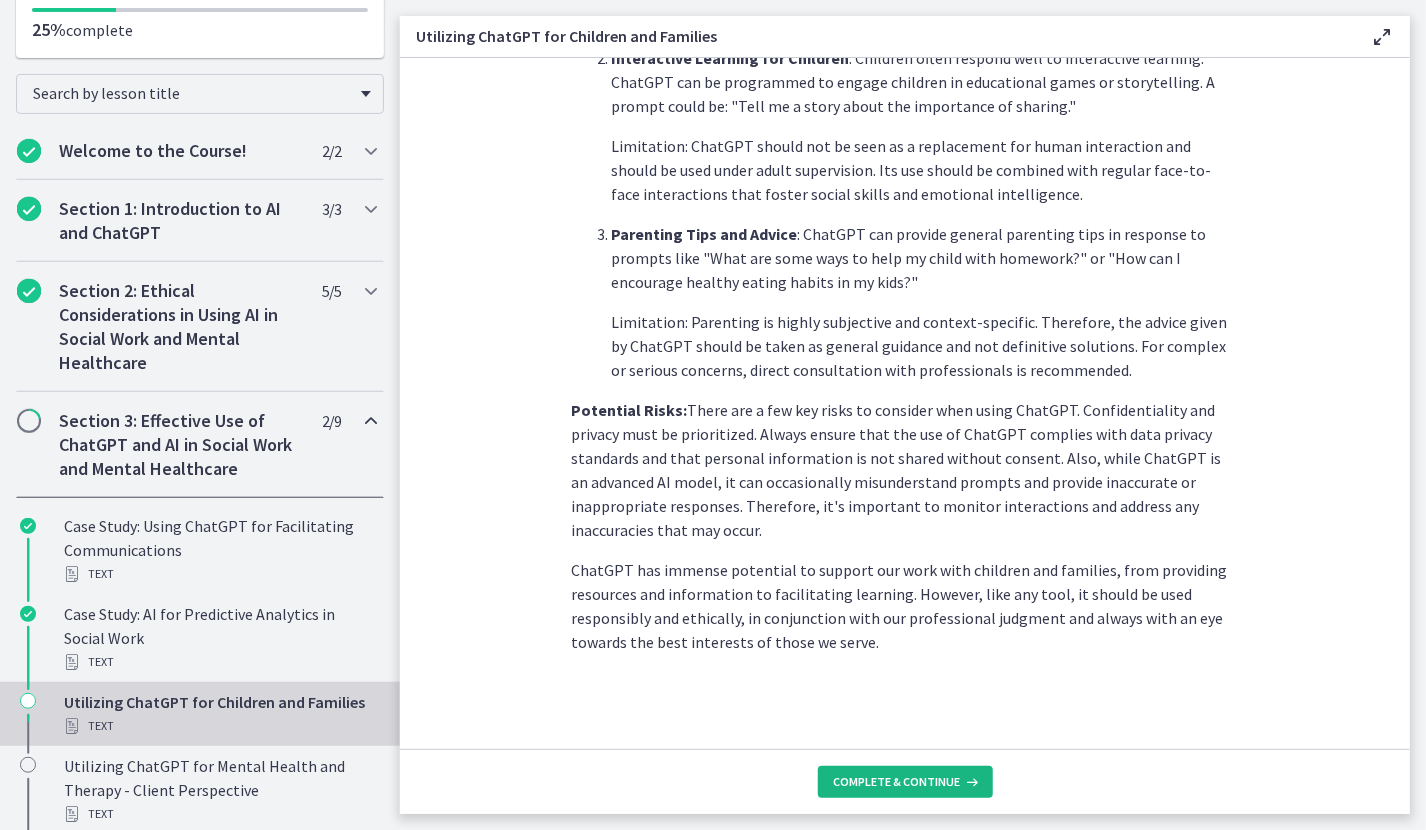 click on "Complete & continue" at bounding box center (897, 782) 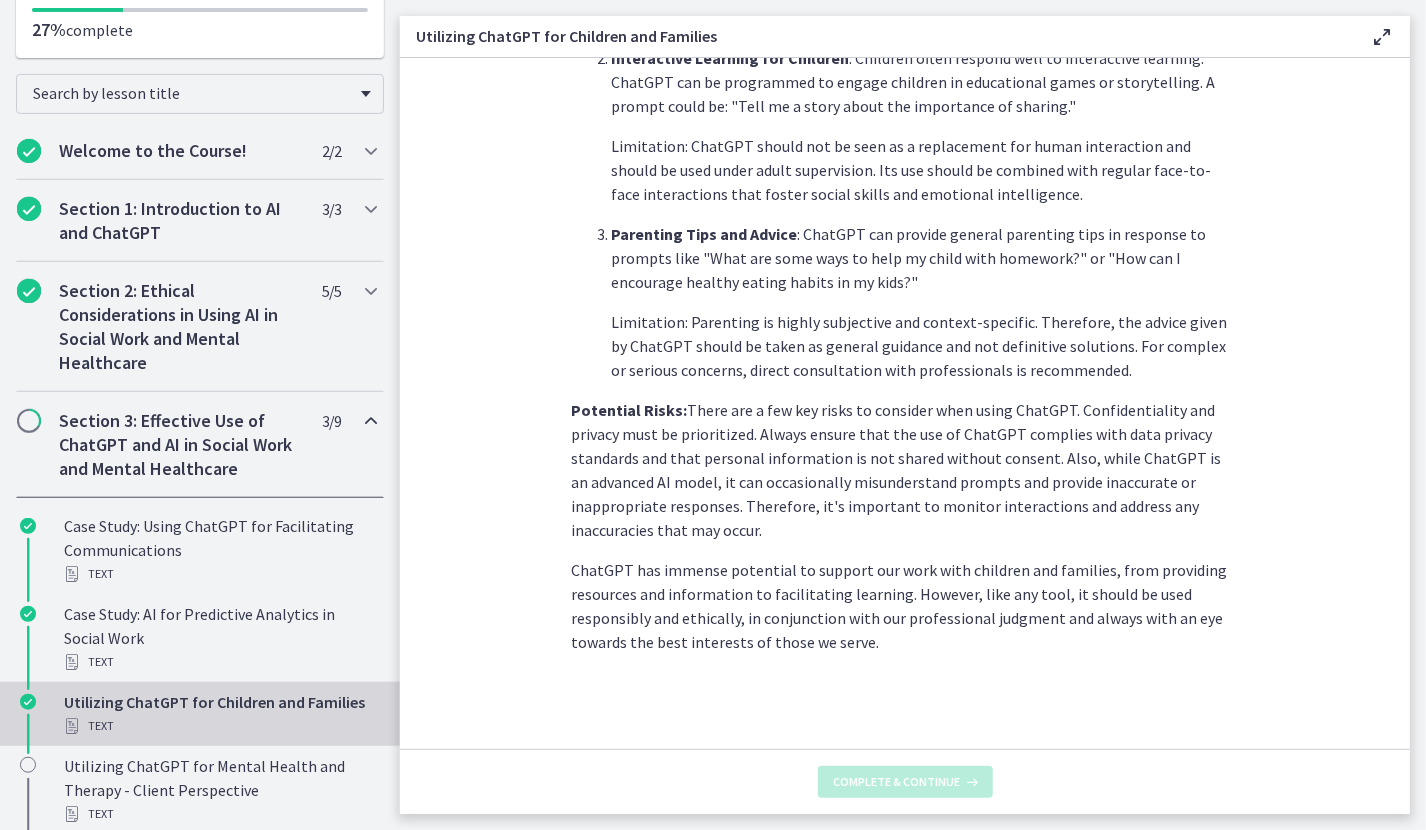 scroll, scrollTop: 0, scrollLeft: 0, axis: both 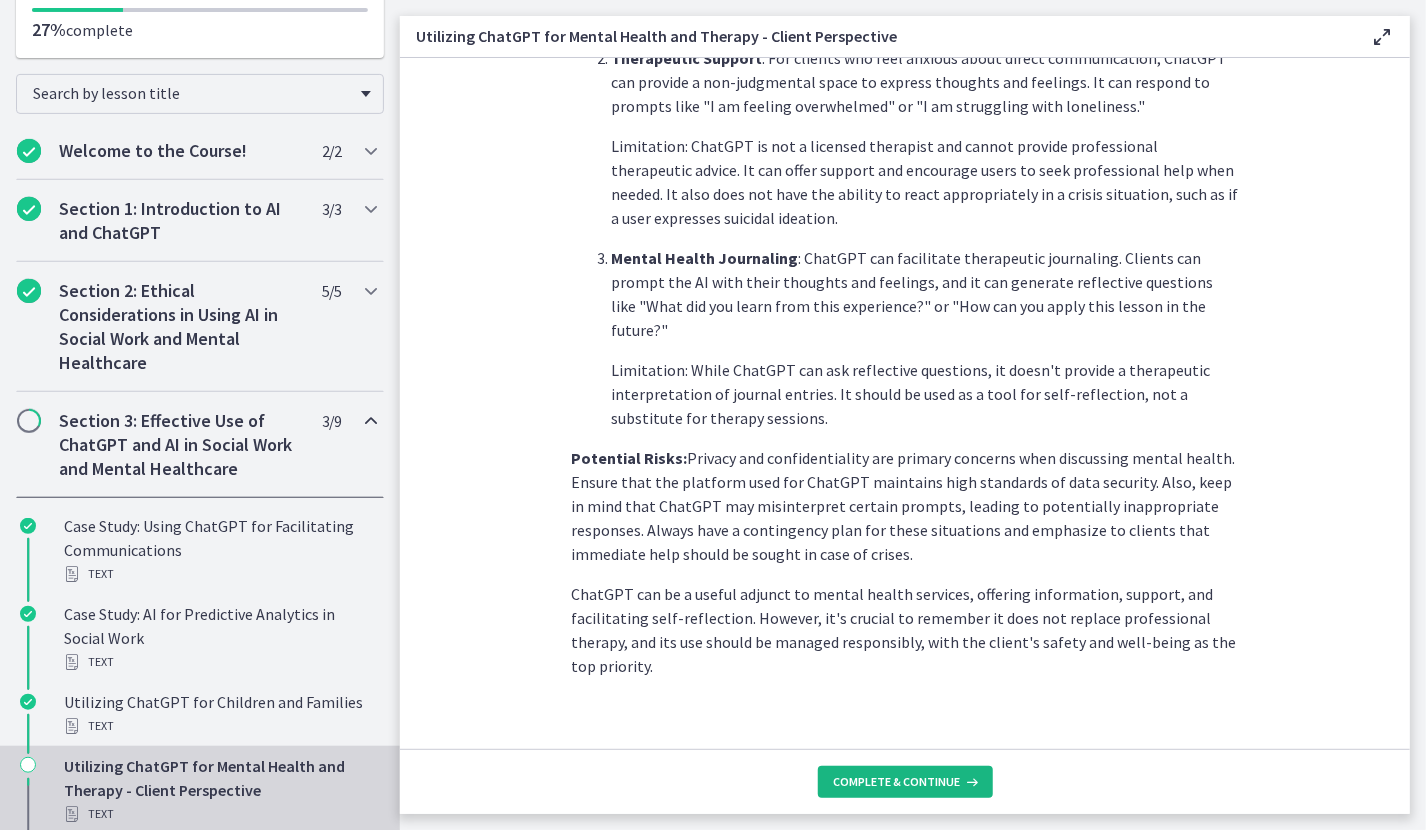 click on "Complete & continue" at bounding box center [905, 782] 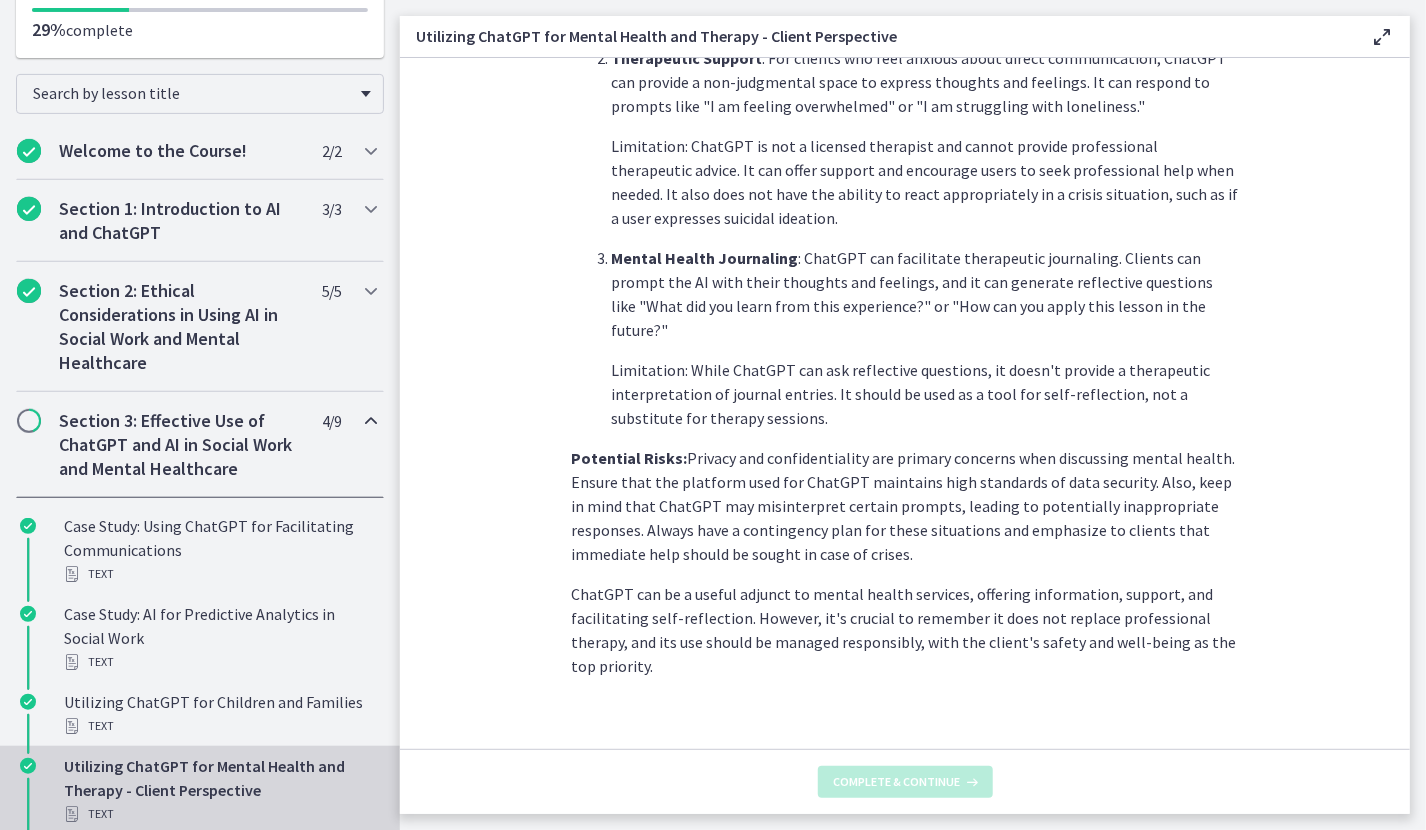 scroll, scrollTop: 0, scrollLeft: 0, axis: both 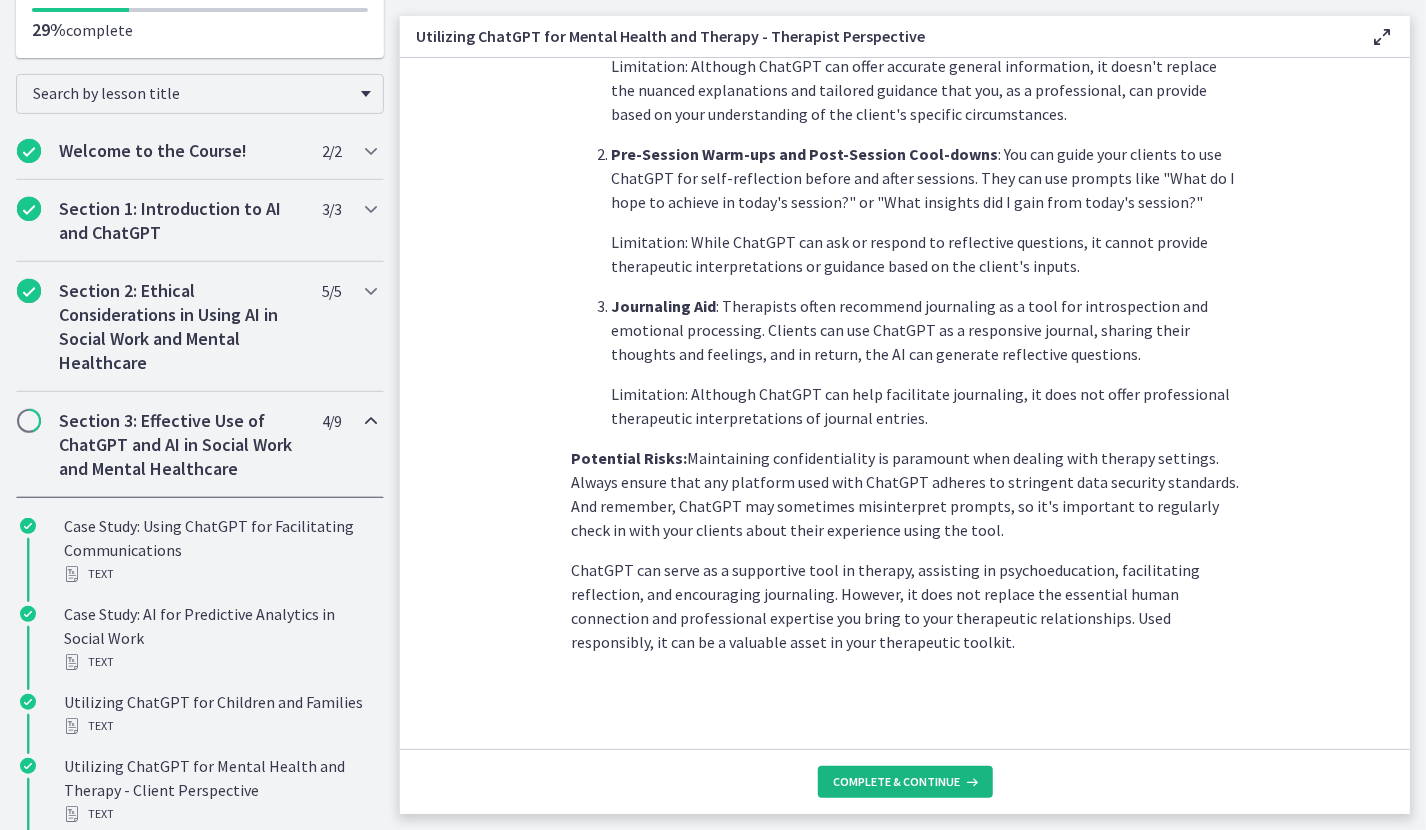 click at bounding box center (971, 782) 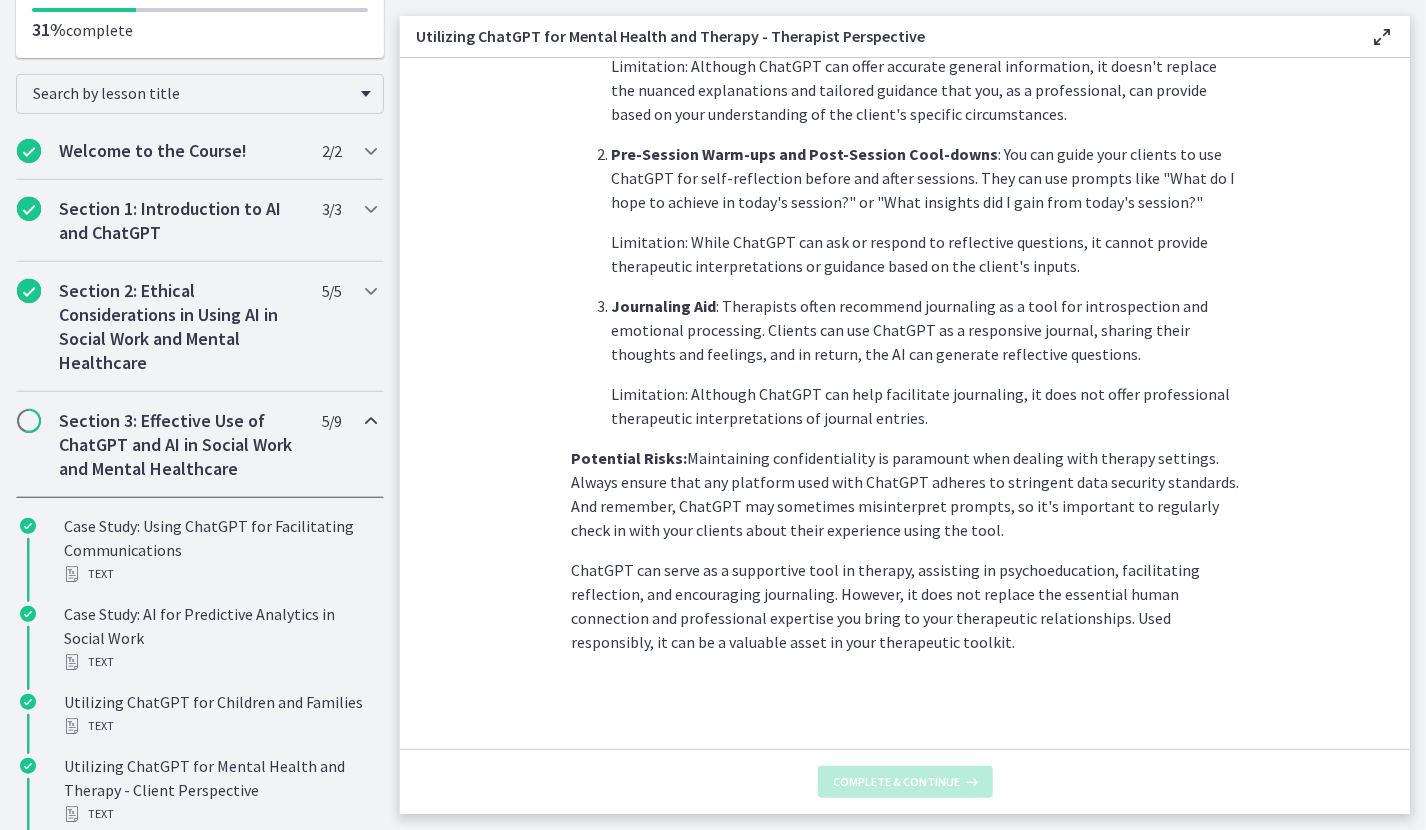scroll, scrollTop: 0, scrollLeft: 0, axis: both 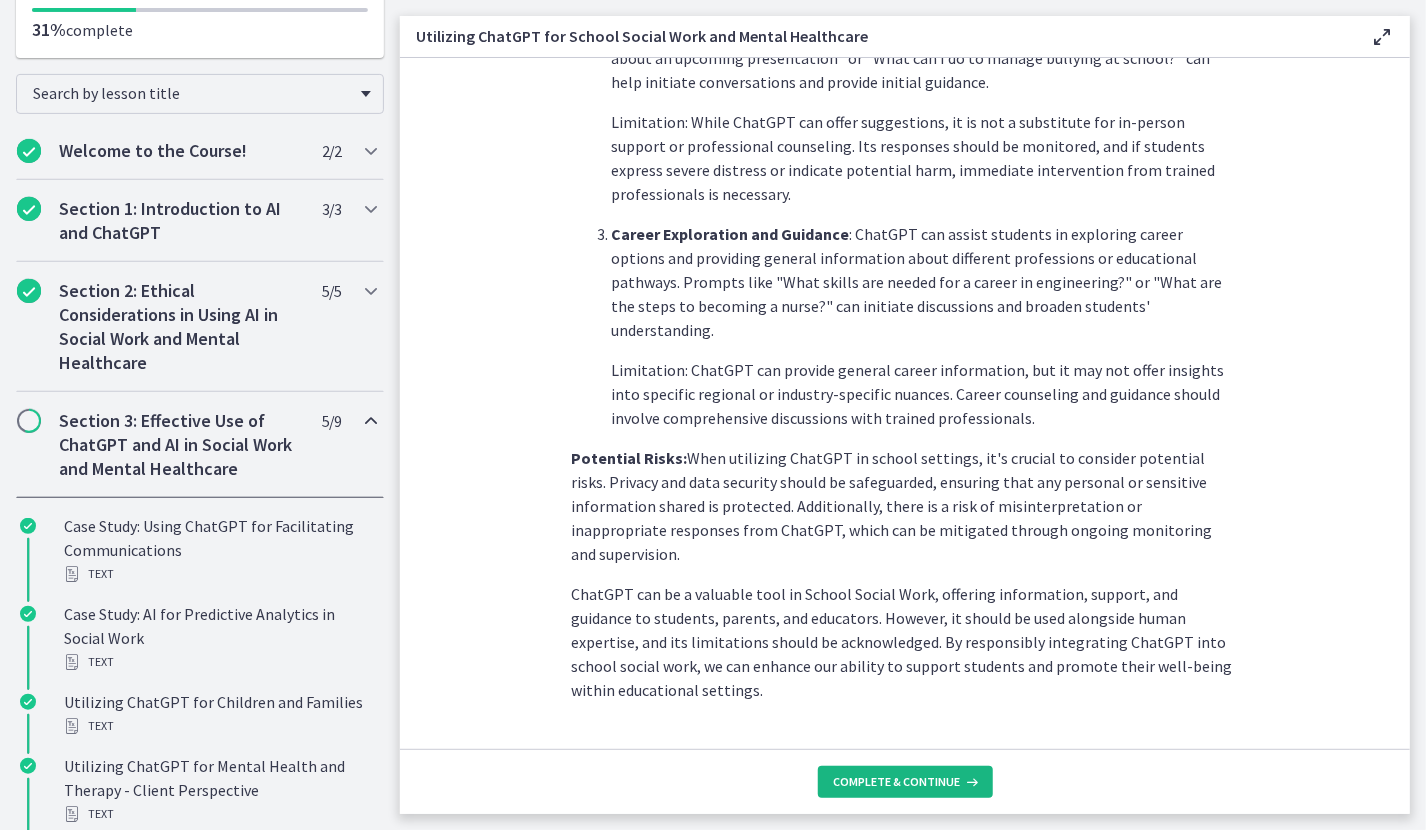 click on "Complete & continue" at bounding box center (897, 782) 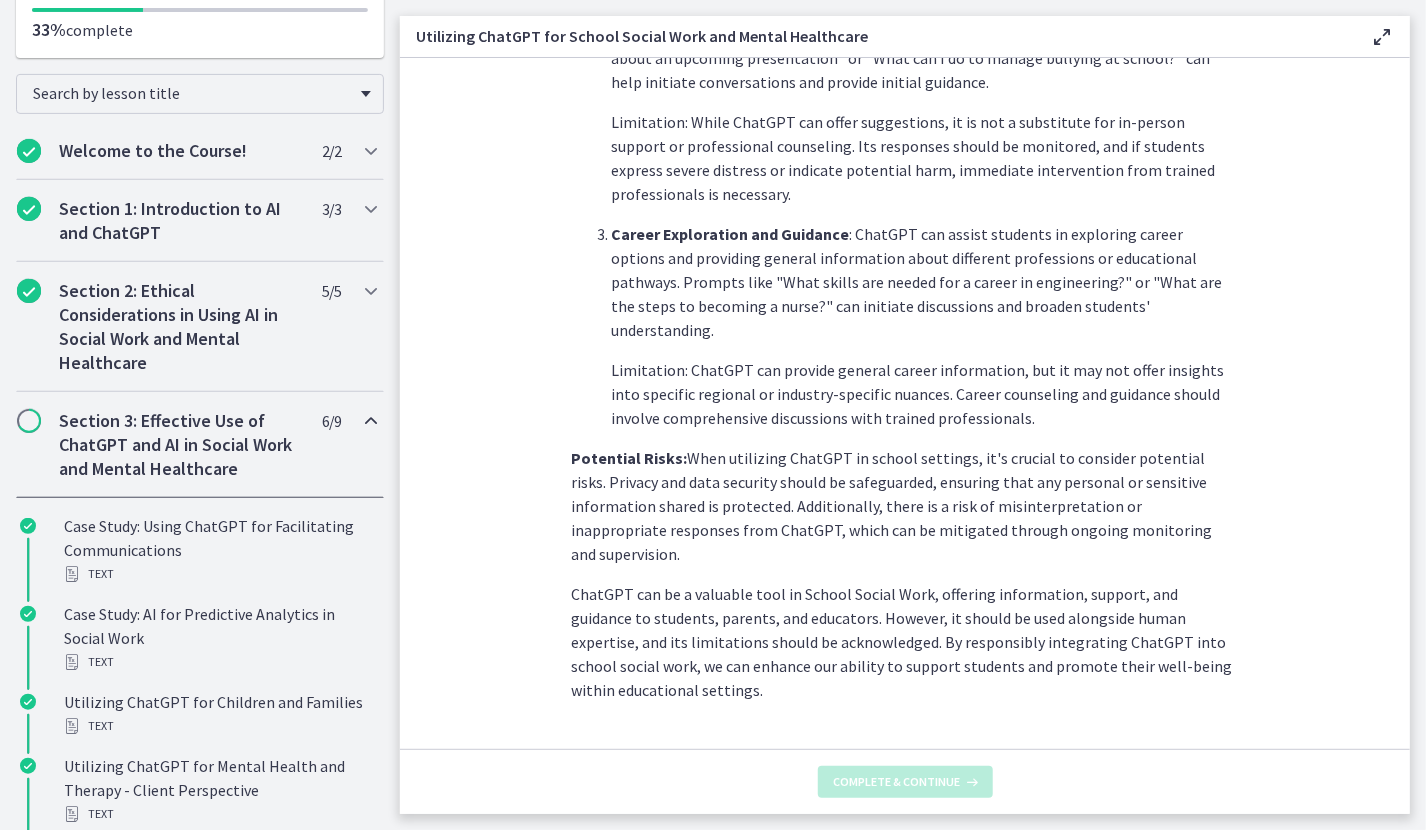 scroll, scrollTop: 0, scrollLeft: 0, axis: both 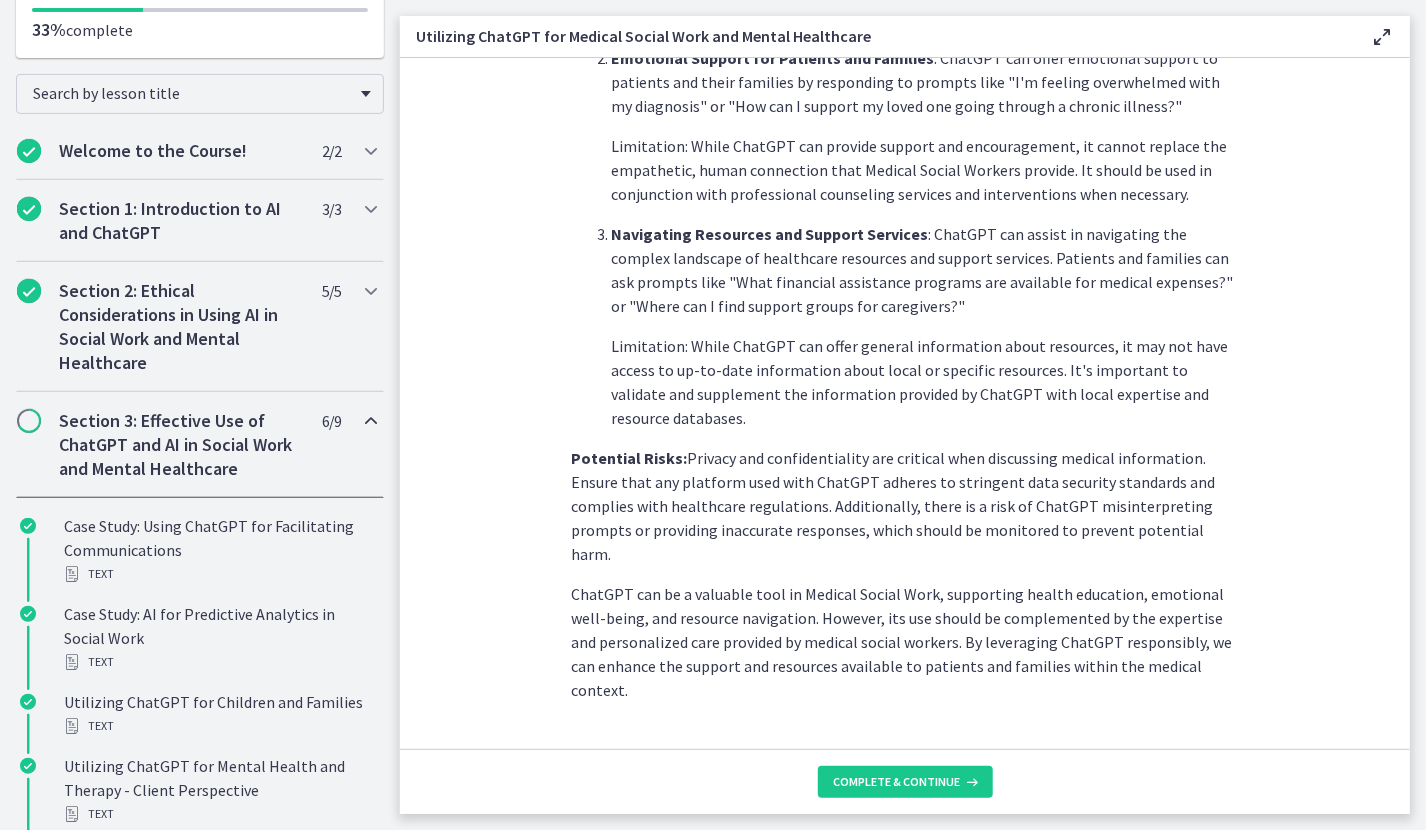 drag, startPoint x: 847, startPoint y: 742, endPoint x: 849, endPoint y: 754, distance: 12.165525 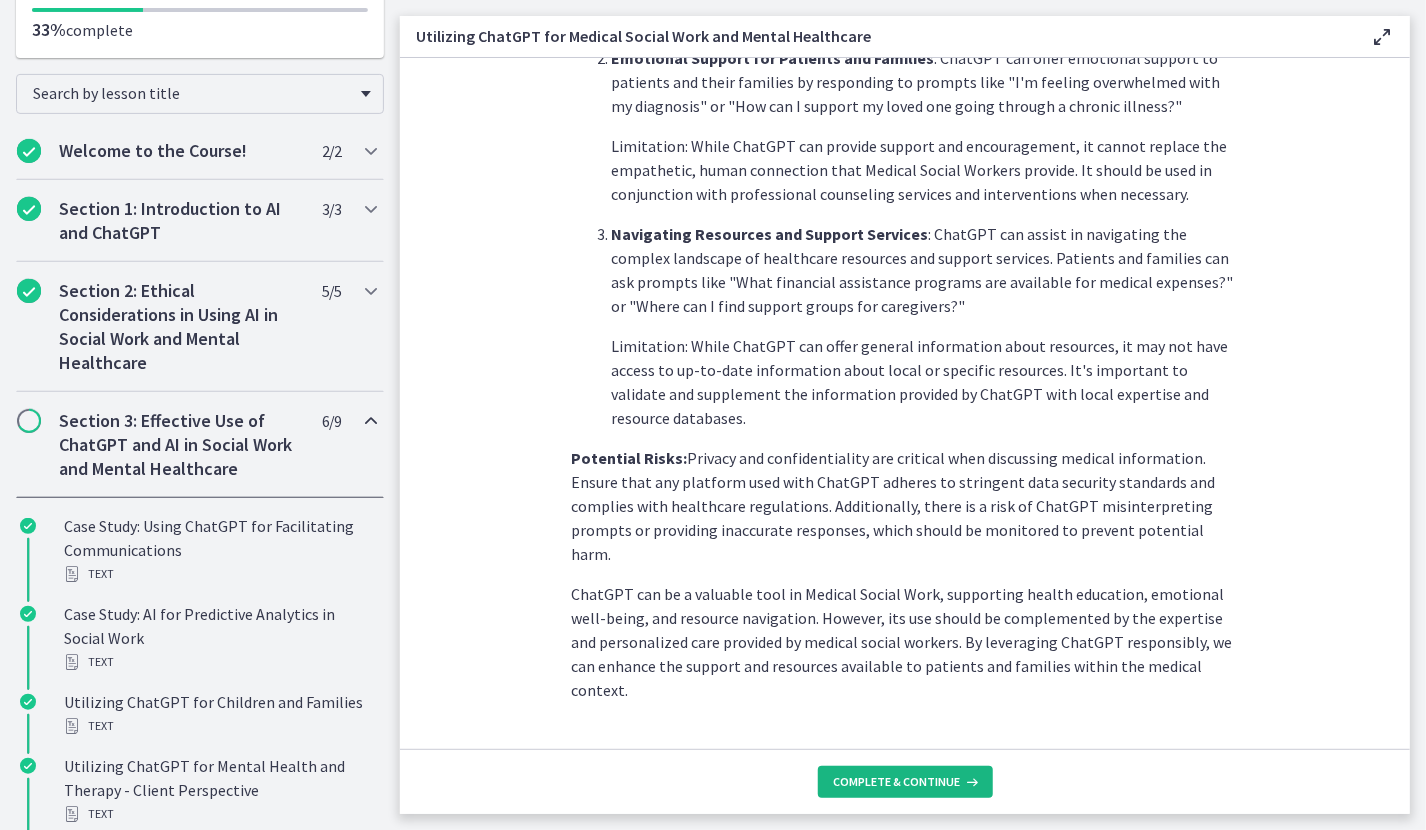 drag, startPoint x: 849, startPoint y: 754, endPoint x: 858, endPoint y: 772, distance: 20.12461 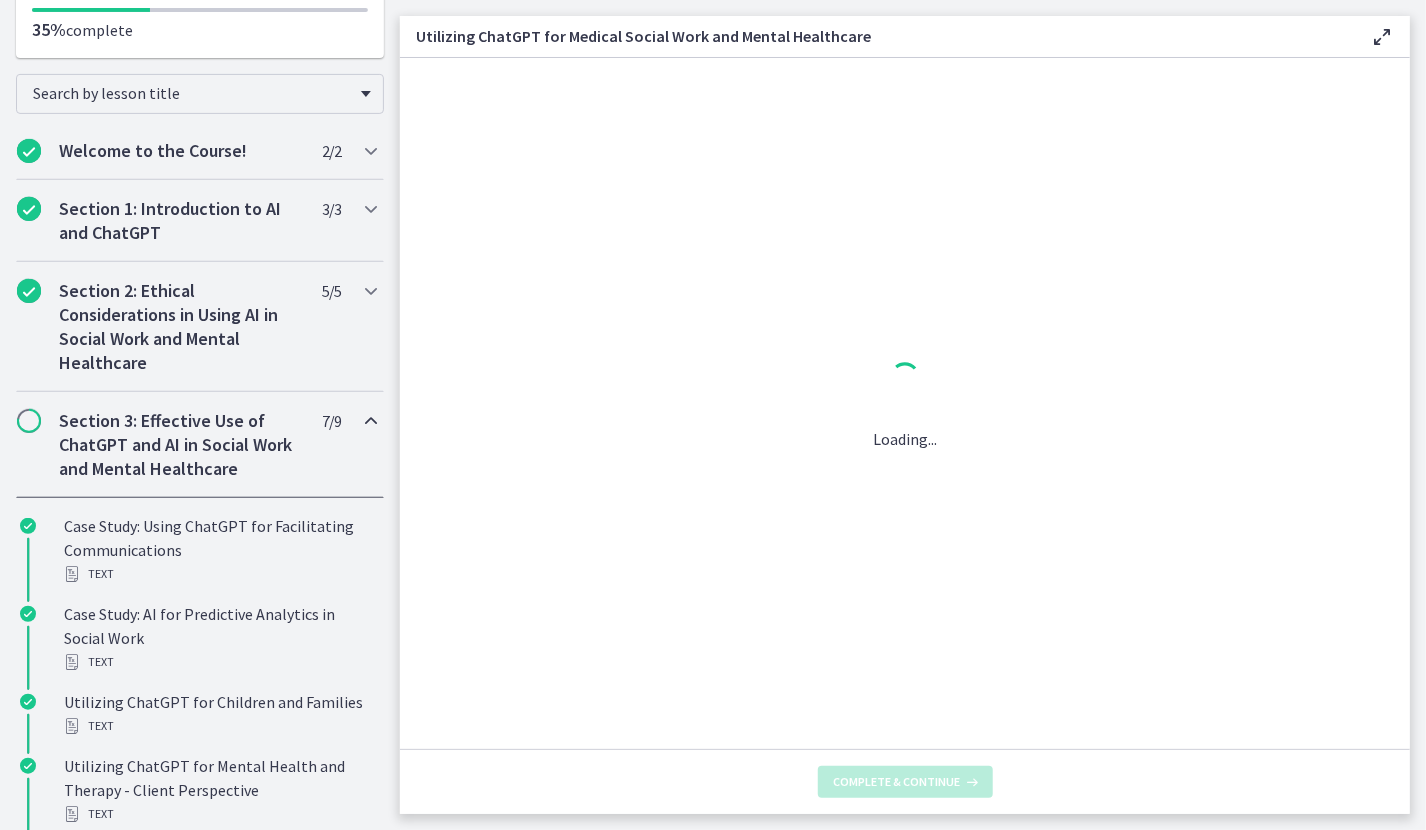 scroll, scrollTop: 0, scrollLeft: 0, axis: both 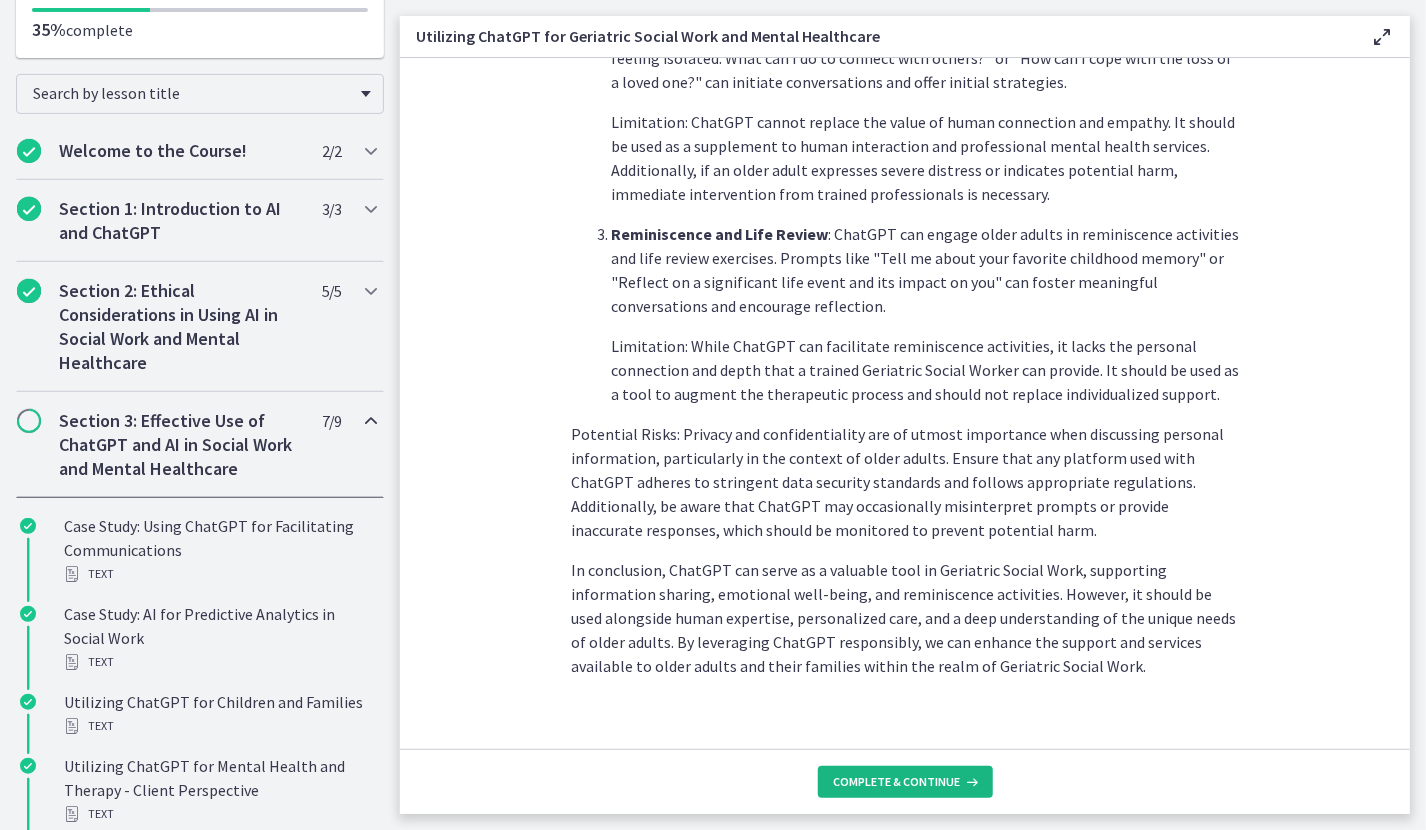 click on "Complete & continue" at bounding box center [897, 782] 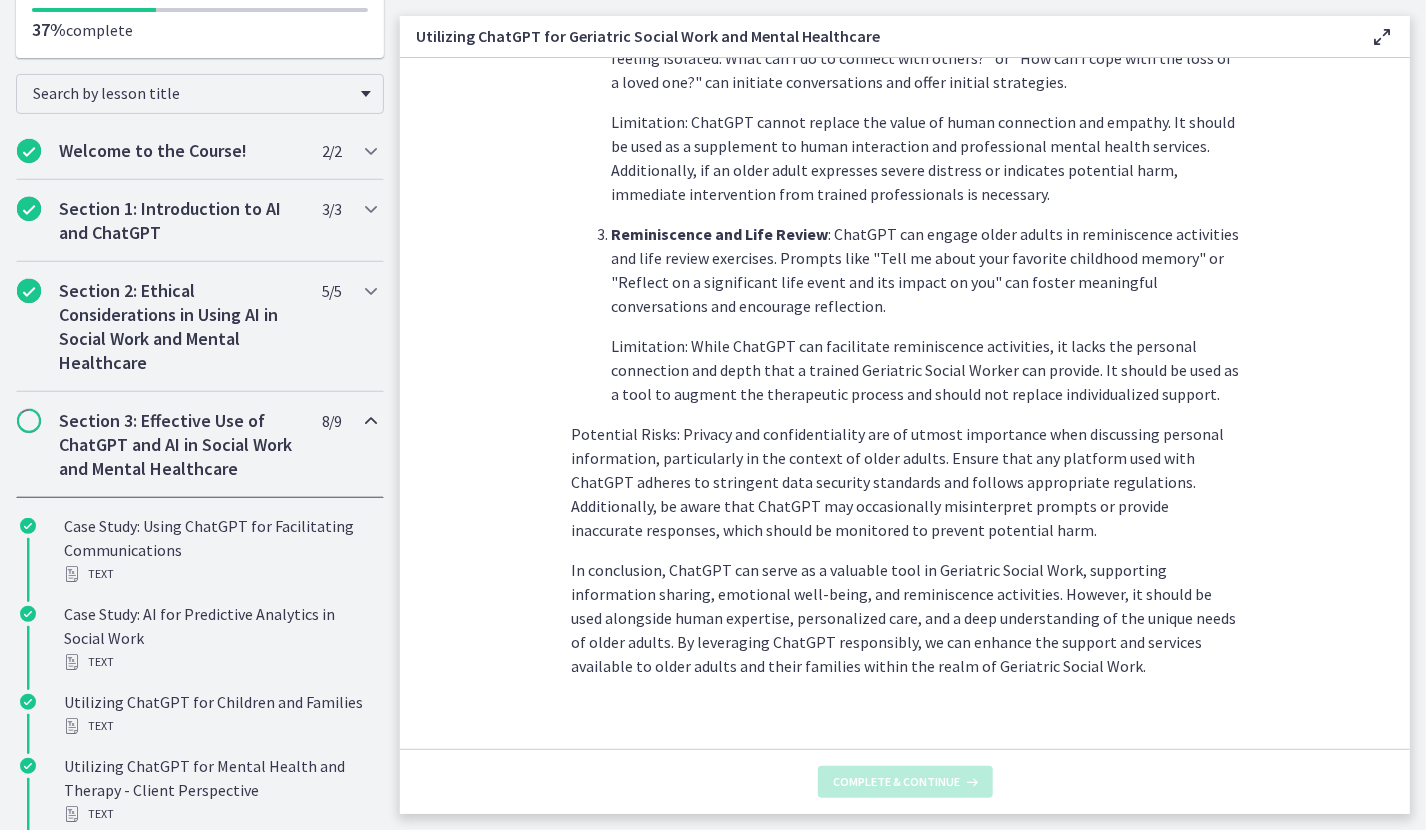 scroll, scrollTop: 0, scrollLeft: 0, axis: both 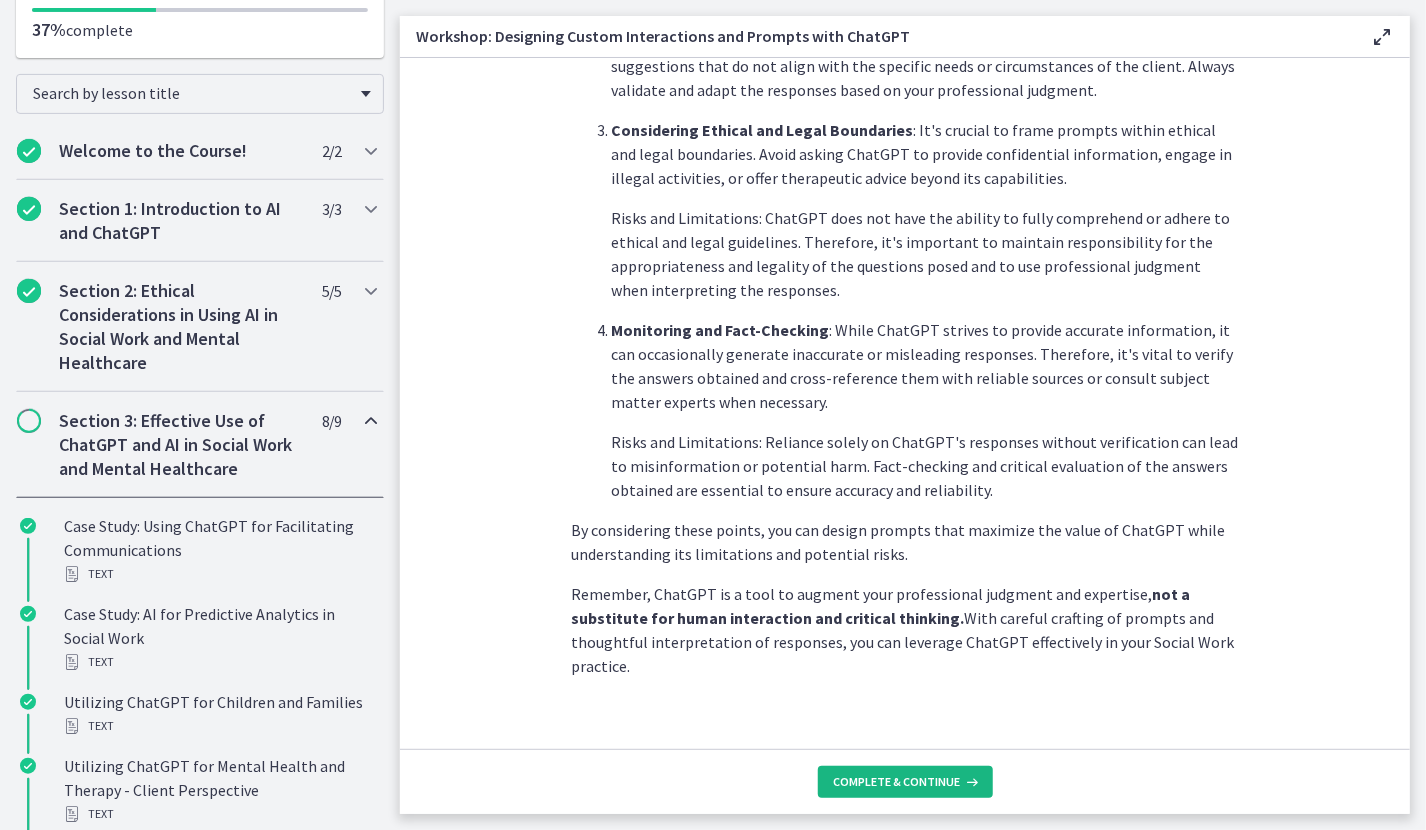 click on "Complete & continue" at bounding box center (905, 782) 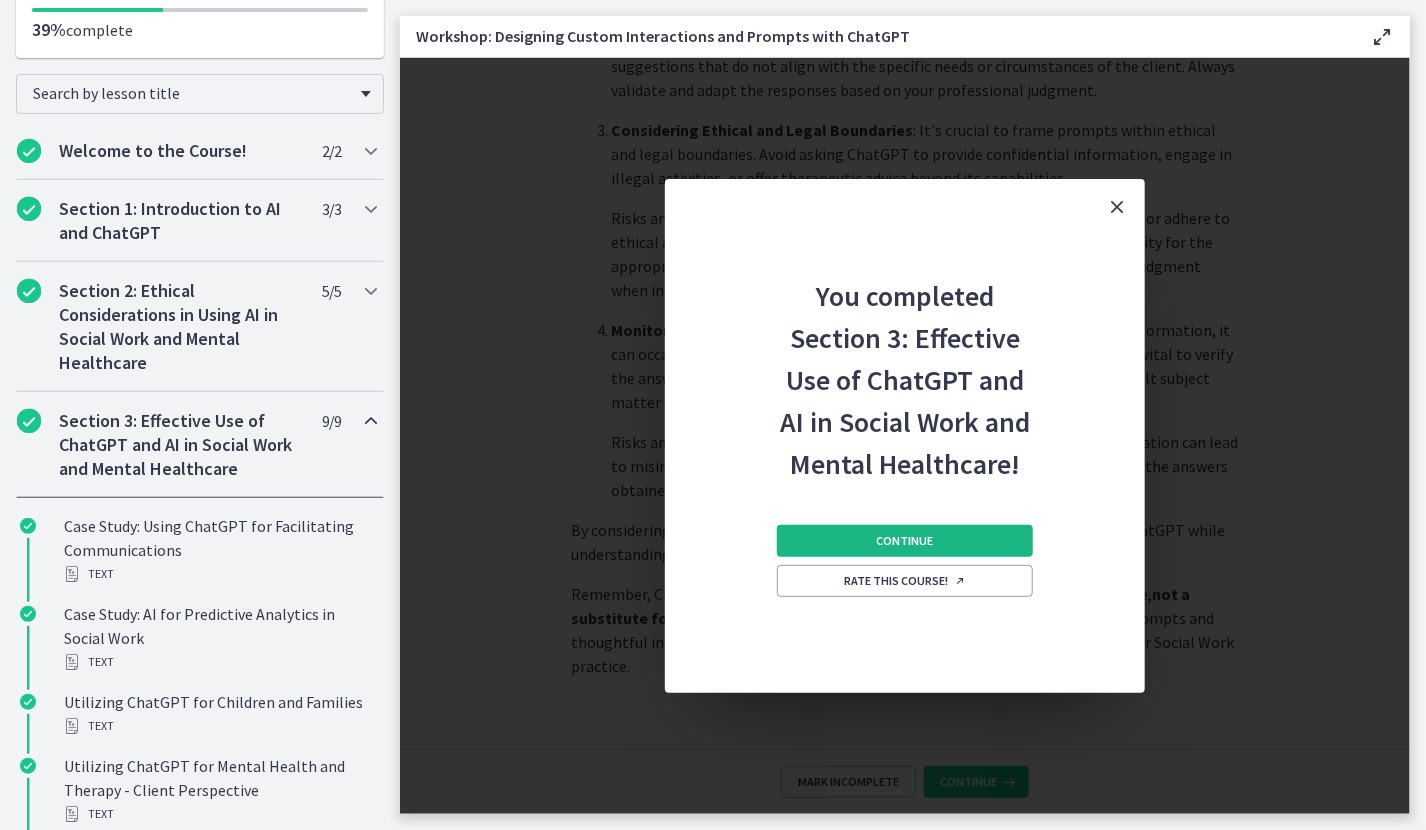 click on "Continue" at bounding box center [905, 541] 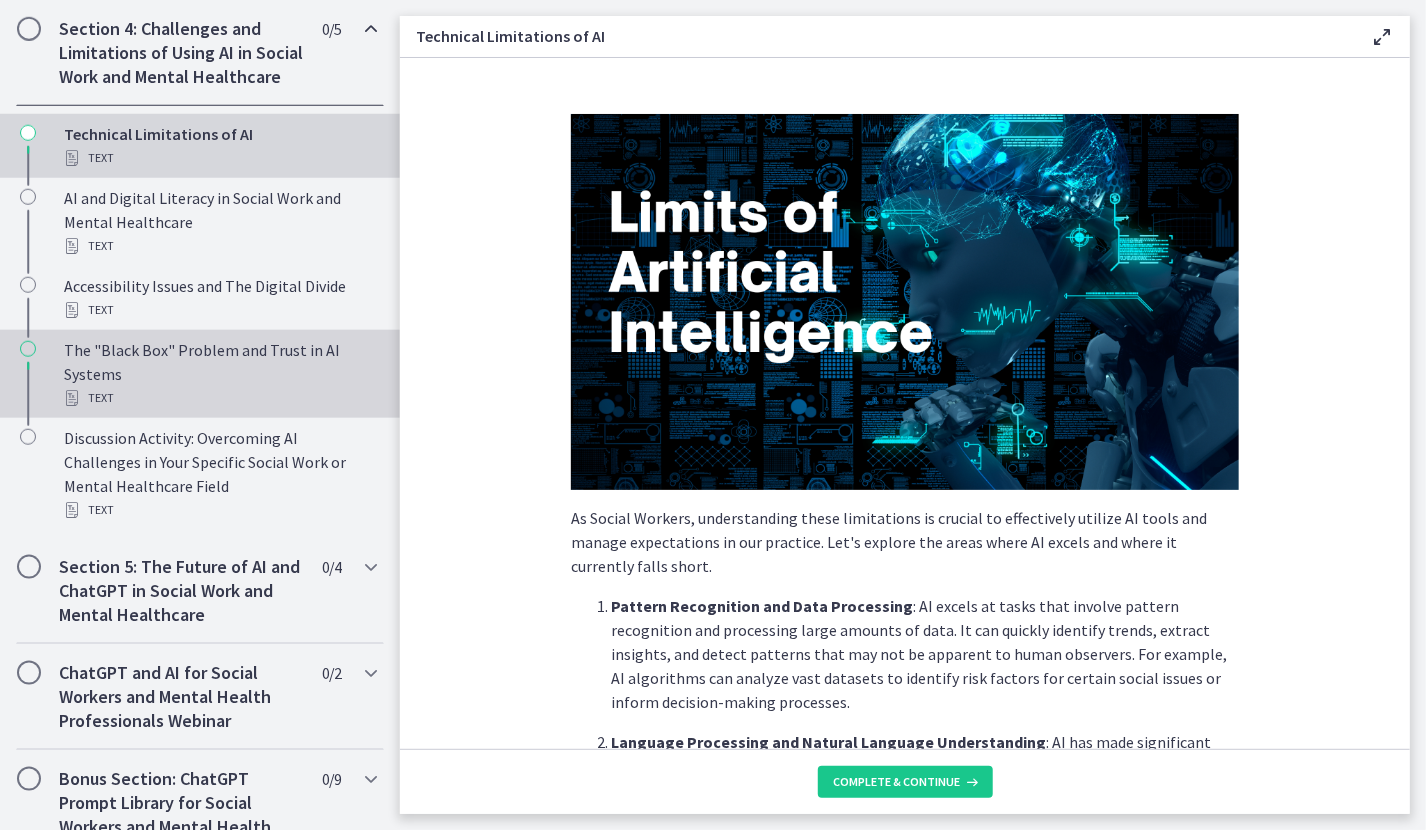 scroll, scrollTop: 800, scrollLeft: 0, axis: vertical 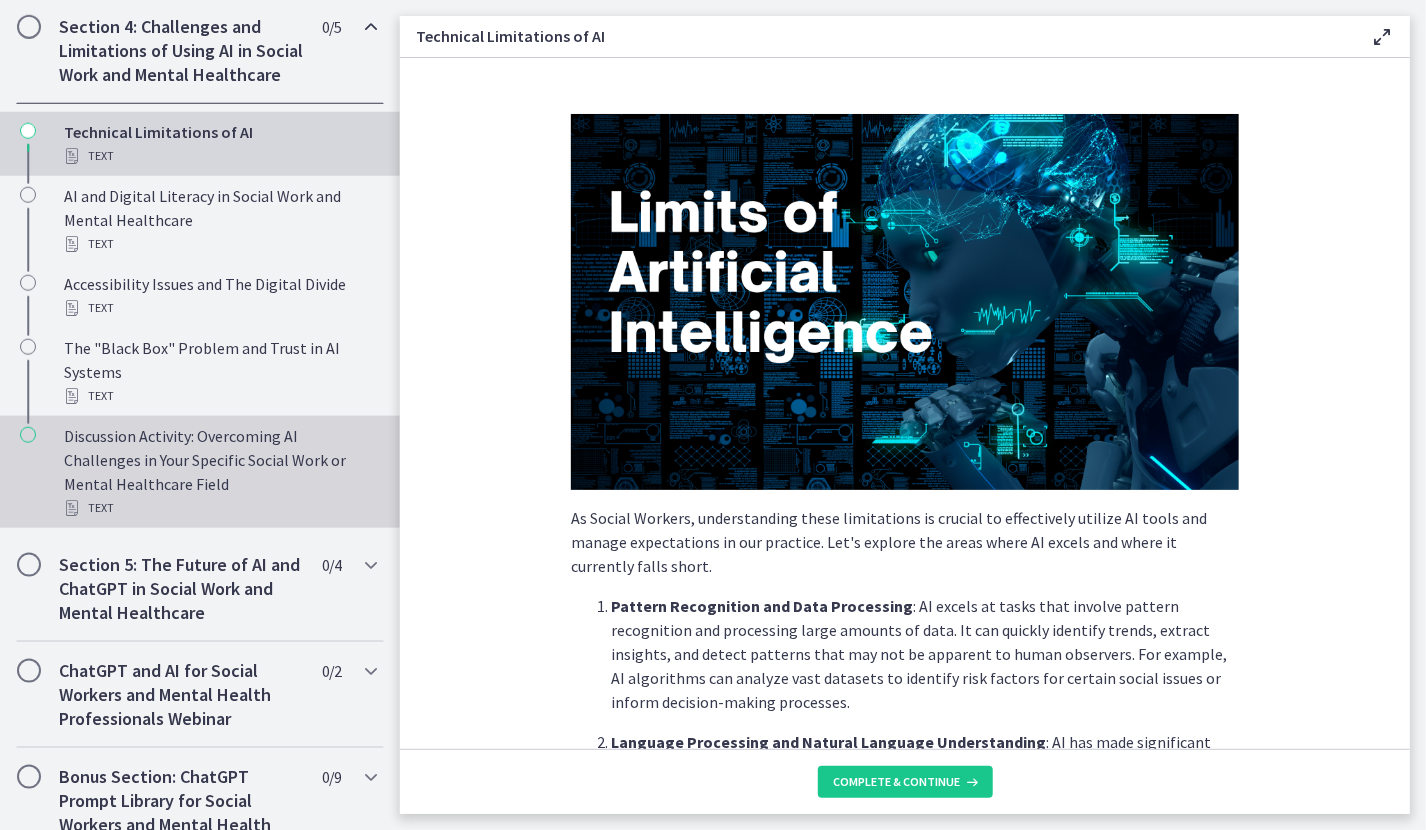 click on "Discussion Activity: Overcoming AI Challenges in Your Specific Social Work or Mental Healthcare Field
Text" at bounding box center (220, 472) 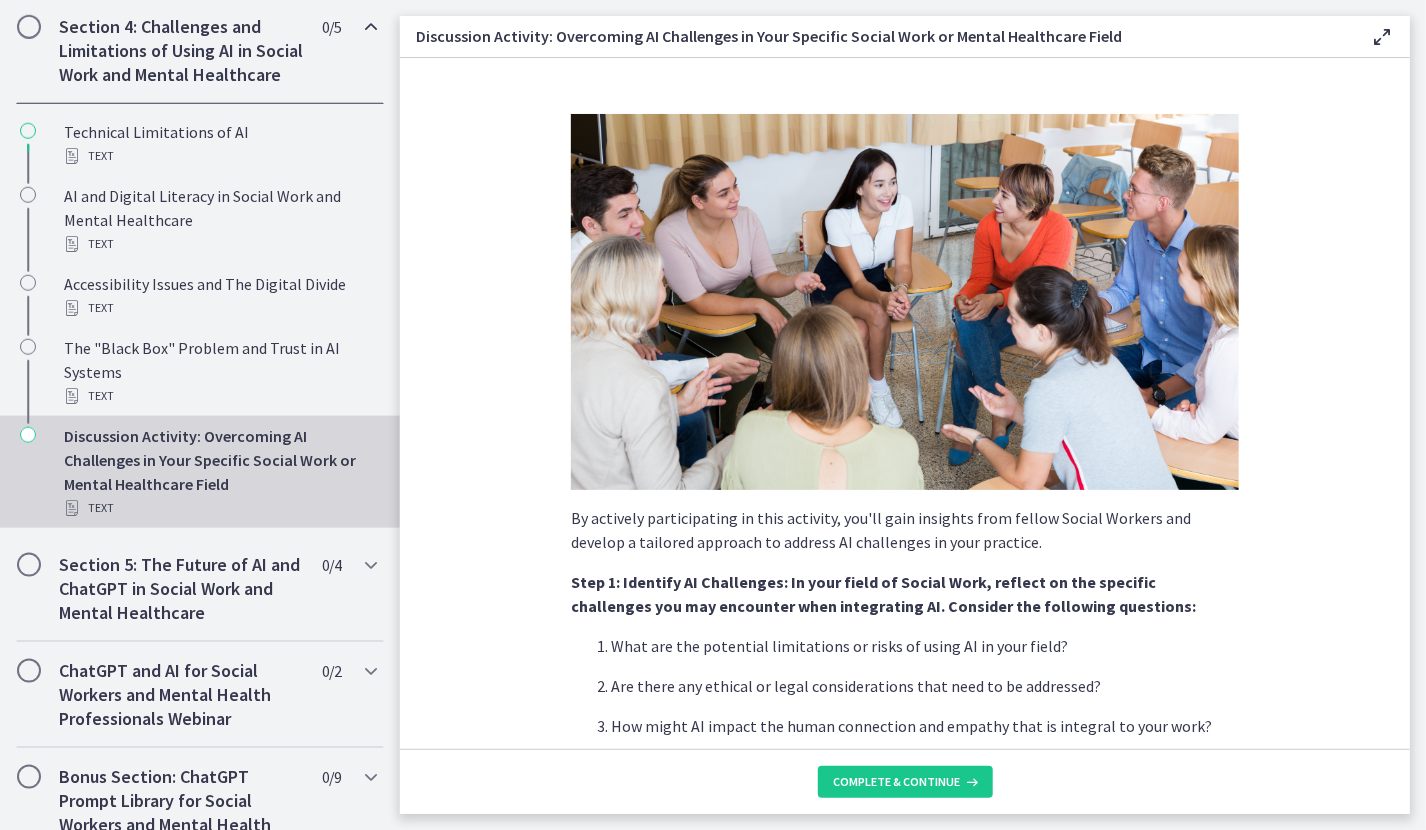 click on "Discussion Activity: Overcoming AI Challenges in Your Specific Social Work or Mental Healthcare Field
Text" at bounding box center (220, 472) 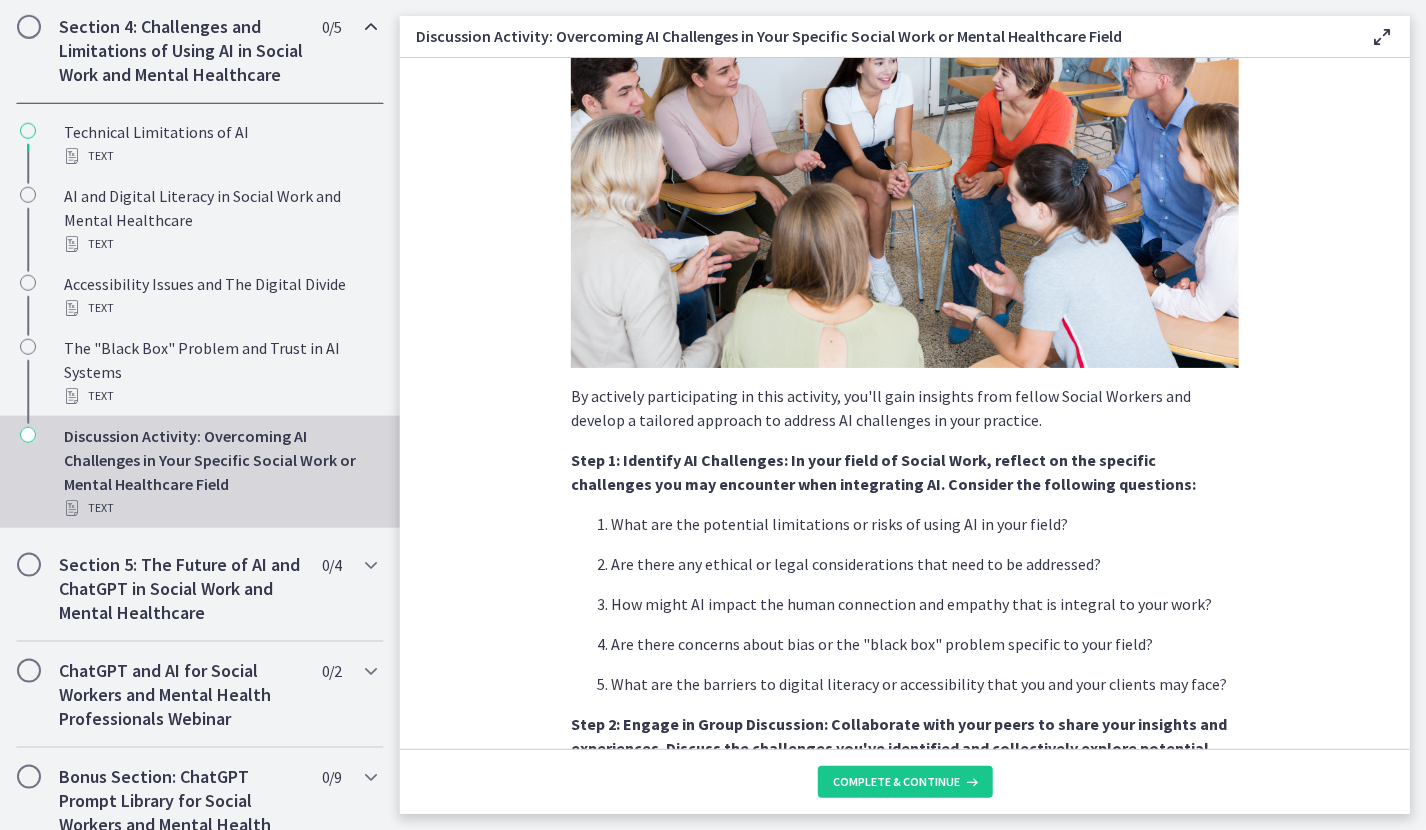 scroll, scrollTop: 600, scrollLeft: 0, axis: vertical 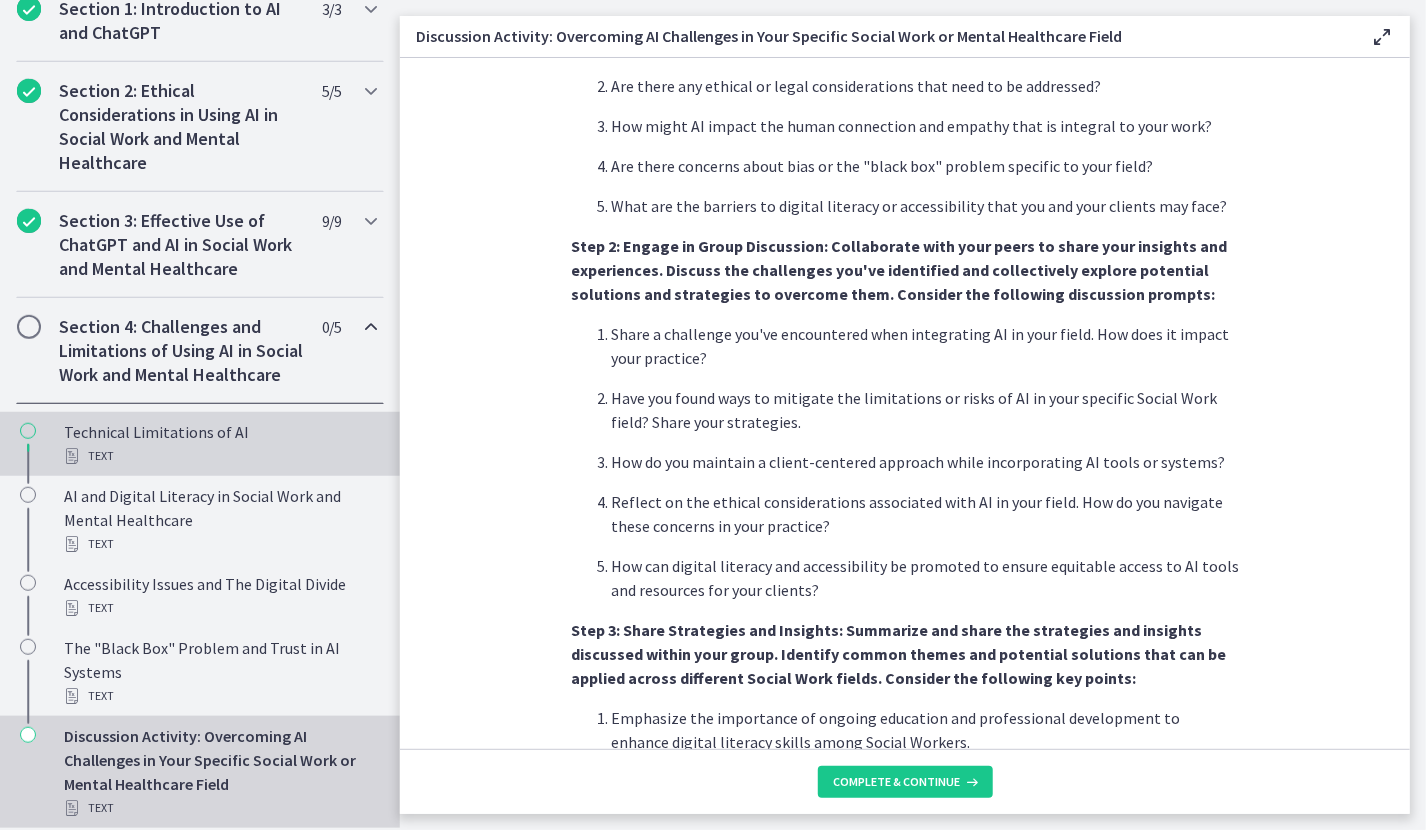 click on "Text" at bounding box center (220, 456) 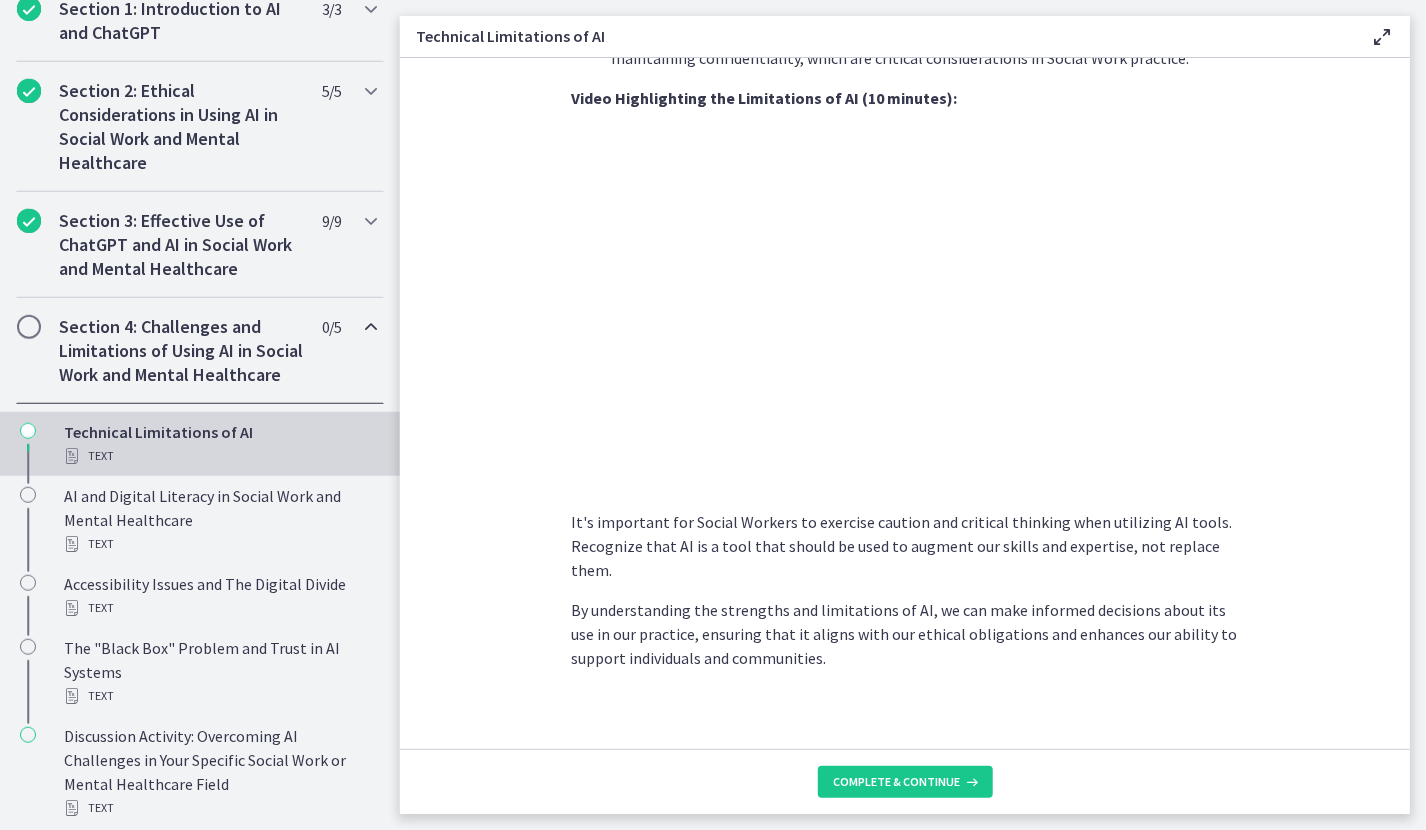 scroll, scrollTop: 1330, scrollLeft: 0, axis: vertical 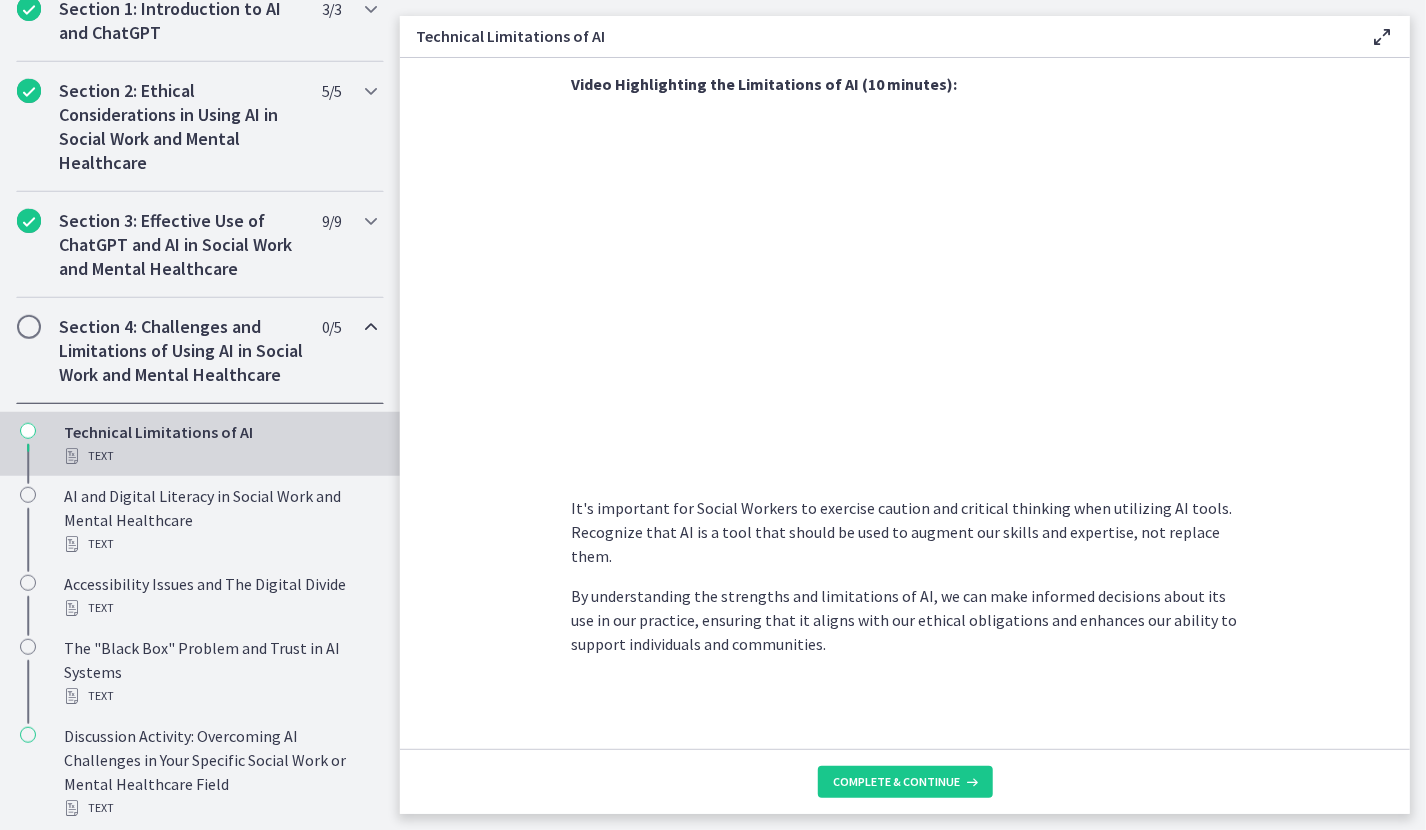 click on "As Social Workers, understanding these limitations is crucial to effectively utilize AI tools and manage expectations in our practice. Let's explore the areas where AI excels and where it currently falls short.
Pattern Recognition and Data Processing : AI excels at tasks that involve pattern recognition and processing large amounts of data. It can quickly identify trends, extract insights, and detect patterns that may not be apparent to human observers. For example, AI algorithms can analyze vast datasets to identify risk factors for certain social issues or inform decision-making processes.
Language Processing and Natural Language Understanding
Repetitive and Routine Tasks : AI is well-suited for automating repetitive and routine tasks, such as data entry, scheduling, and basic administrative functions. By delegating these tasks to AI systems, Social Workers can free up time for more complex and meaningful client interactions." at bounding box center [905, 403] 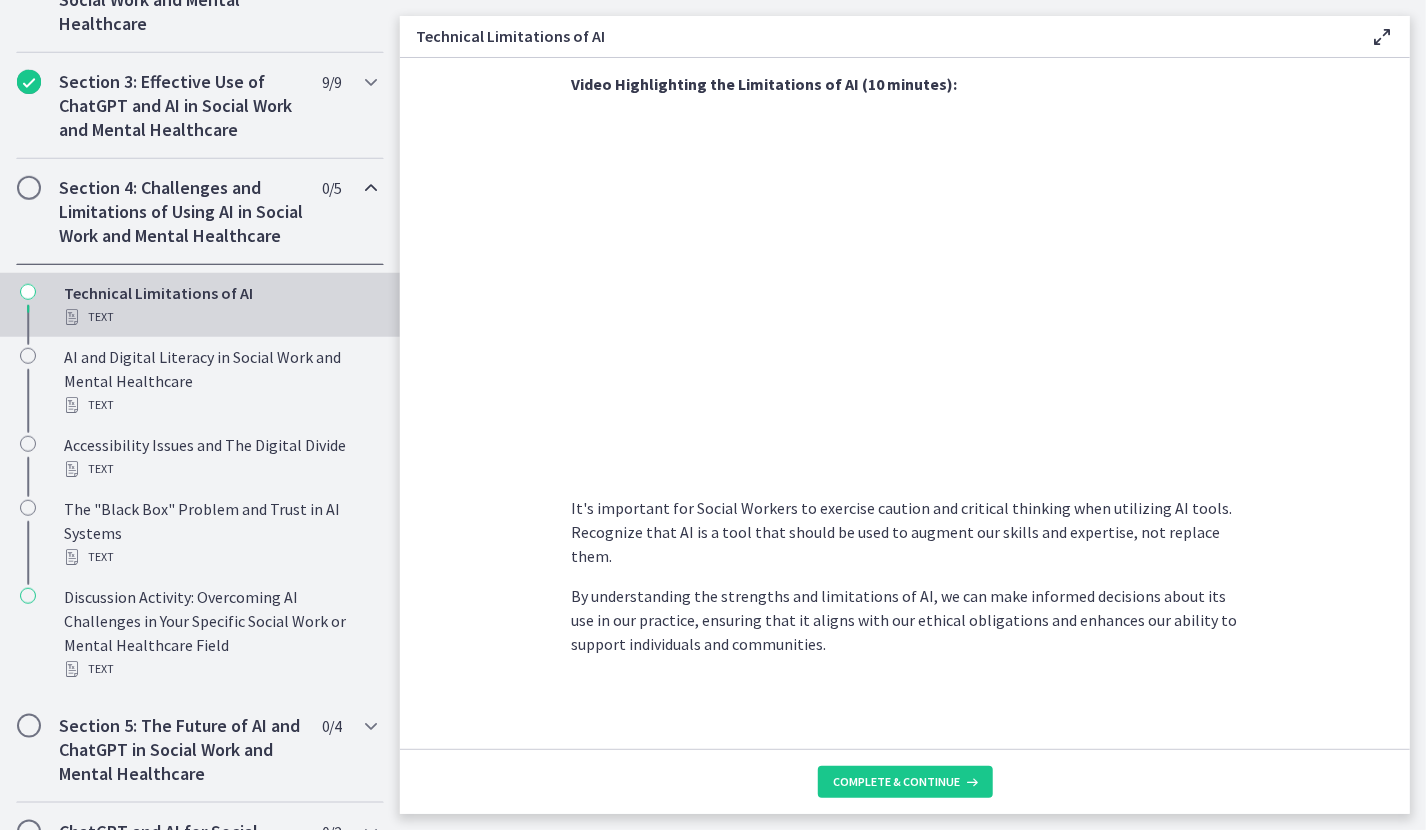 scroll, scrollTop: 638, scrollLeft: 0, axis: vertical 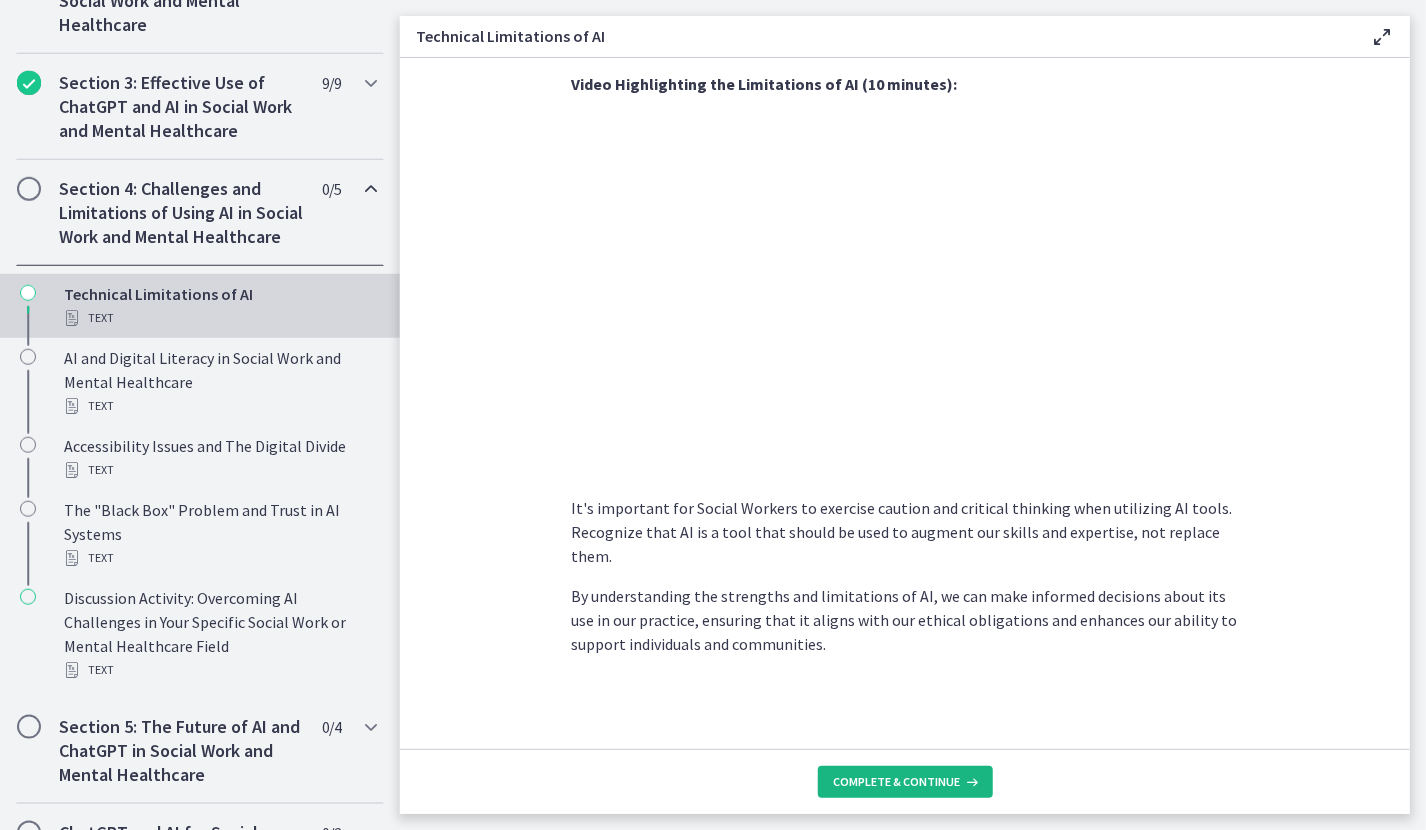 click on "Complete & continue" at bounding box center (897, 782) 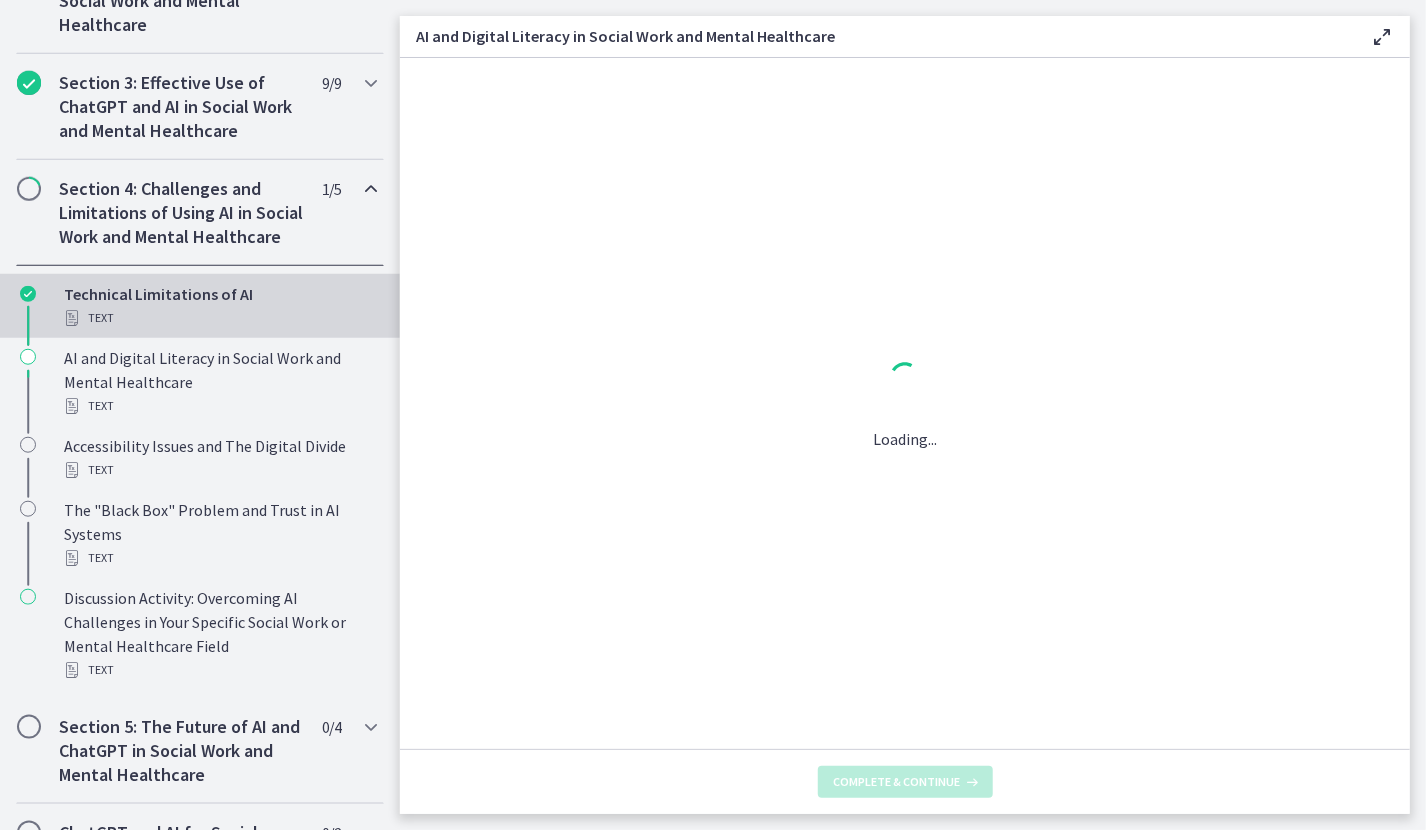 scroll, scrollTop: 0, scrollLeft: 0, axis: both 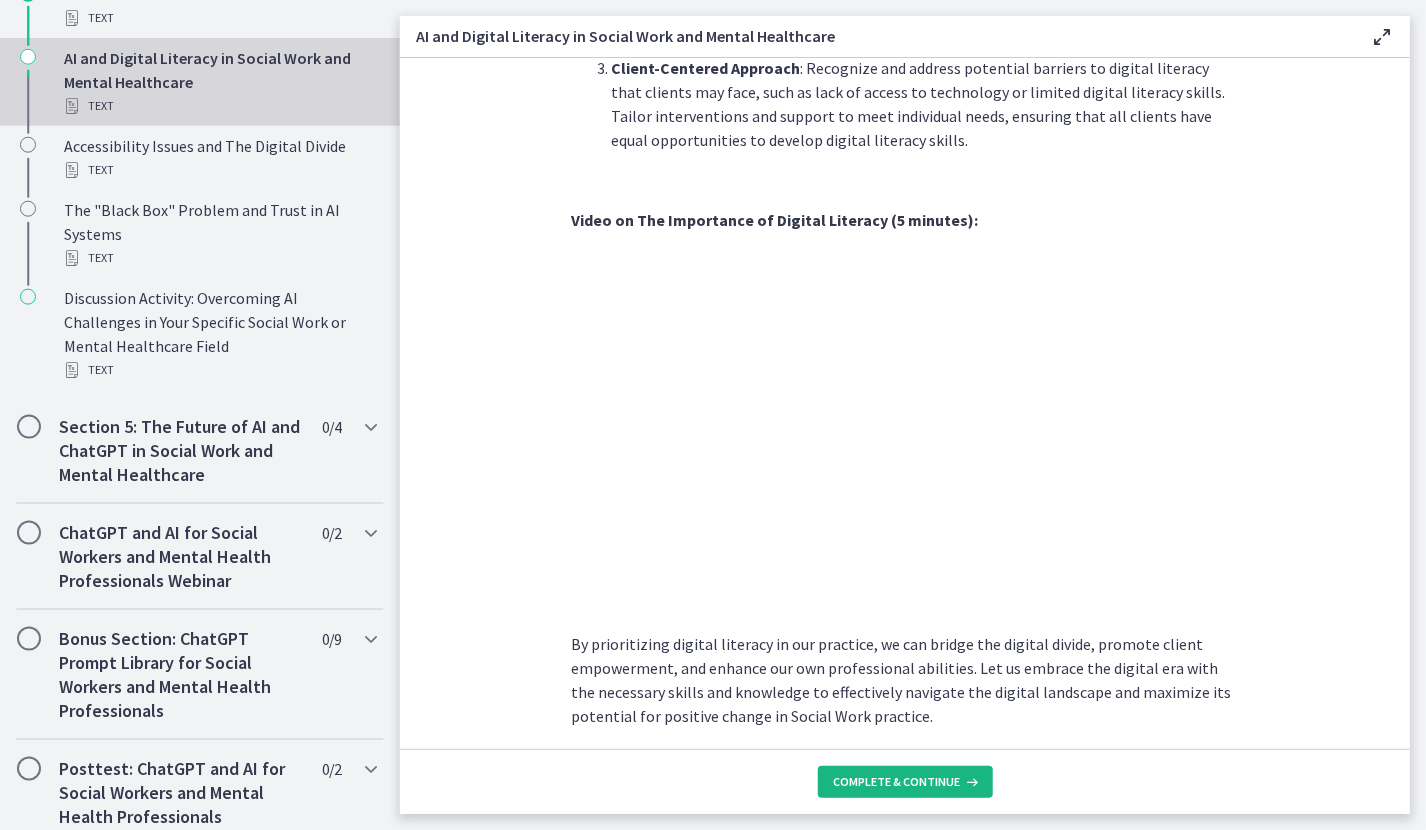 click on "Complete & continue" at bounding box center (897, 782) 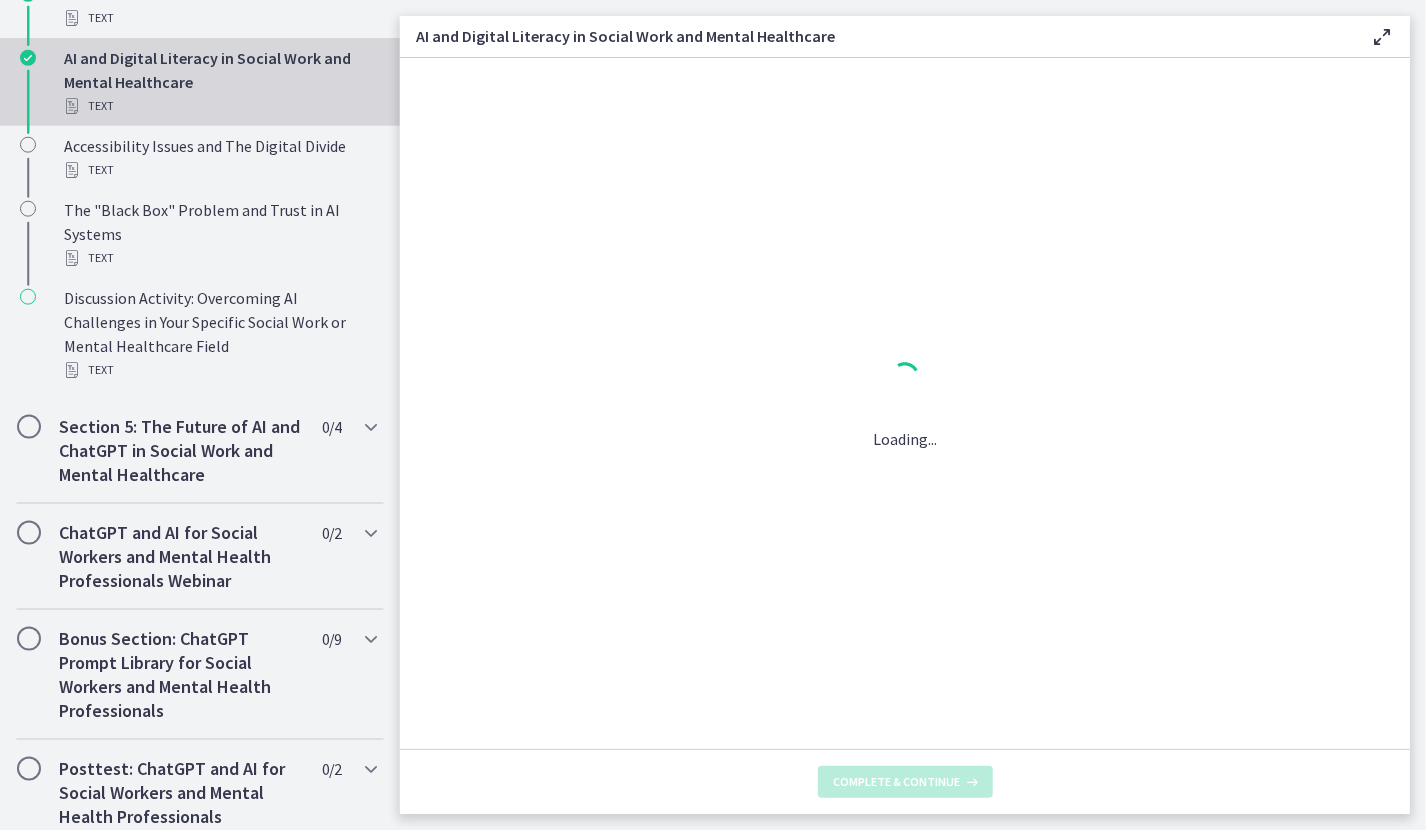 scroll, scrollTop: 0, scrollLeft: 0, axis: both 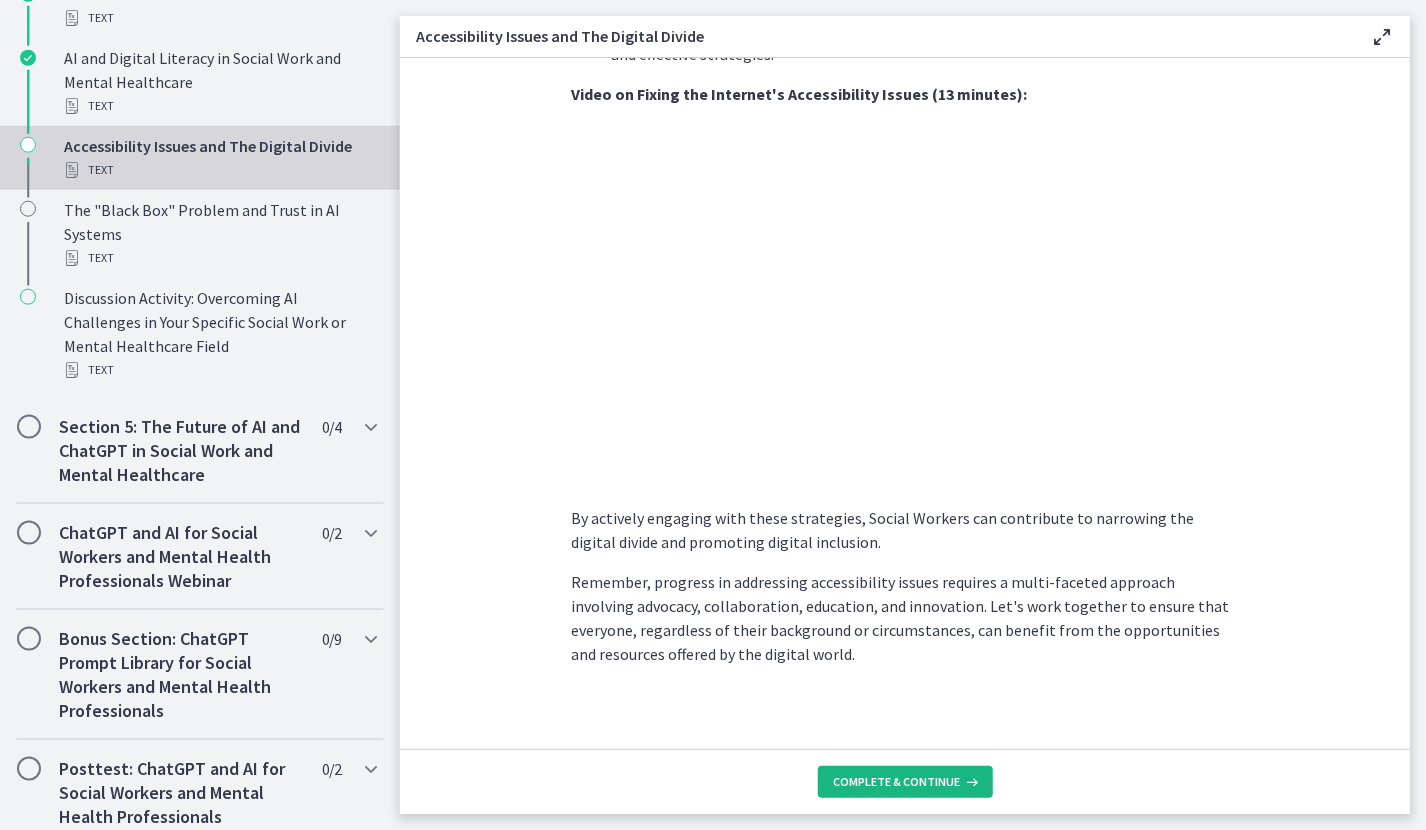 click on "Complete & continue" at bounding box center (905, 782) 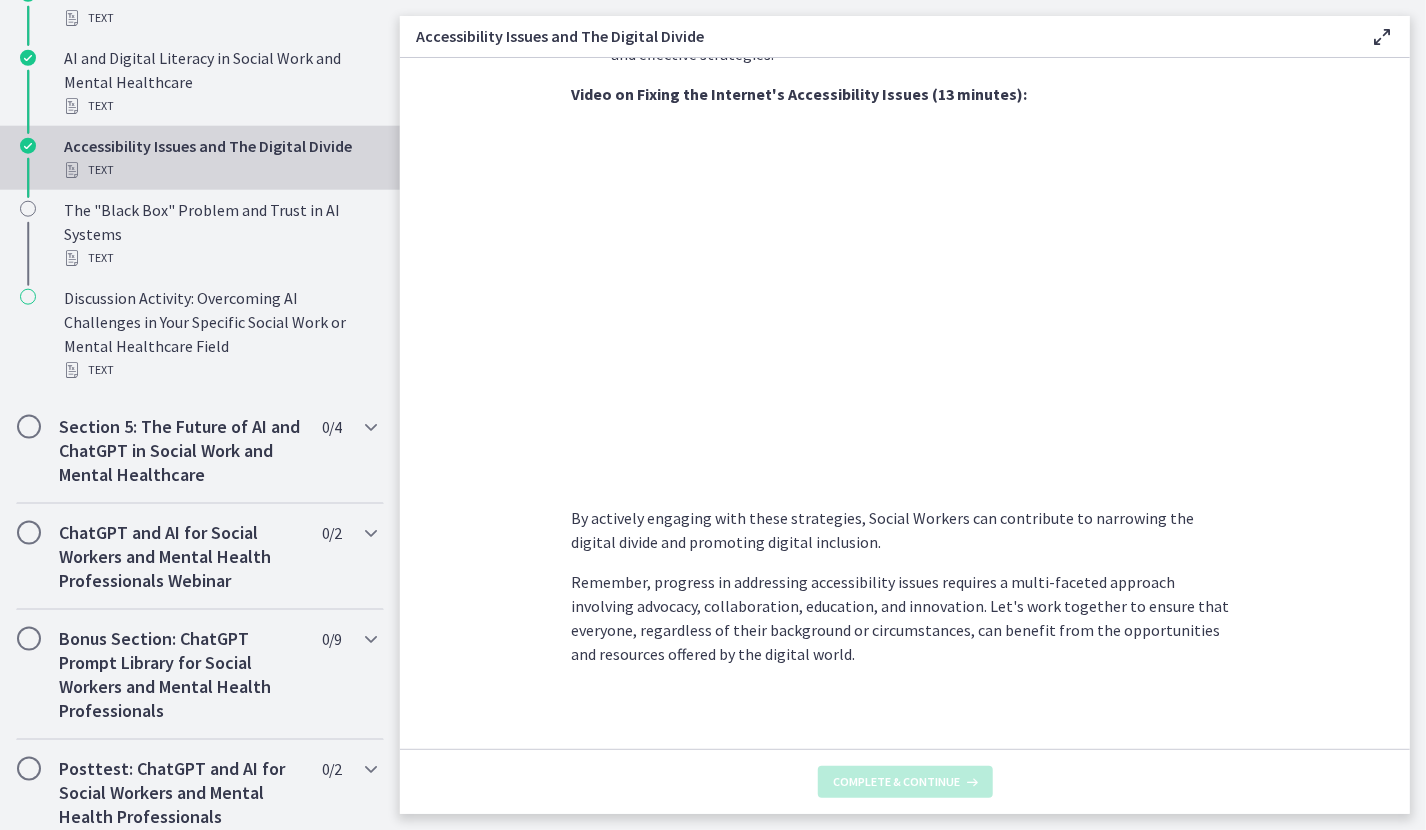 scroll, scrollTop: 0, scrollLeft: 0, axis: both 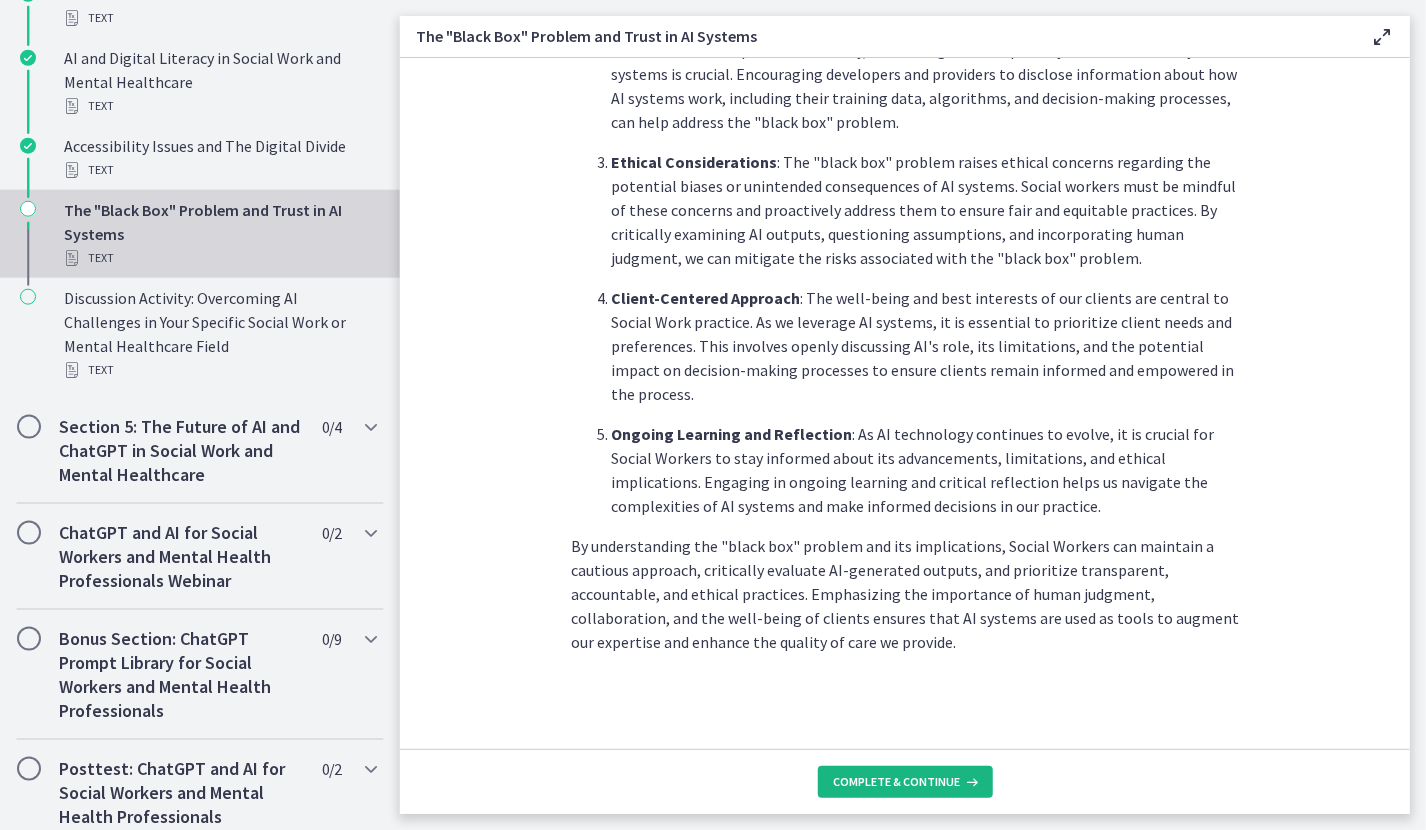 click on "Complete & continue" at bounding box center (897, 782) 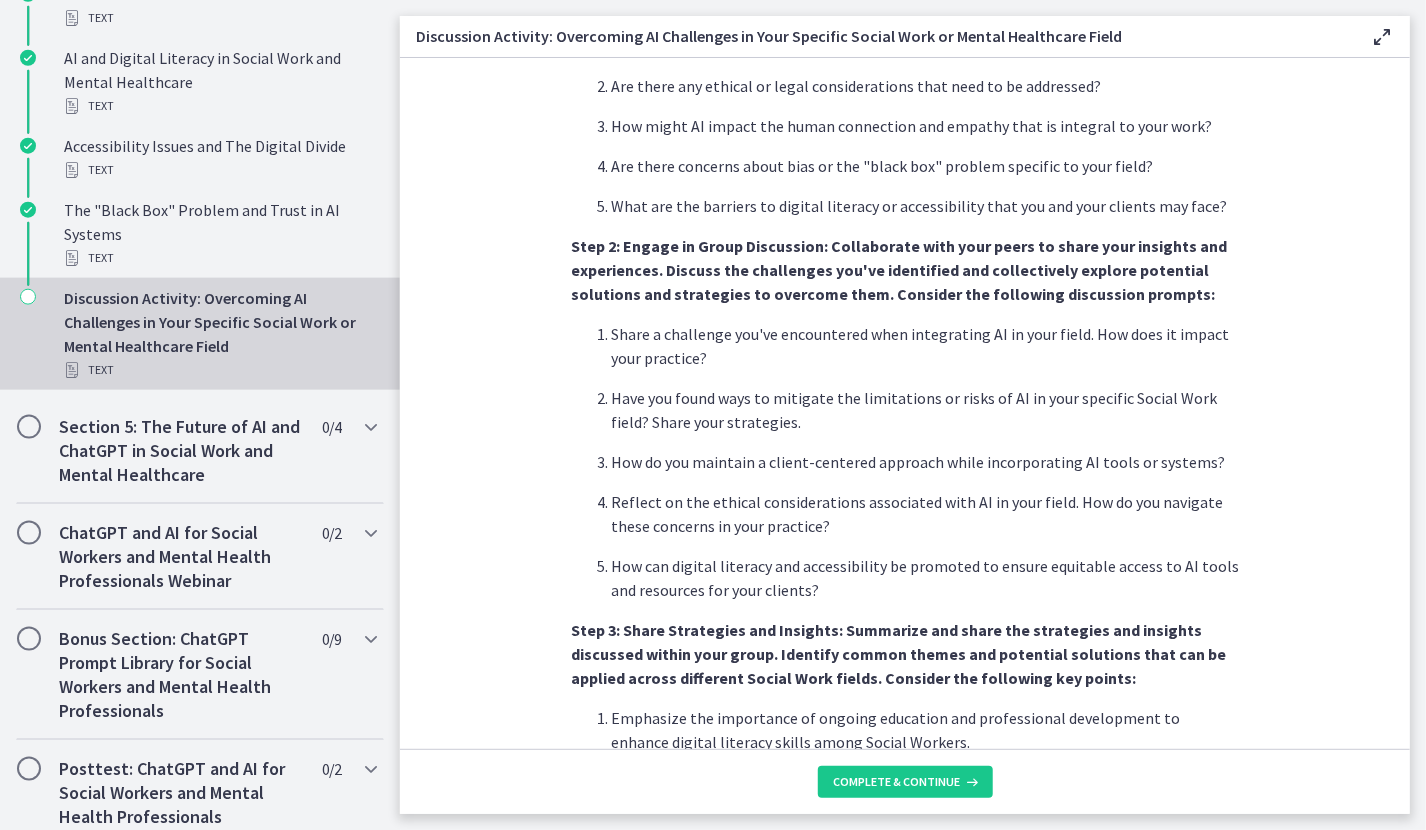 scroll, scrollTop: 1132, scrollLeft: 0, axis: vertical 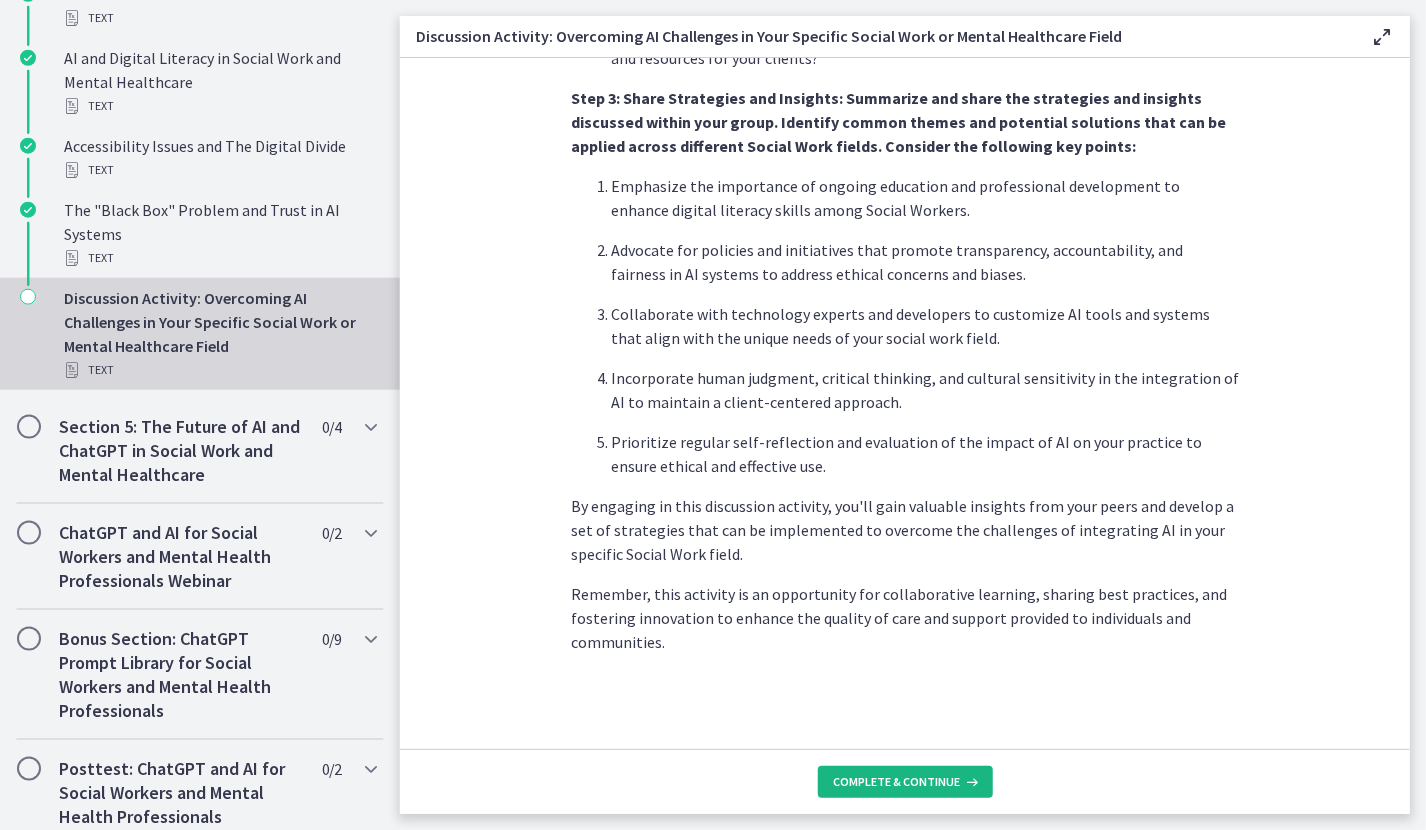 click on "Complete & continue" at bounding box center (897, 782) 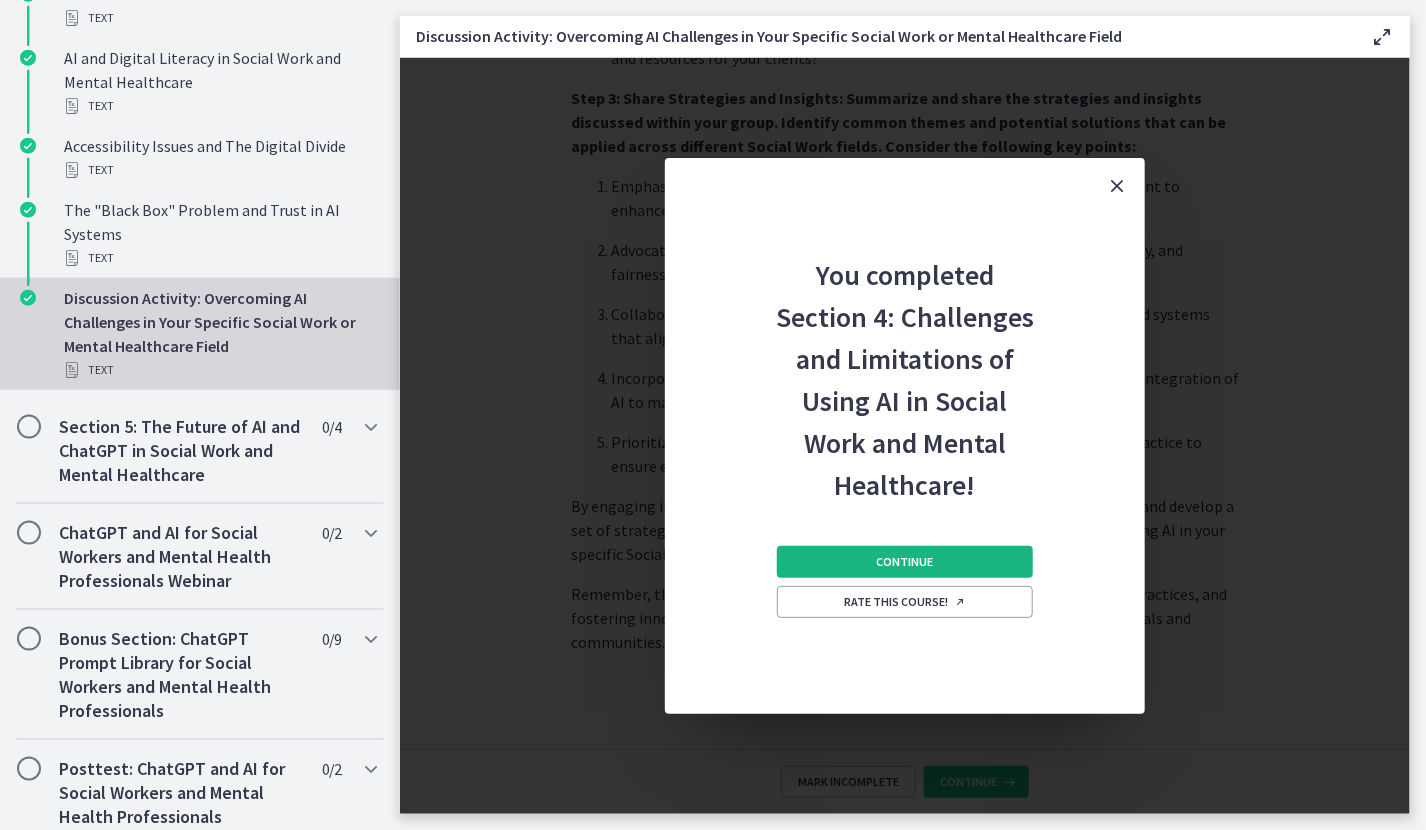 click on "Continue" at bounding box center [905, 562] 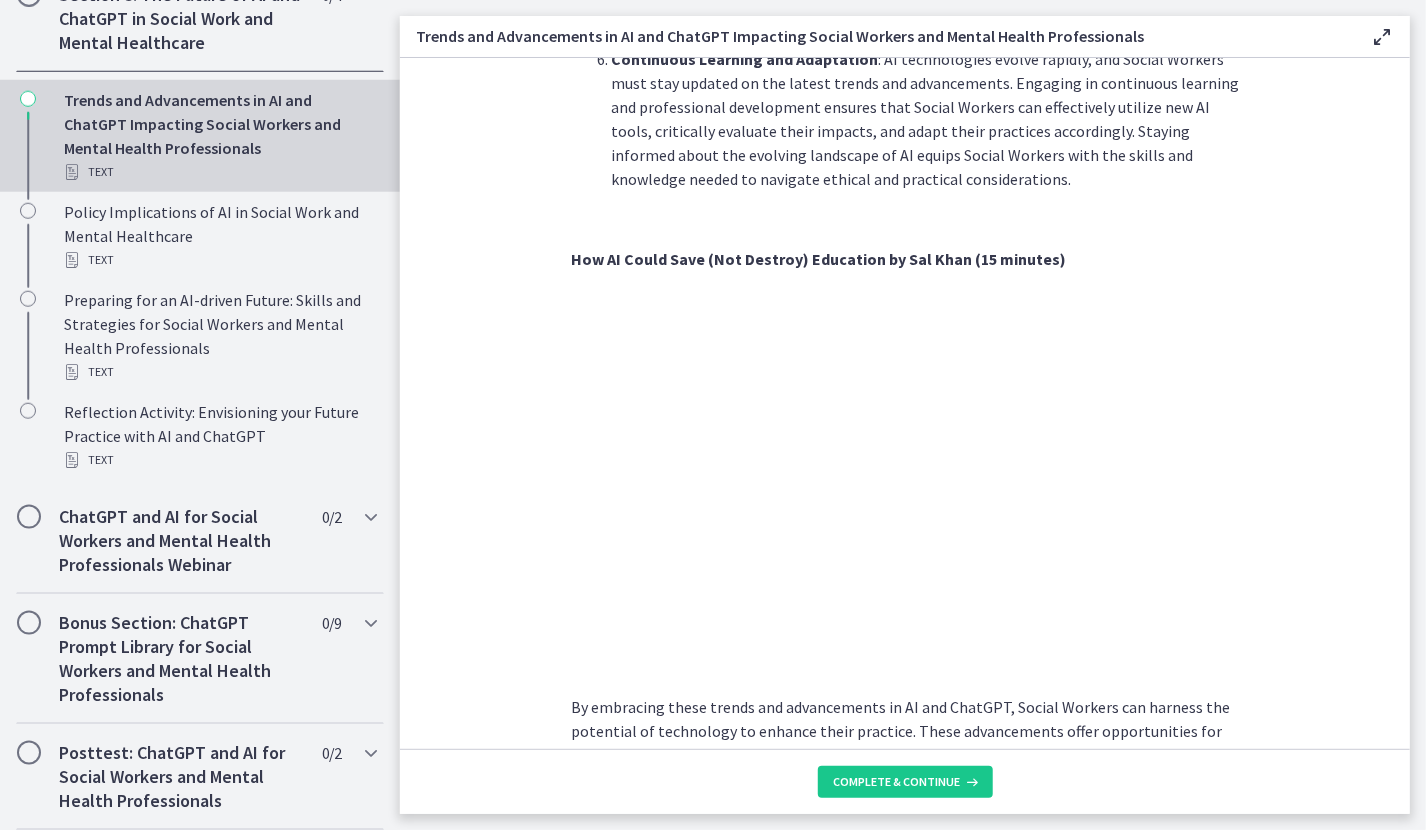 scroll, scrollTop: 1022, scrollLeft: 0, axis: vertical 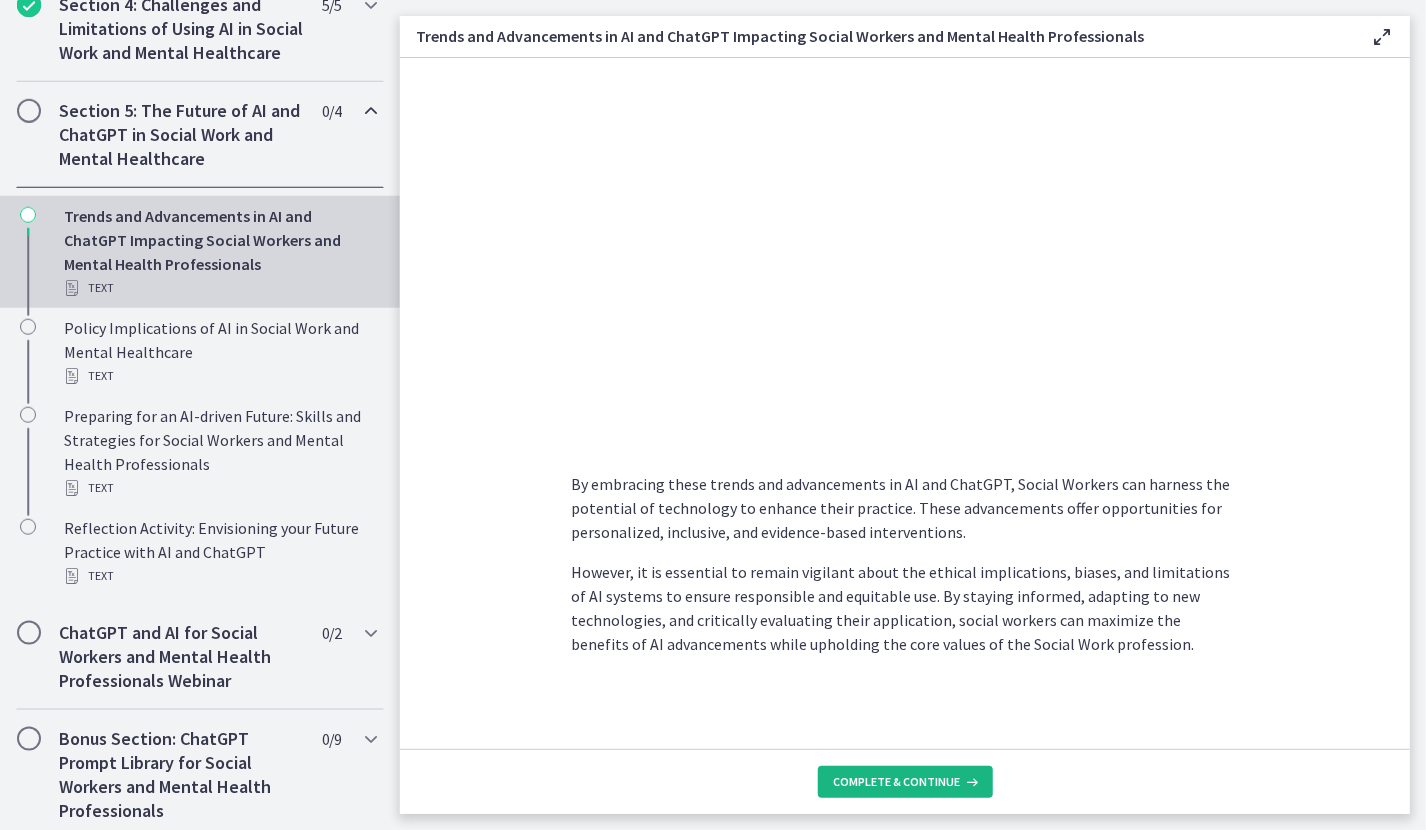 click on "Complete & continue" at bounding box center (897, 782) 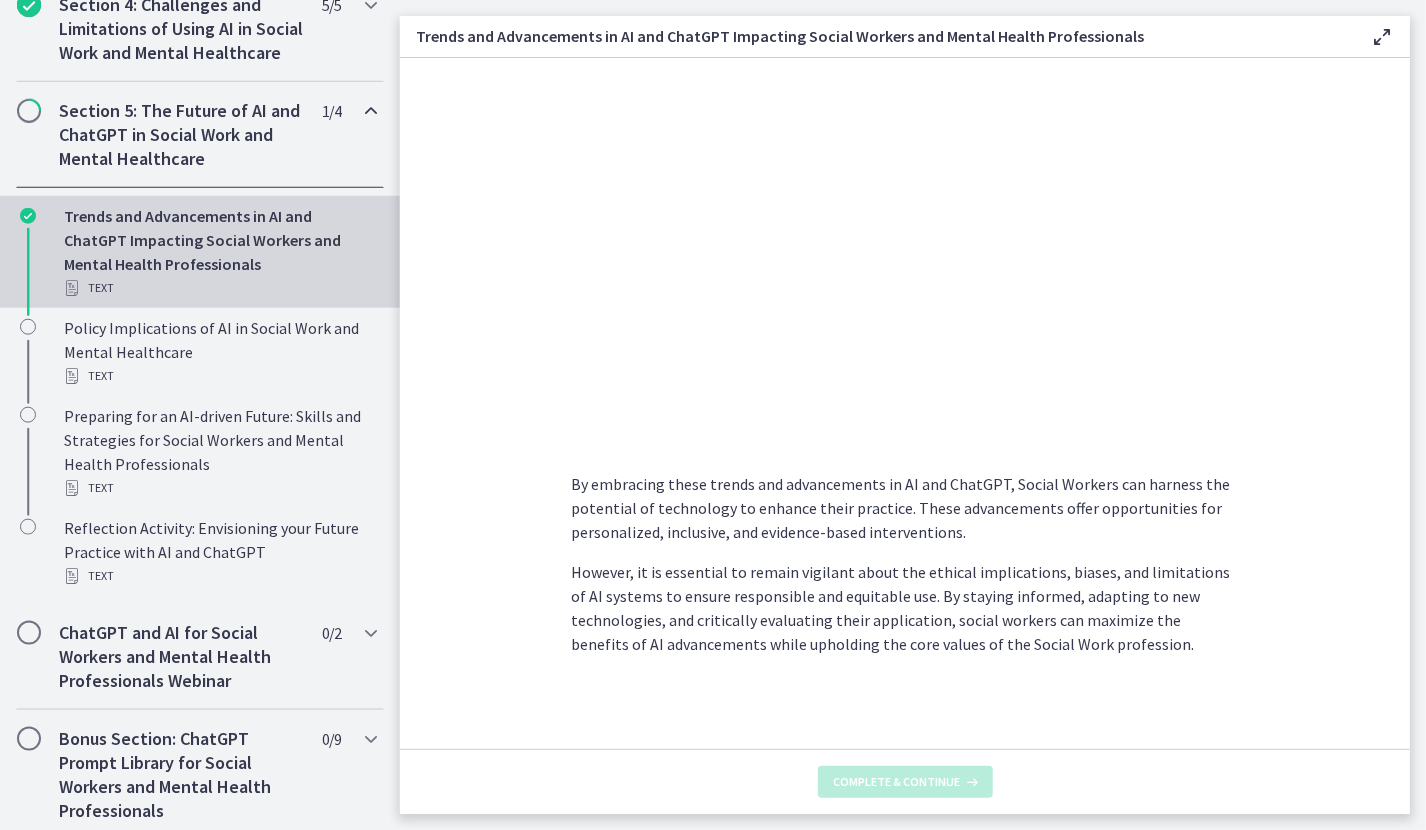 scroll, scrollTop: 0, scrollLeft: 0, axis: both 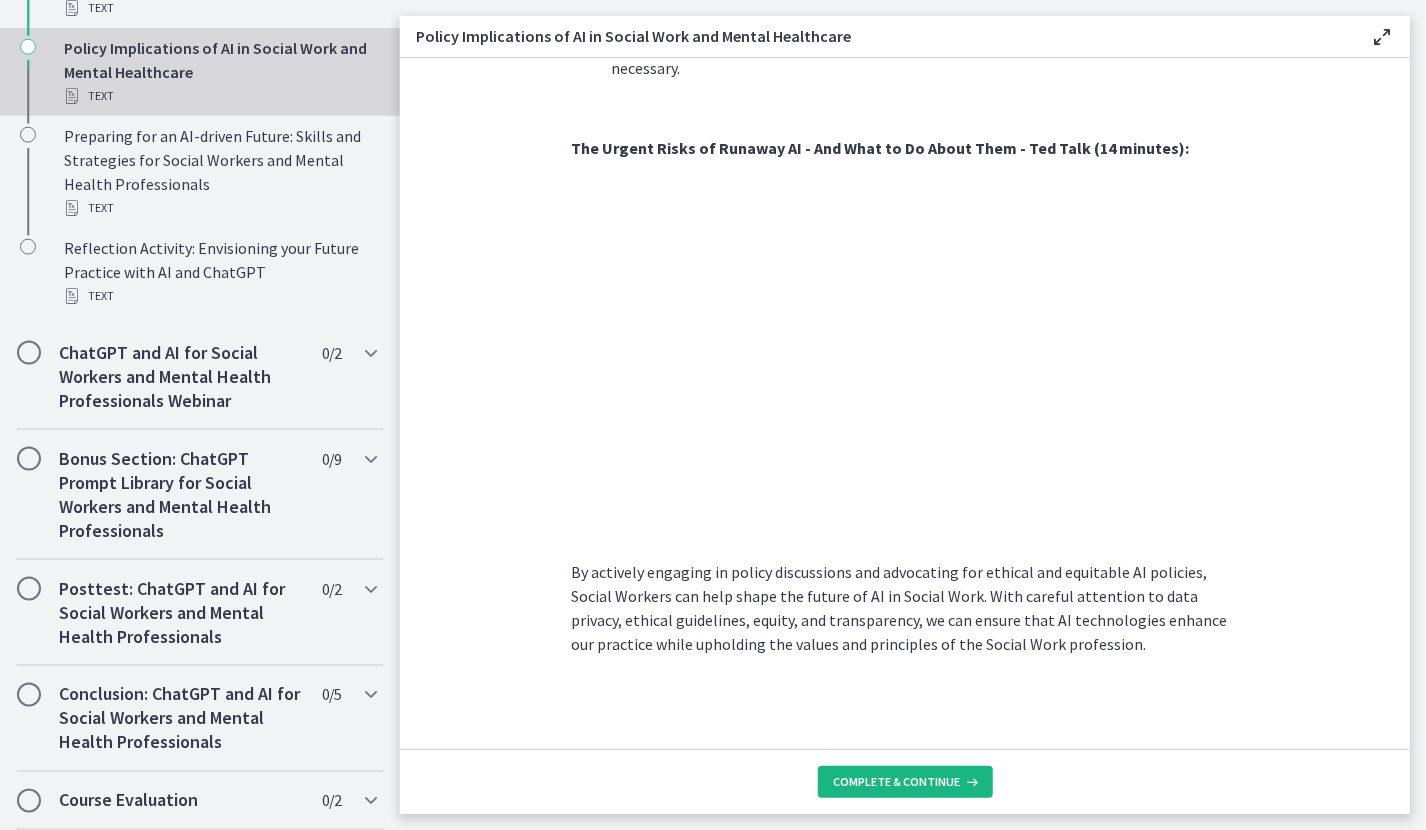 drag, startPoint x: 935, startPoint y: 776, endPoint x: 939, endPoint y: 761, distance: 15.524175 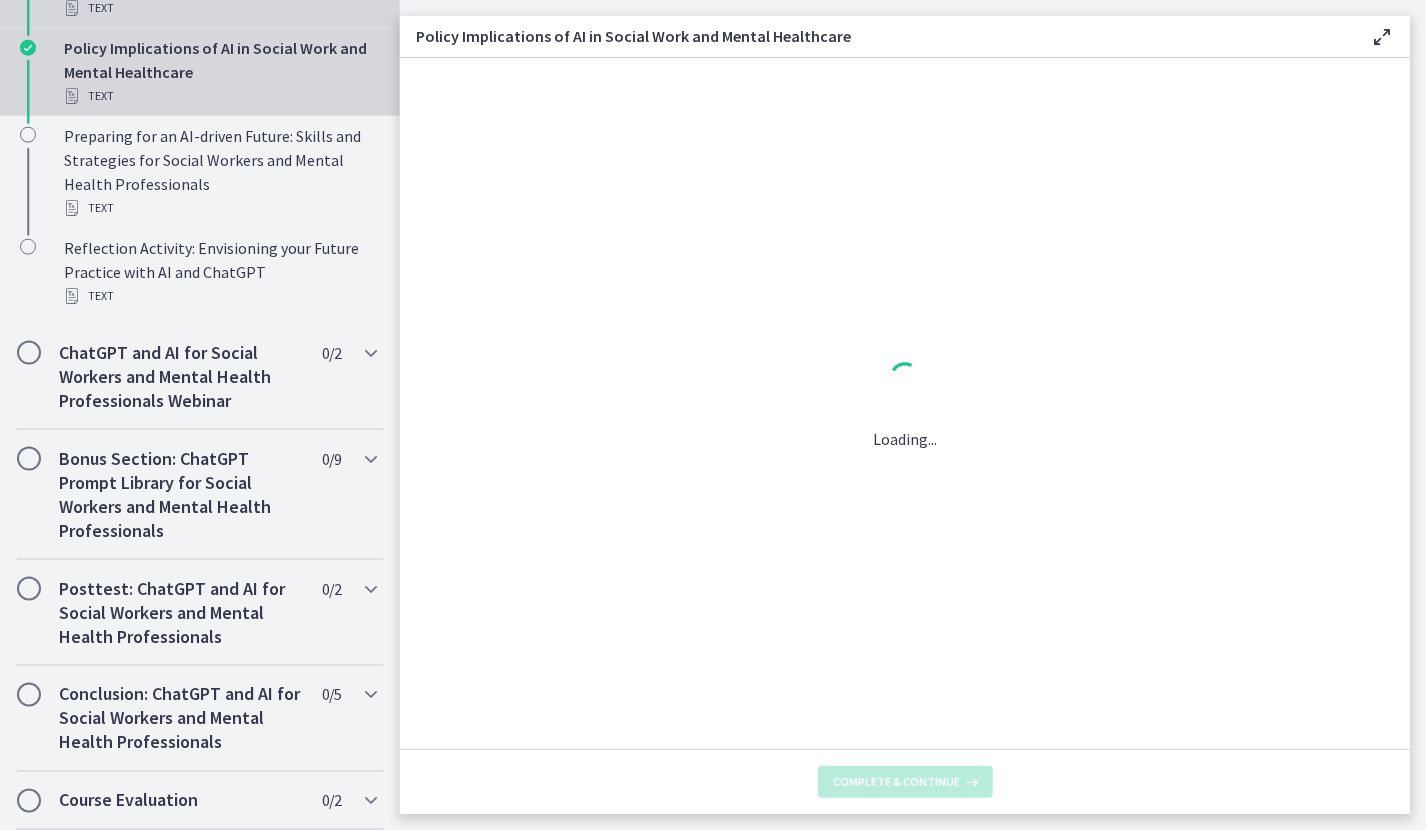 scroll, scrollTop: 0, scrollLeft: 0, axis: both 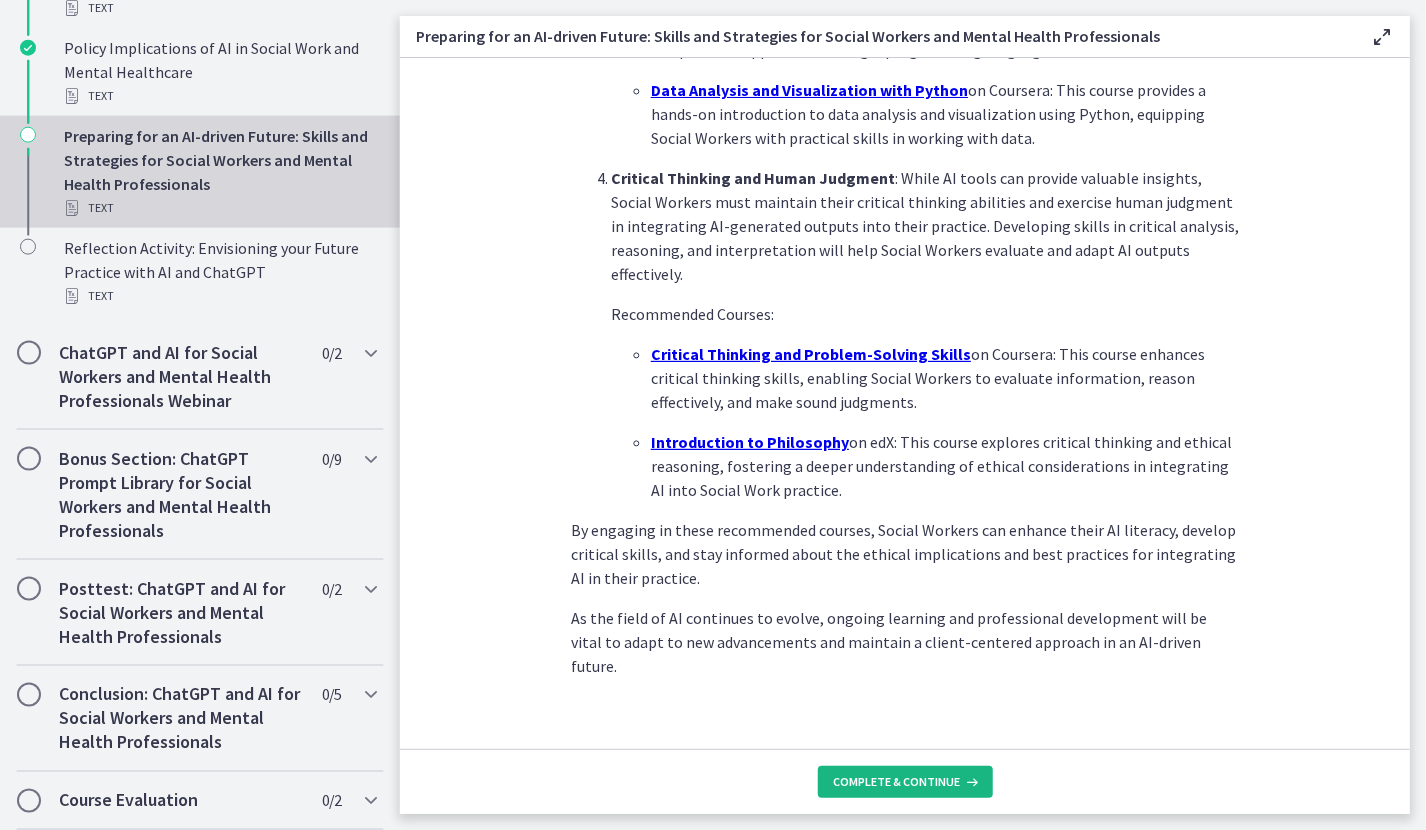 click on "Complete & continue" at bounding box center (897, 782) 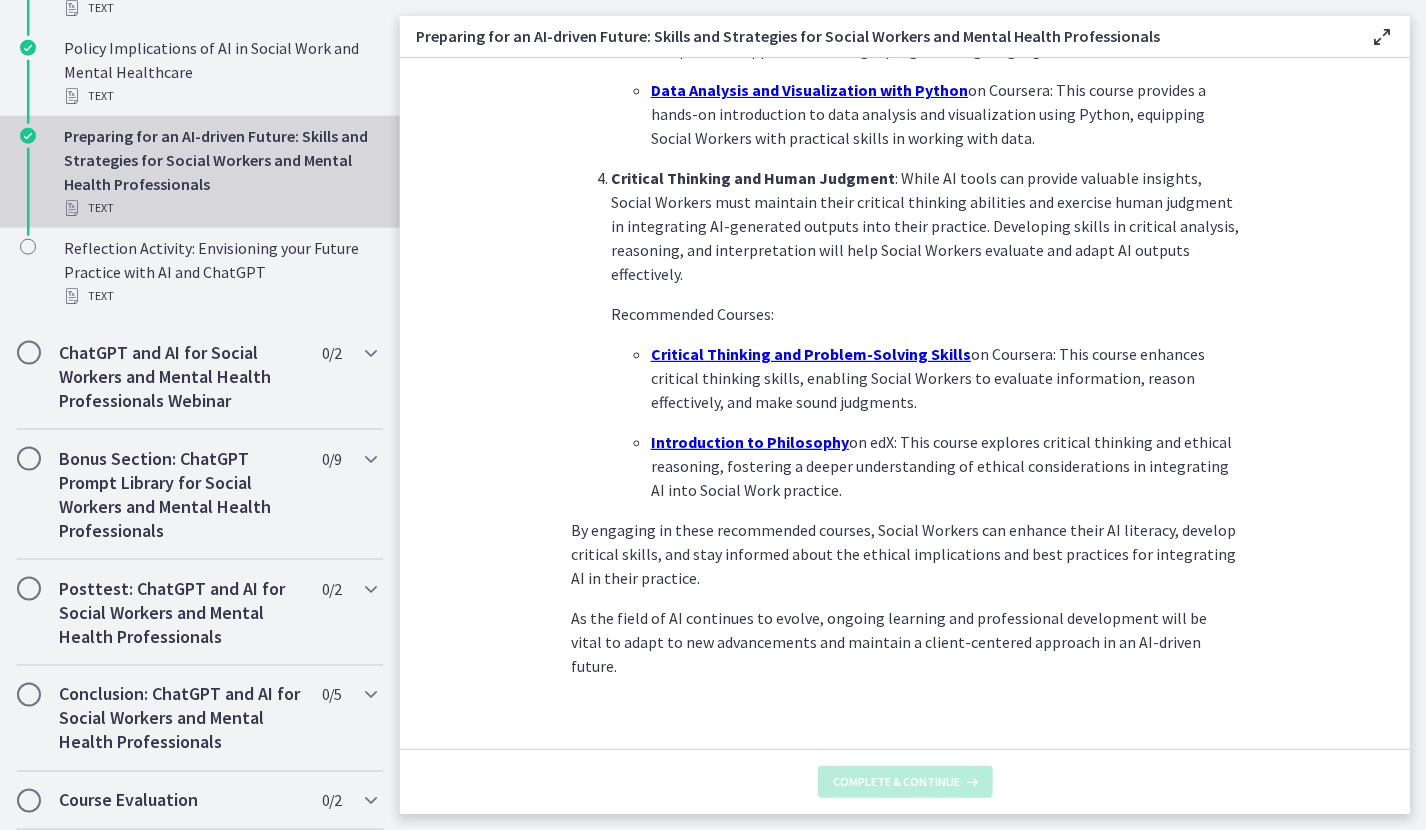 scroll, scrollTop: 0, scrollLeft: 0, axis: both 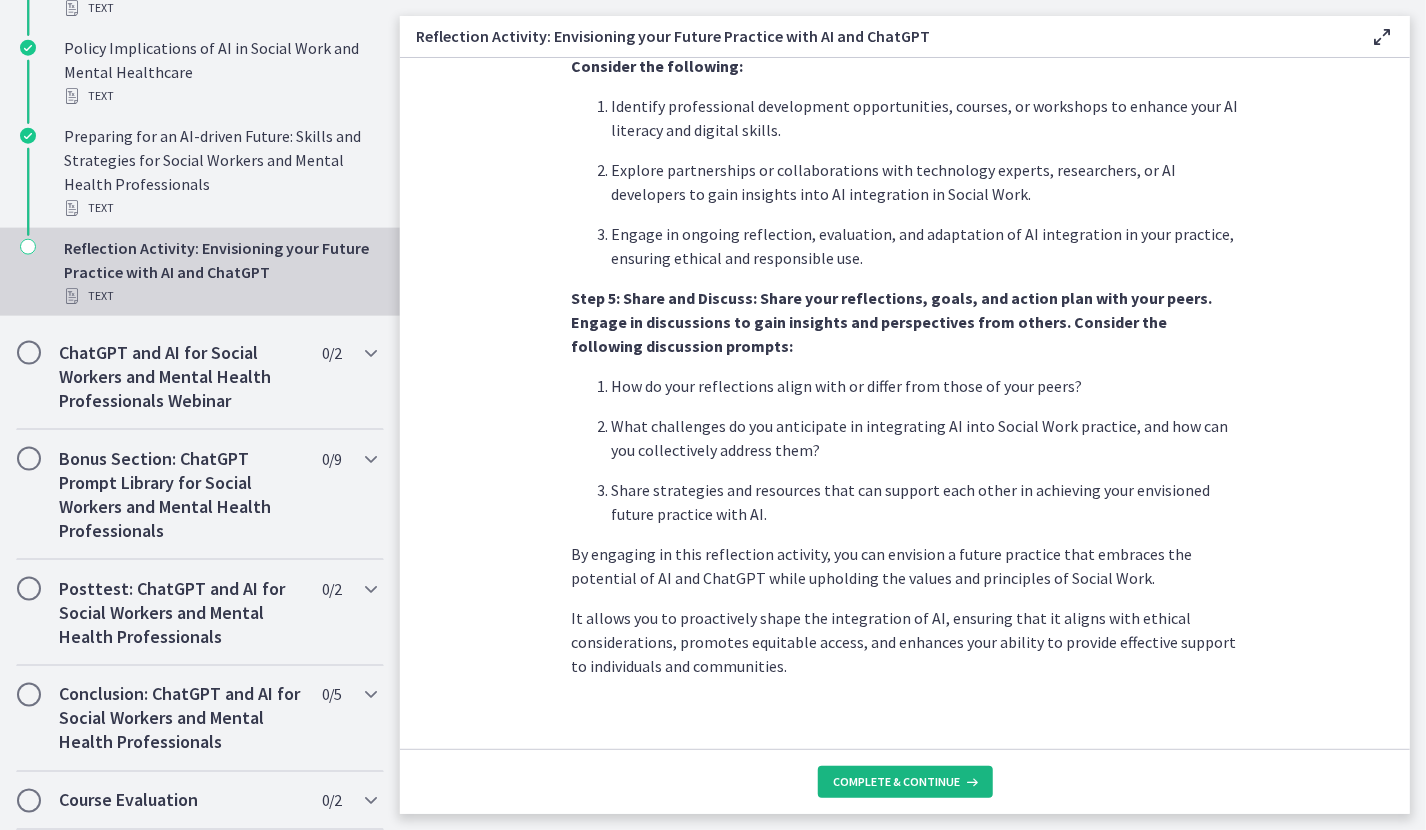 click on "Complete & continue" at bounding box center (897, 782) 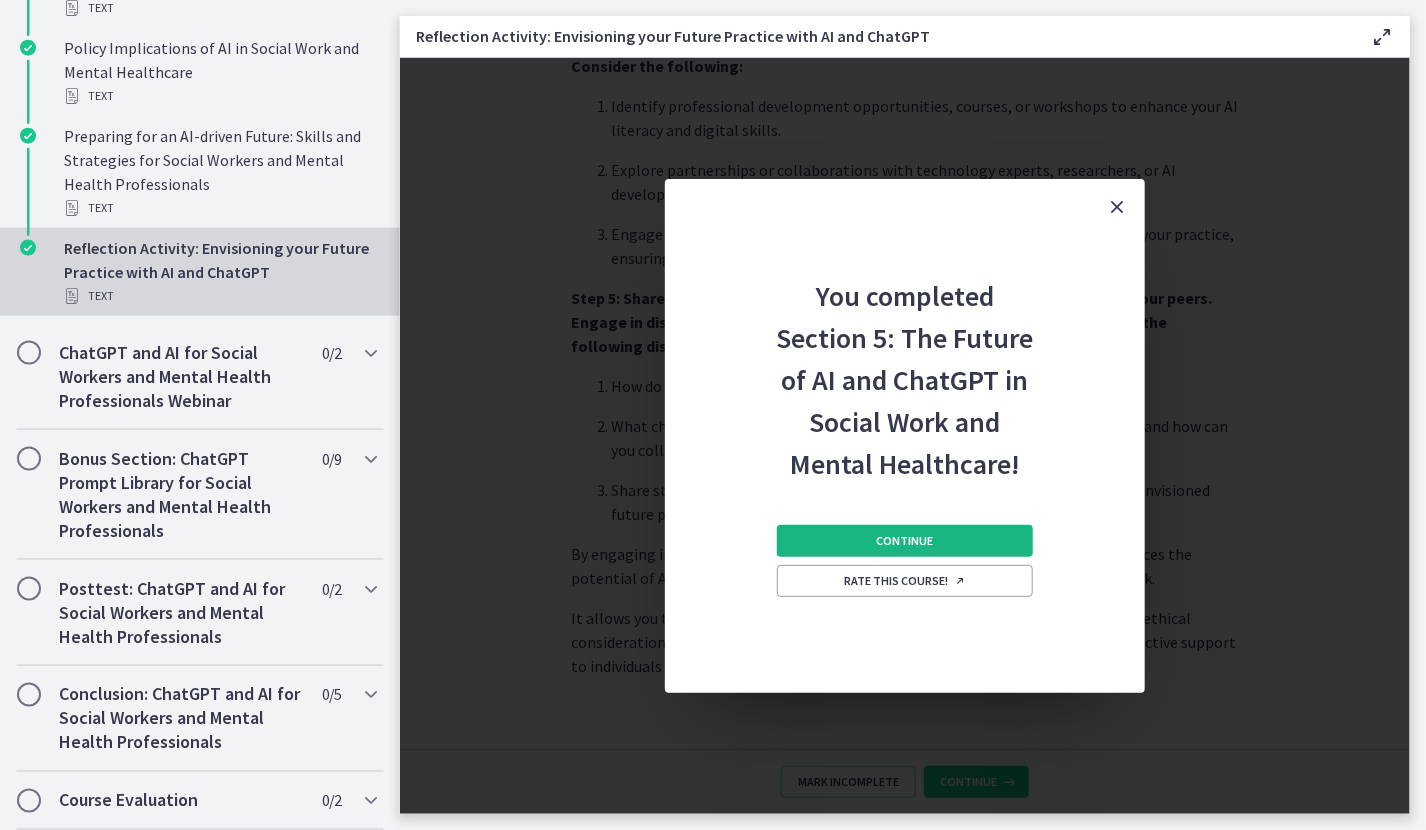click on "Continue" at bounding box center [905, 541] 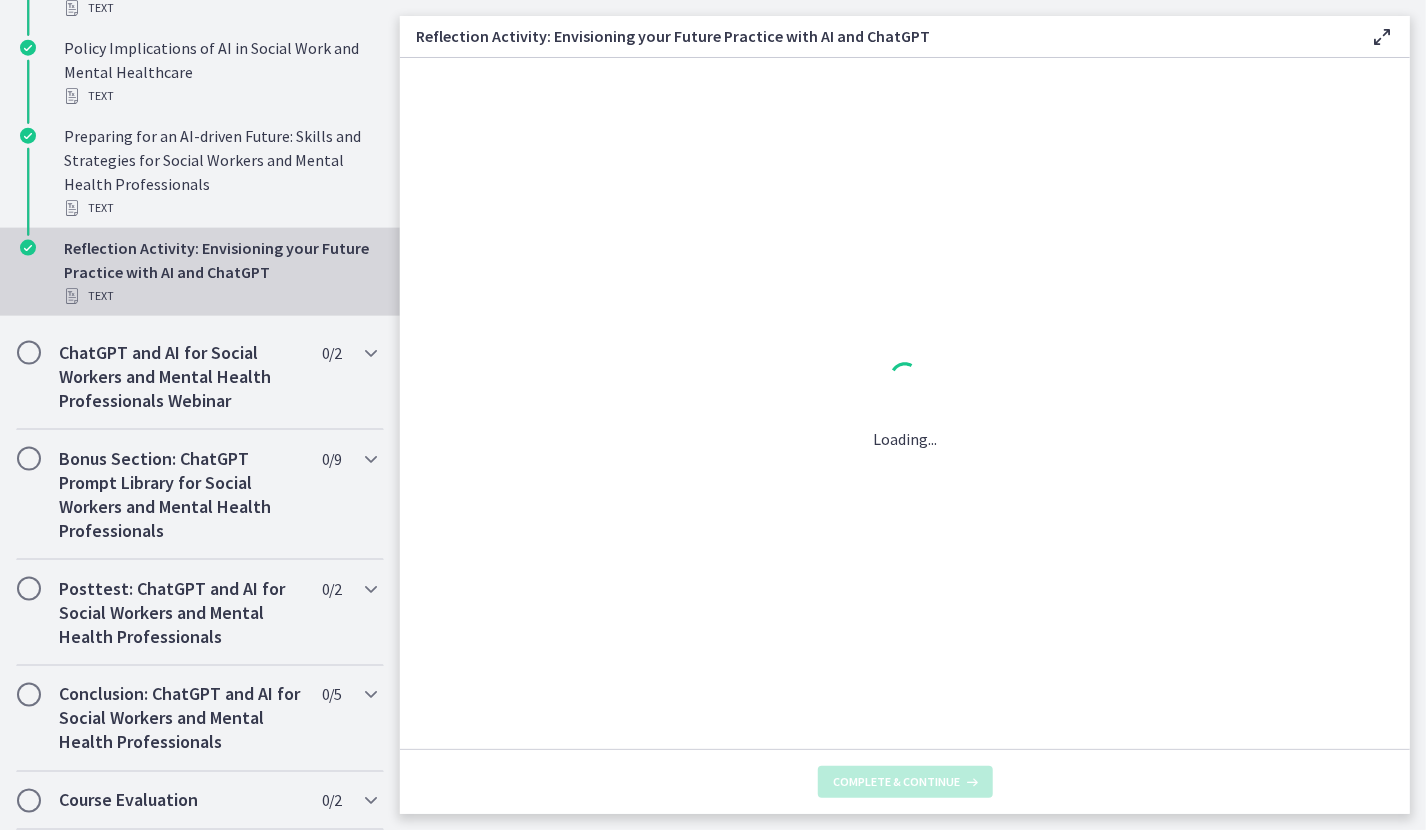 scroll, scrollTop: 0, scrollLeft: 0, axis: both 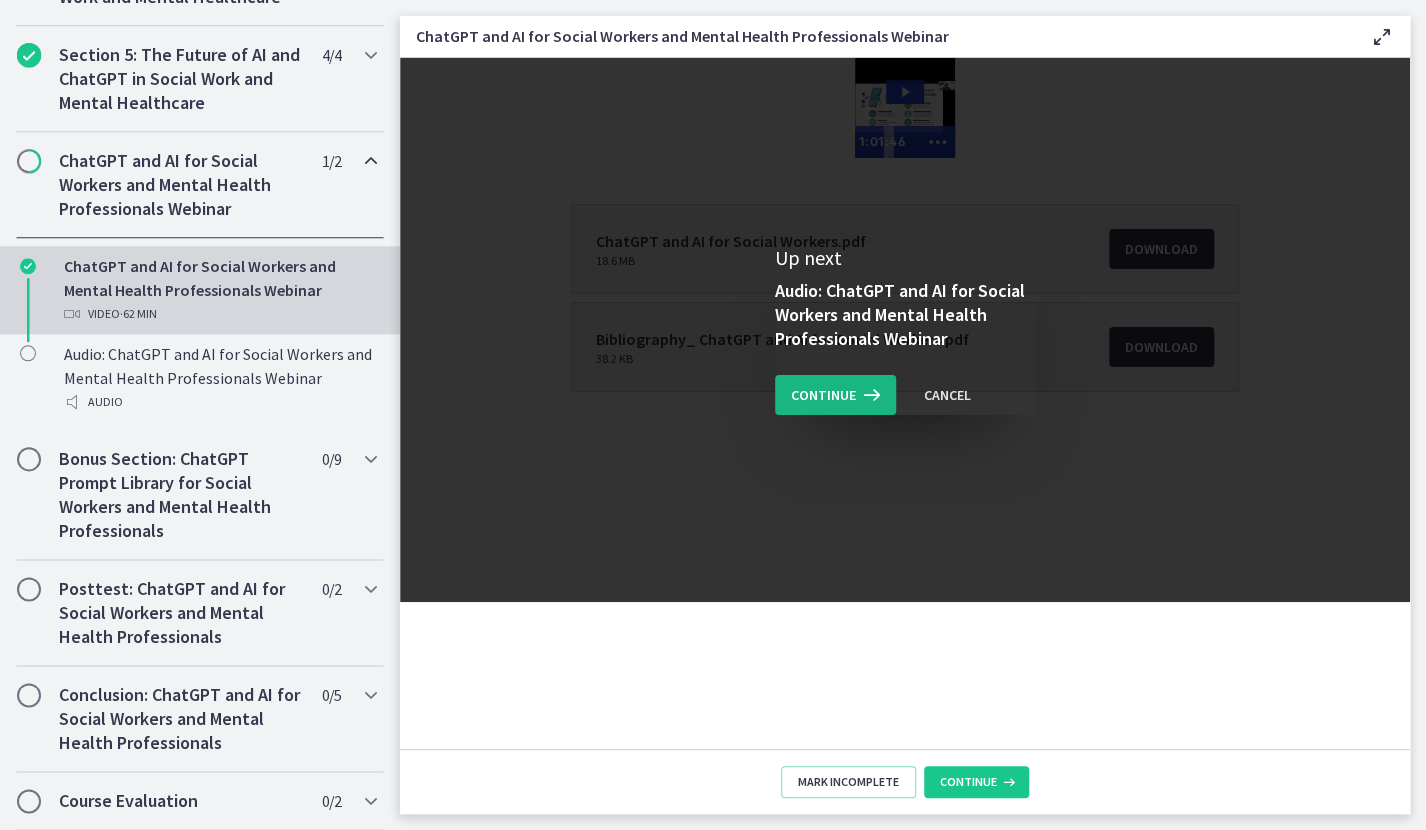 click on "Continue" at bounding box center (823, 395) 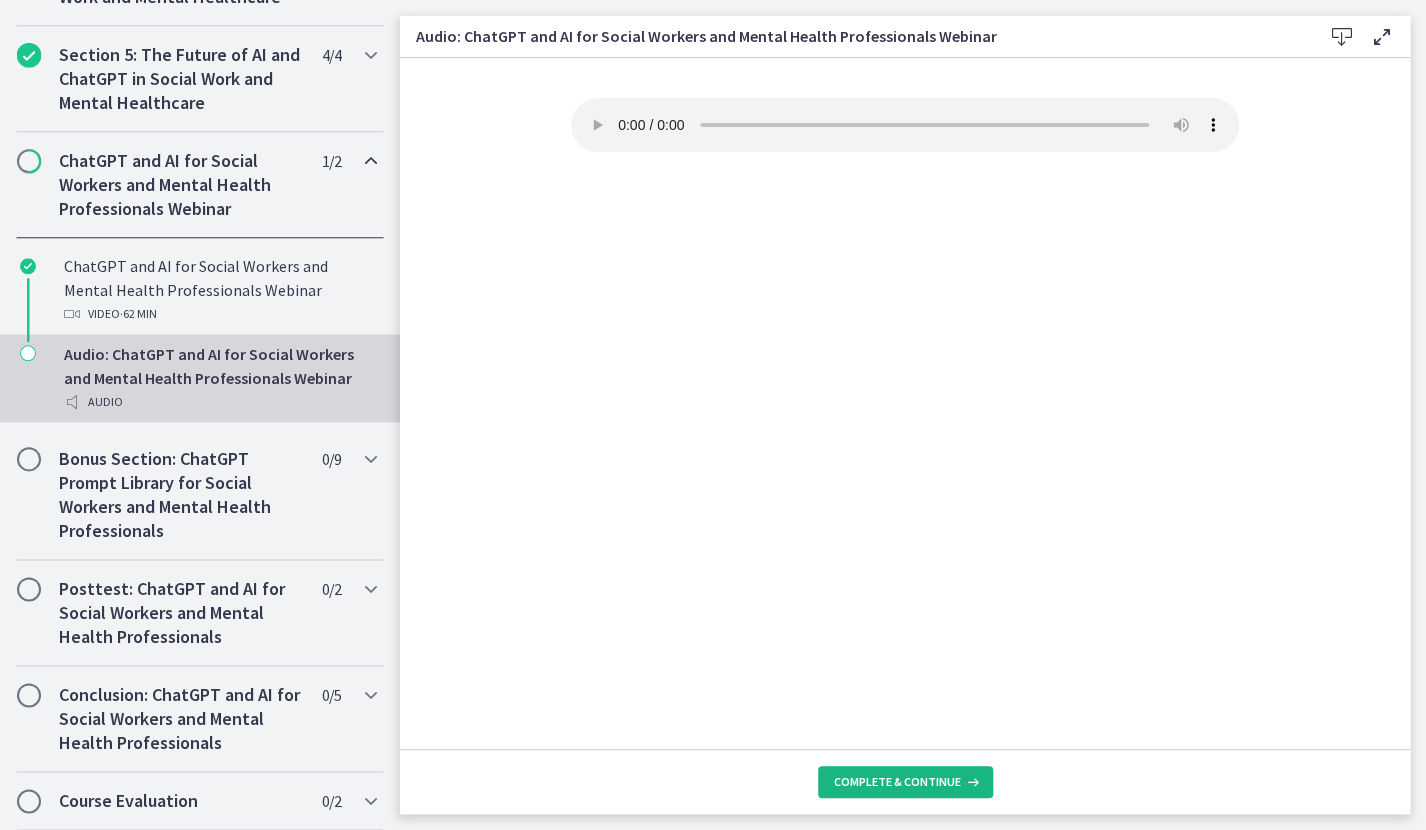 click on "Complete & continue" at bounding box center [897, 782] 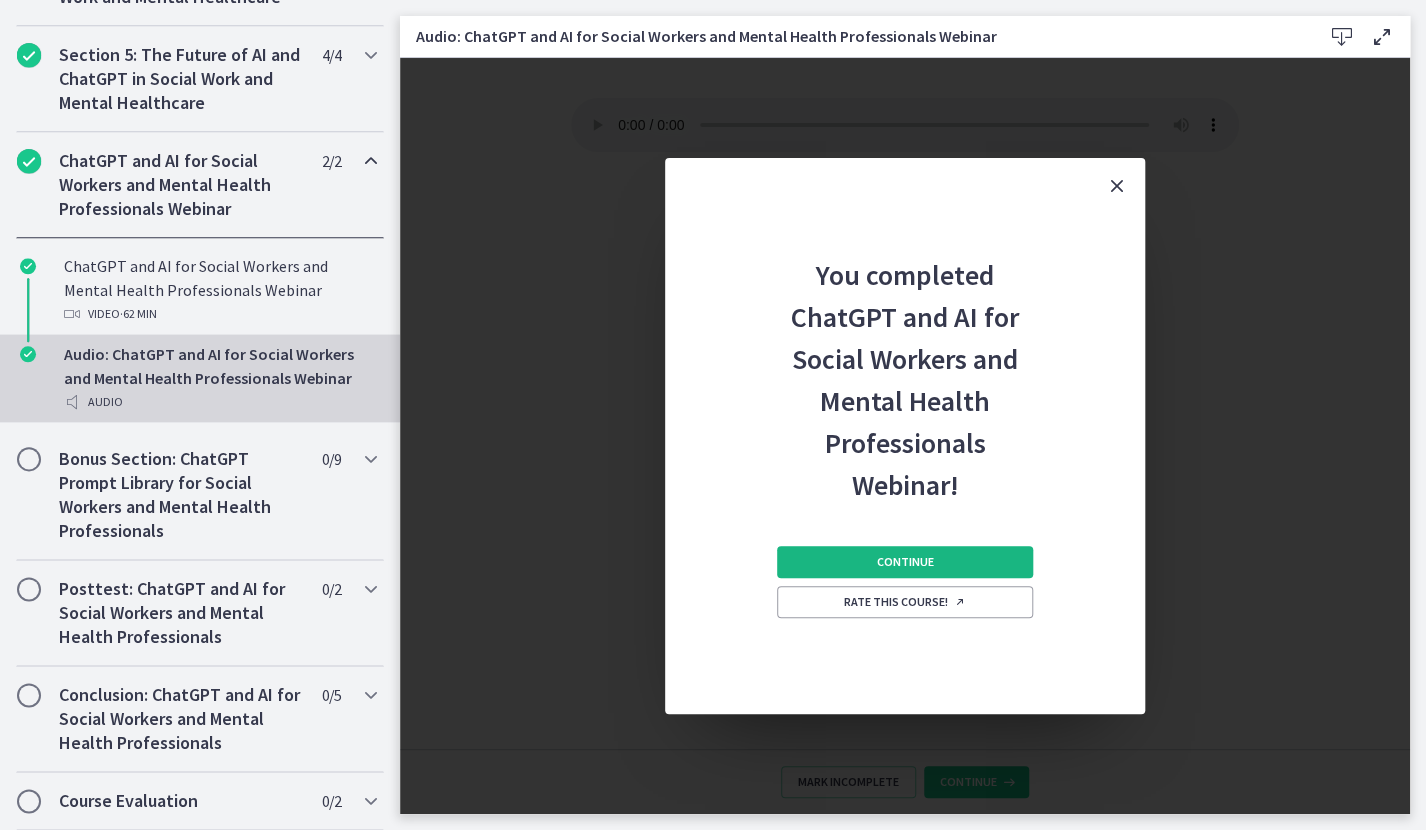 click on "Continue" at bounding box center [905, 562] 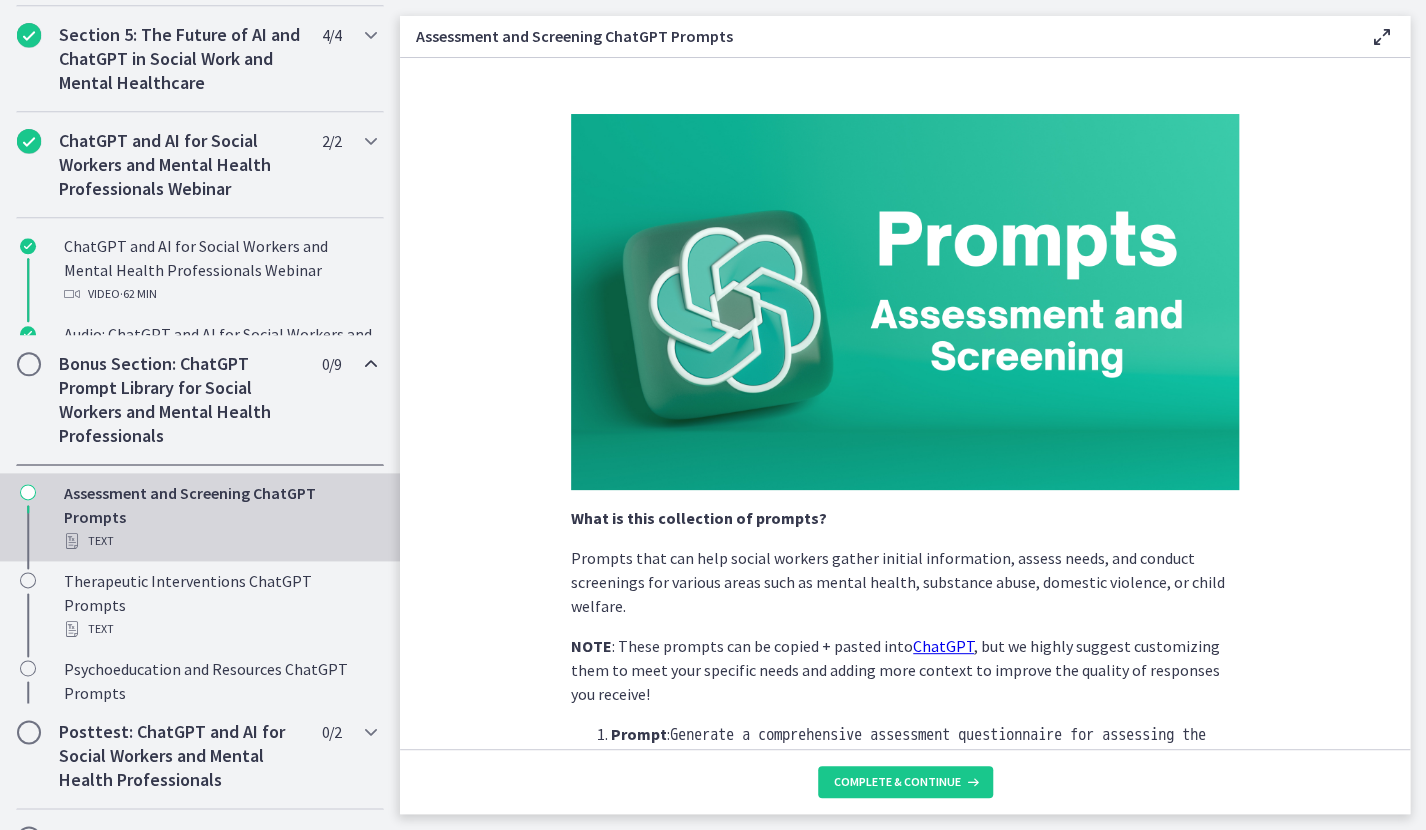 scroll, scrollTop: 898, scrollLeft: 0, axis: vertical 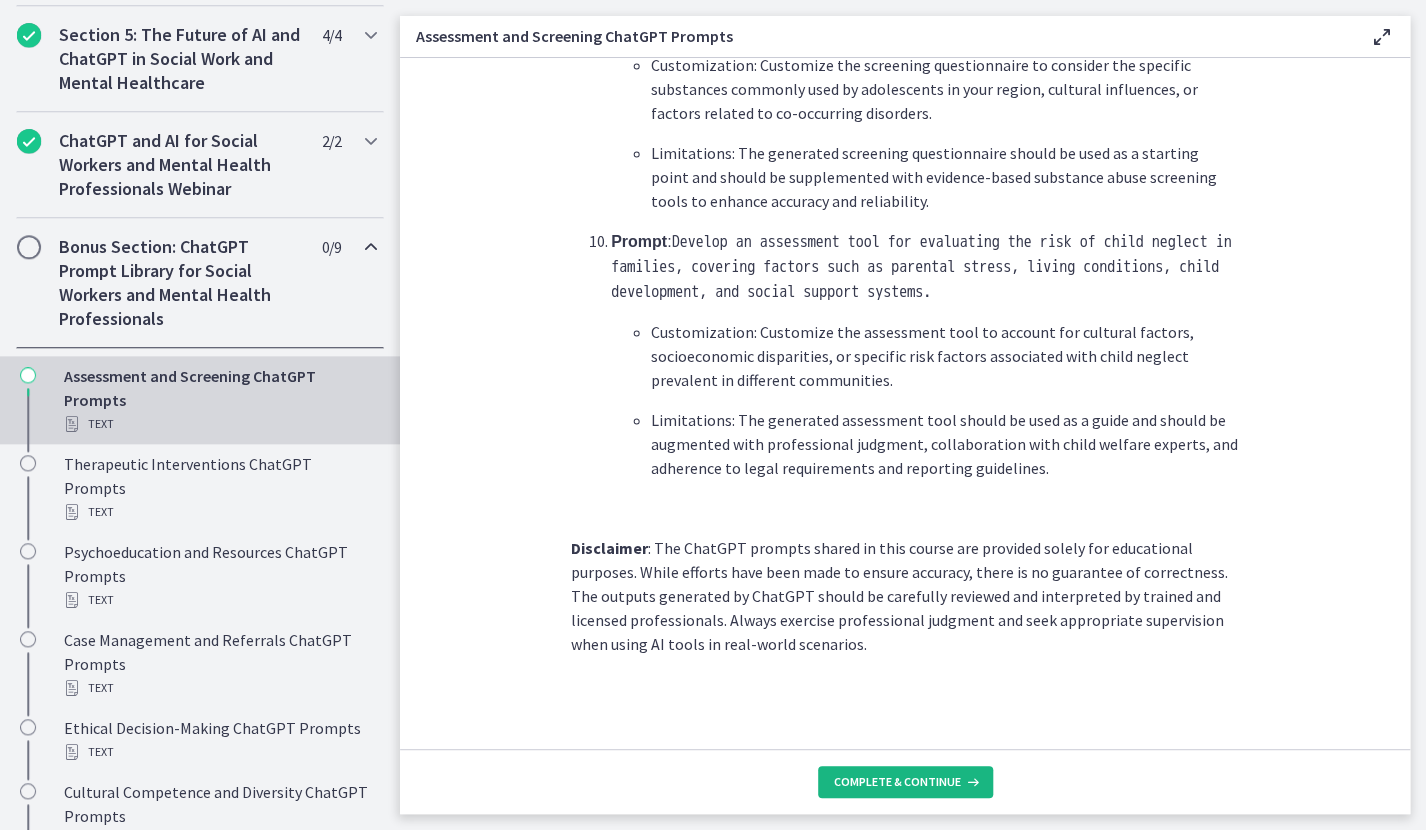 click on "Complete & continue" at bounding box center [897, 782] 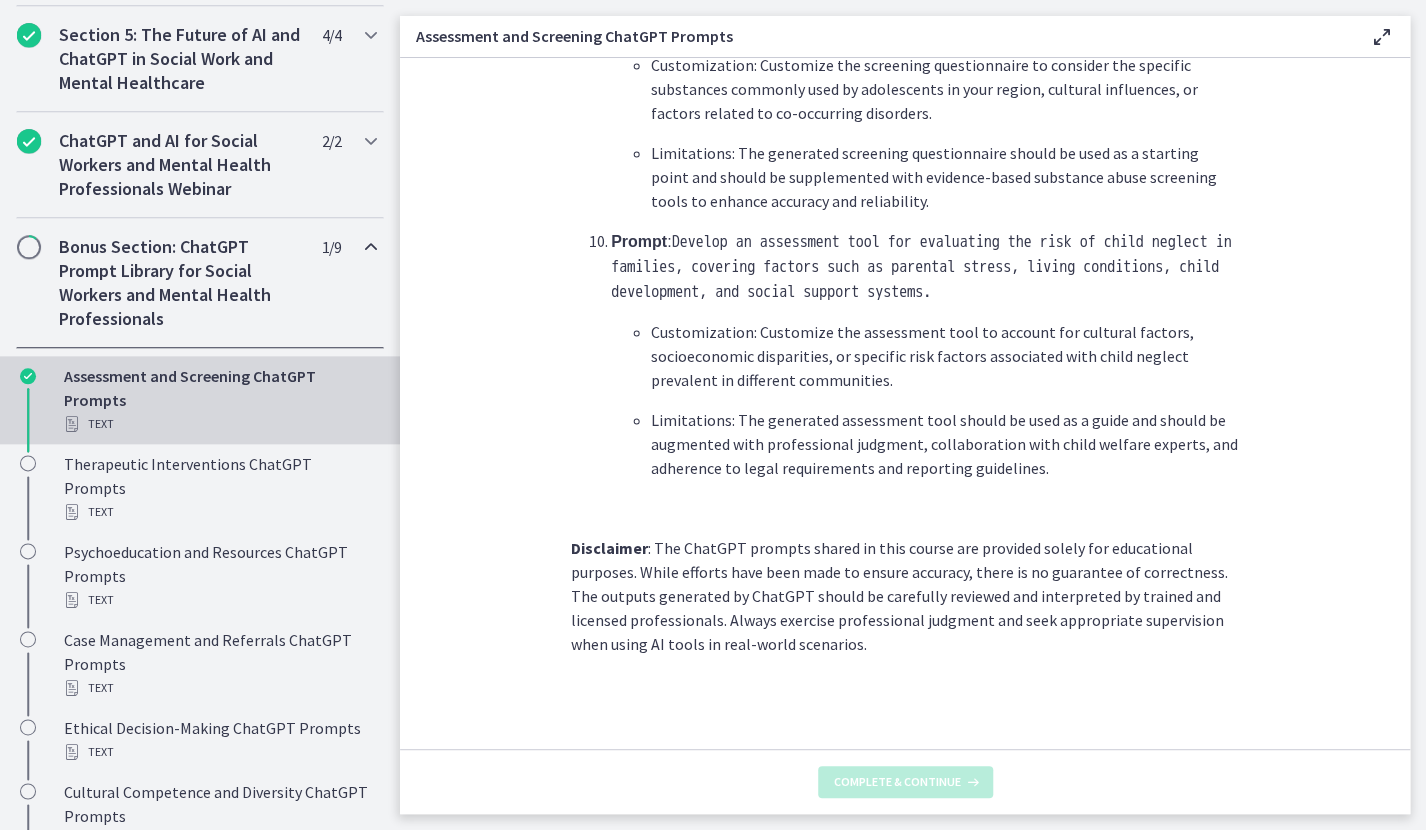 scroll, scrollTop: 0, scrollLeft: 0, axis: both 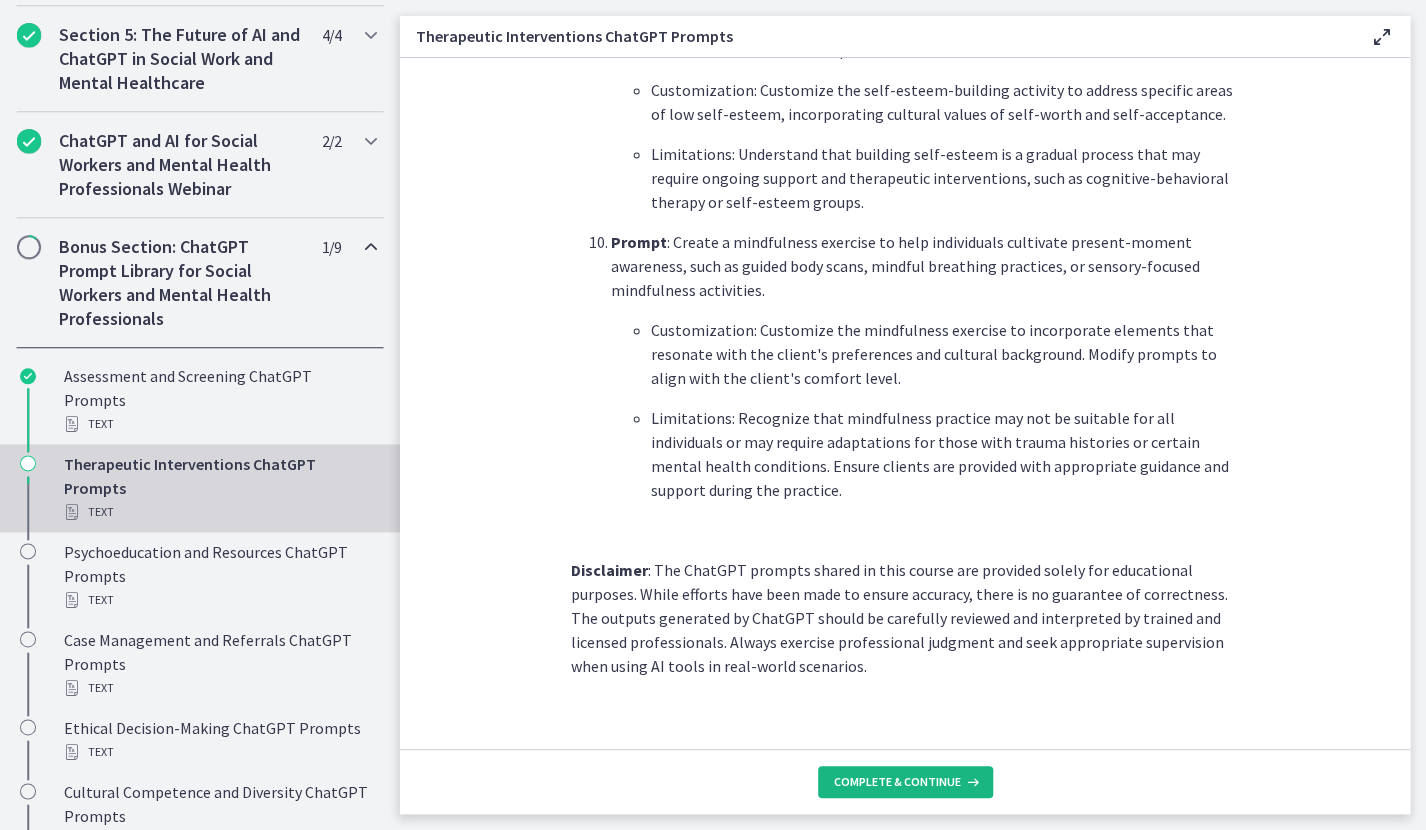 click on "Complete & continue" at bounding box center [897, 782] 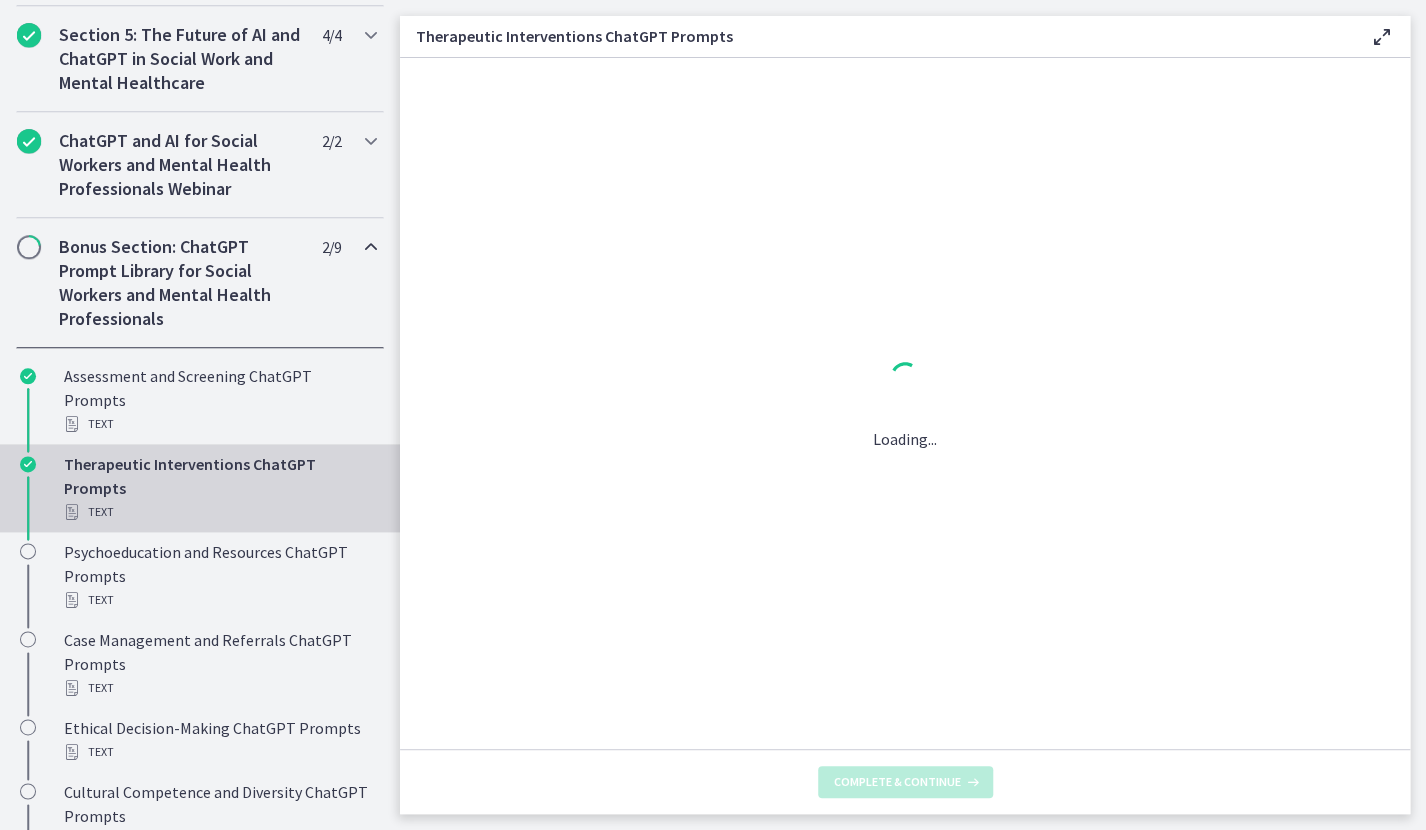 scroll, scrollTop: 0, scrollLeft: 0, axis: both 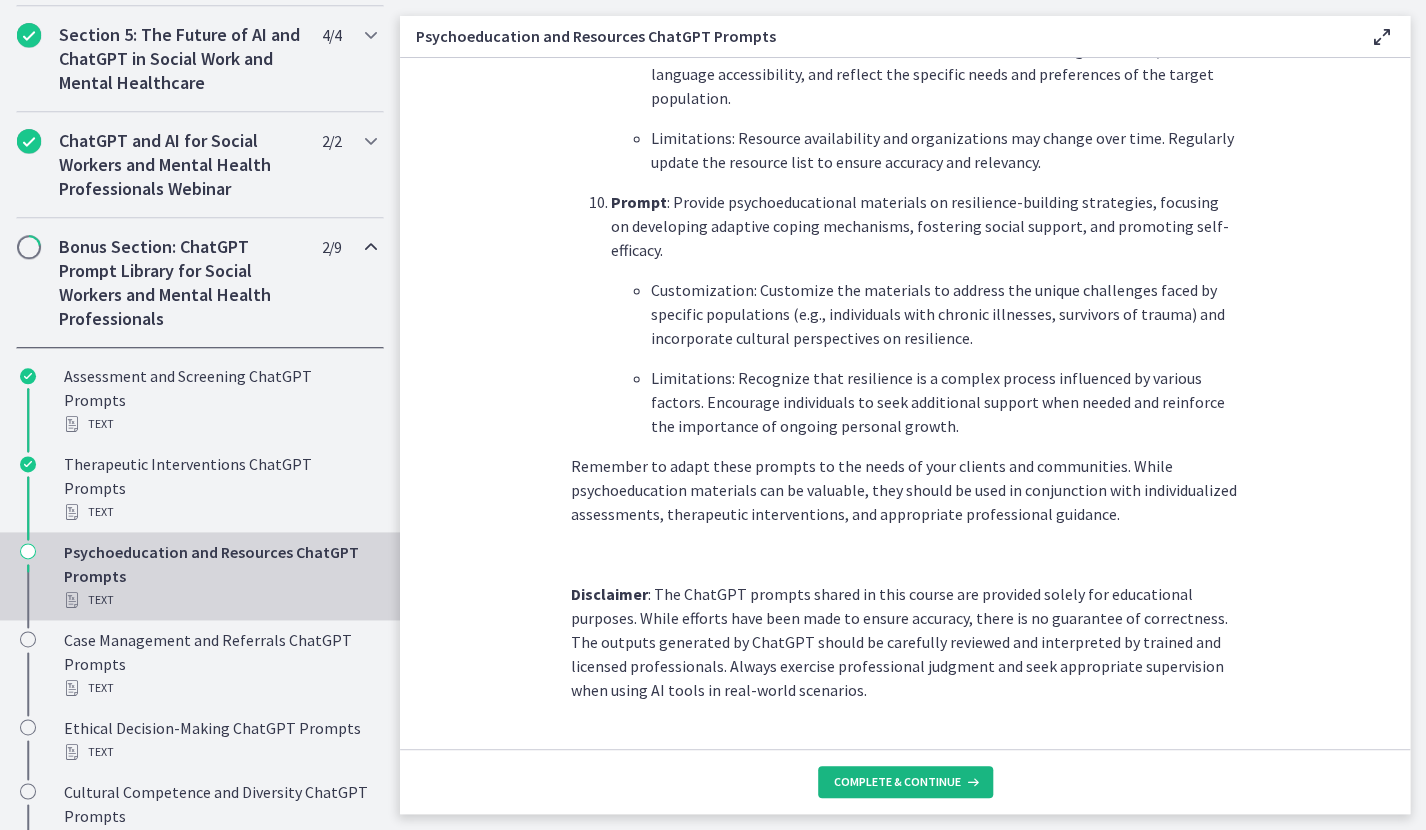 click on "Complete & continue" at bounding box center (905, 782) 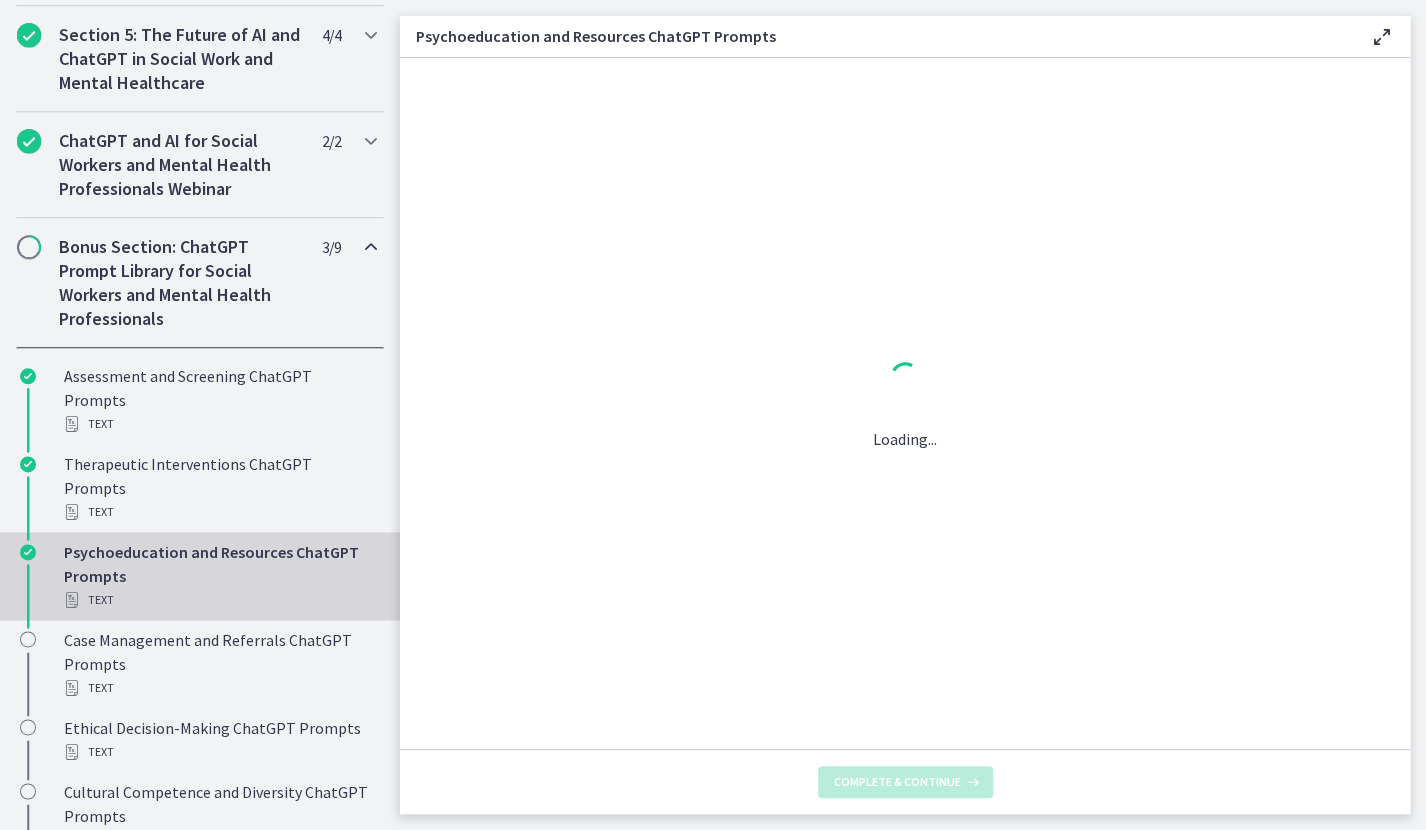 scroll, scrollTop: 0, scrollLeft: 0, axis: both 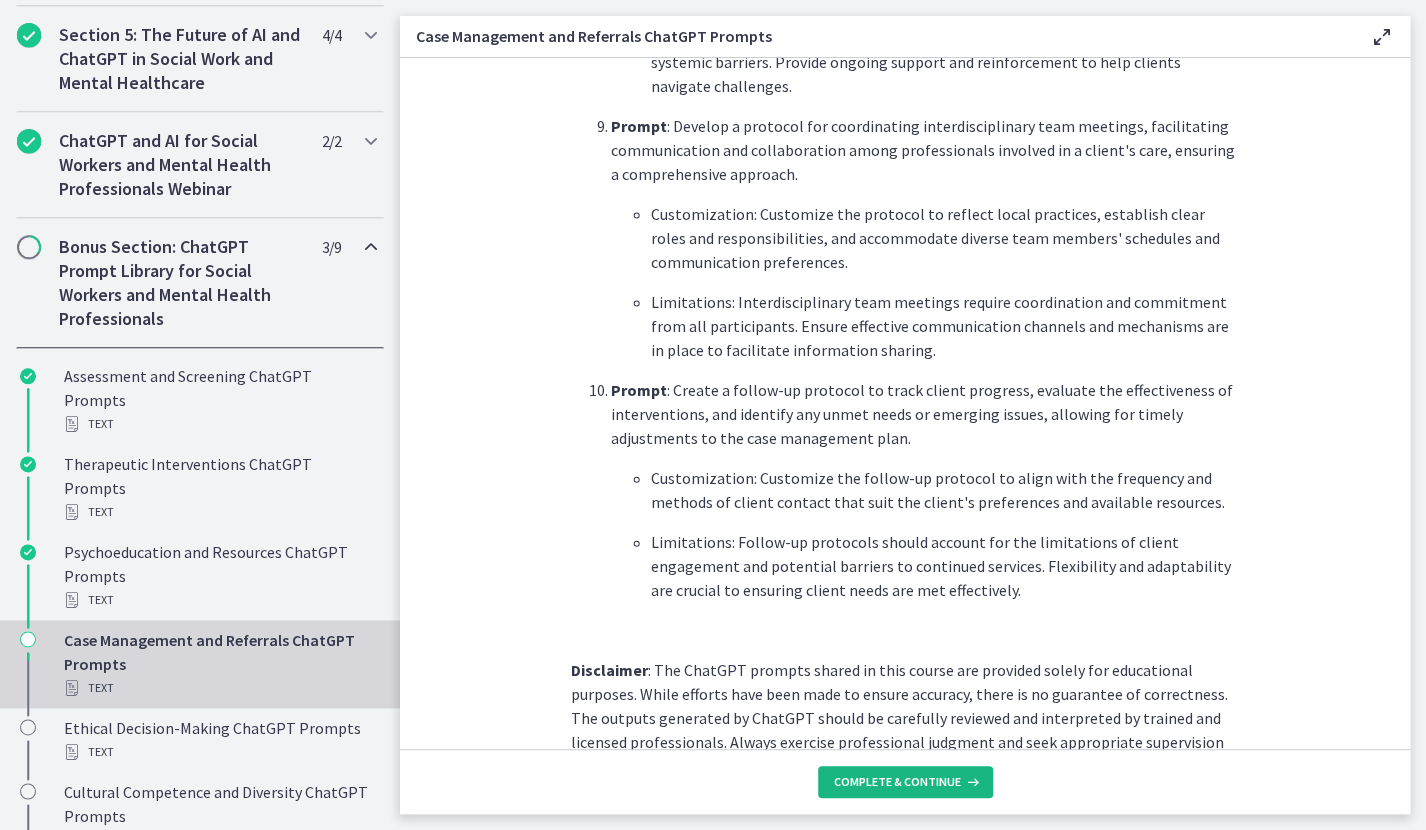 click on "Complete & continue" at bounding box center [905, 782] 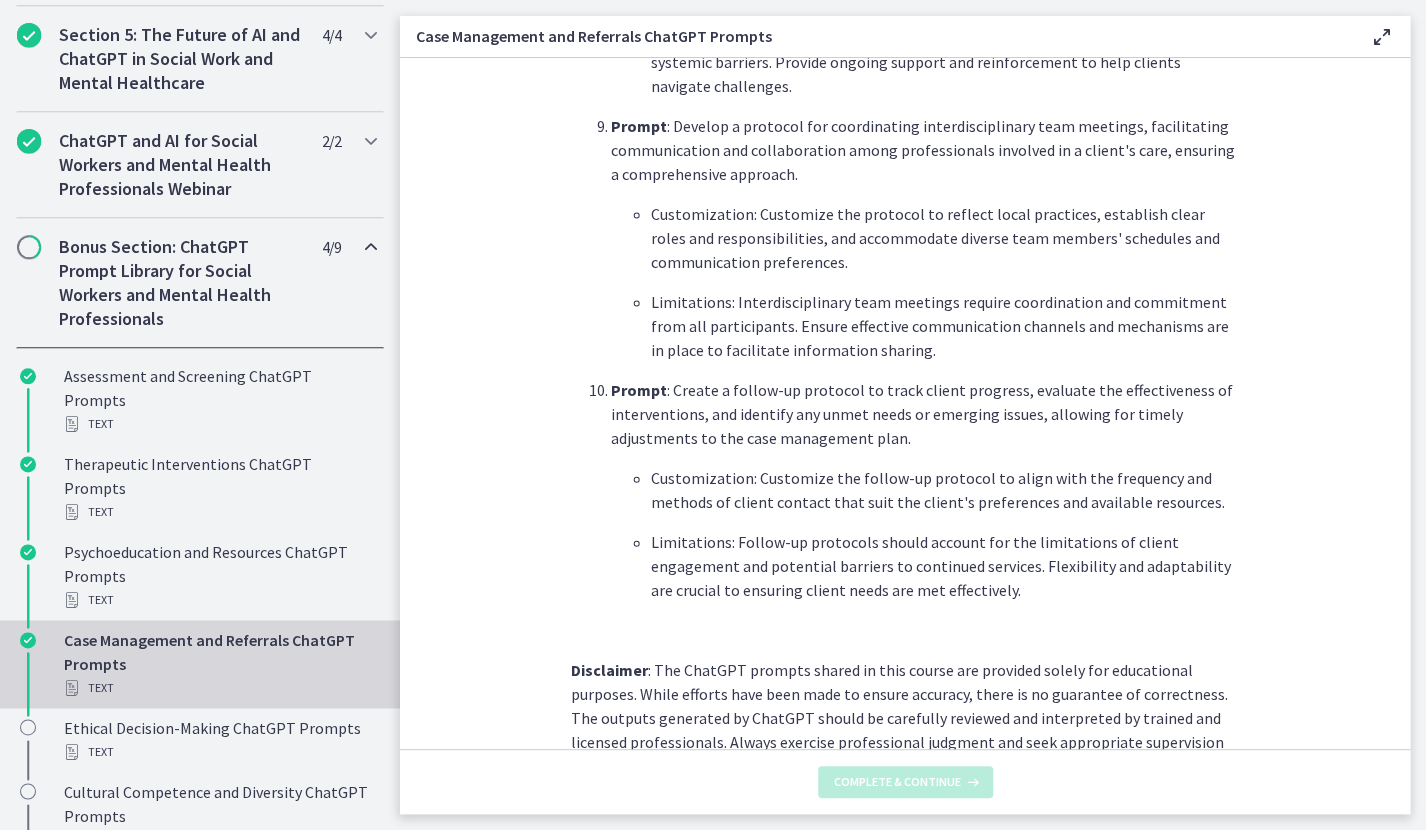 scroll, scrollTop: 0, scrollLeft: 0, axis: both 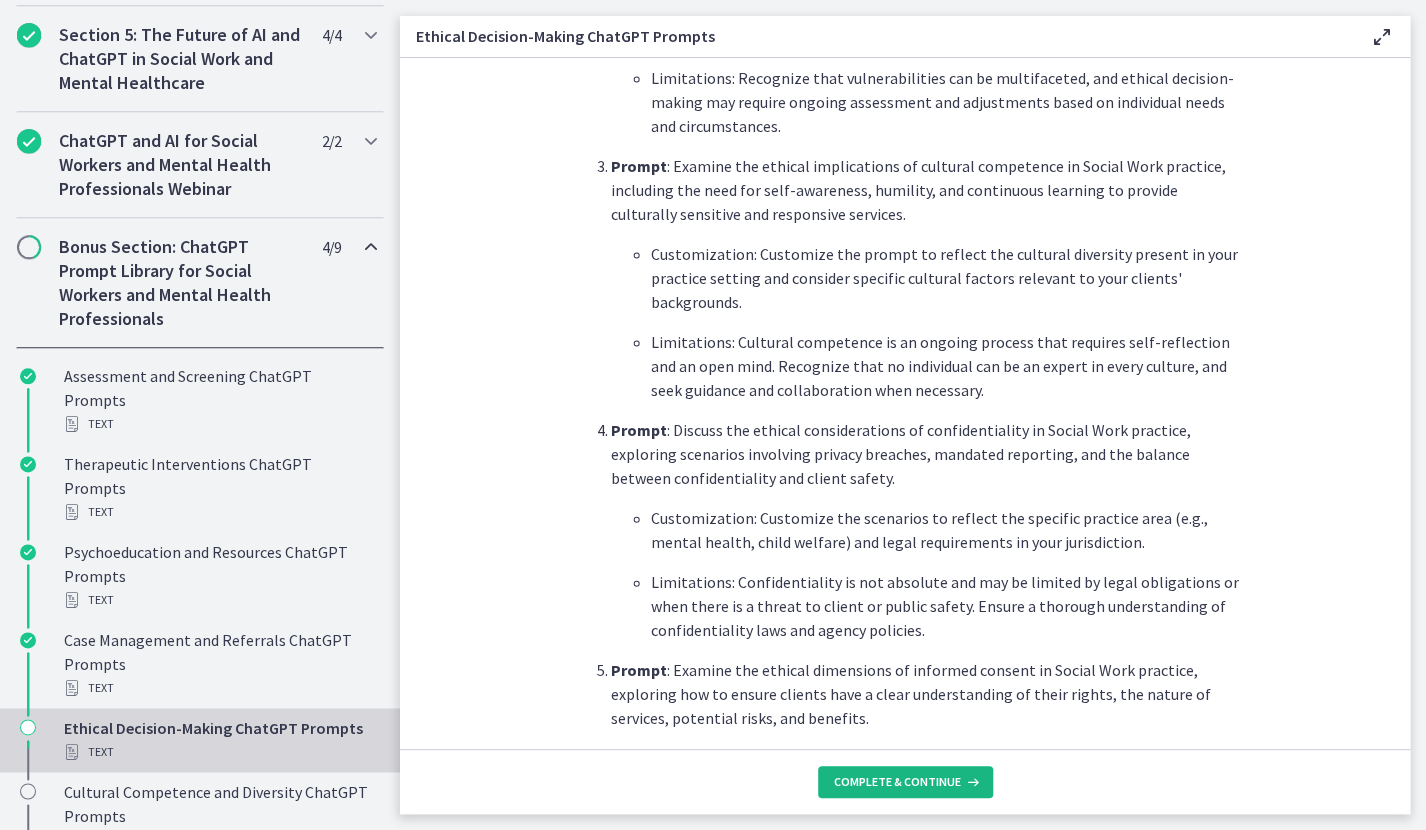 click on "Complete & continue" at bounding box center [897, 782] 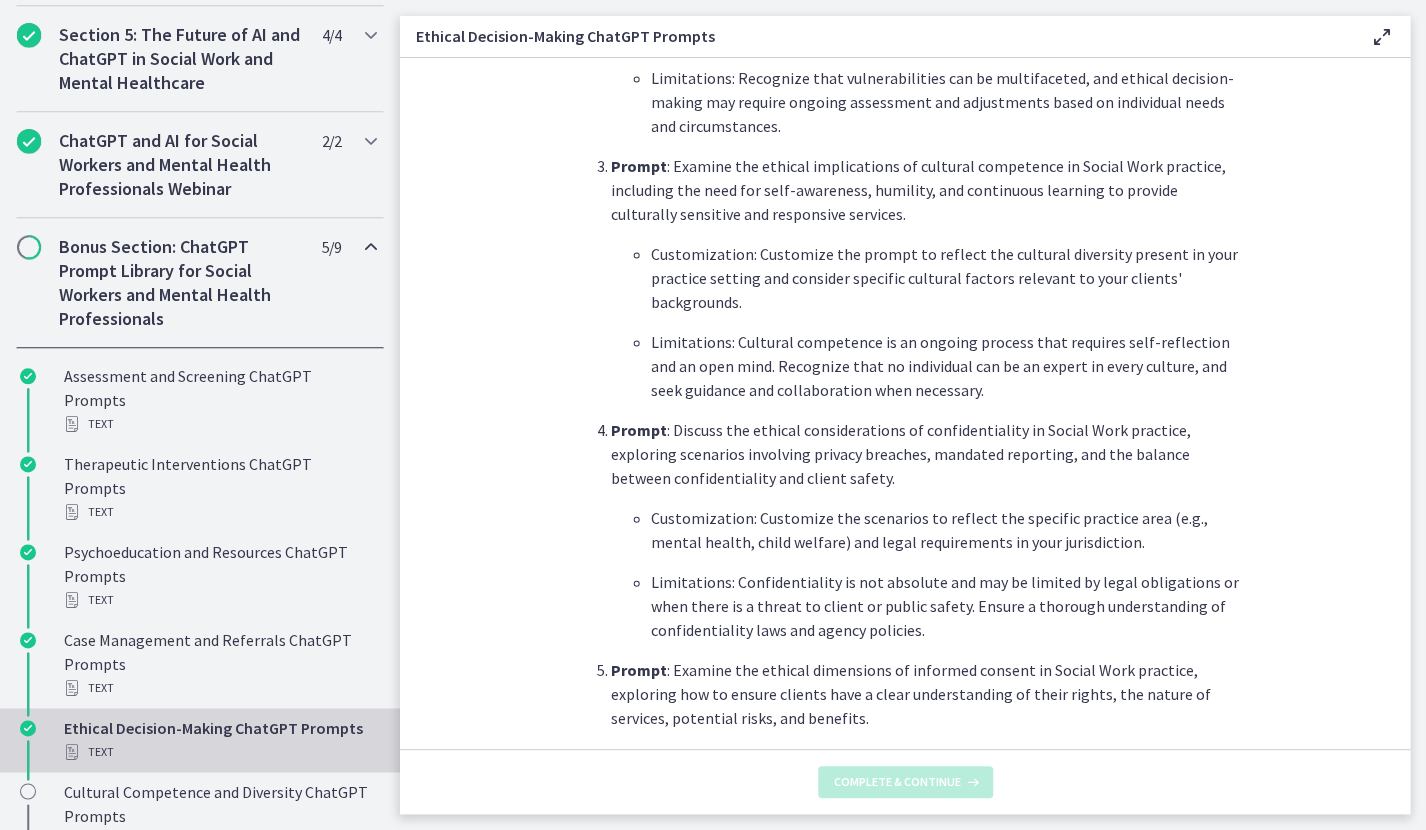 scroll, scrollTop: 0, scrollLeft: 0, axis: both 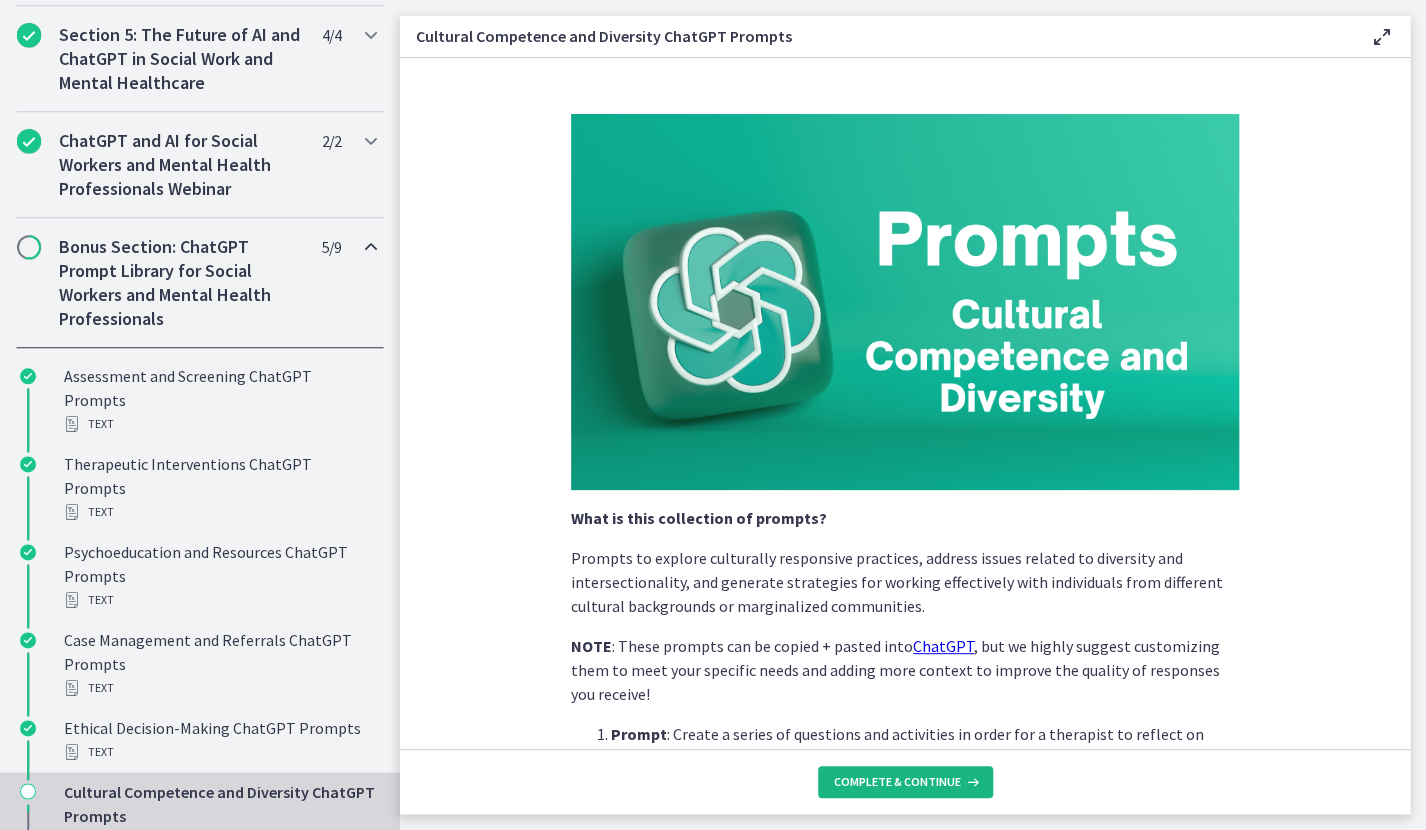 click on "Complete & continue" at bounding box center (897, 782) 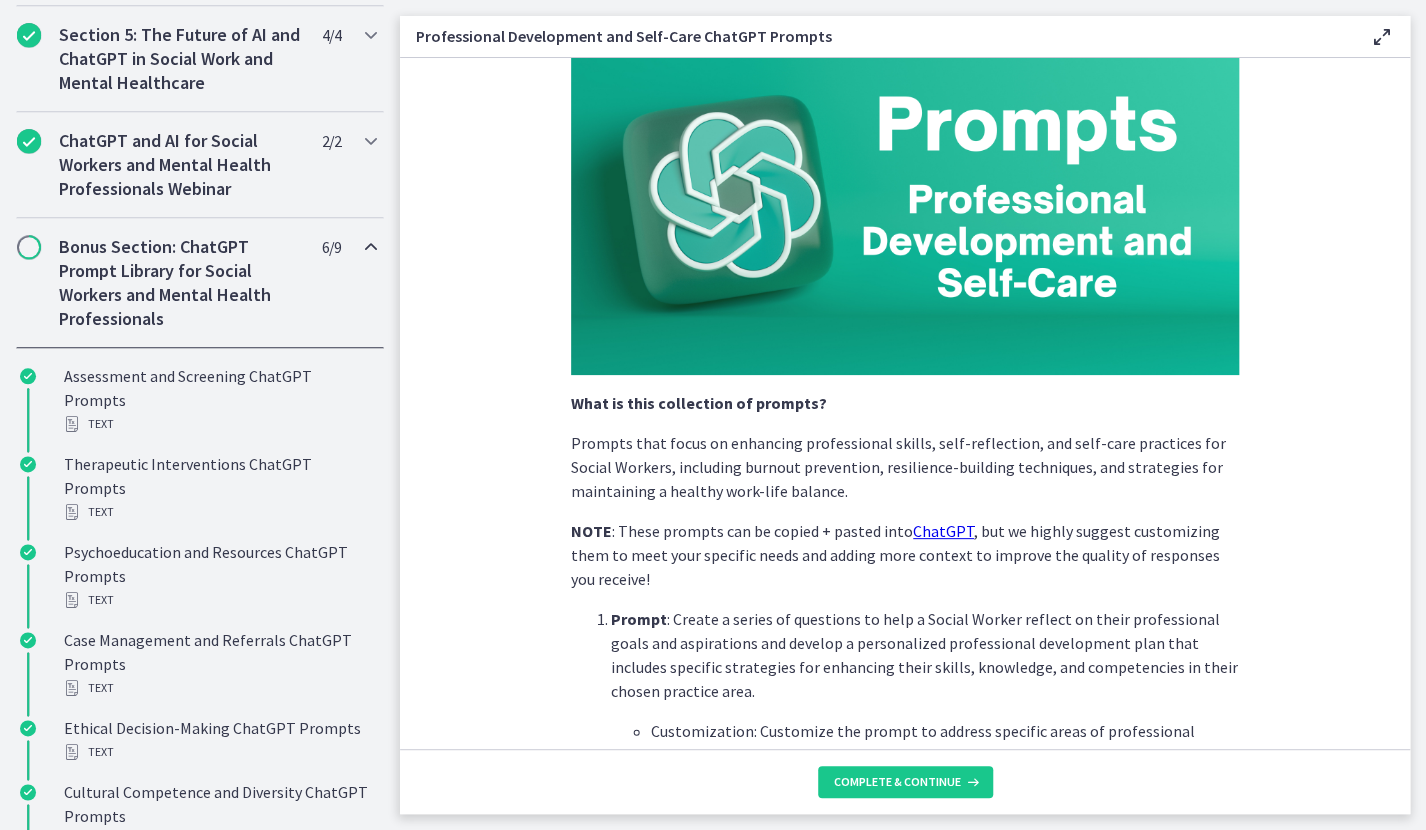 scroll, scrollTop: 400, scrollLeft: 0, axis: vertical 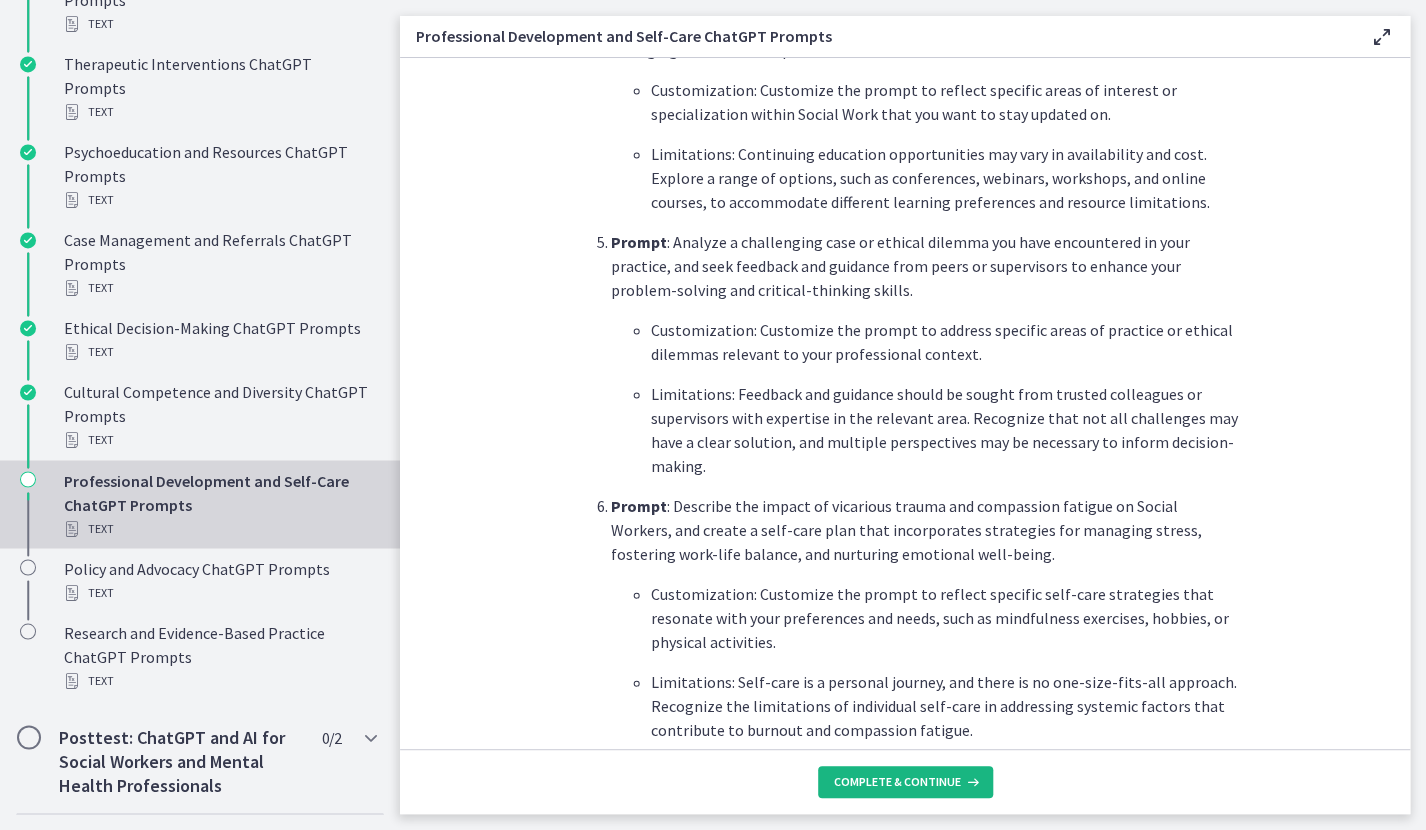 click on "Complete & continue" at bounding box center [897, 782] 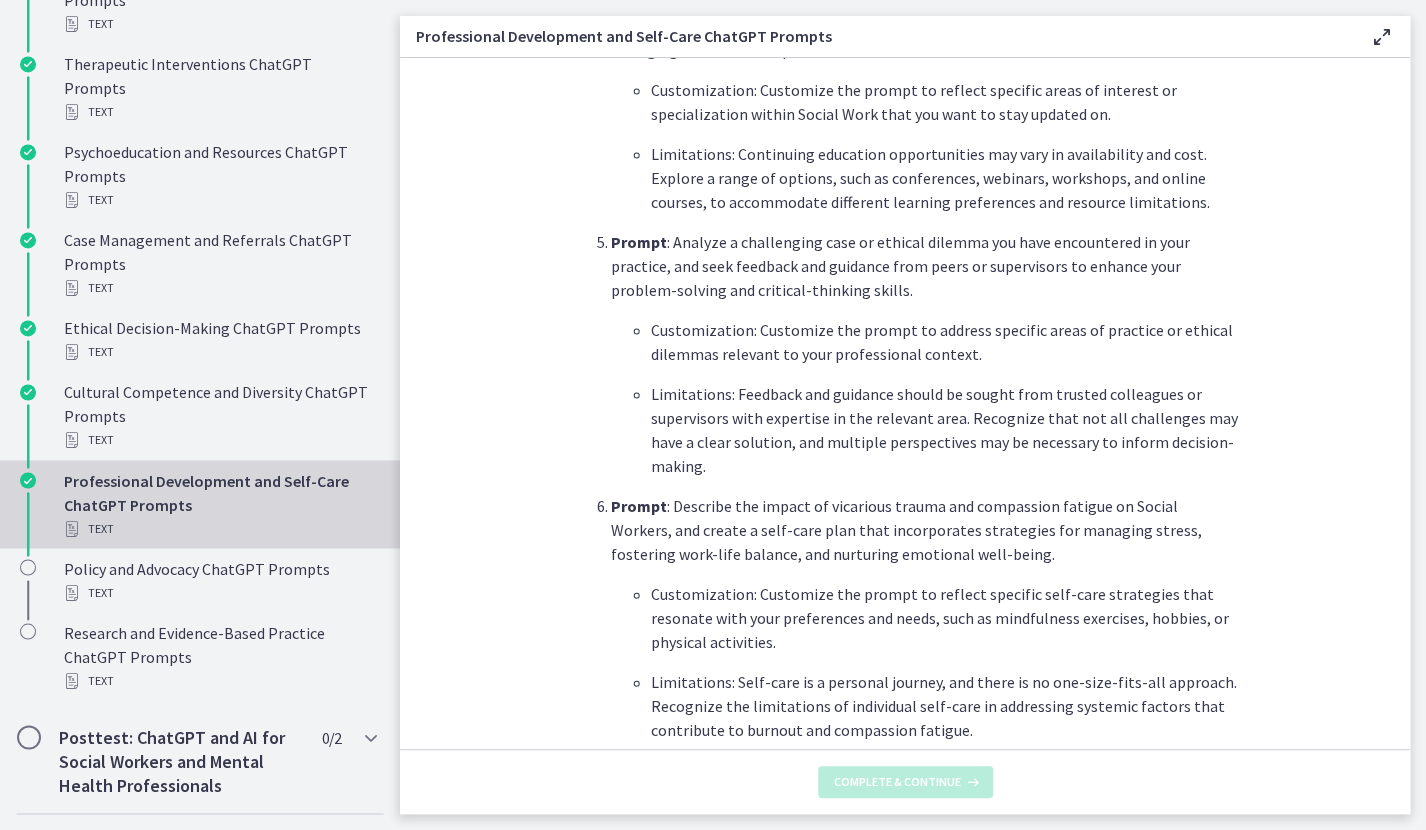 scroll, scrollTop: 0, scrollLeft: 0, axis: both 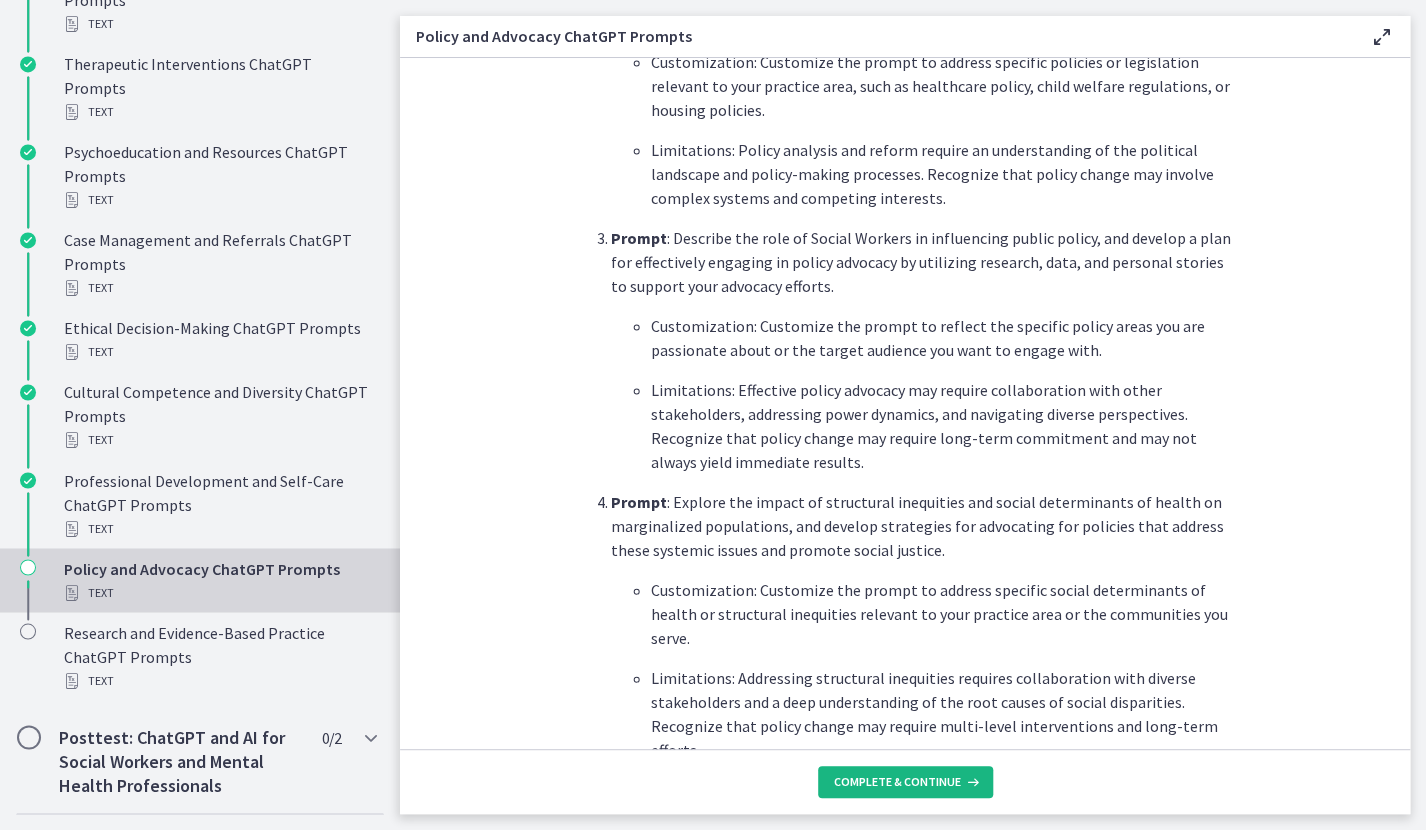click on "Complete & continue" at bounding box center [905, 782] 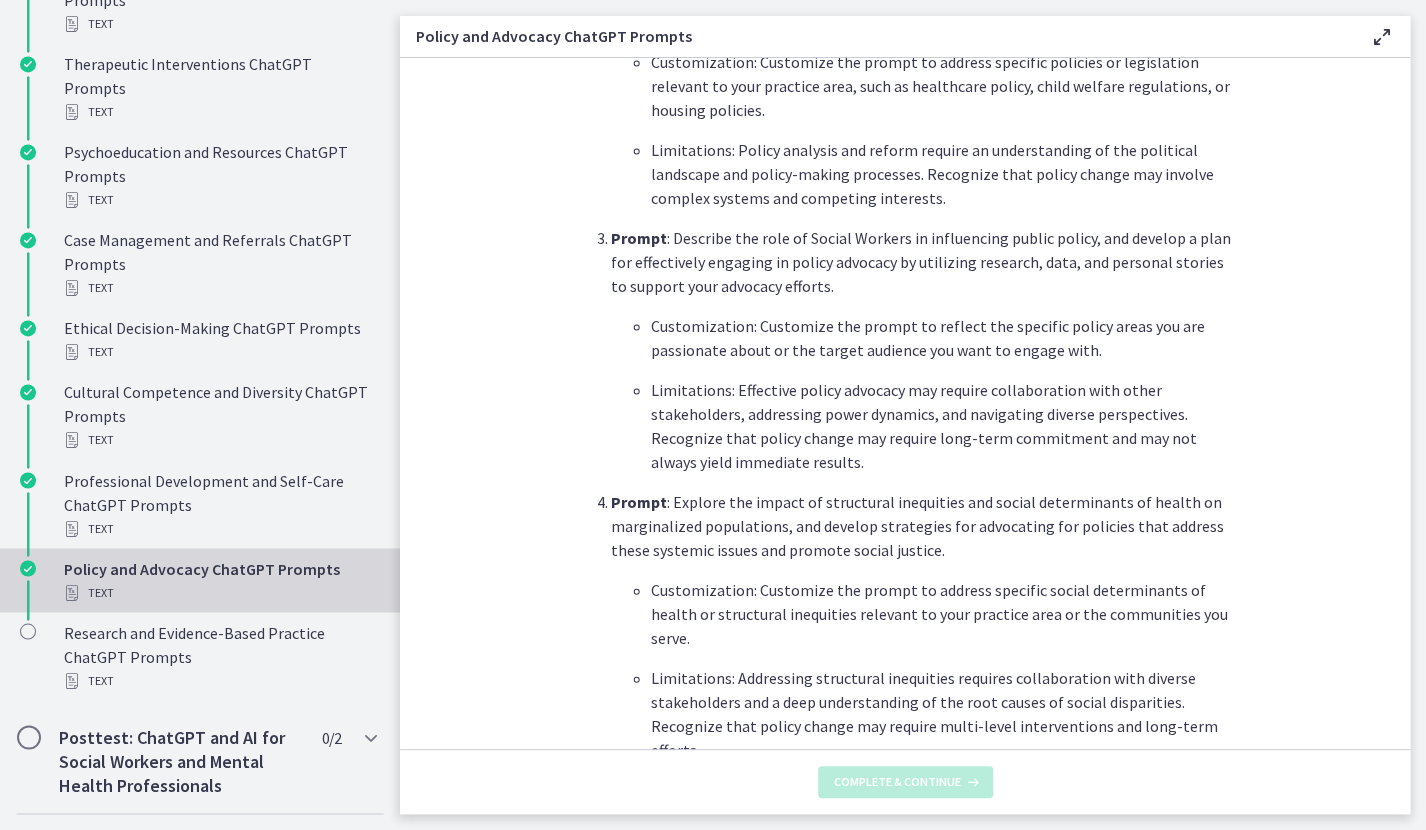 scroll, scrollTop: 0, scrollLeft: 0, axis: both 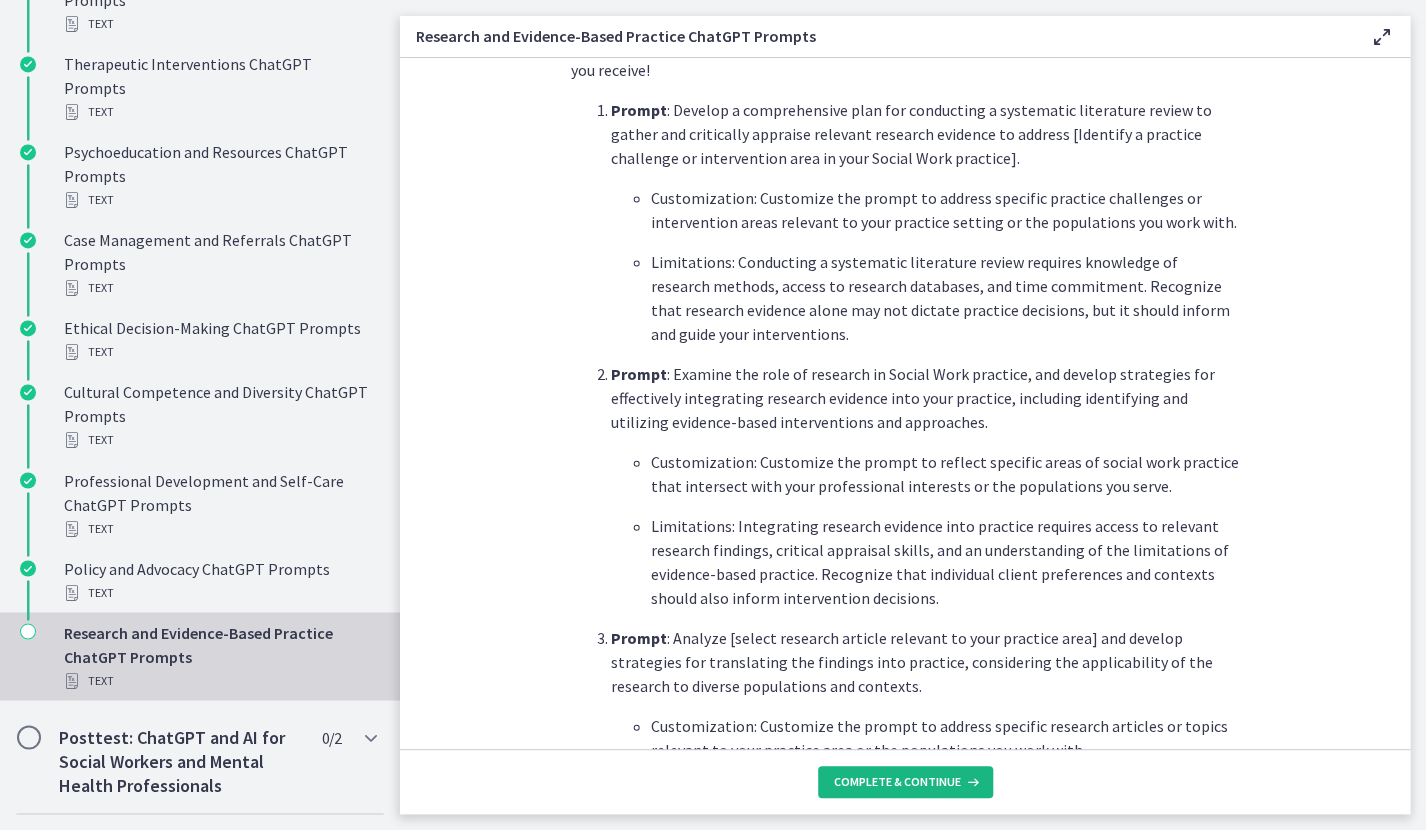 click on "Complete & continue" at bounding box center (905, 782) 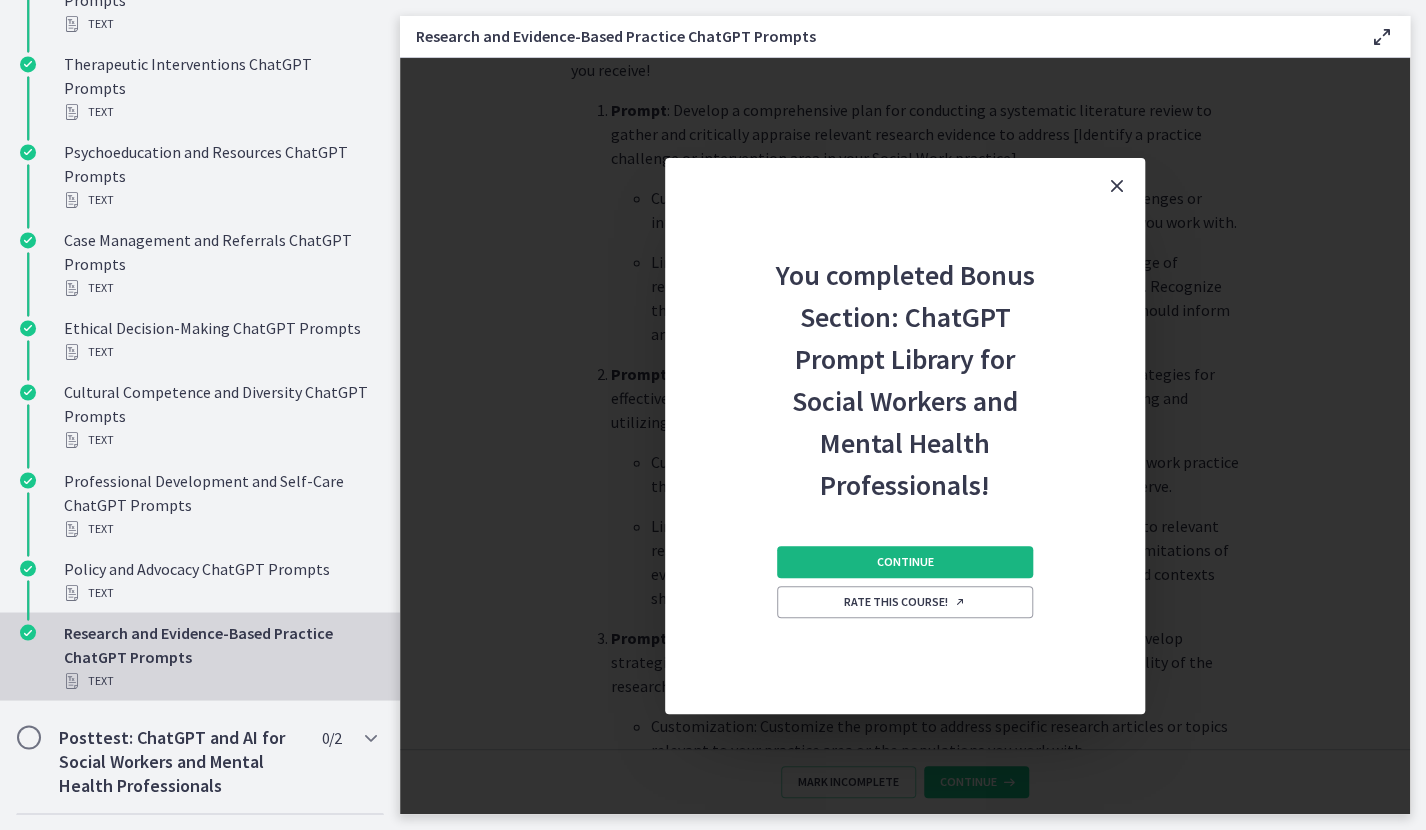 click on "Continue" at bounding box center (905, 562) 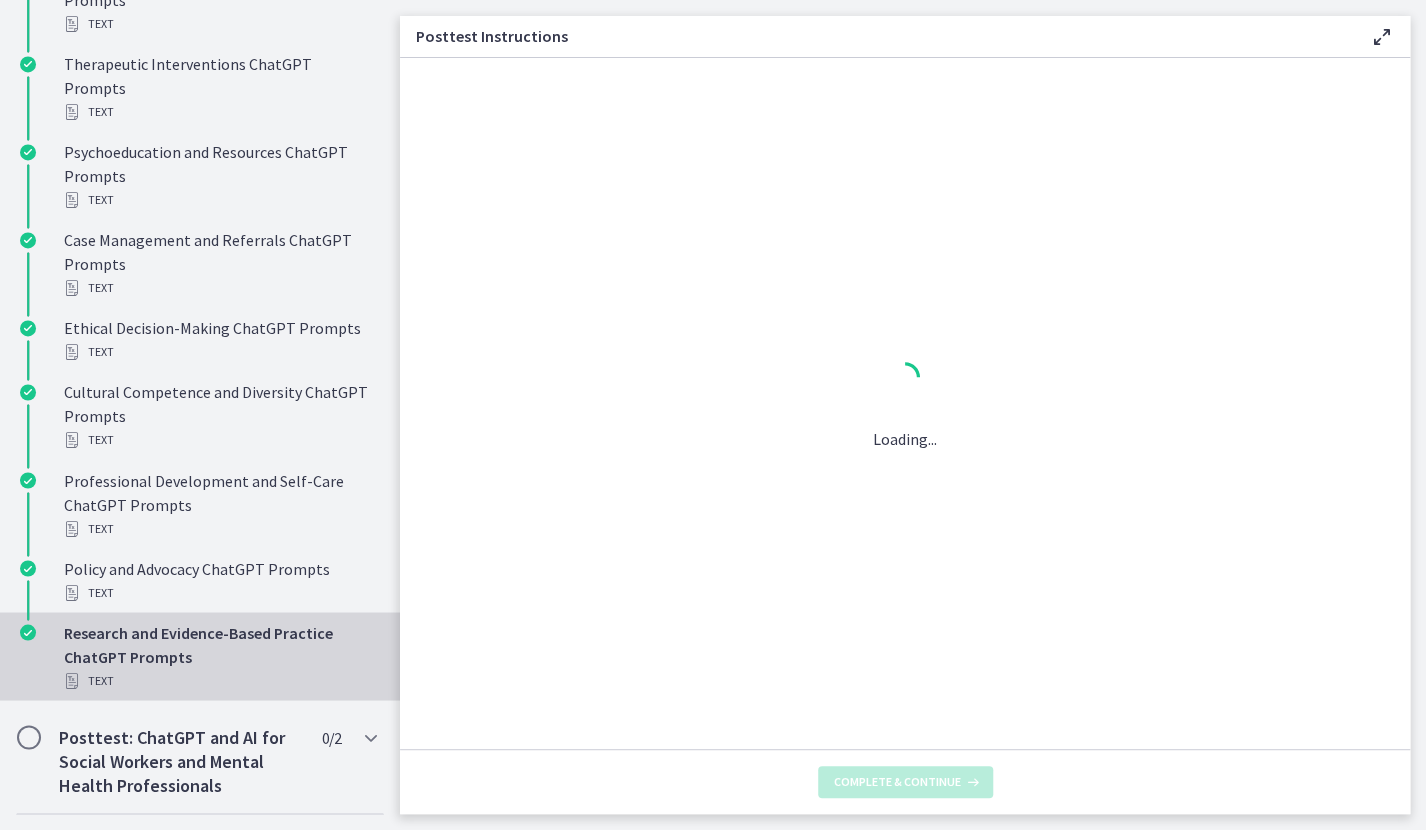scroll, scrollTop: 0, scrollLeft: 0, axis: both 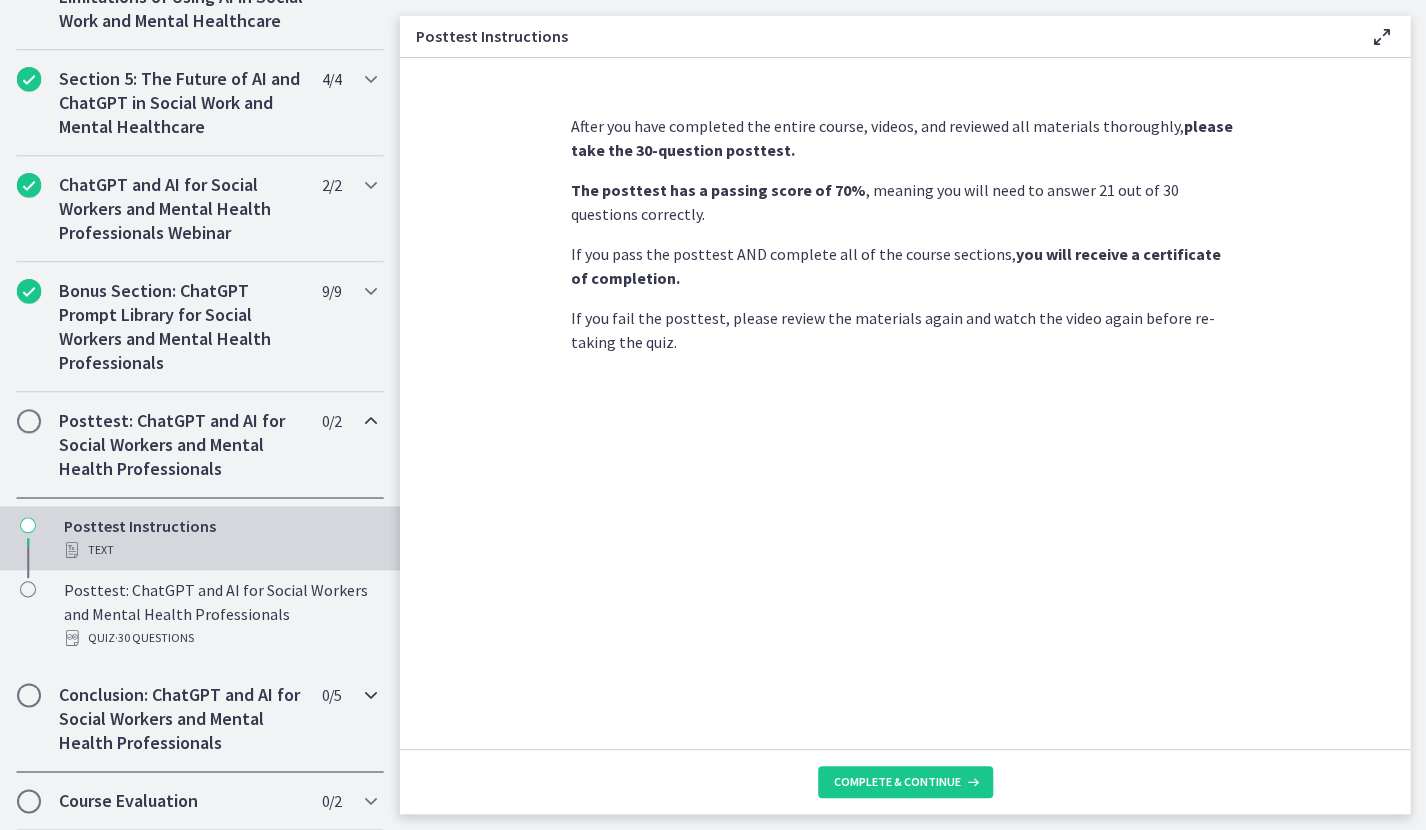 click on "0  /  5
Completed" at bounding box center [331, 695] 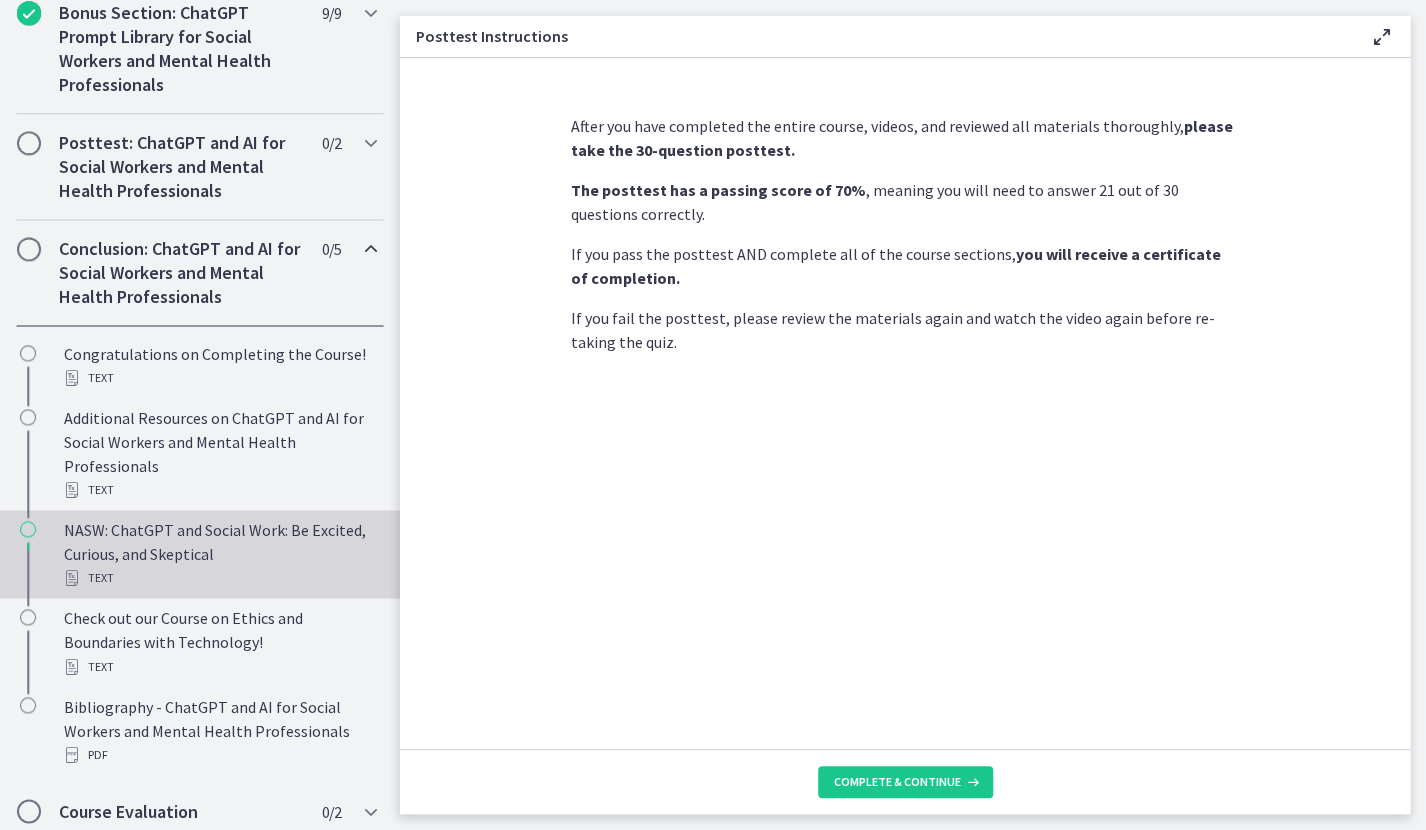 scroll, scrollTop: 1162, scrollLeft: 0, axis: vertical 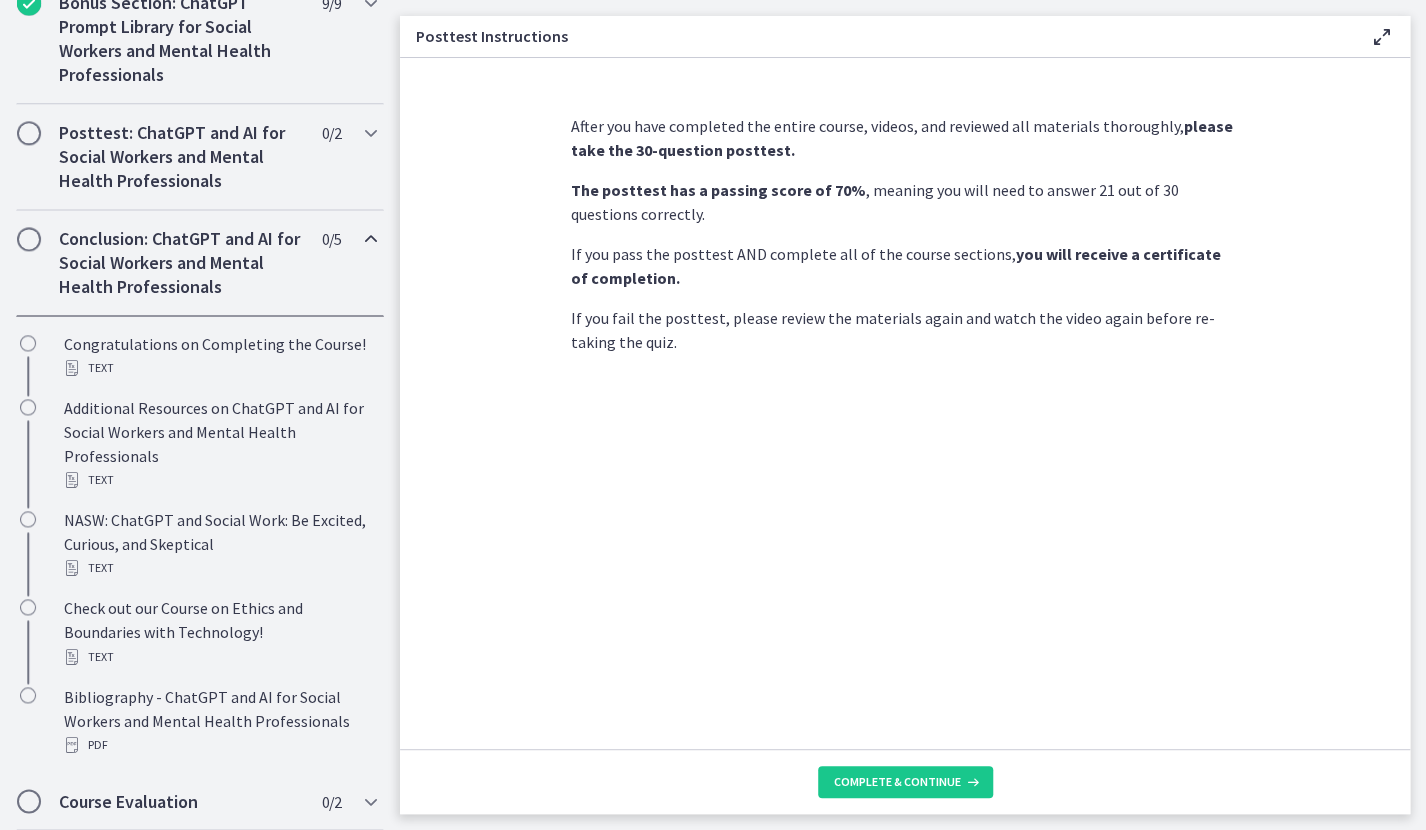 click on "Conclusion: ChatGPT and AI for Social Workers and Mental Health Professionals
0  /  5
Completed" at bounding box center [200, 263] 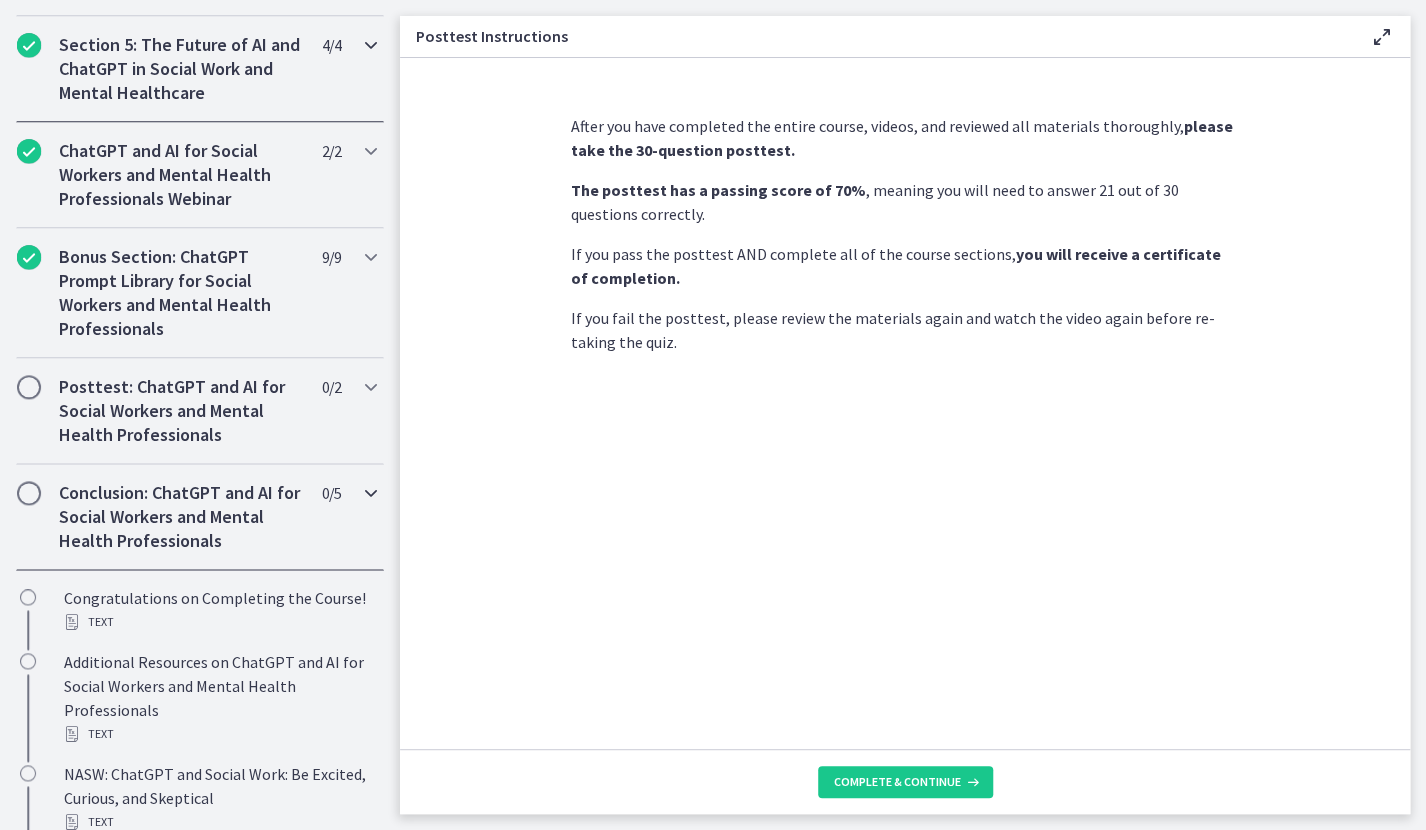 scroll, scrollTop: 706, scrollLeft: 0, axis: vertical 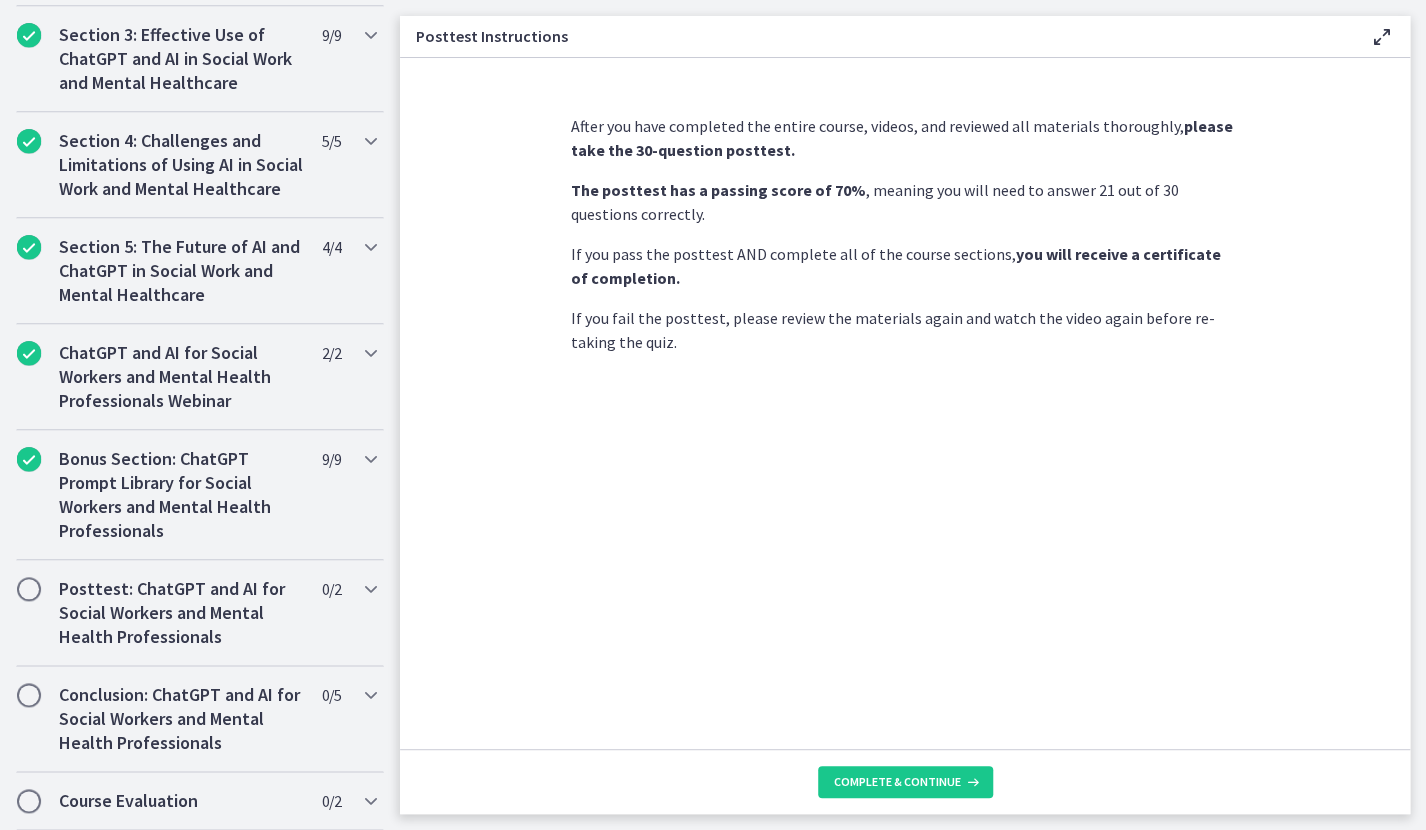 click on "Complete & continue" at bounding box center [905, 781] 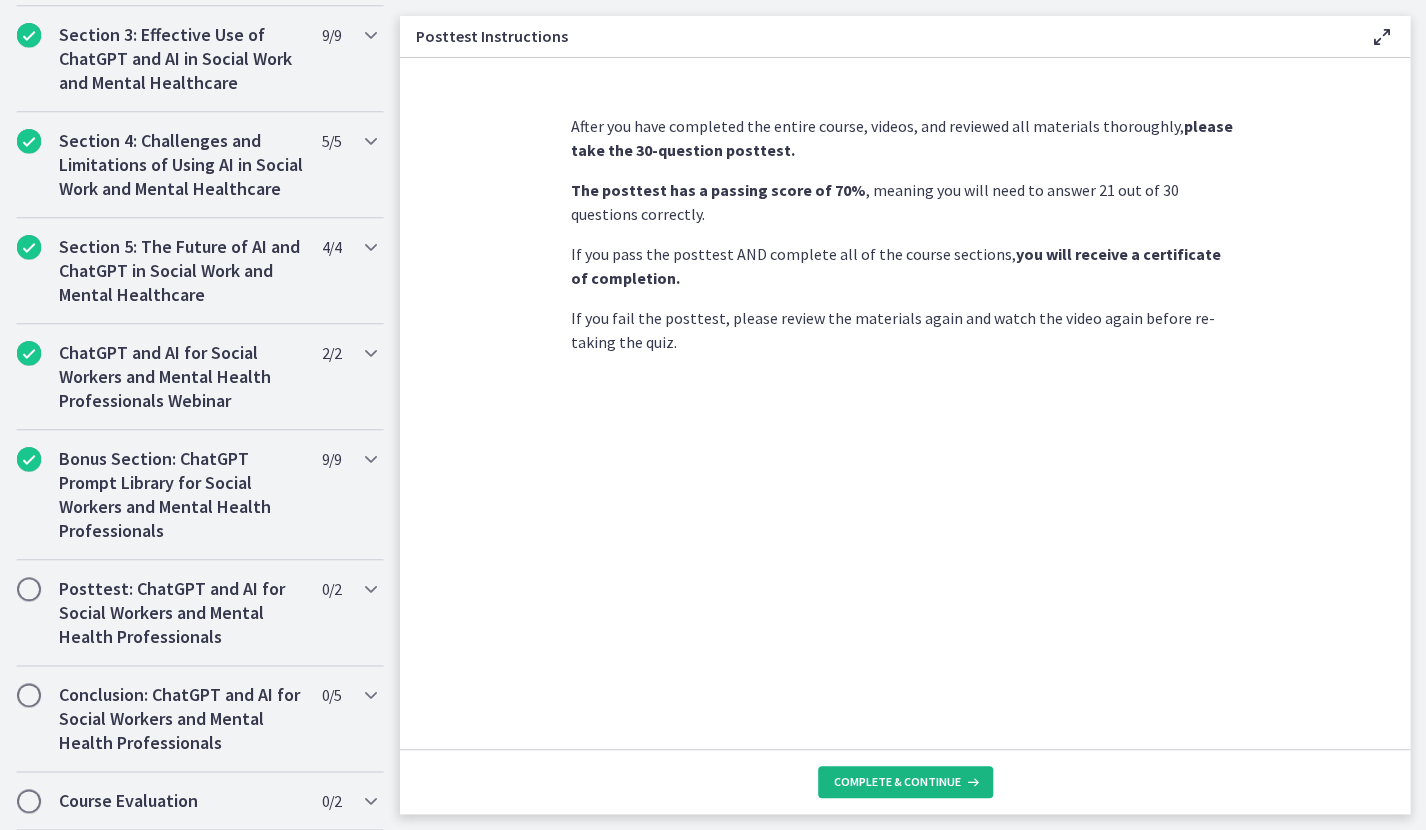 click on "Complete & continue" at bounding box center [897, 782] 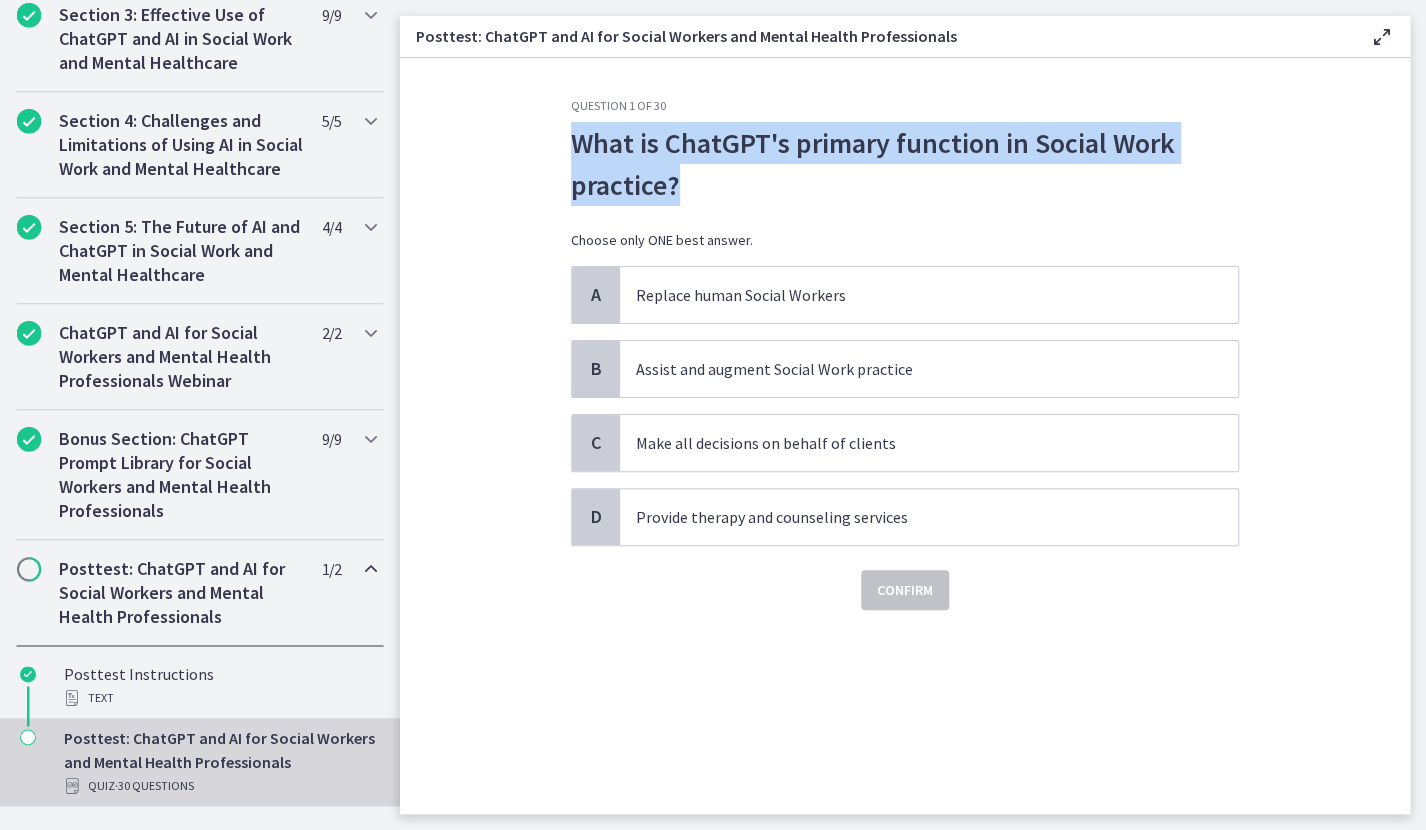 drag, startPoint x: 565, startPoint y: 159, endPoint x: 689, endPoint y: 200, distance: 130.60245 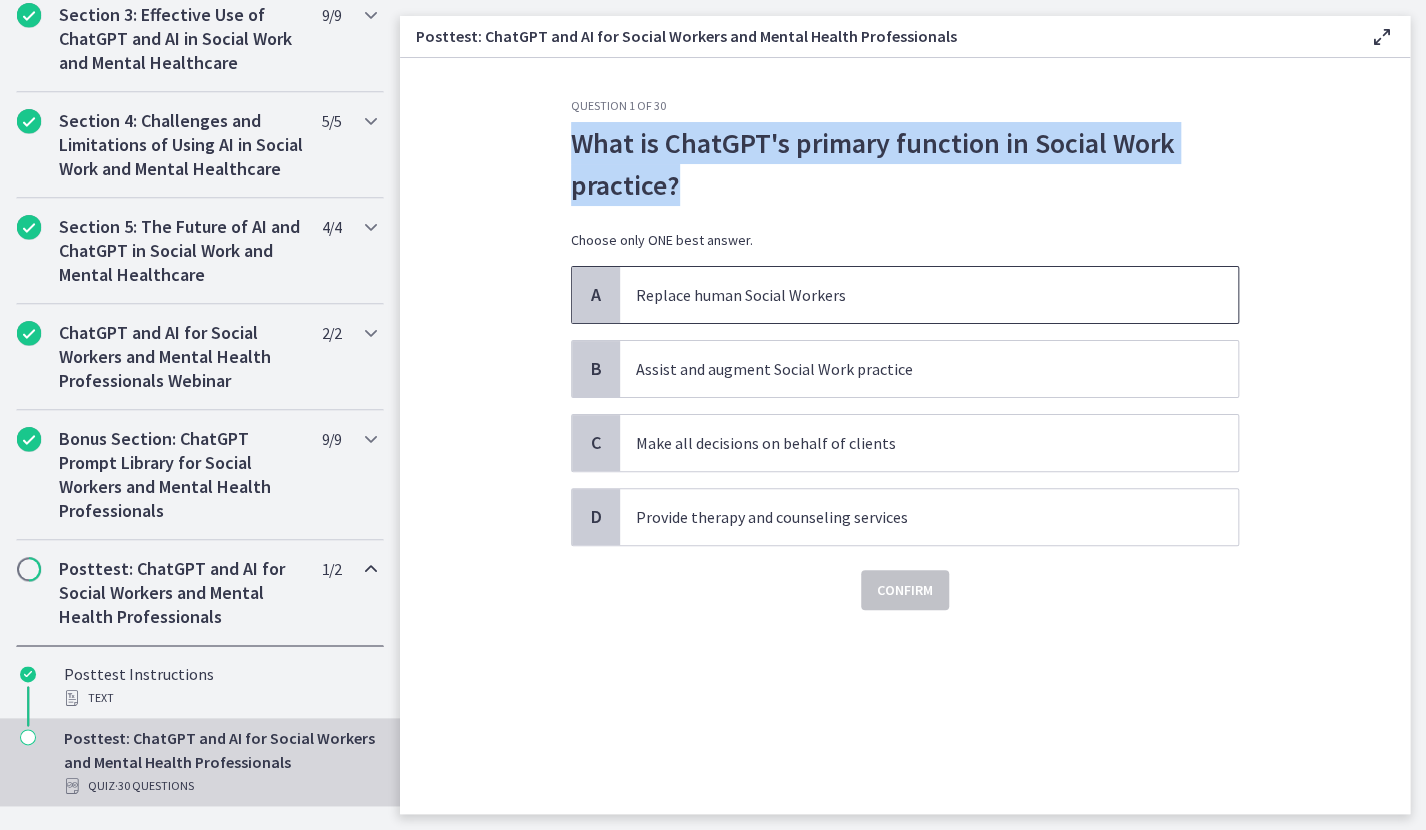 copy on "What is ChatGPT's primary function in Social Work practice?" 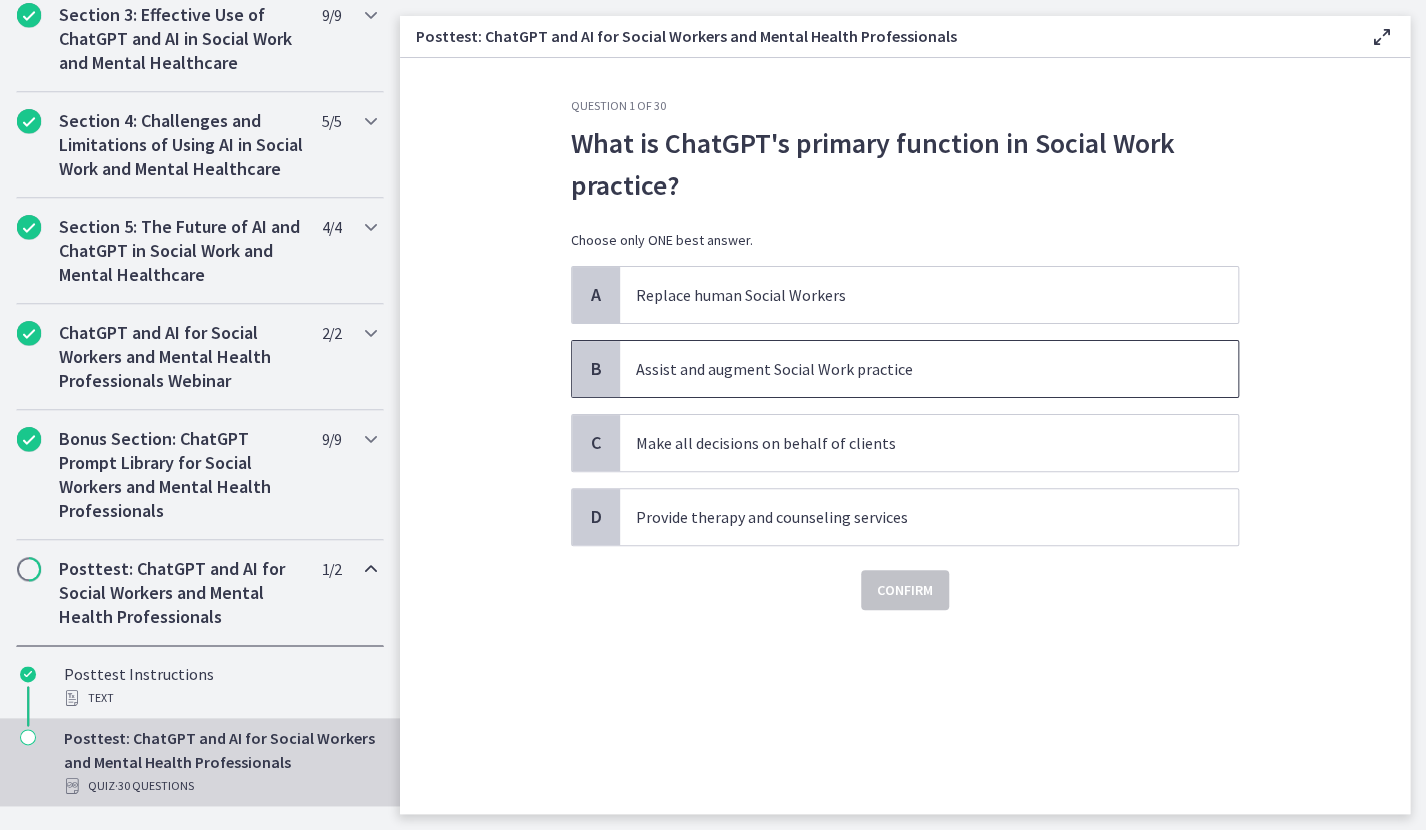 click on "Assist and augment Social Work practice" at bounding box center (929, 369) 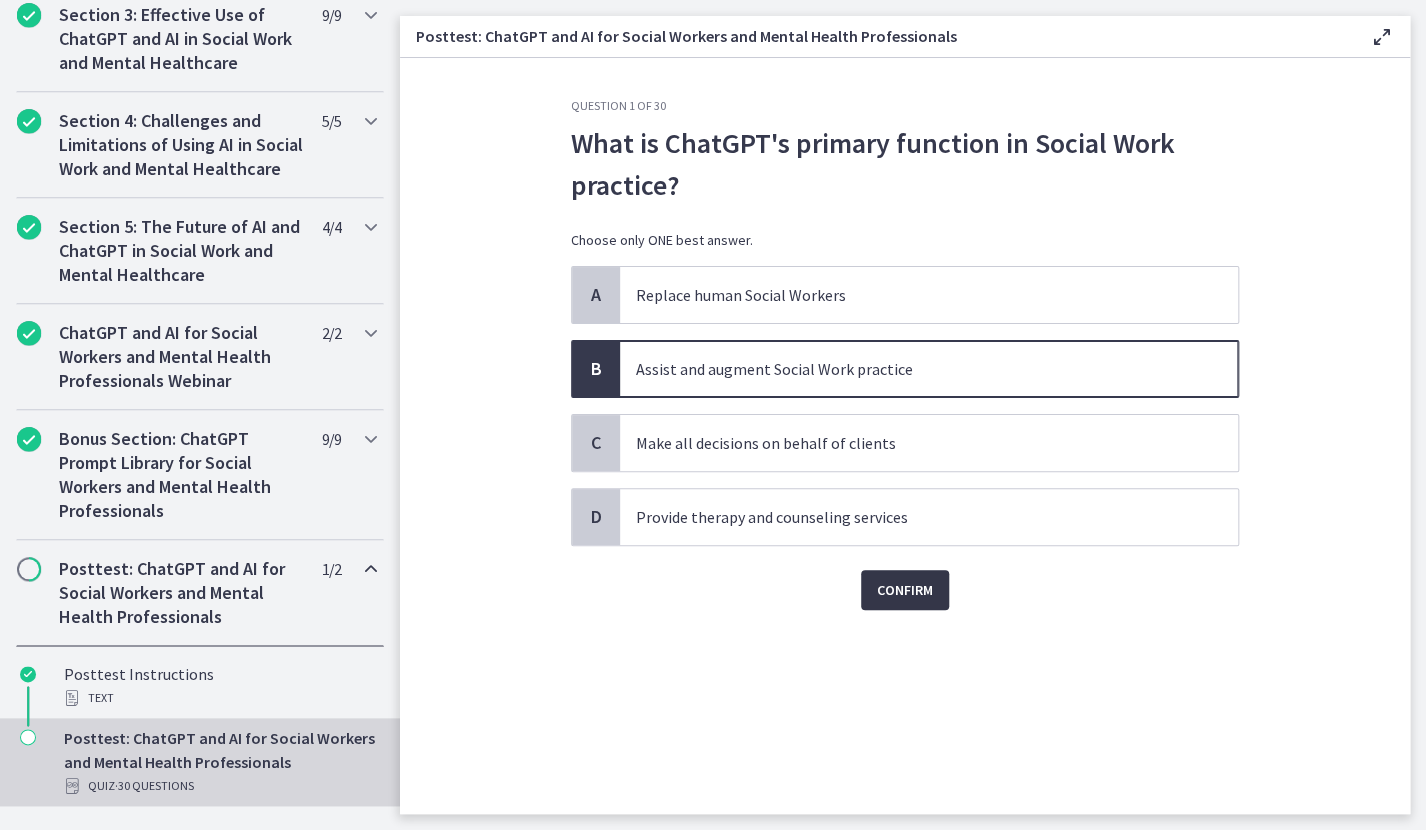 click on "Confirm" at bounding box center (905, 590) 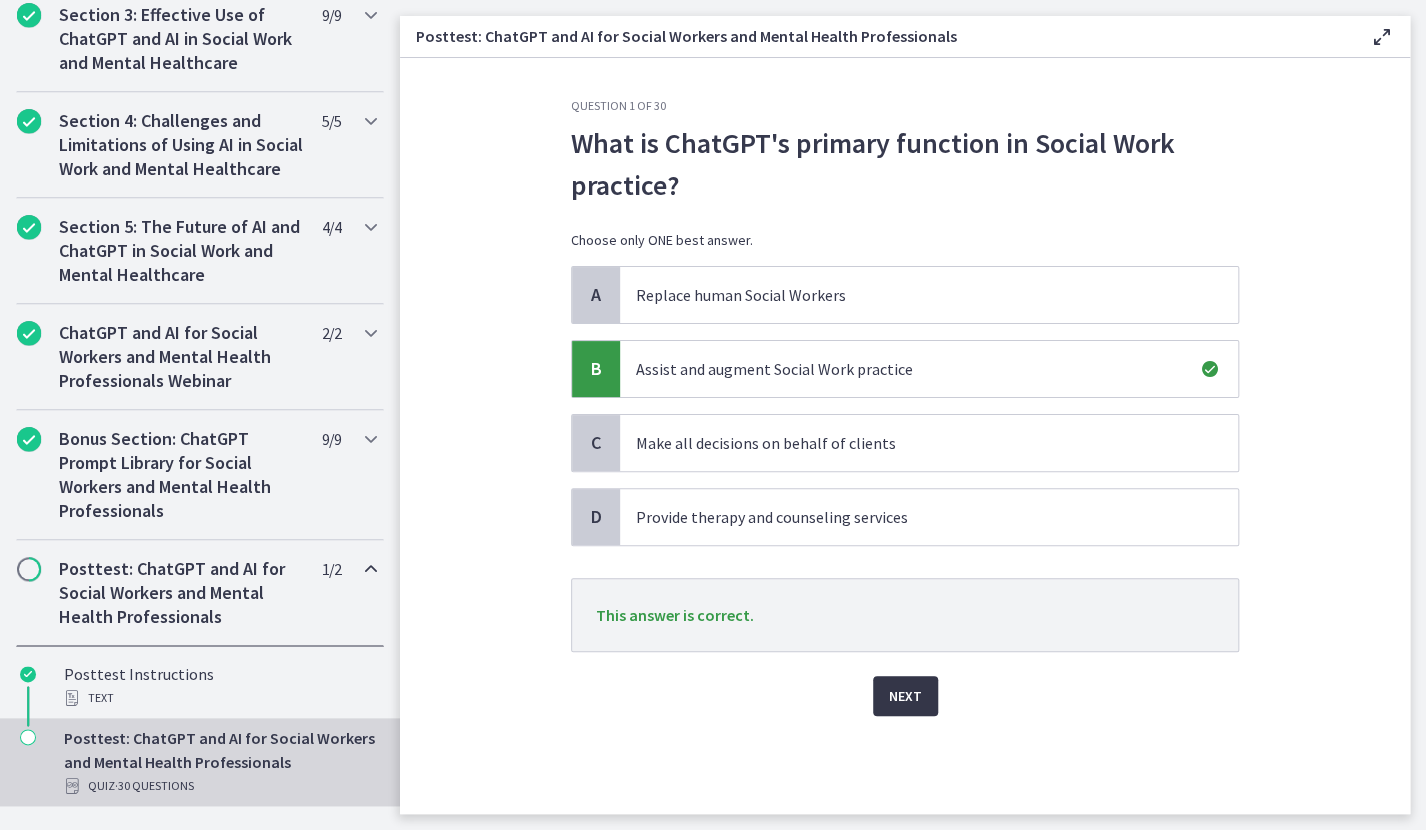 click on "Next" at bounding box center (905, 696) 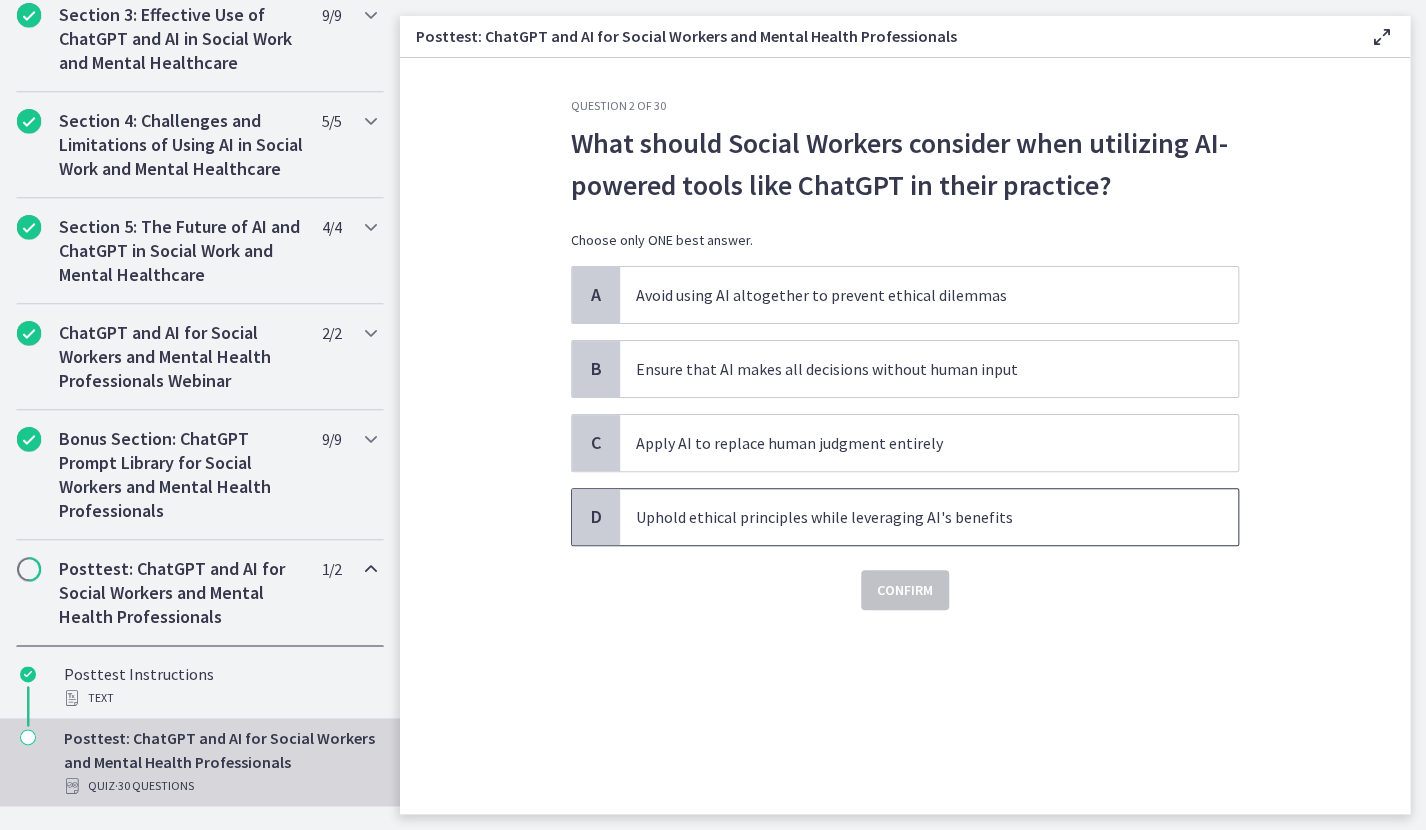 click on "Uphold ethical principles while leveraging AI's benefits" at bounding box center (909, 517) 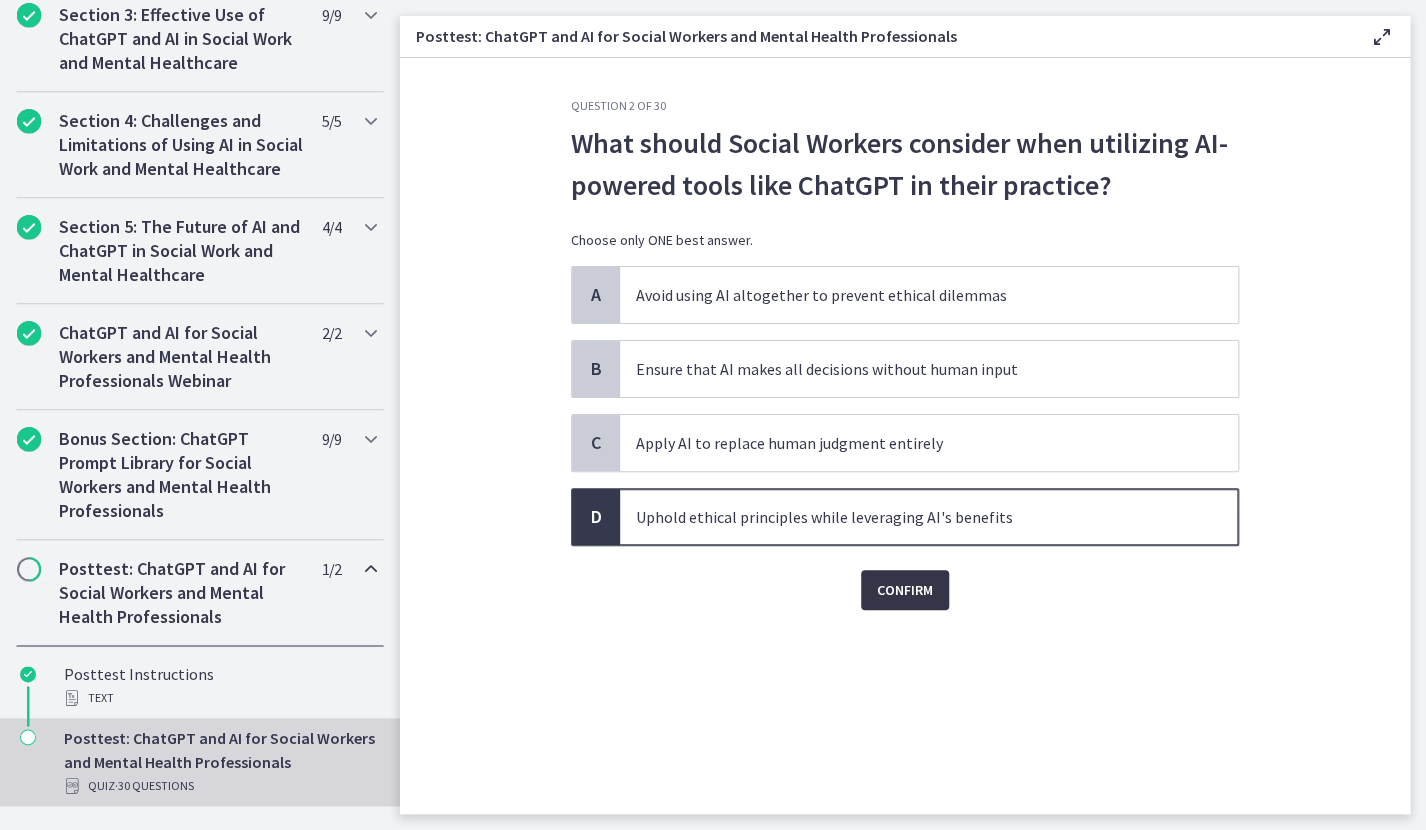click on "Confirm" at bounding box center [905, 590] 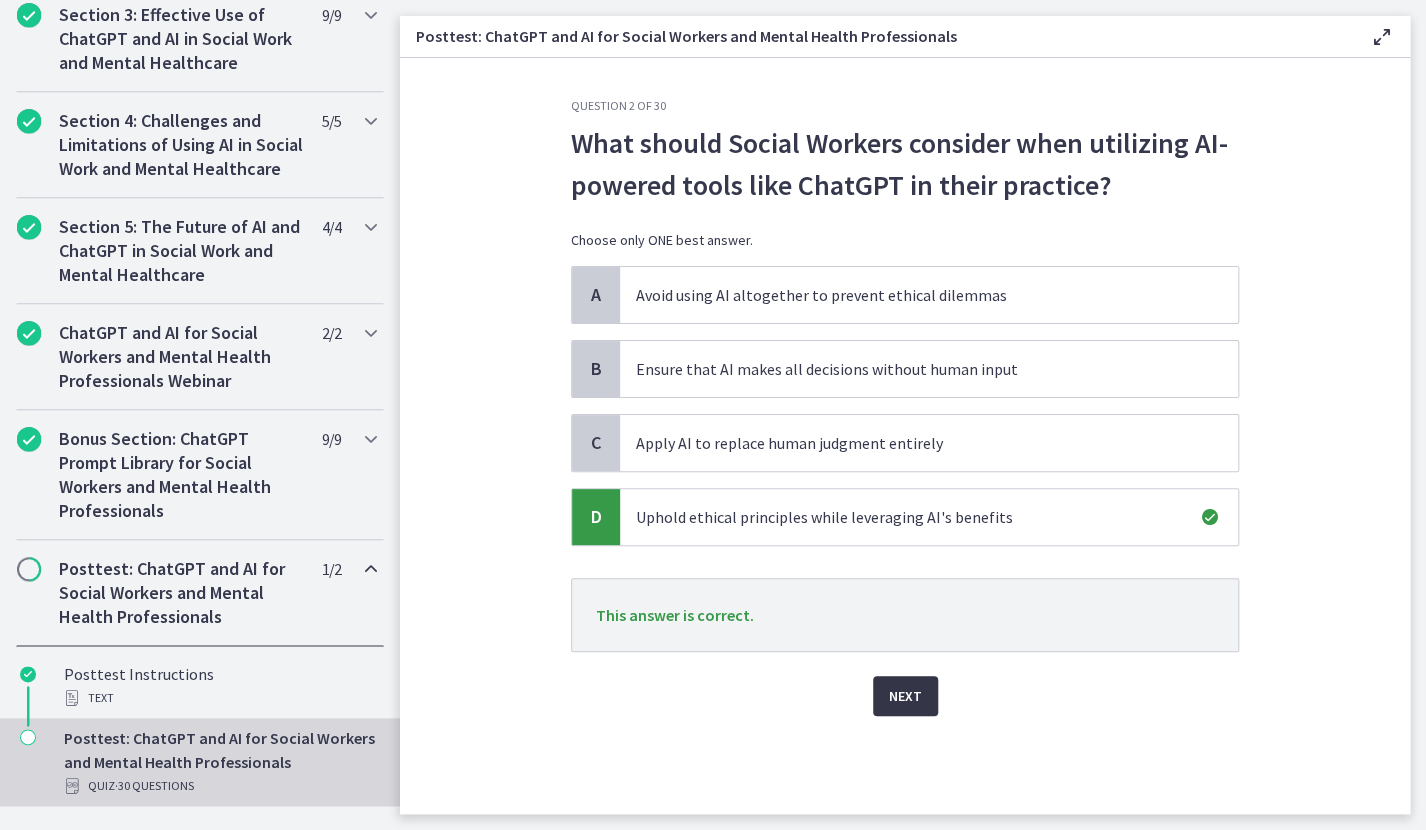 click on "Next" at bounding box center [905, 696] 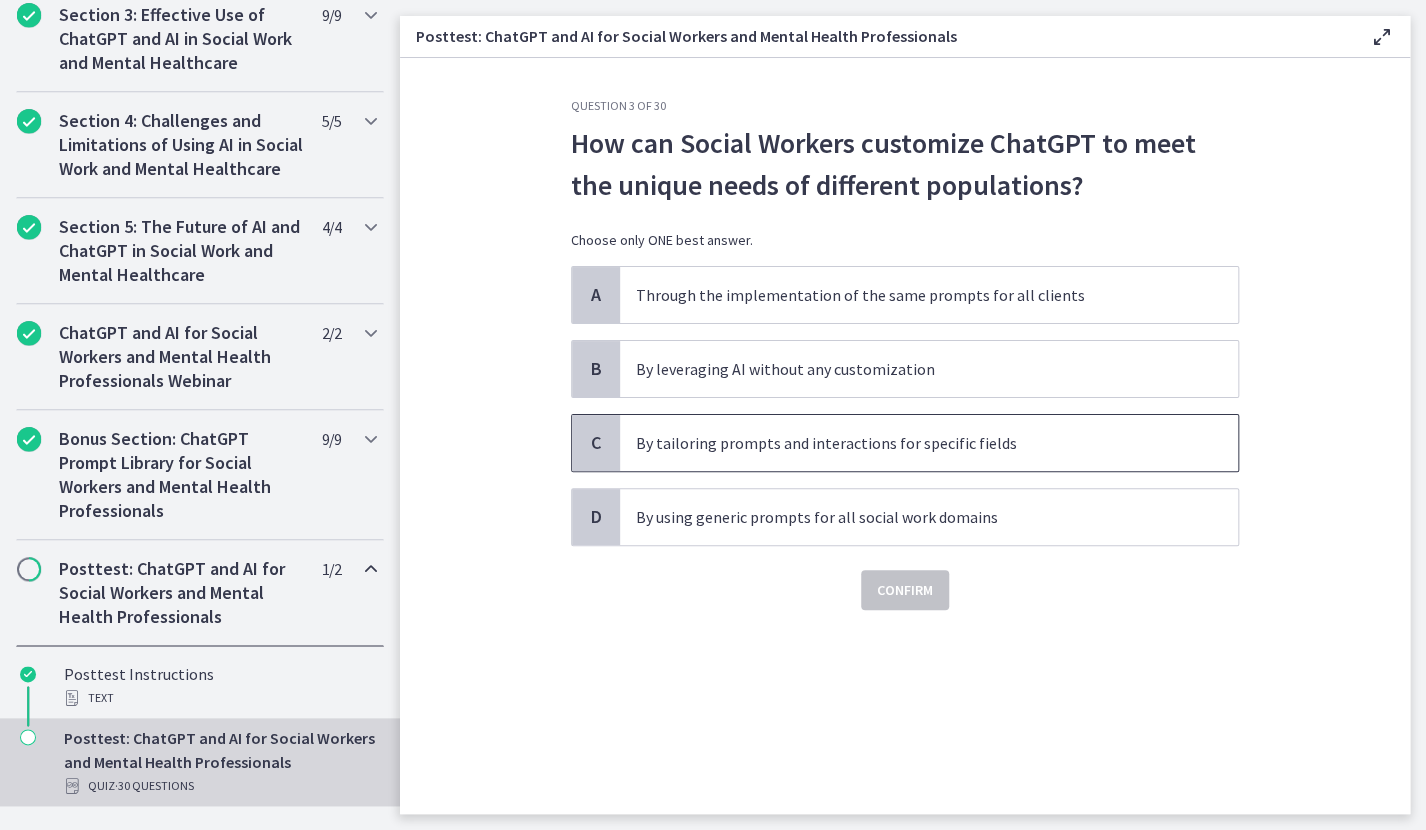 drag, startPoint x: 810, startPoint y: 437, endPoint x: 814, endPoint y: 456, distance: 19.416489 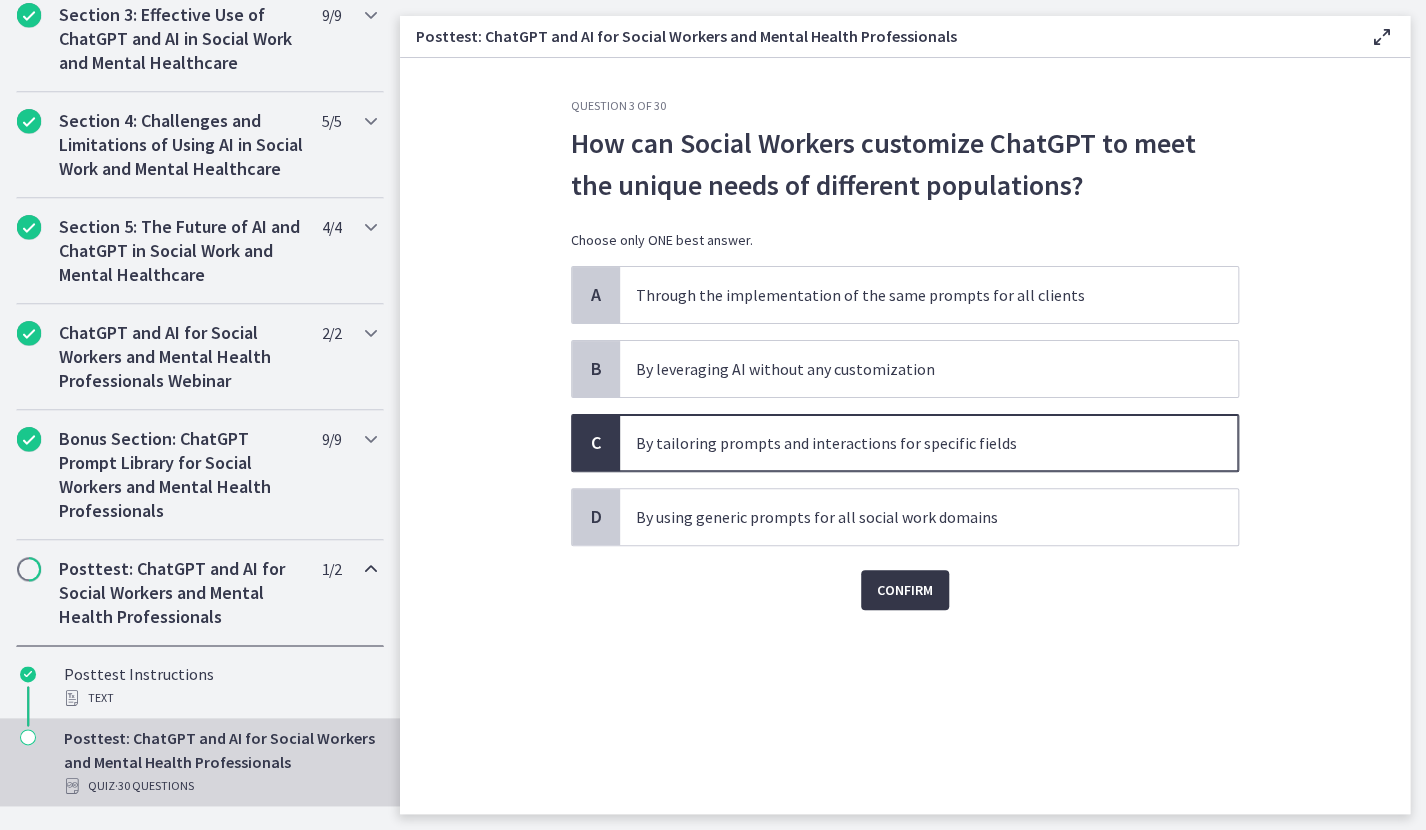drag, startPoint x: 894, startPoint y: 597, endPoint x: 884, endPoint y: 587, distance: 14.142136 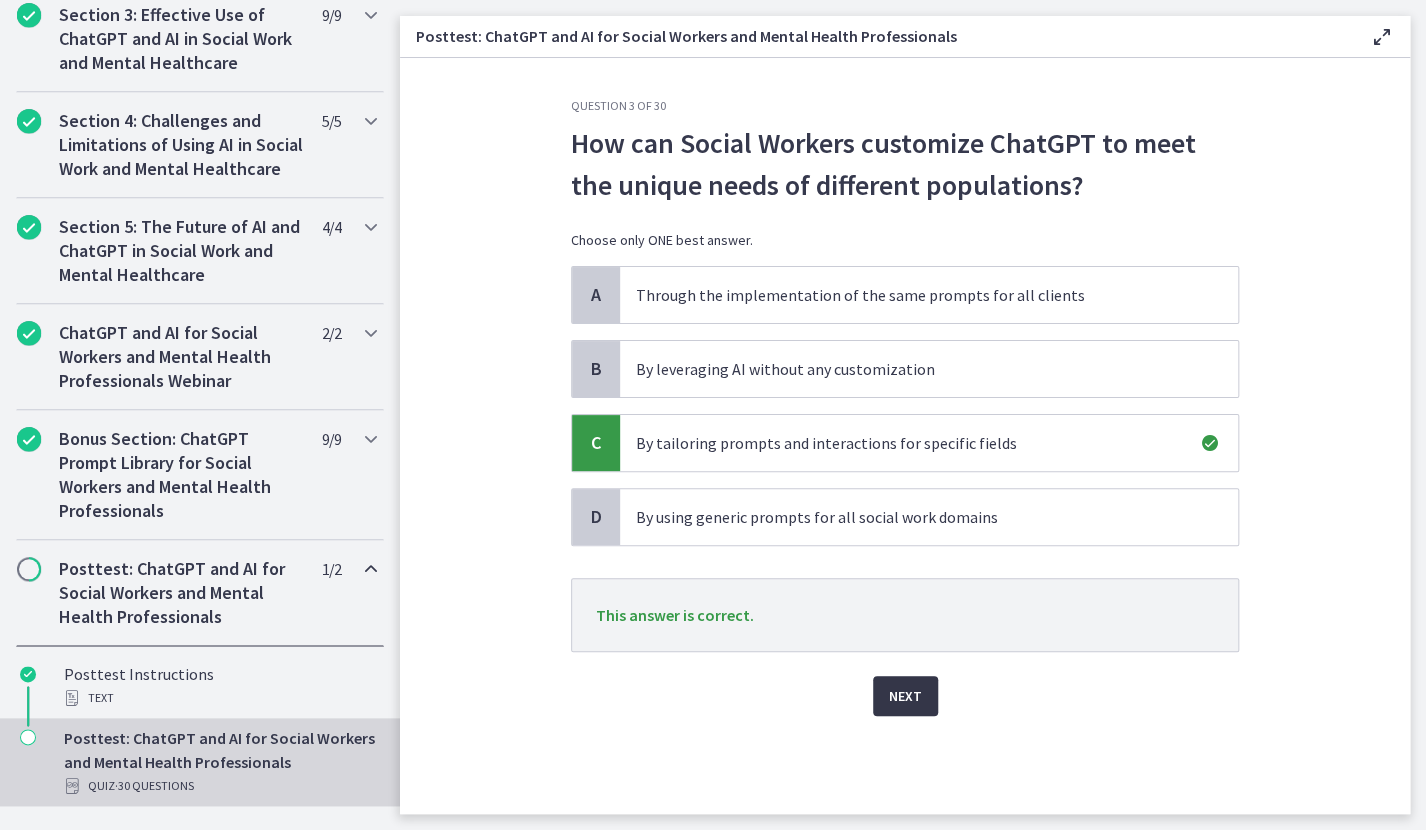 click on "Next" at bounding box center [905, 696] 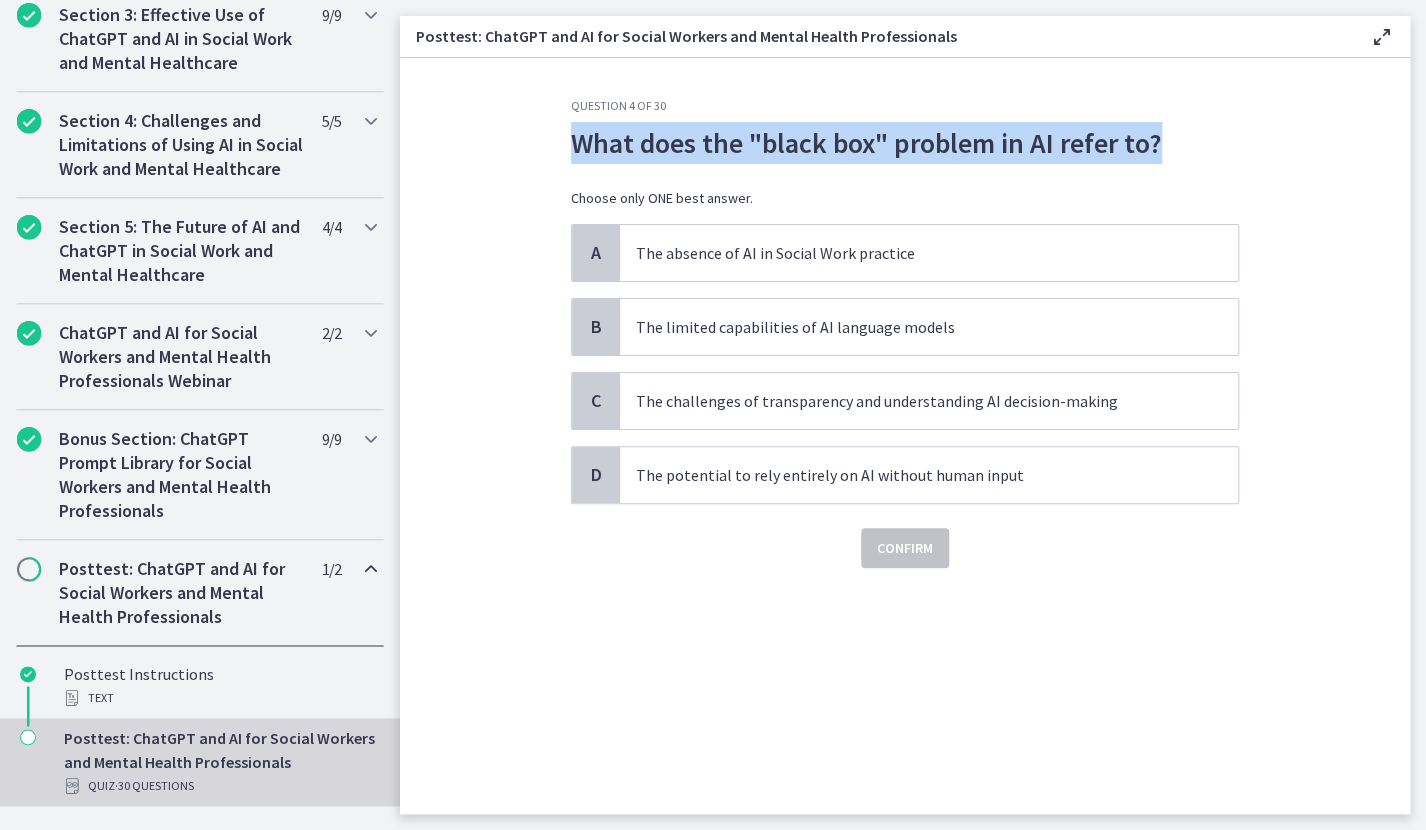 drag, startPoint x: 560, startPoint y: 129, endPoint x: 1248, endPoint y: 158, distance: 688.6109 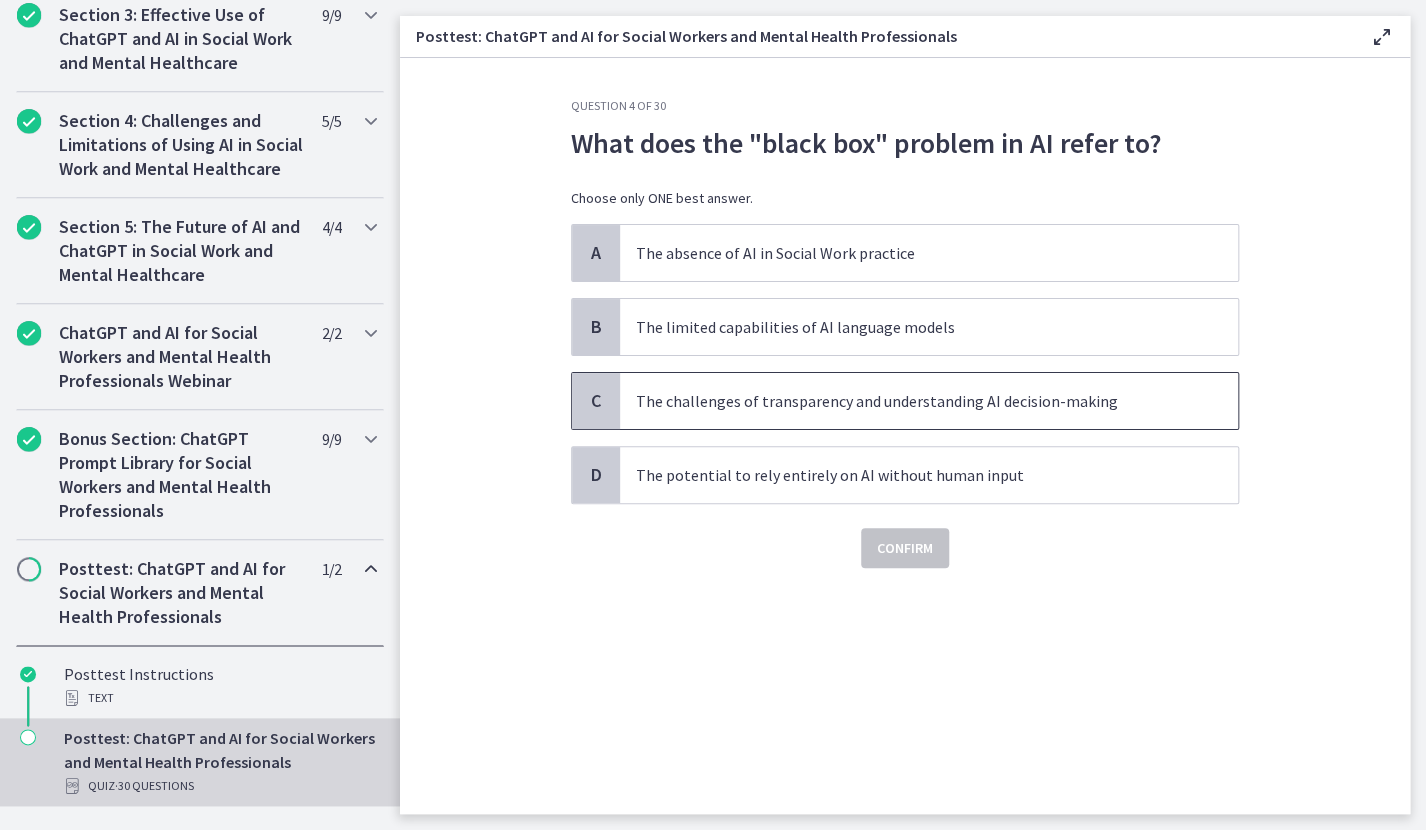 click on "The challenges of transparency and understanding AI decision-making" at bounding box center [929, 401] 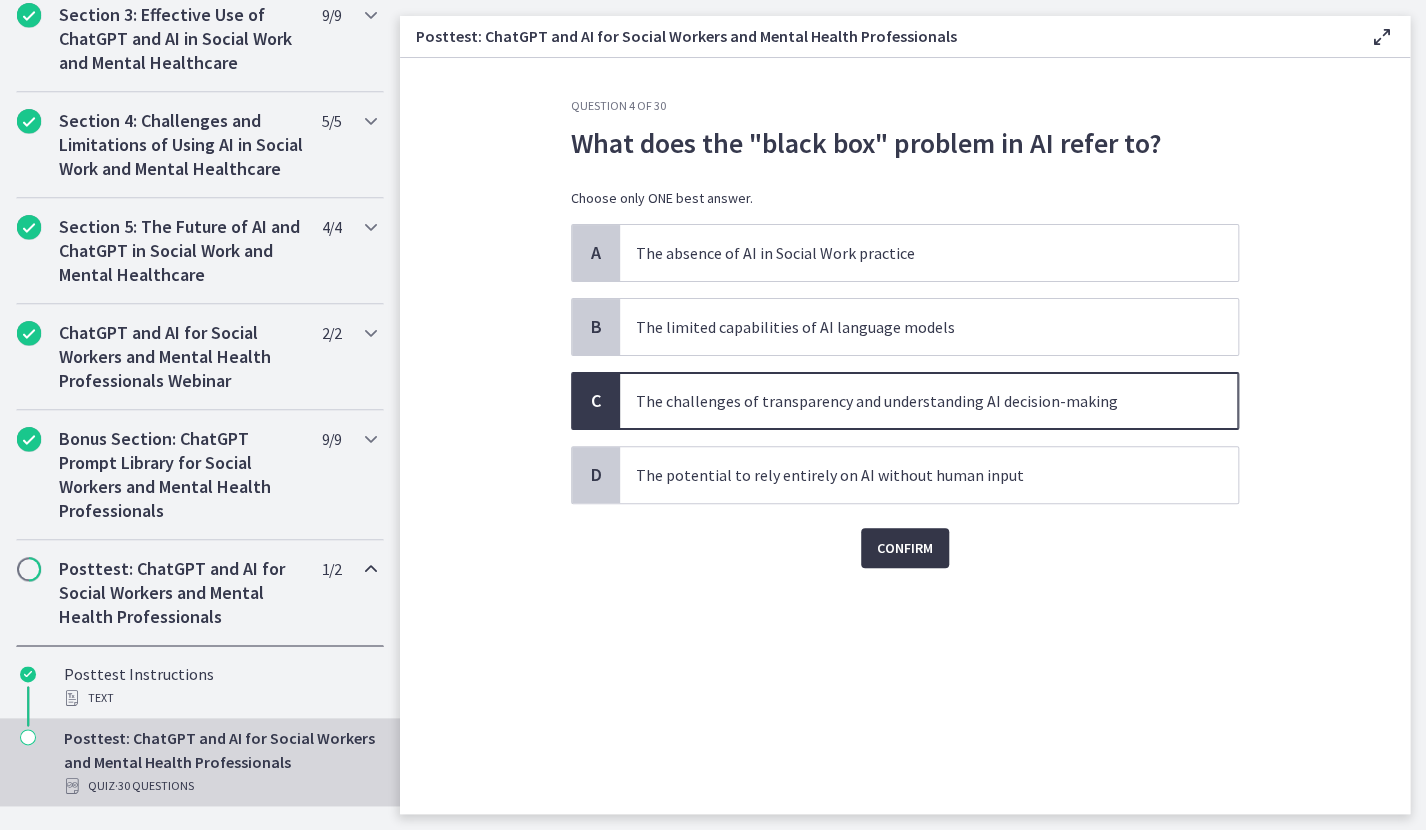 click on "Confirm" at bounding box center (905, 548) 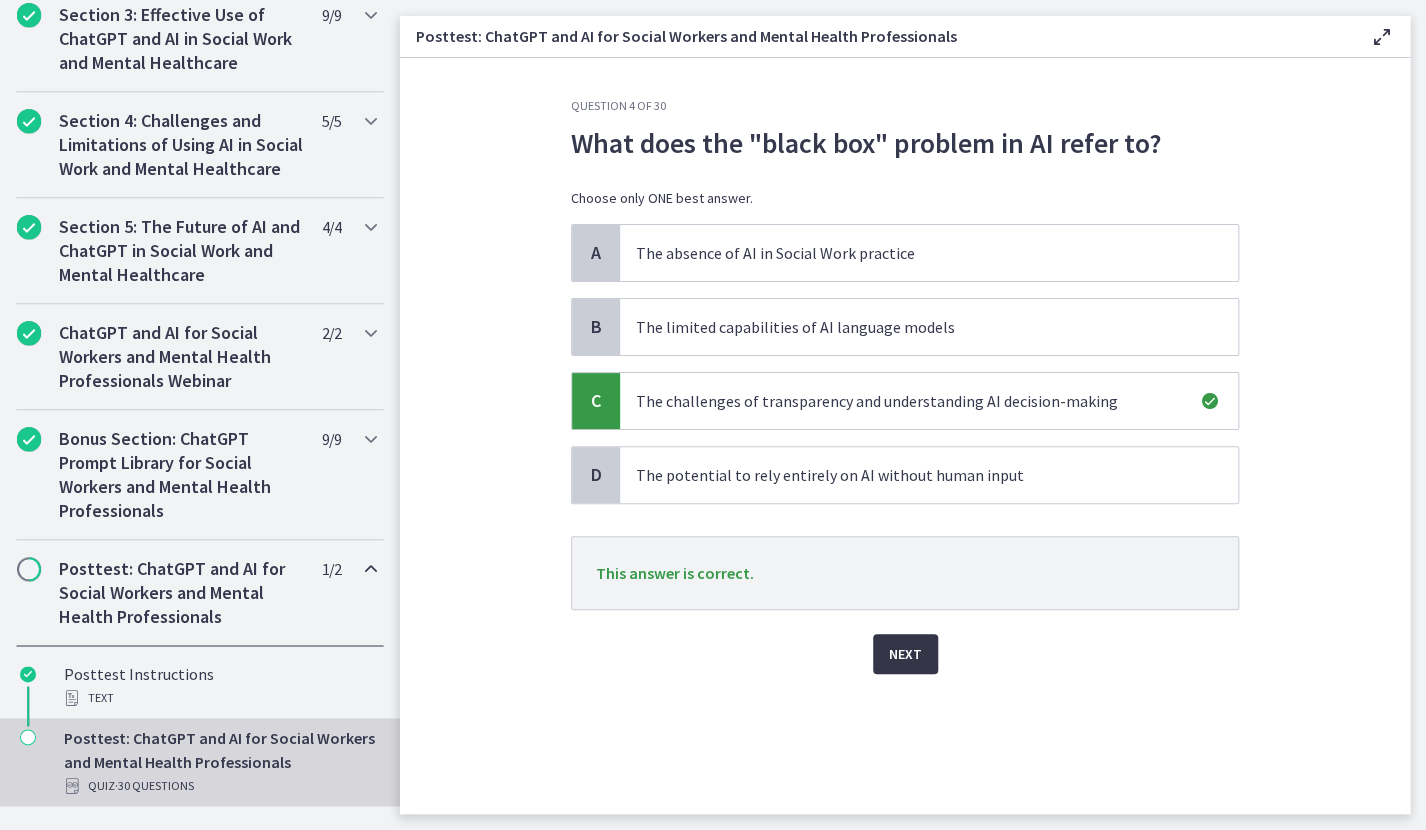 click on "Next" at bounding box center (905, 654) 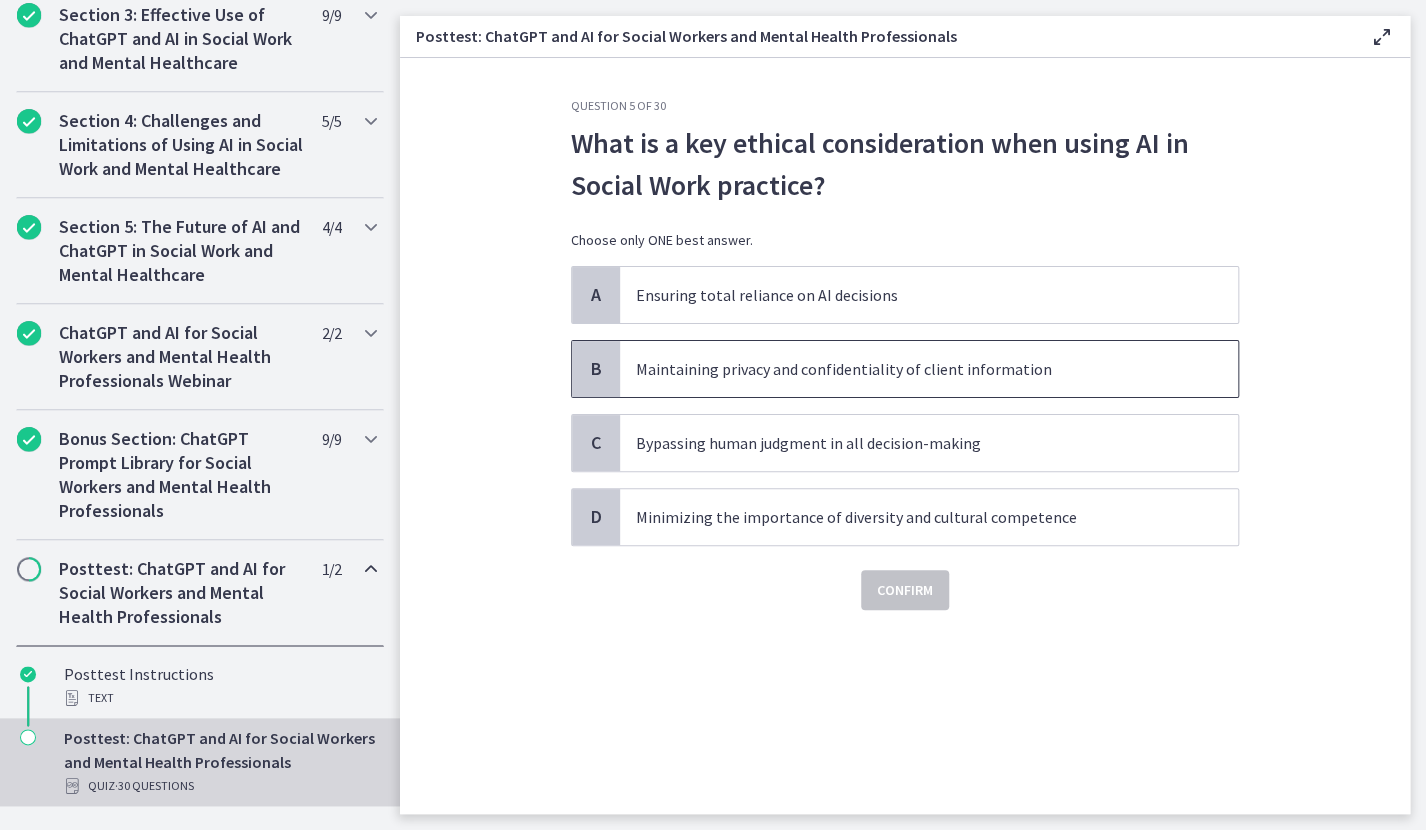 drag, startPoint x: 848, startPoint y: 371, endPoint x: 853, endPoint y: 361, distance: 11.18034 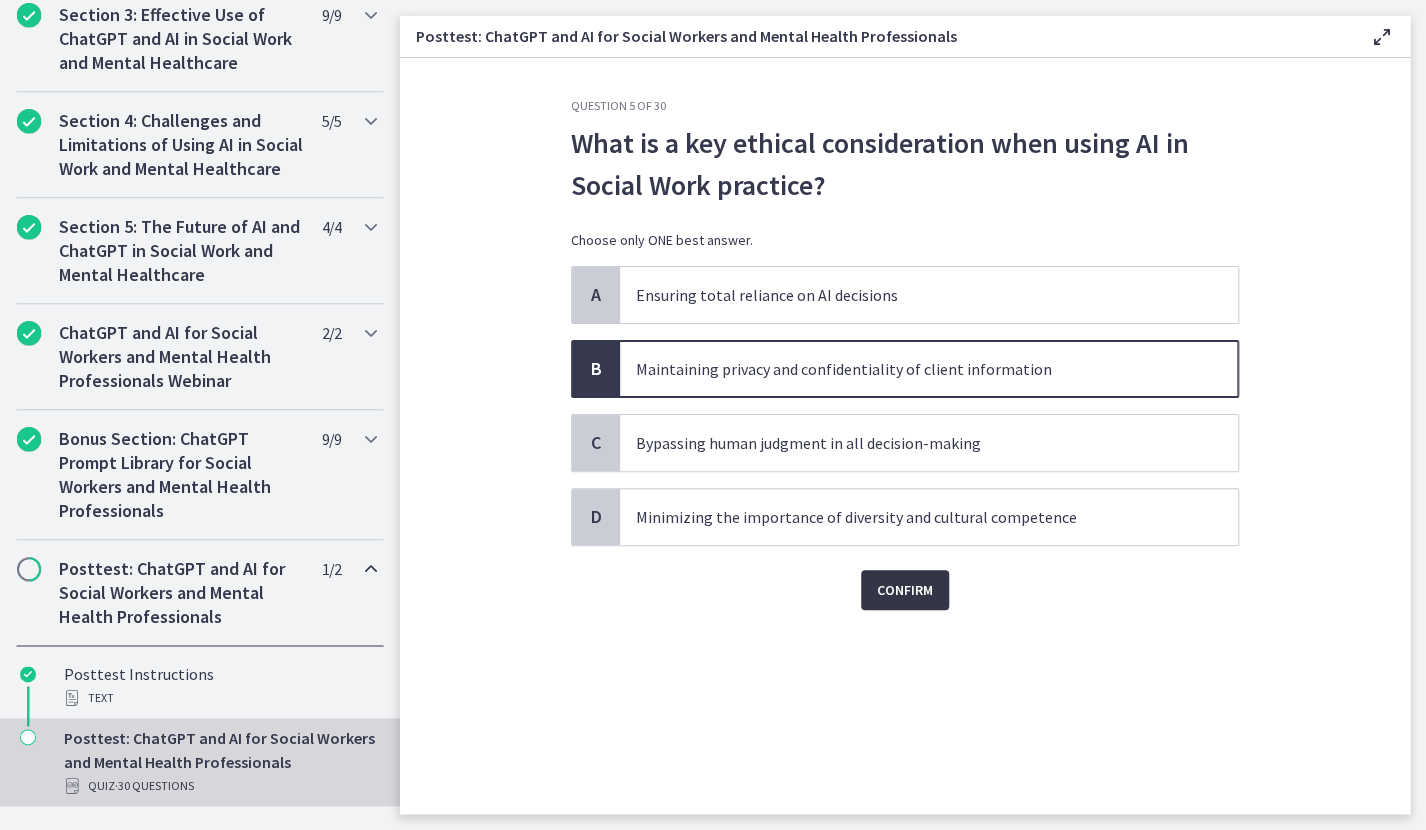 click on "Confirm" at bounding box center [905, 590] 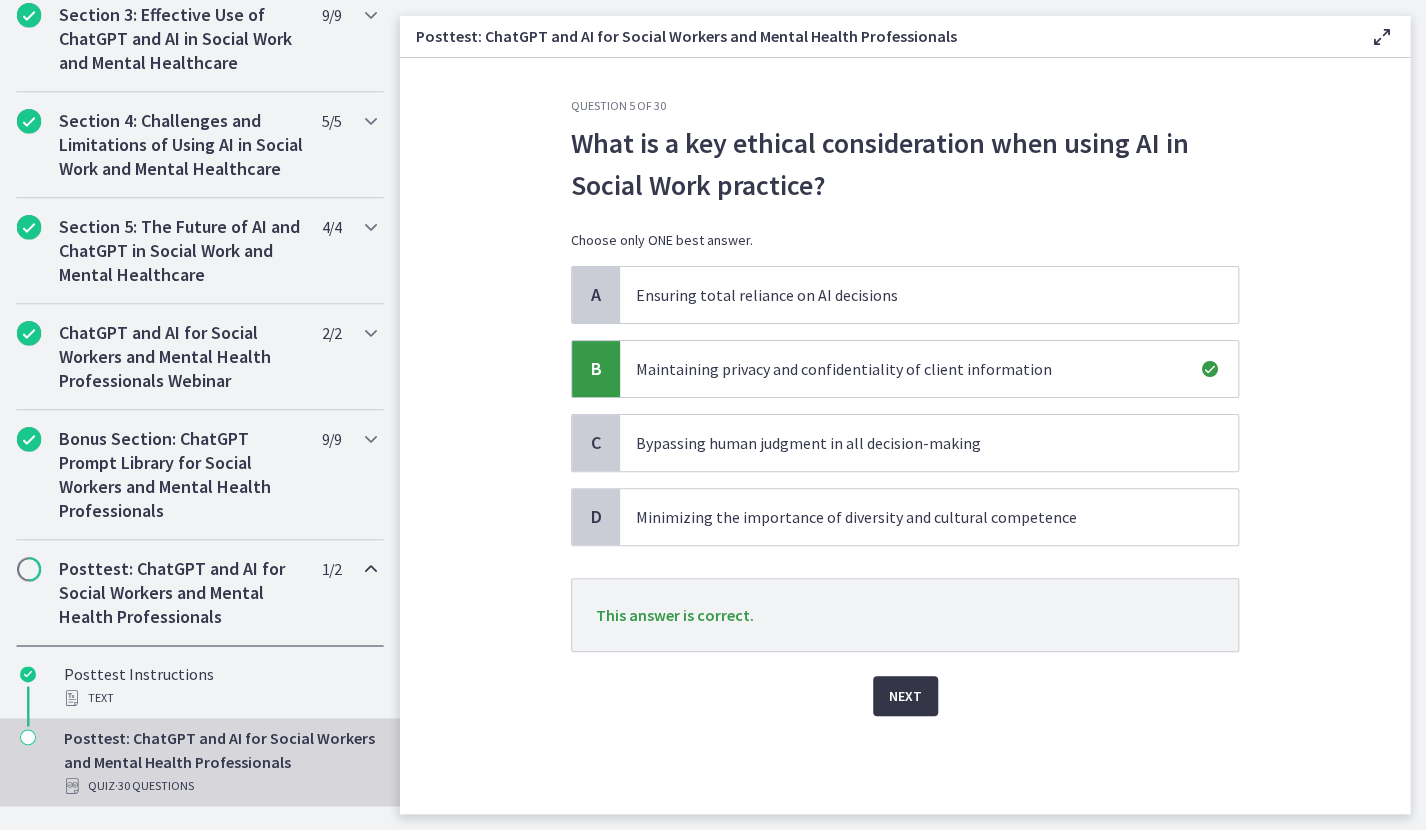 click on "Next" at bounding box center (905, 696) 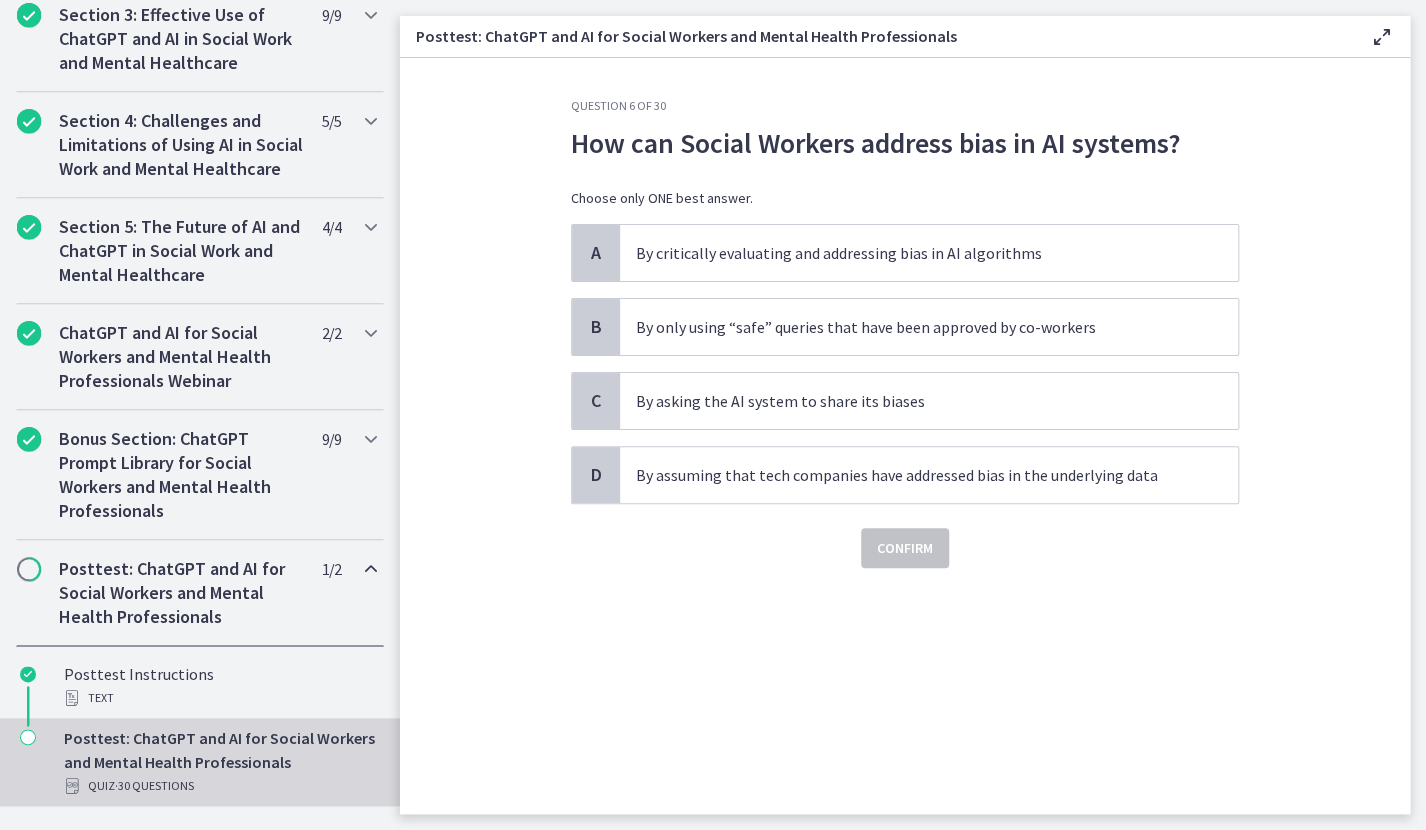 click on "How can Social Workers address bias in AI systems?" at bounding box center [905, 143] 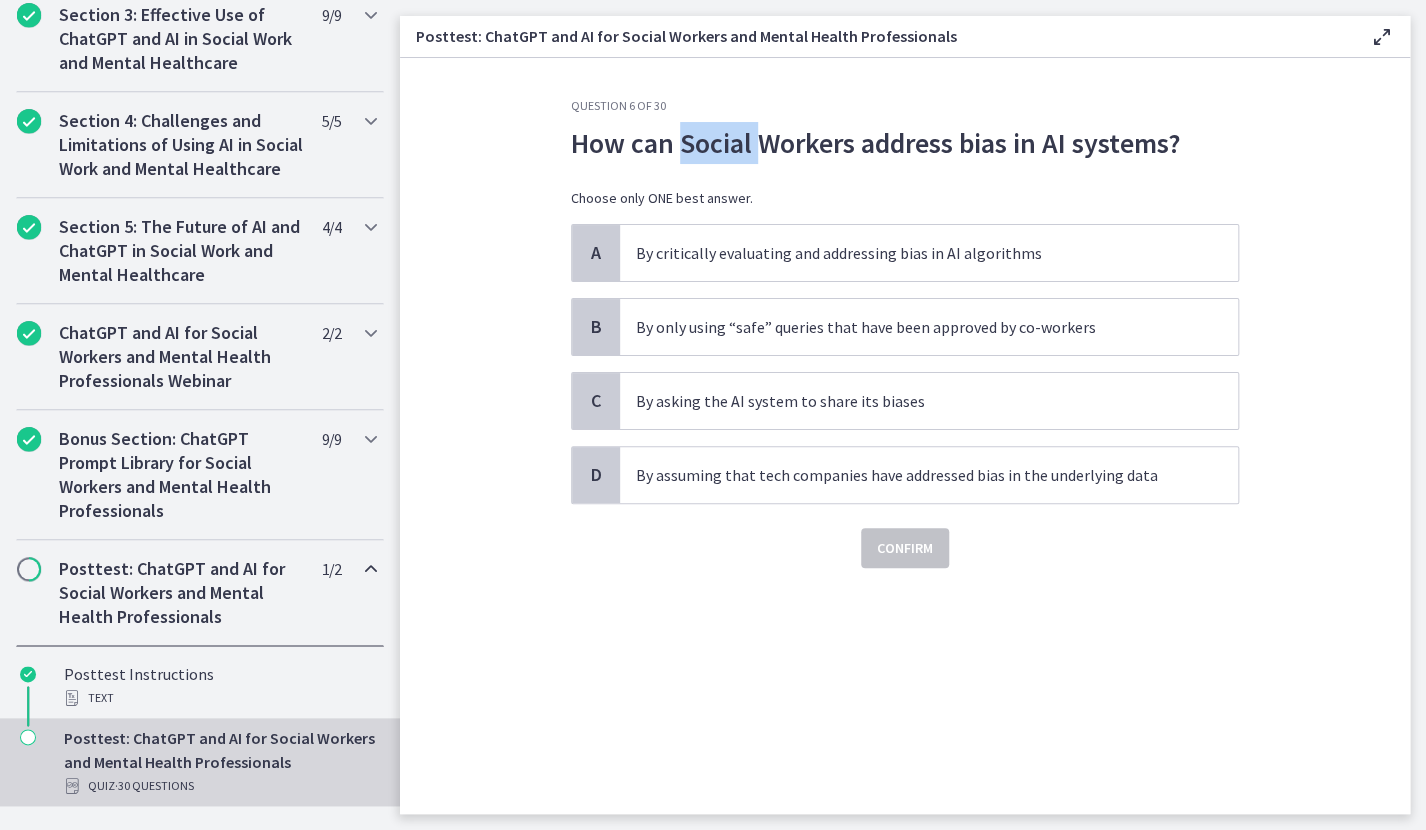 click on "How can Social Workers address bias in AI systems?" at bounding box center [905, 143] 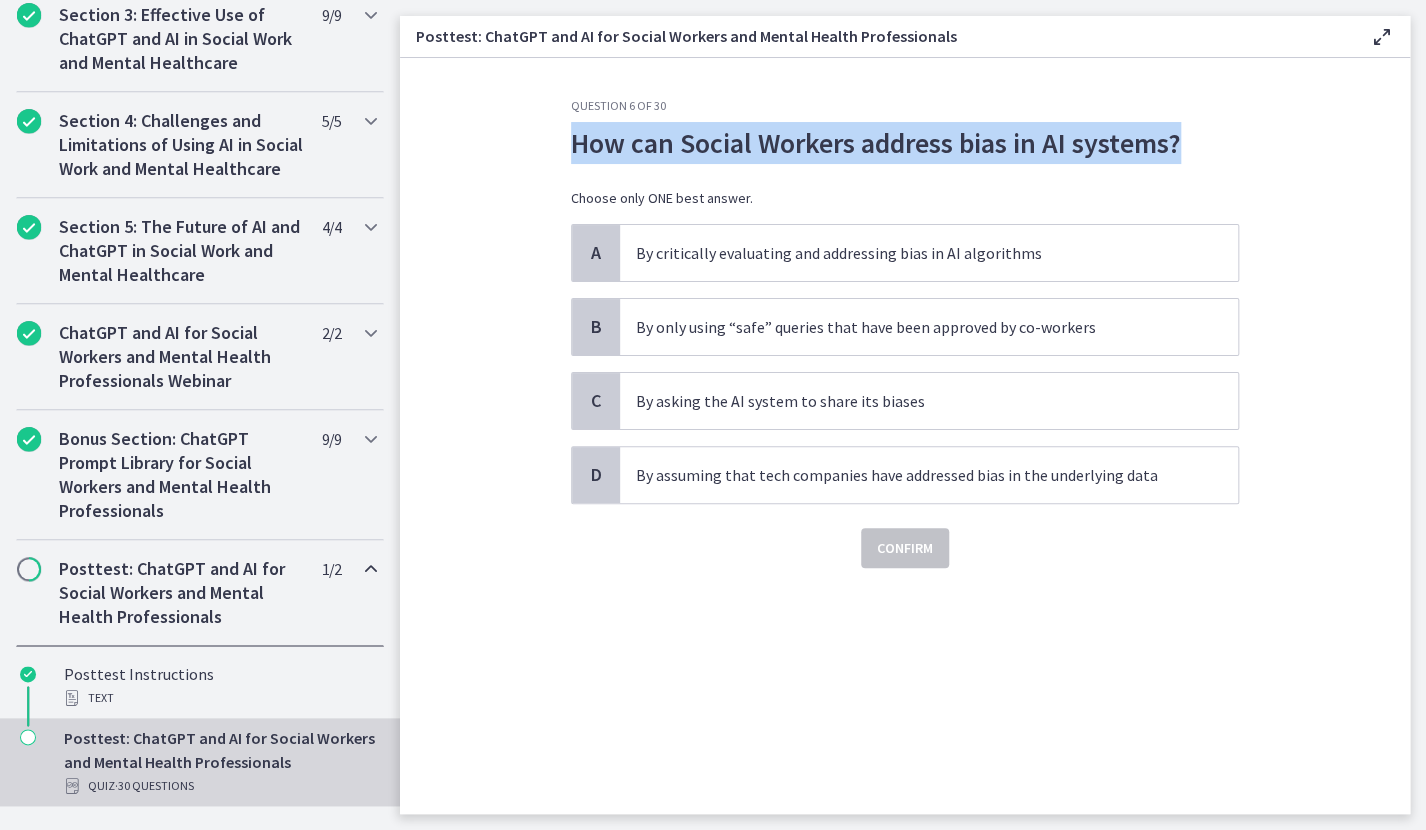 click on "How can Social Workers address bias in AI systems?" at bounding box center (905, 143) 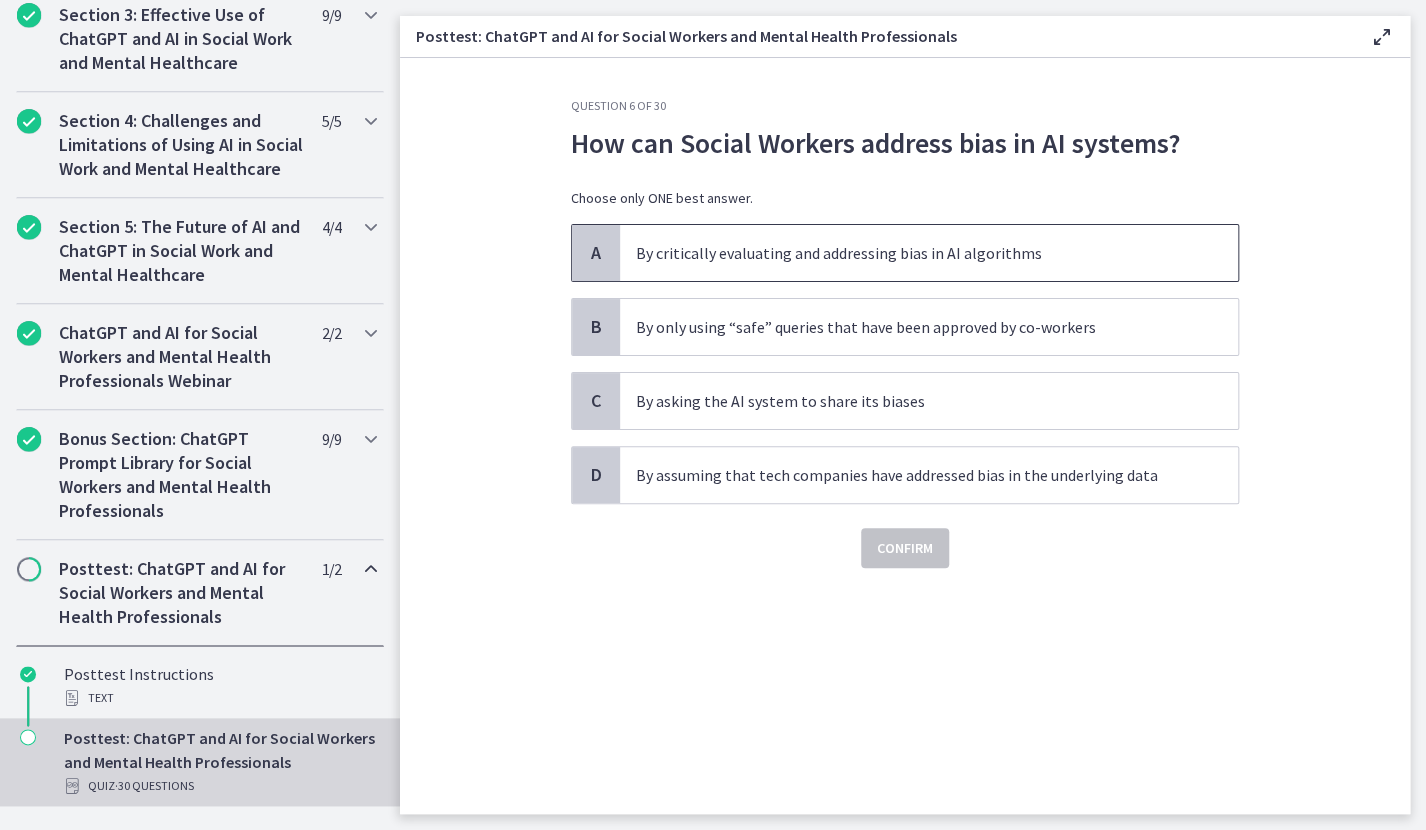click on "By critically evaluating and addressing bias in AI algorithms" at bounding box center [909, 253] 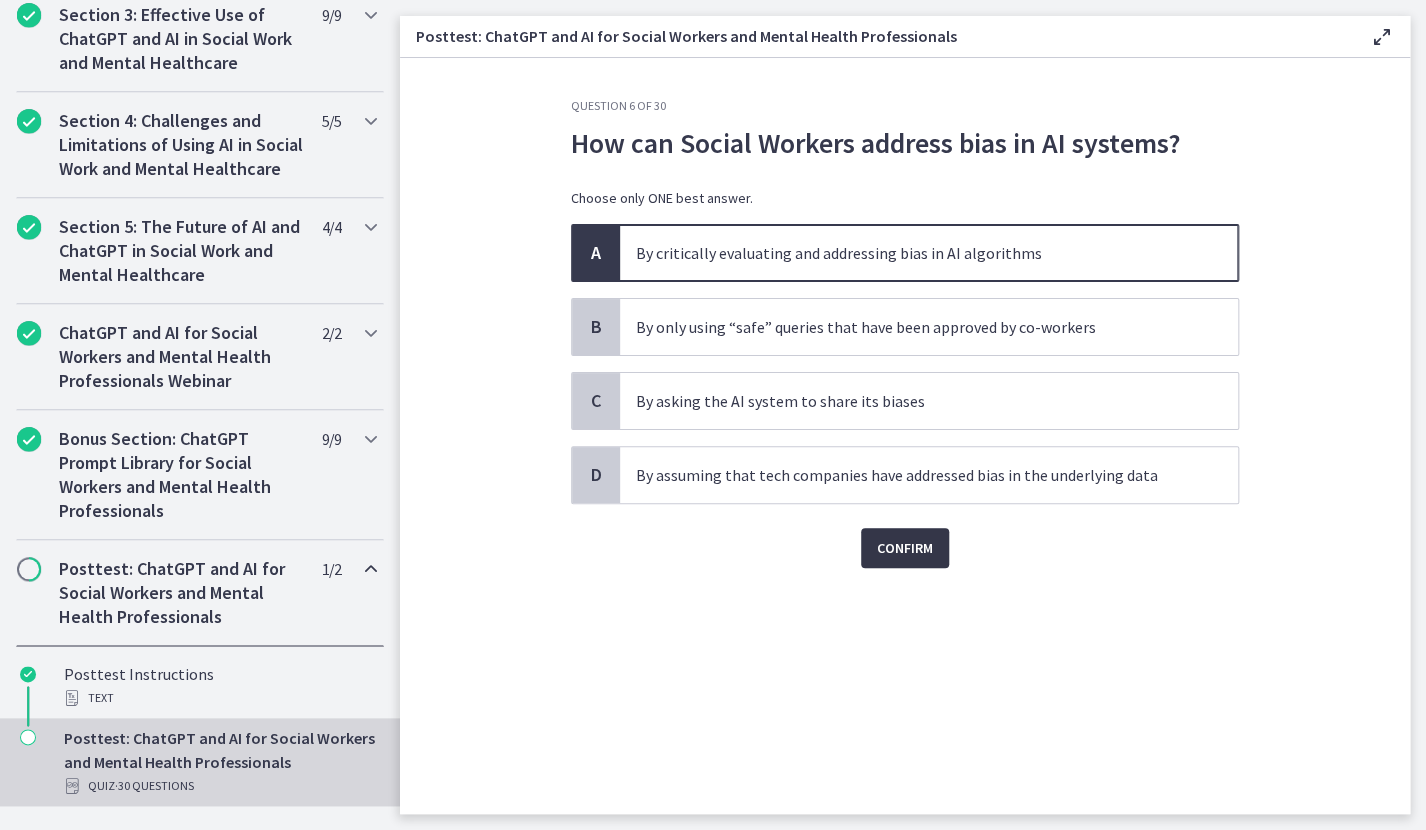 click on "Confirm" at bounding box center [905, 548] 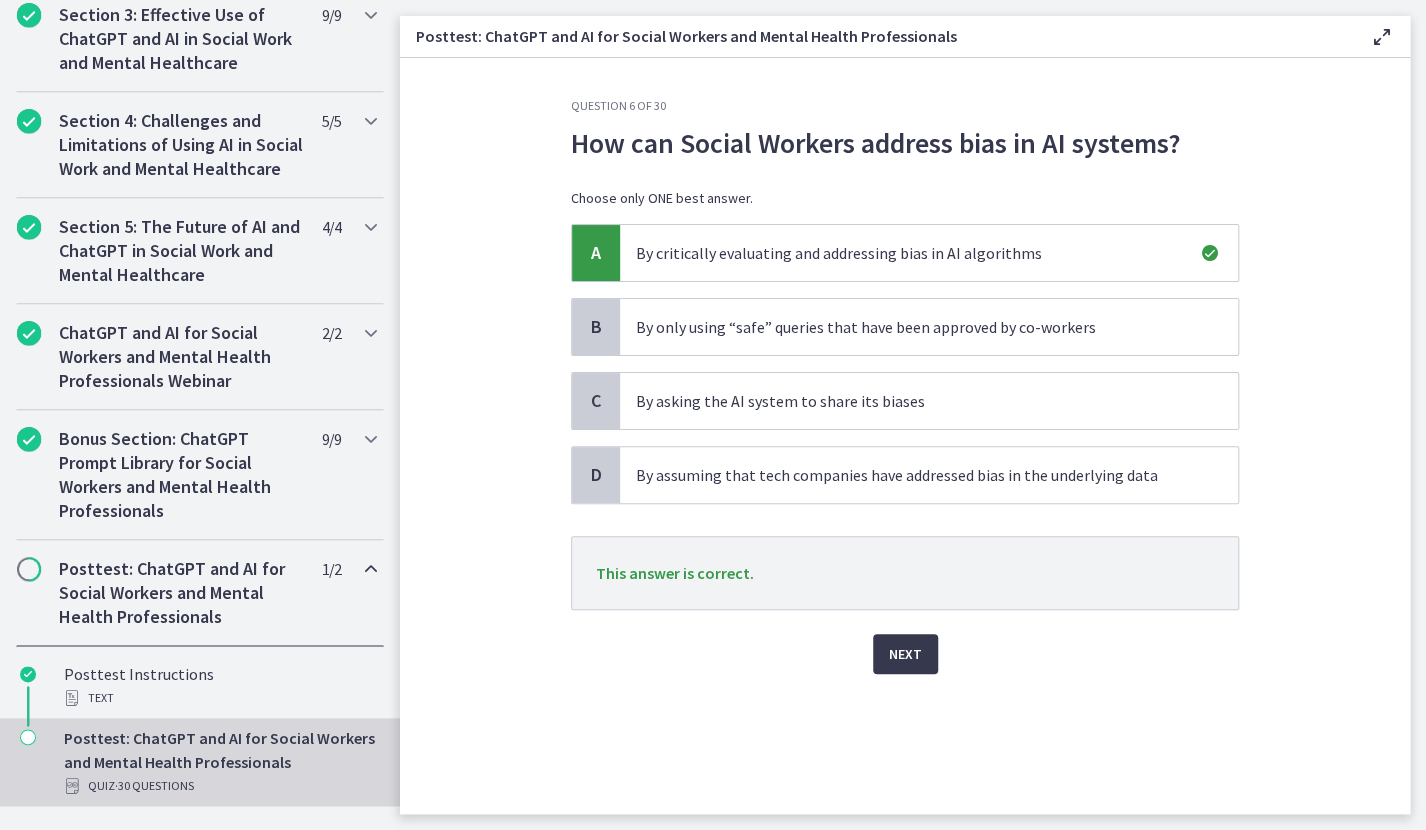 click on "Question   6   of   30
How can Social Workers address bias in AI systems?
Choose only ONE best answer.
A
By critically evaluating and addressing bias in AI algorithms
B
By only using “safe” queries that have been approved by co-workers
C
By asking the AI system to share its biases
D
By assuming that tech companies have addressed bias in the underlying data
This answer is correct.
Next" 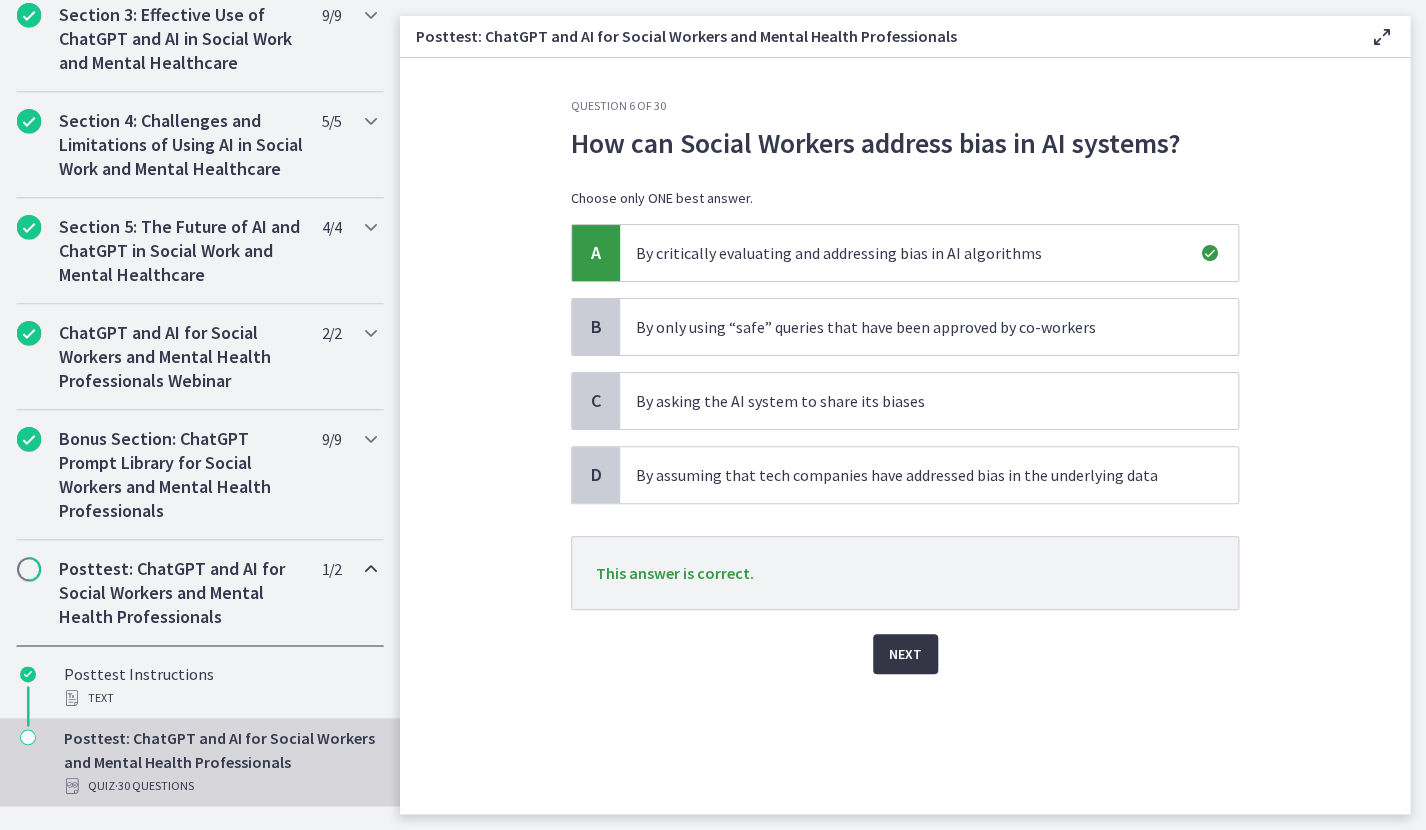 click on "Next" at bounding box center (905, 654) 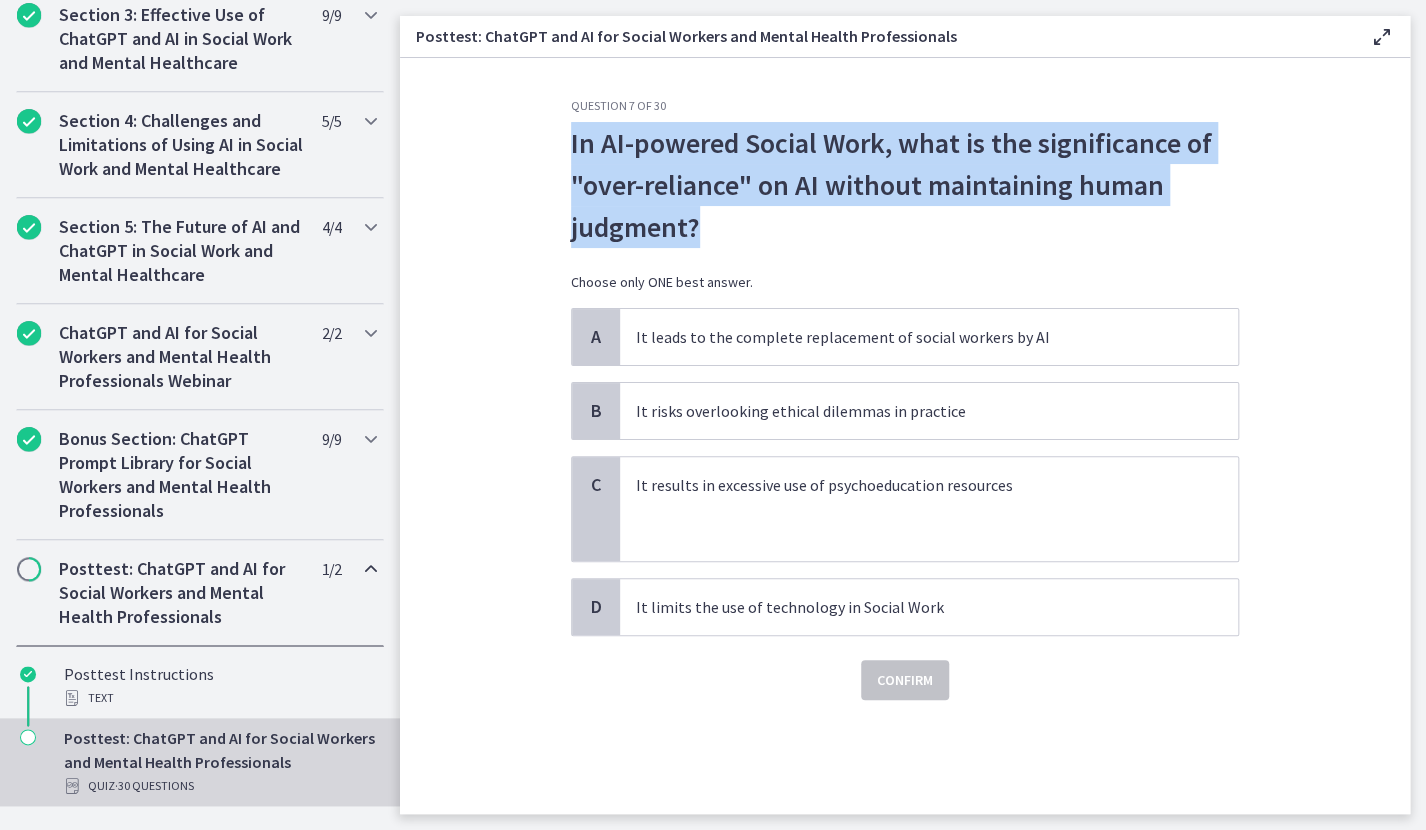 drag, startPoint x: 541, startPoint y: 141, endPoint x: 791, endPoint y: 234, distance: 266.7377 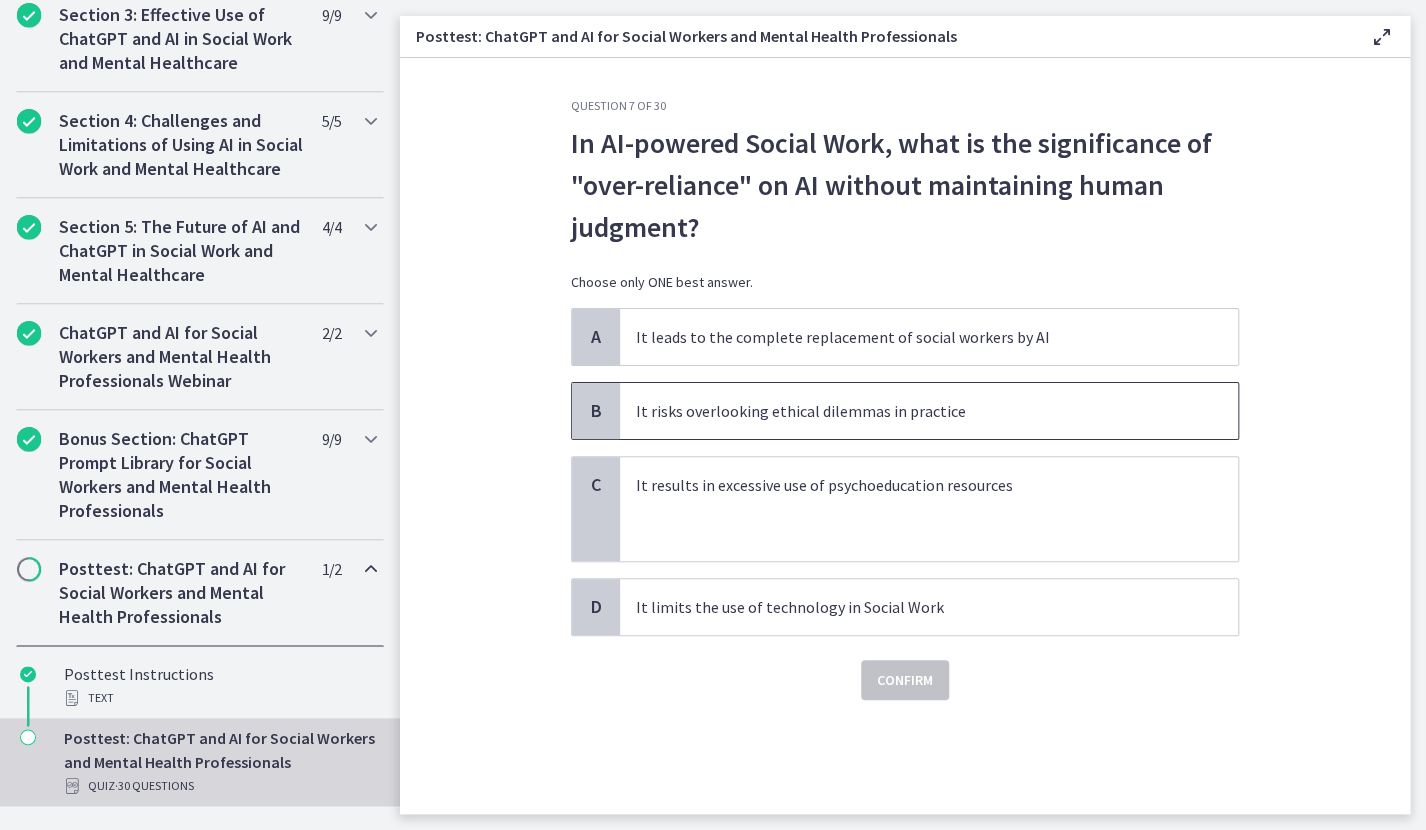 click on "It risks overlooking ethical dilemmas in practice" at bounding box center [909, 411] 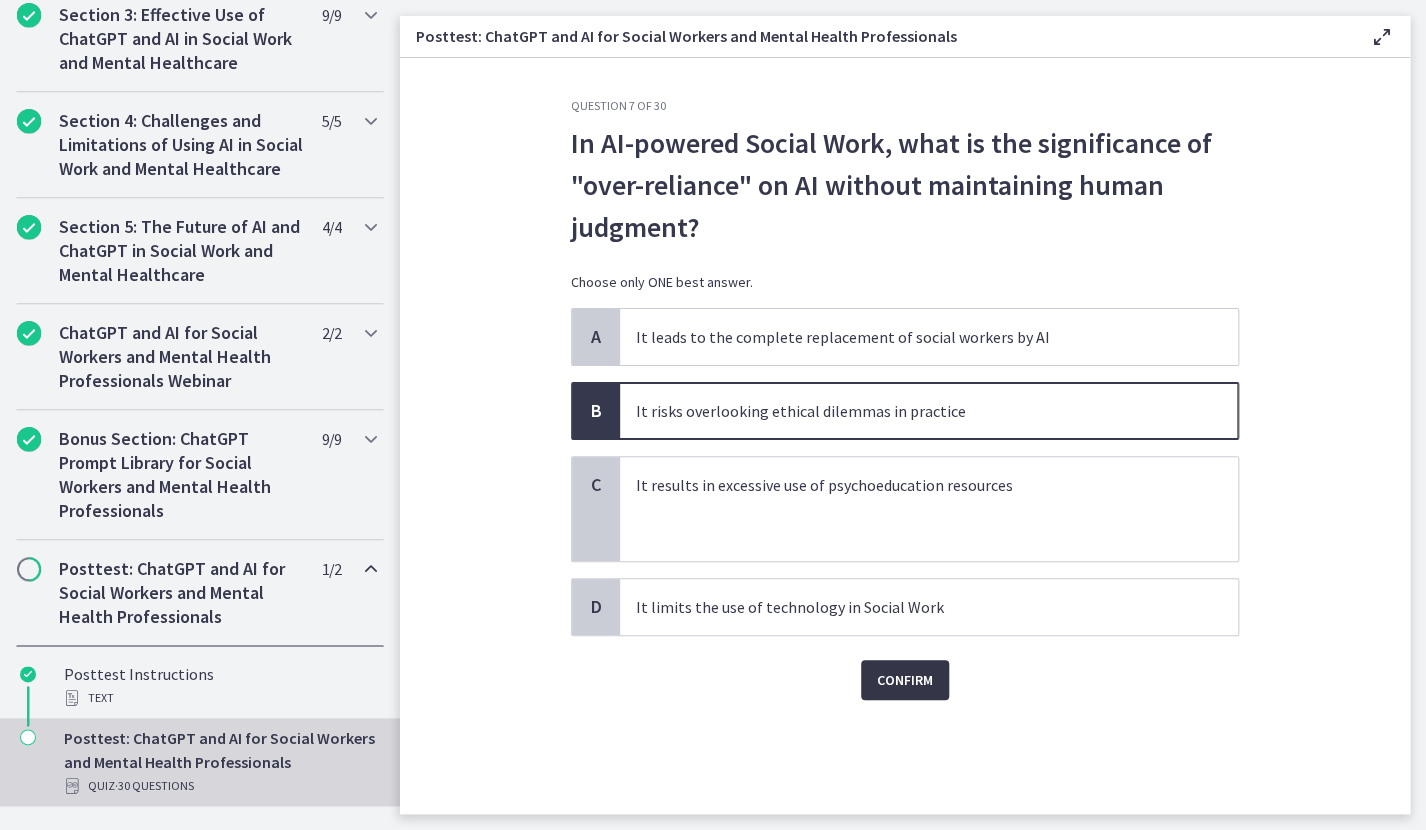 click on "Confirm" at bounding box center (905, 680) 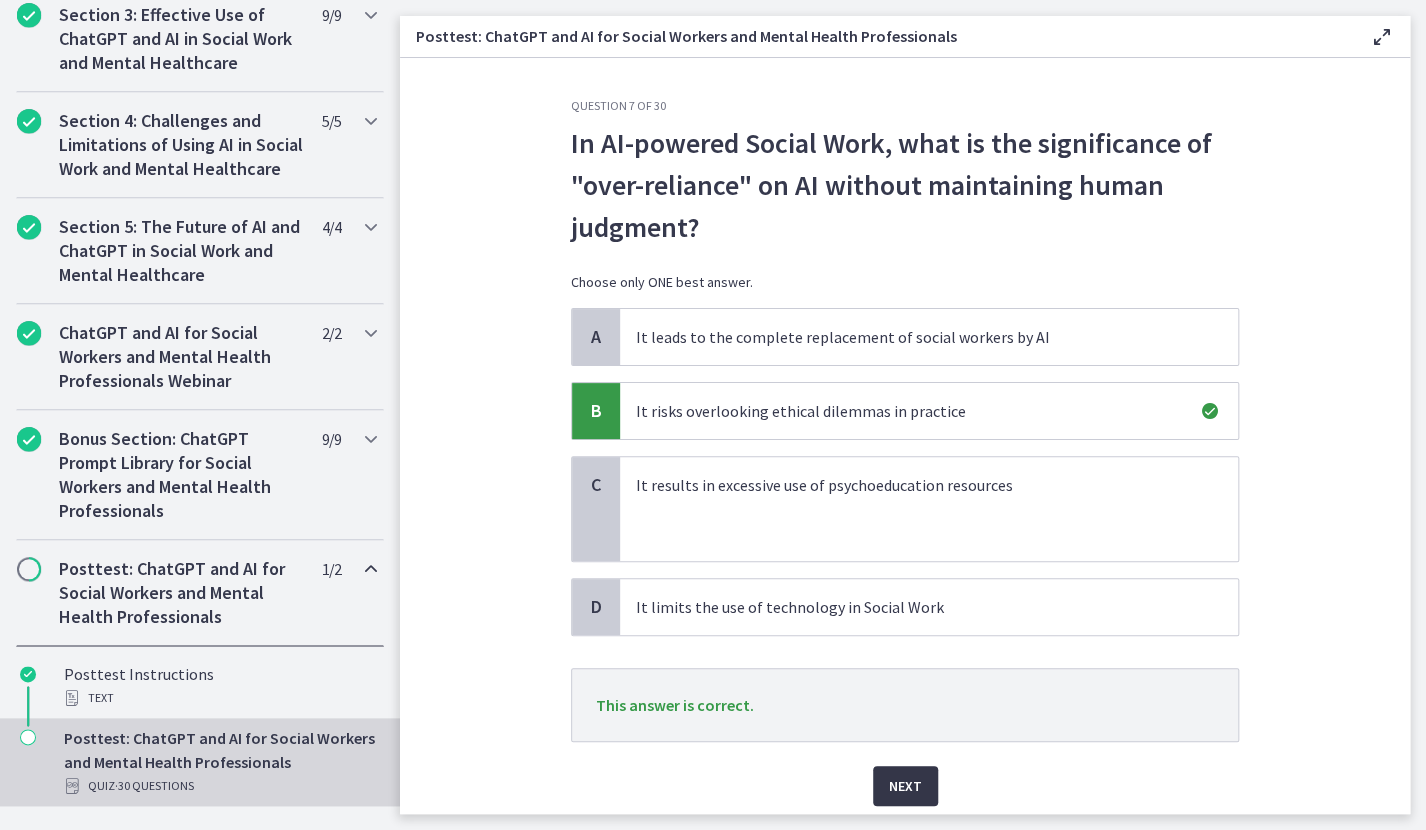 click on "Next" at bounding box center [905, 786] 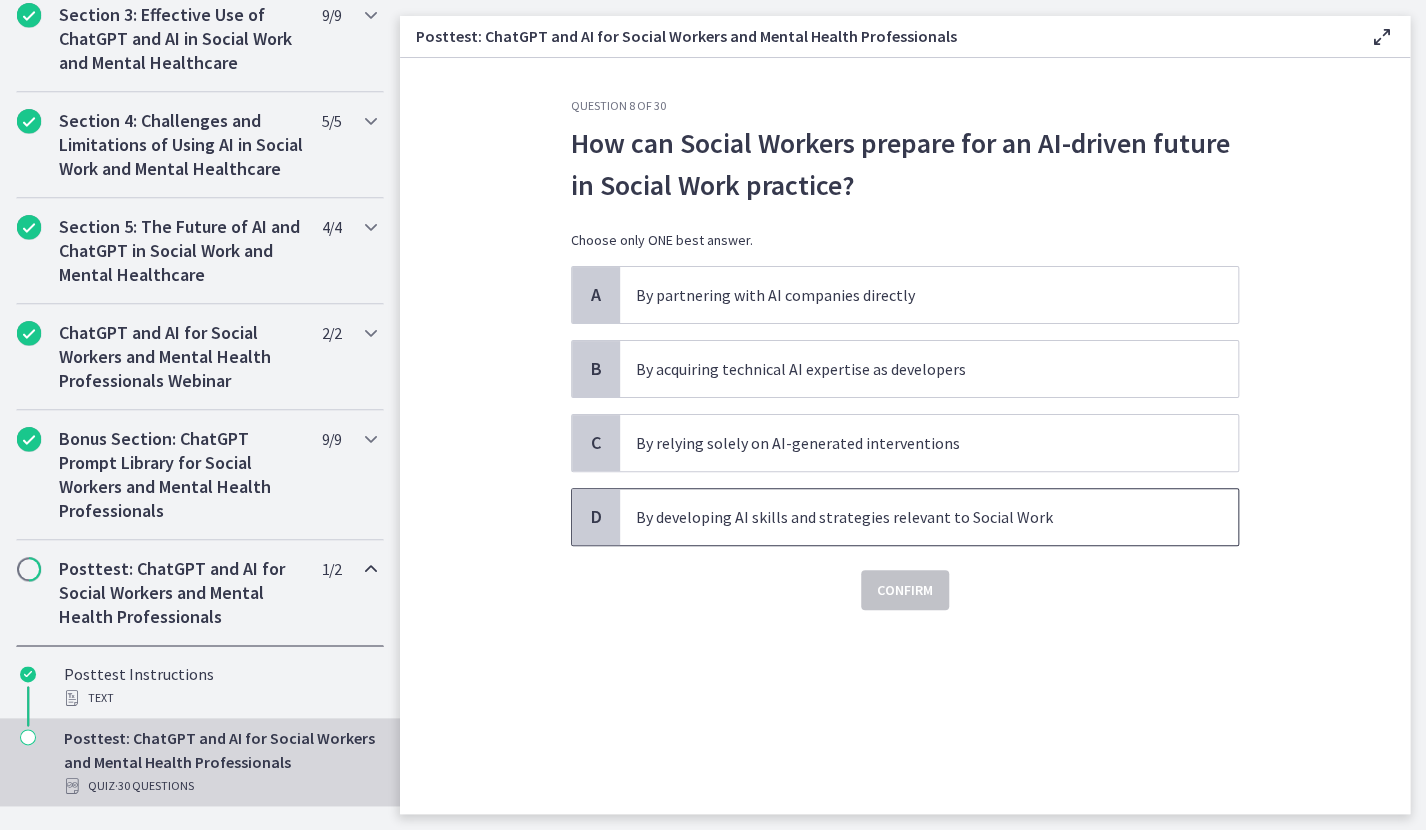 click on "By developing AI skills and strategies relevant to Social Work" at bounding box center [909, 517] 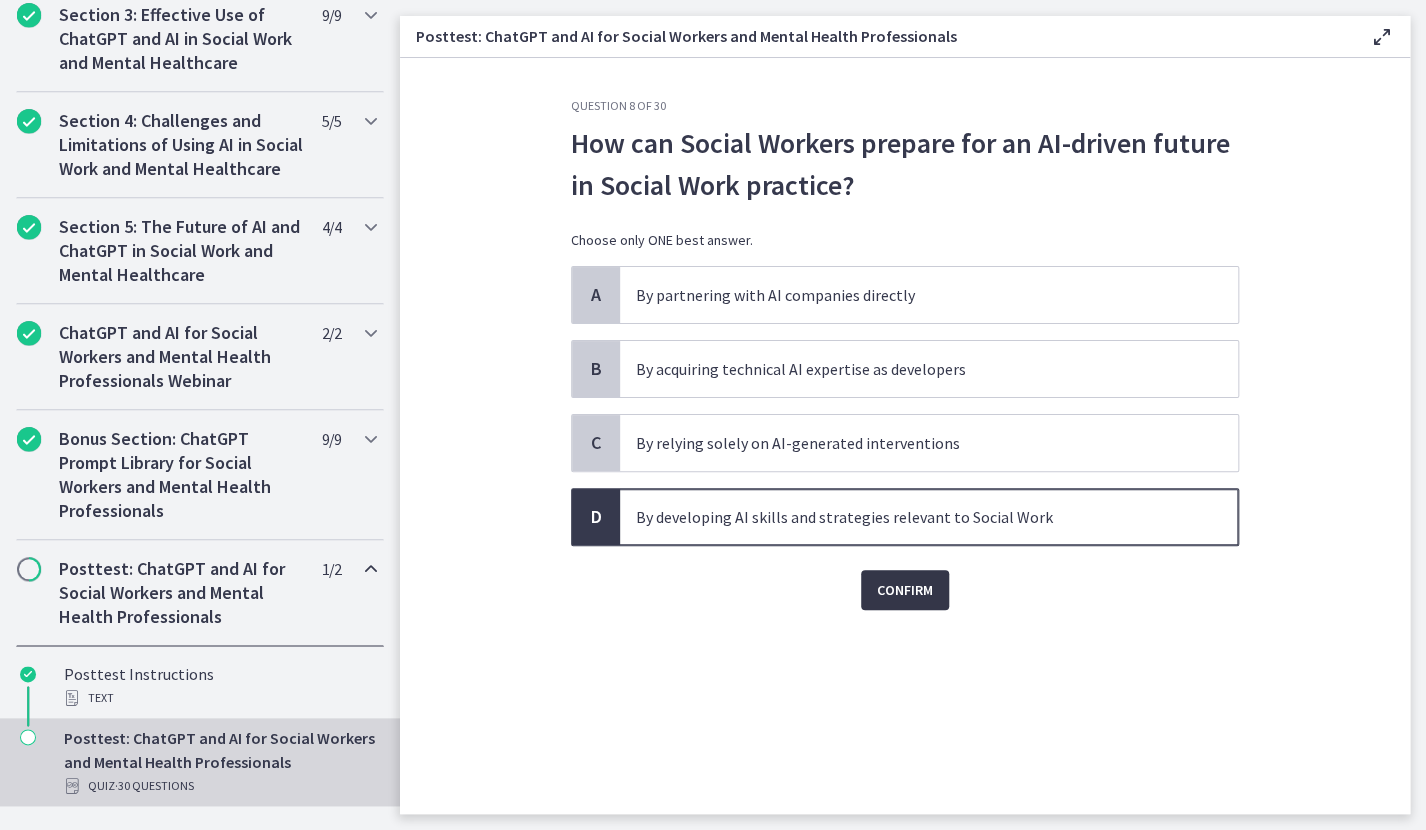 click on "Confirm" at bounding box center [905, 590] 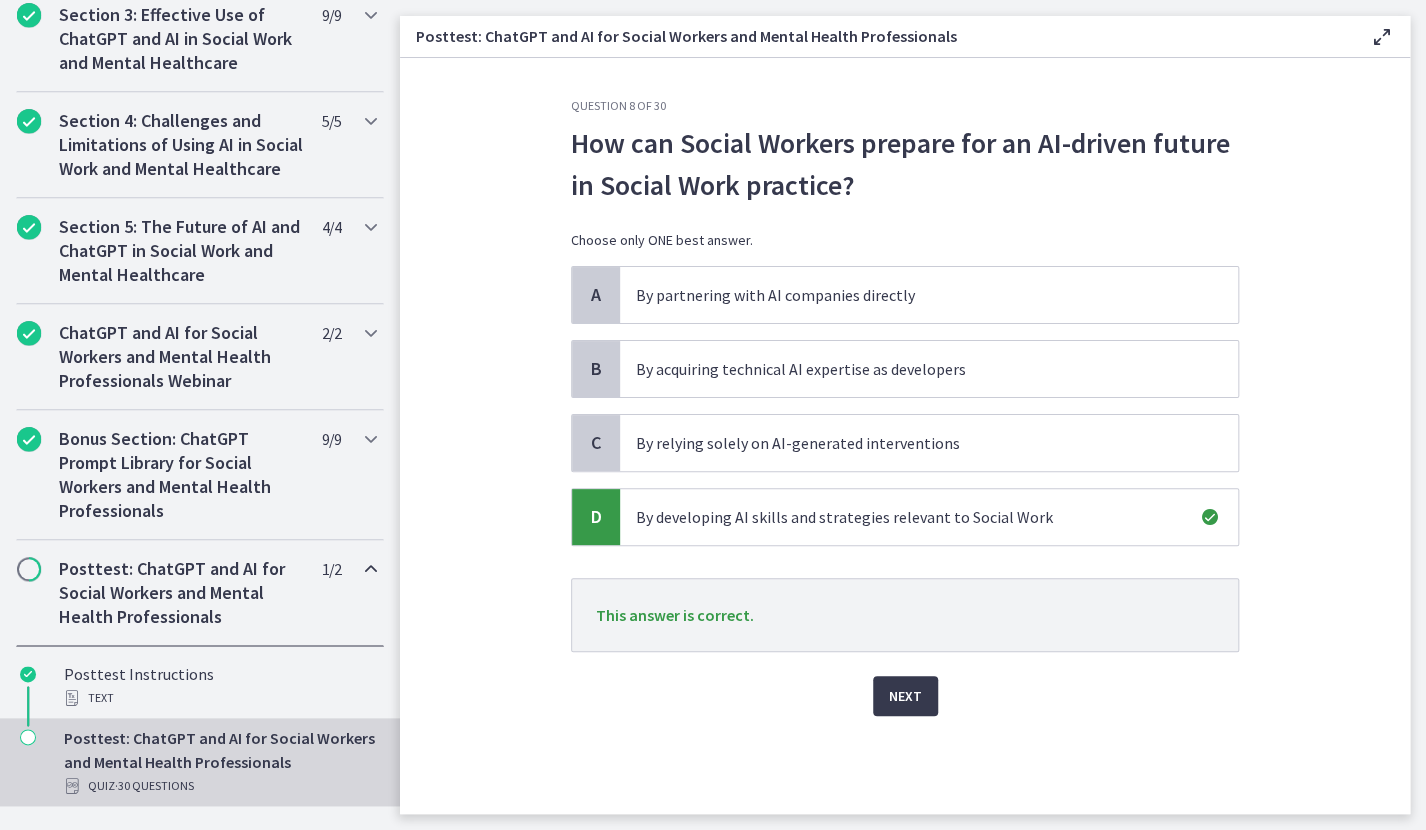 click on "Next" at bounding box center (905, 684) 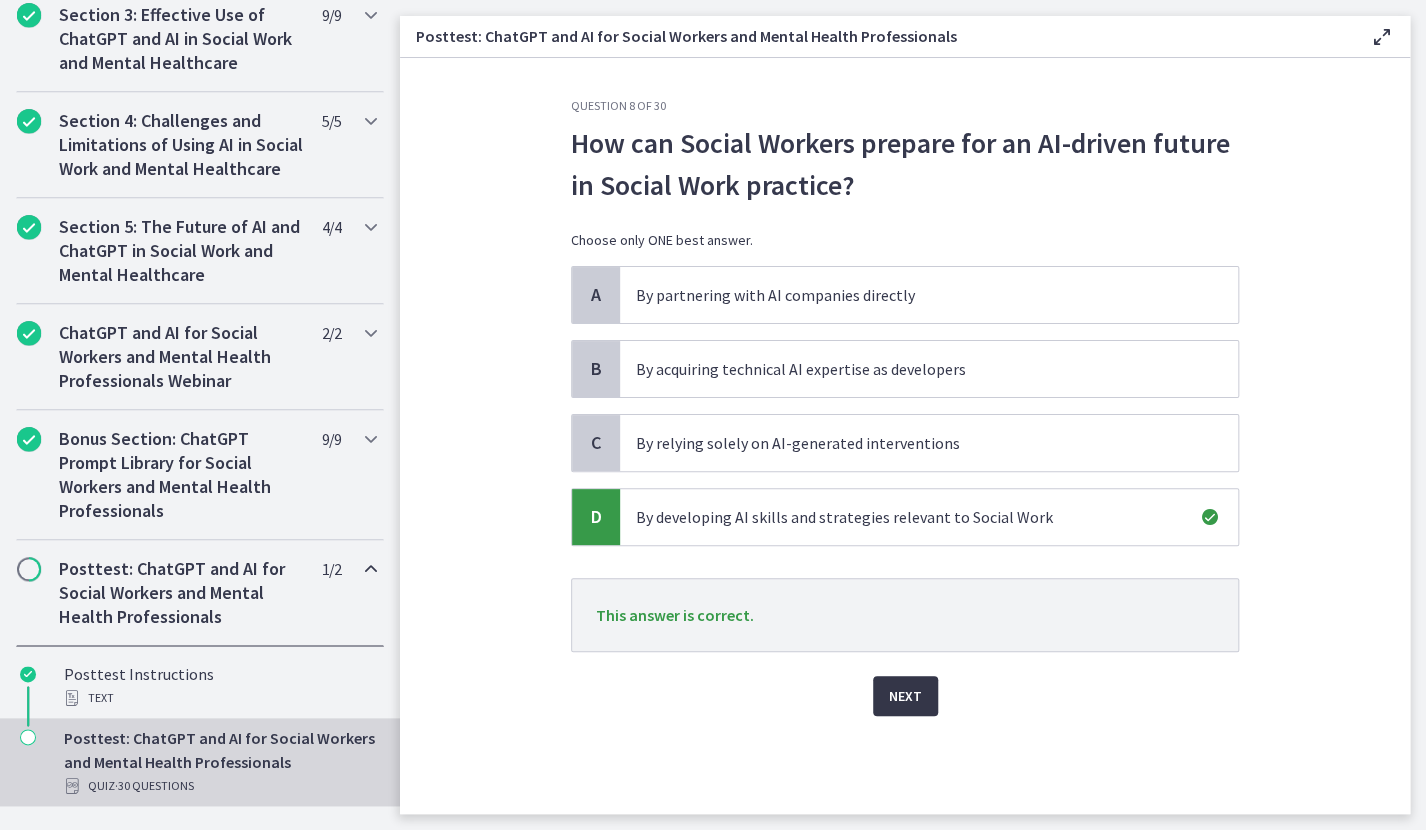 click on "Next" at bounding box center [905, 696] 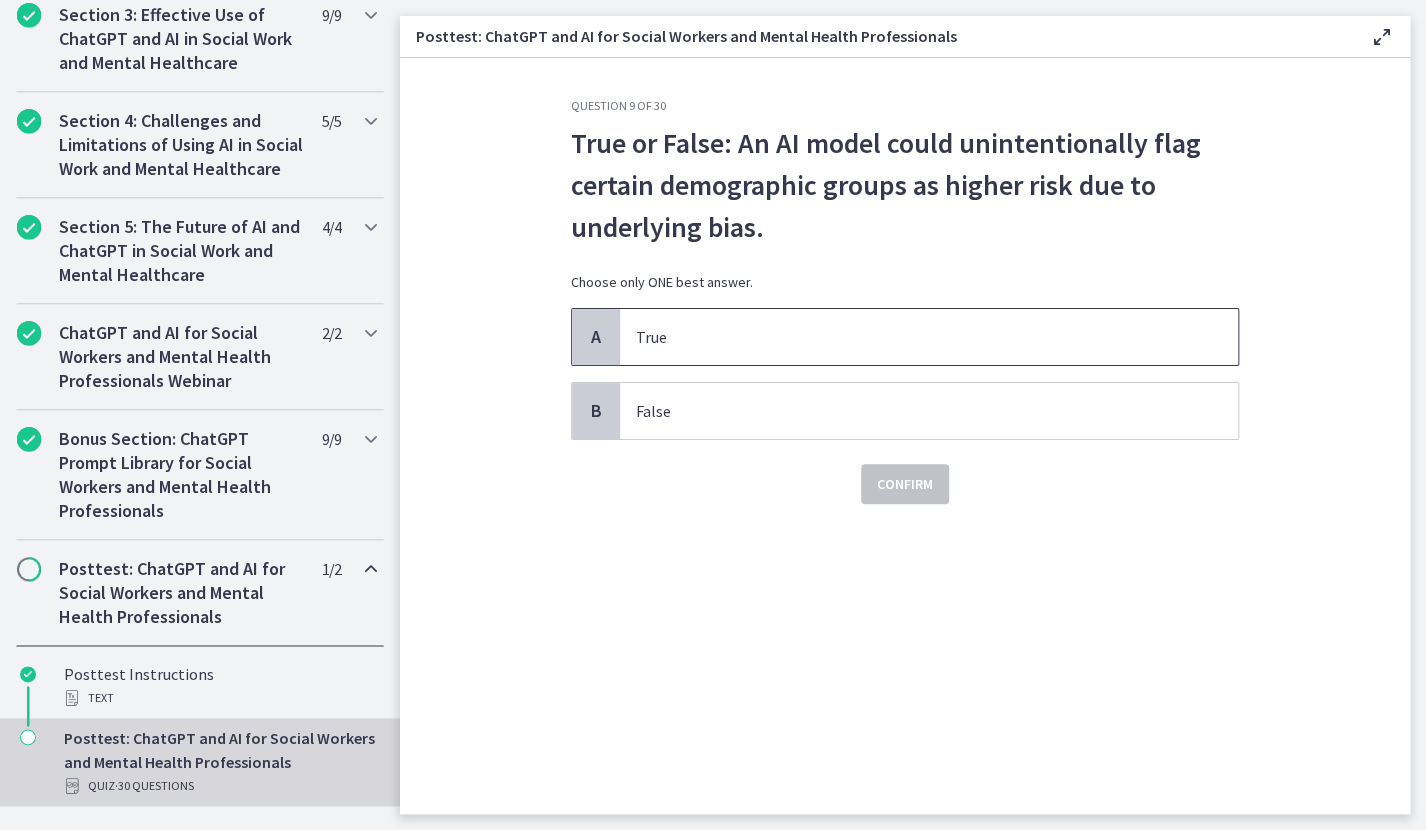 click on "True" at bounding box center [909, 337] 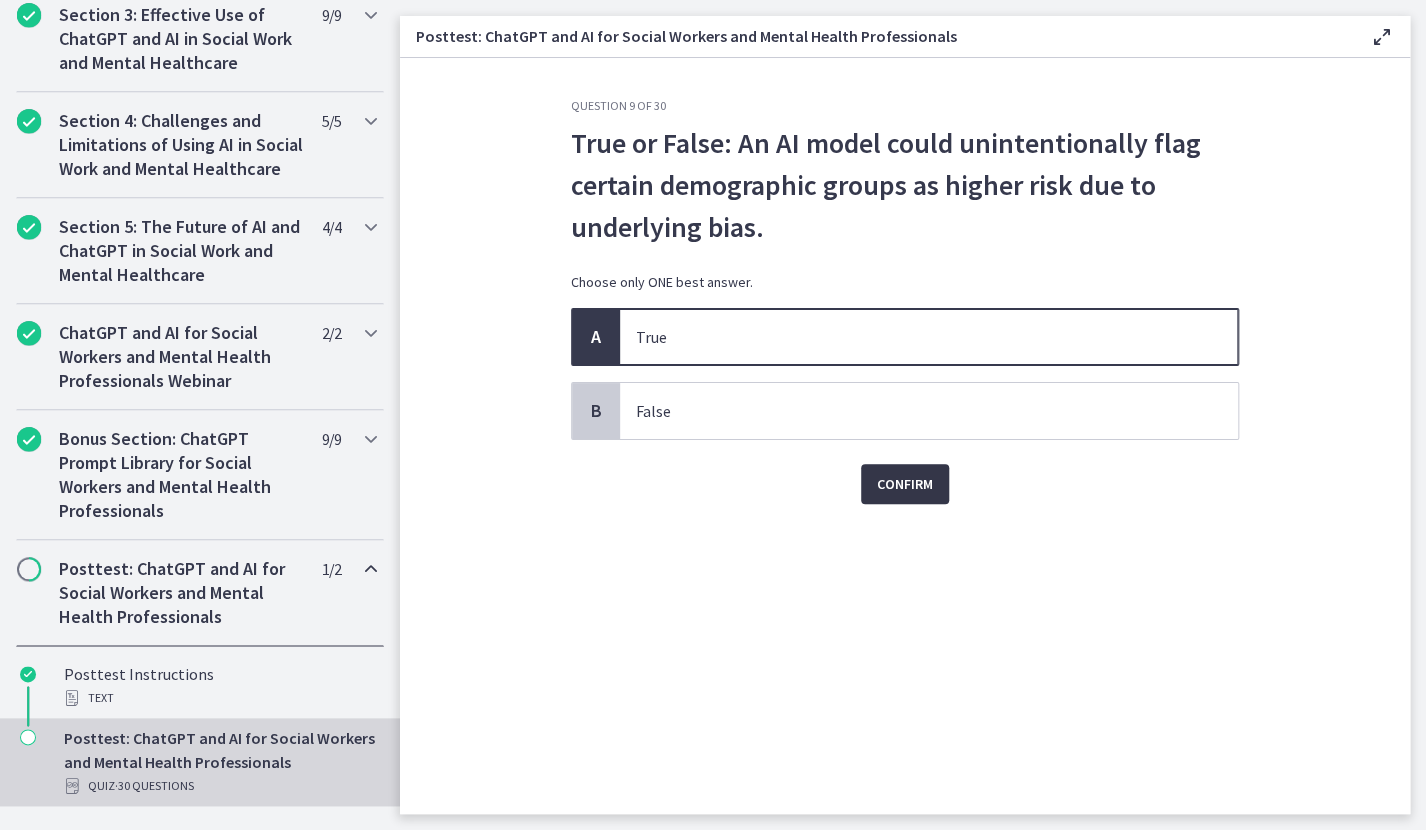 click on "Confirm" at bounding box center [905, 484] 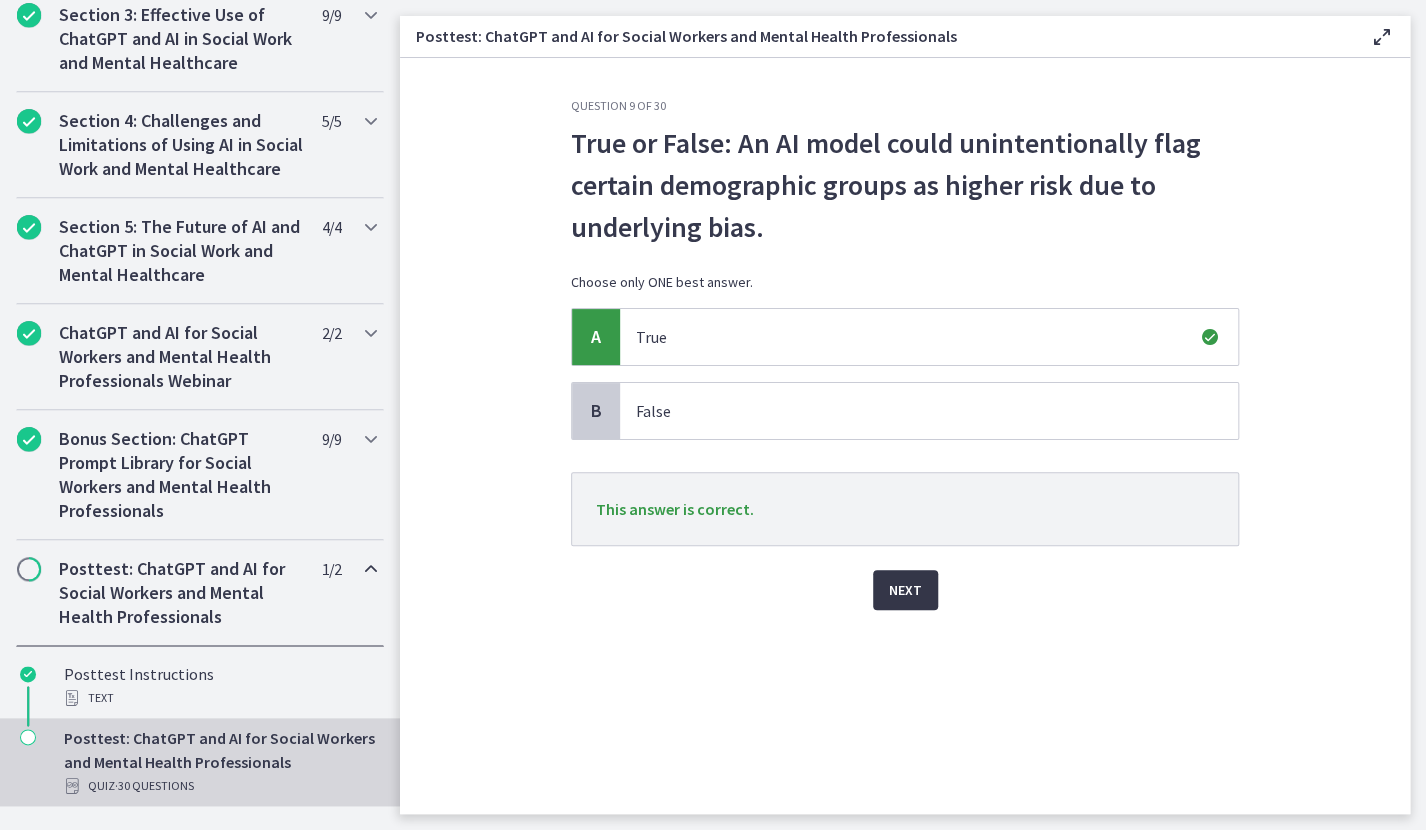 click on "Next" at bounding box center [905, 590] 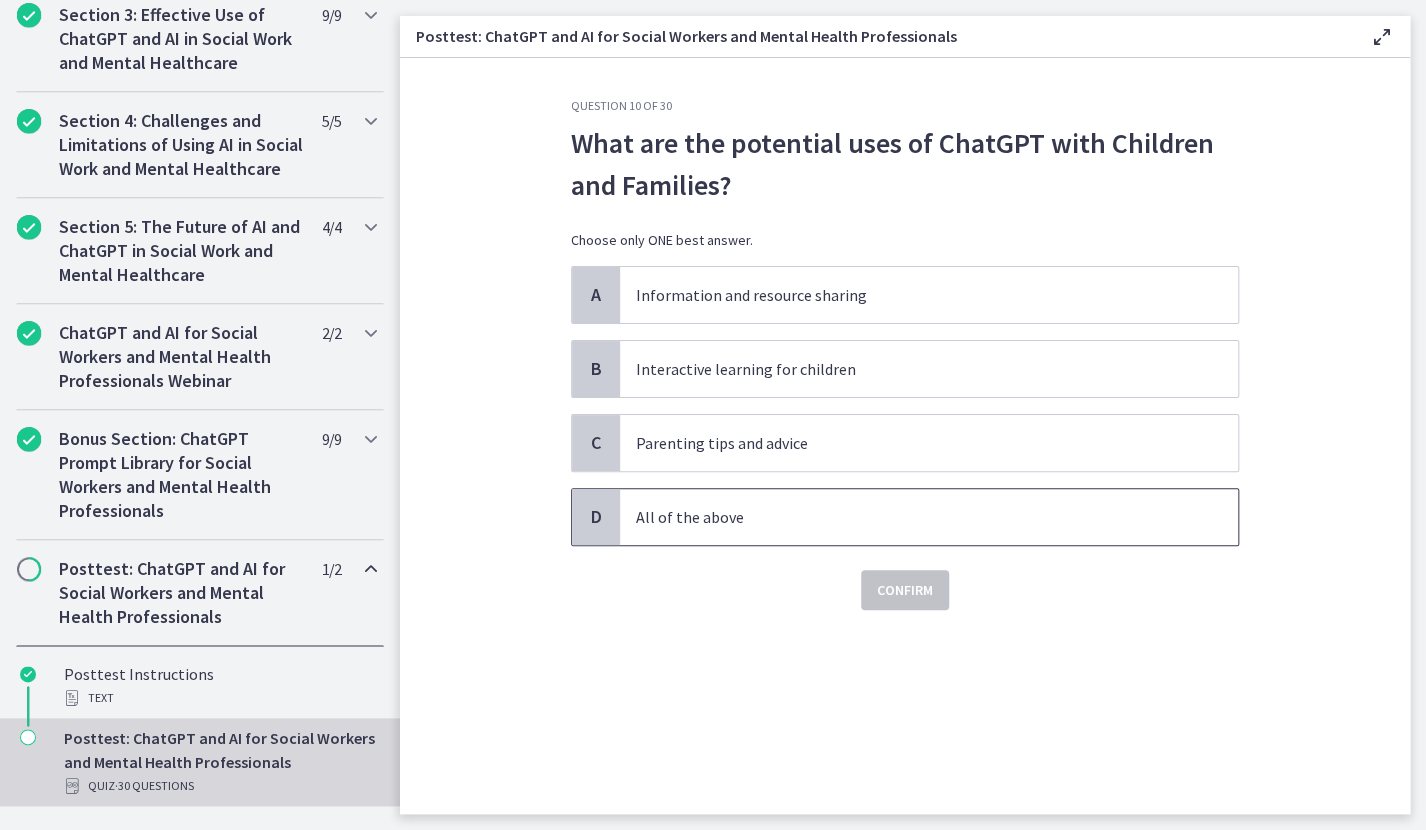 click on "All of the above" at bounding box center [909, 517] 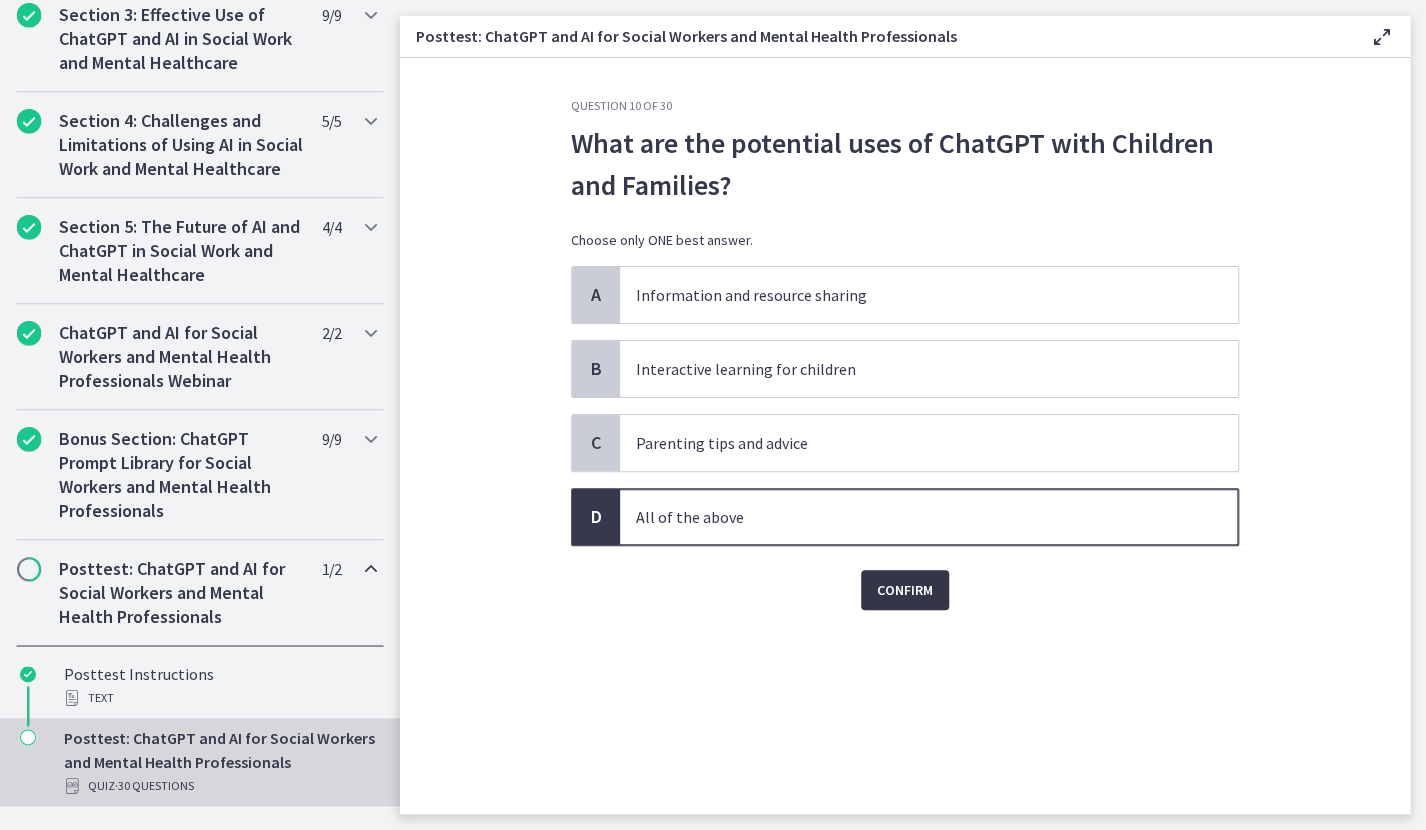click on "Confirm" at bounding box center [905, 590] 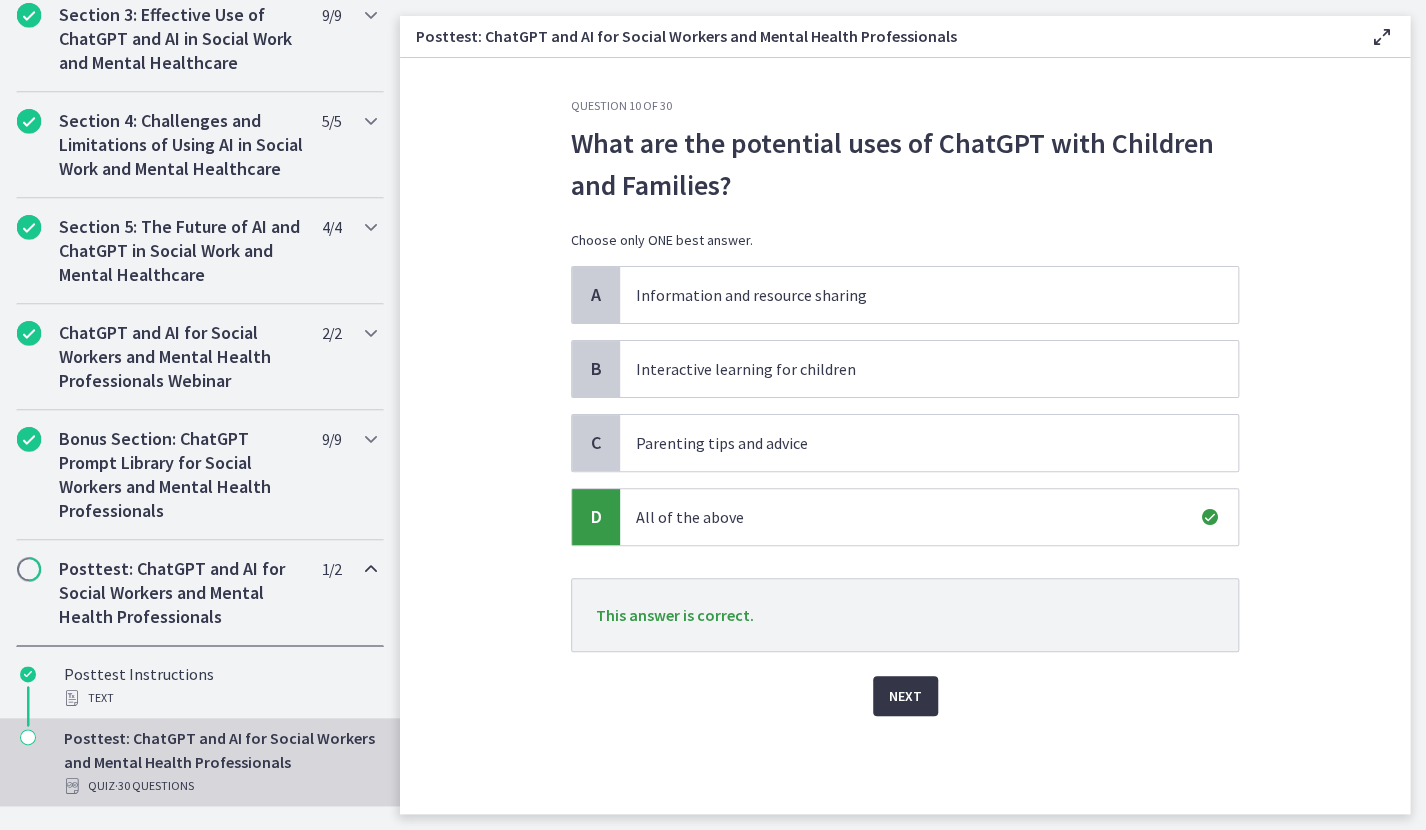 click on "Next" at bounding box center (905, 696) 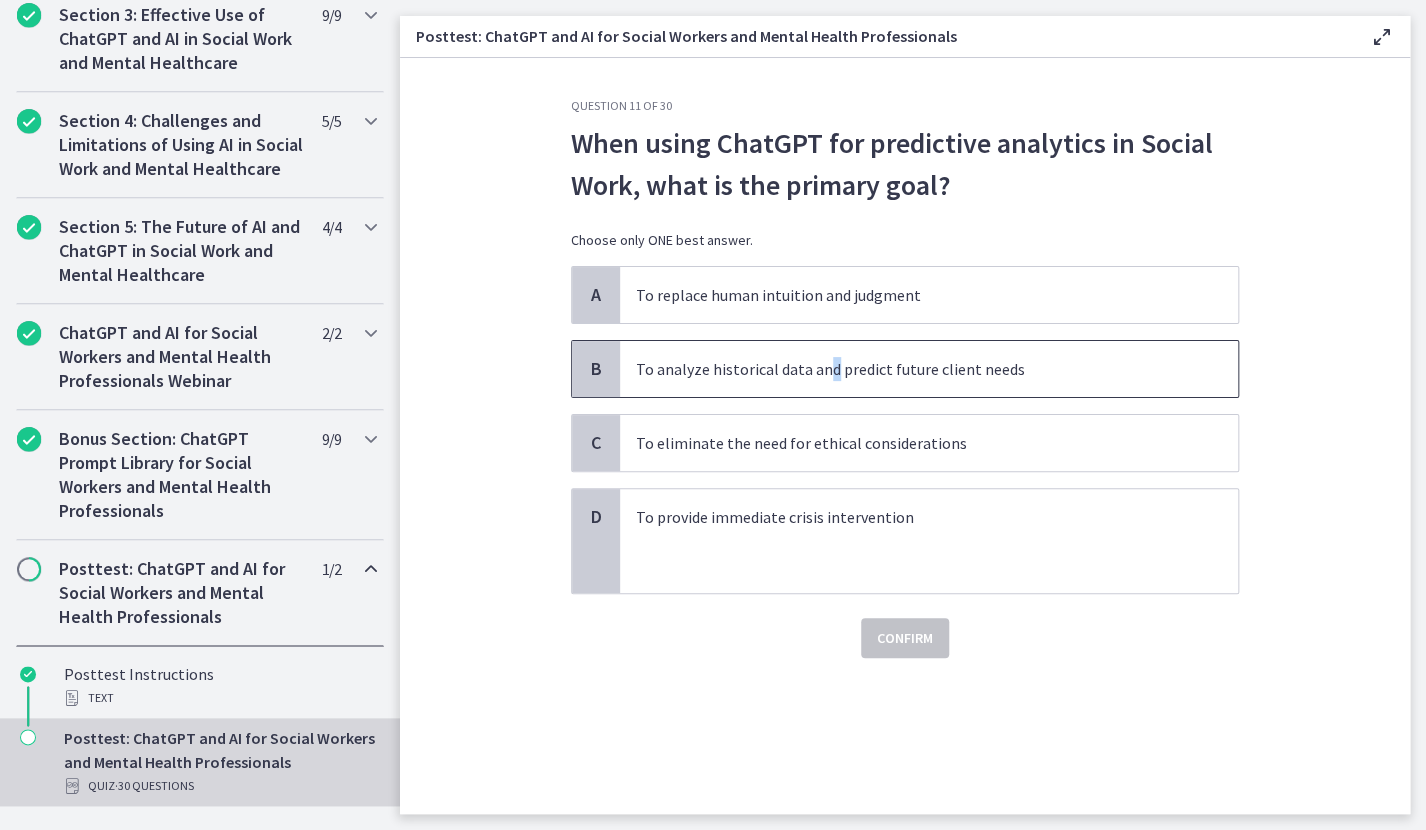 click on "To analyze historical data and predict future client needs" at bounding box center [909, 369] 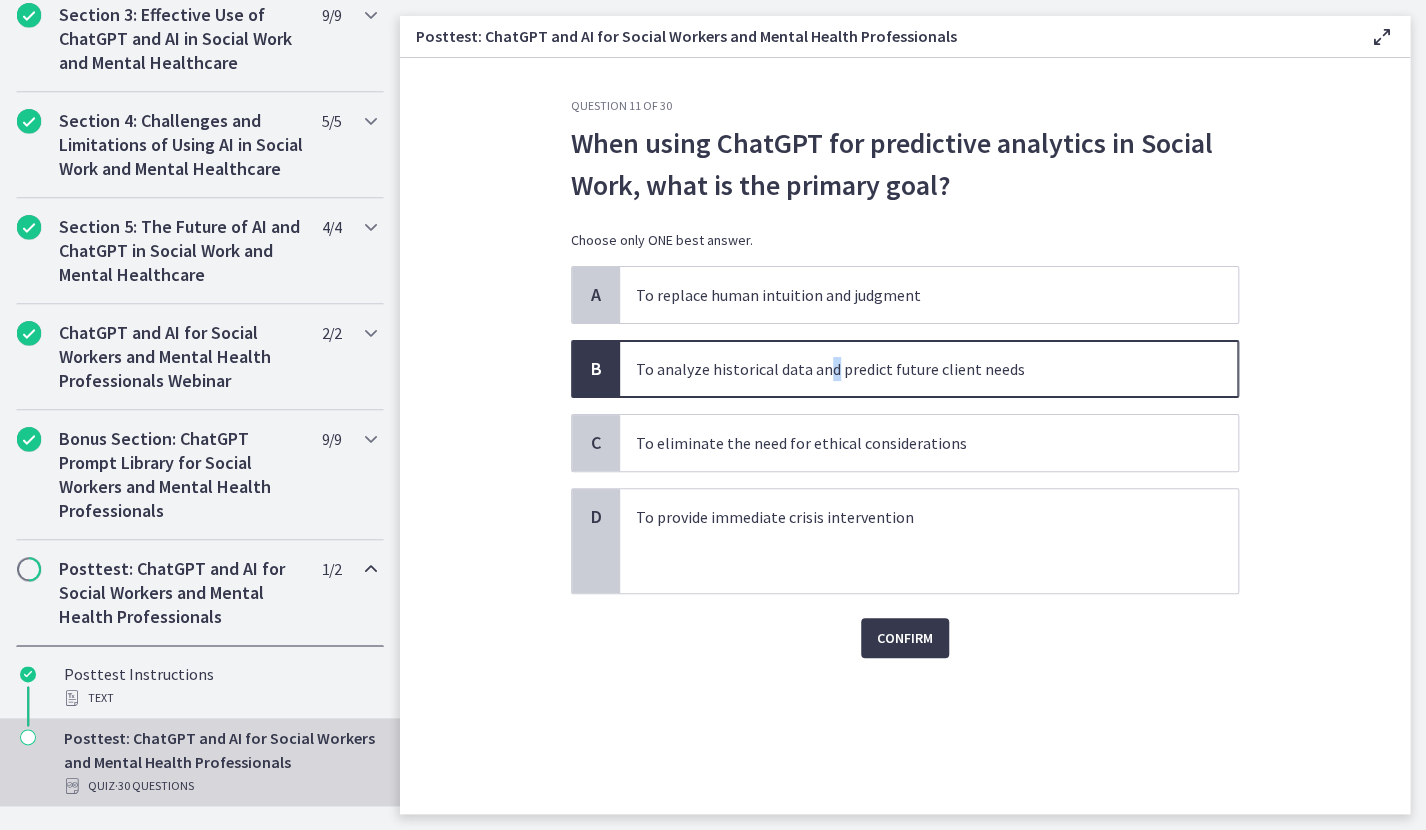 click on "To analyze historical data and predict future client needs" at bounding box center (909, 369) 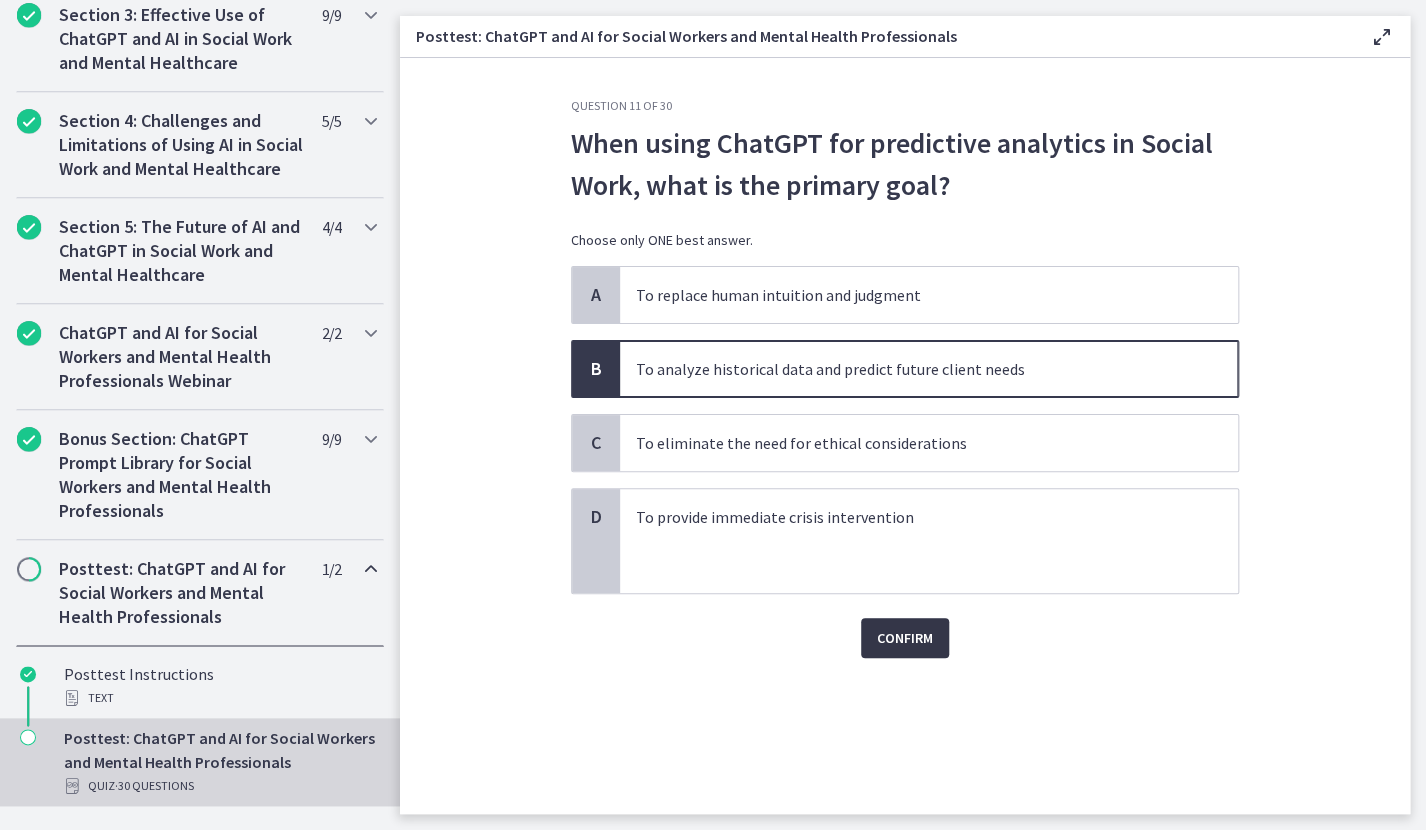 click on "Confirm" at bounding box center (905, 638) 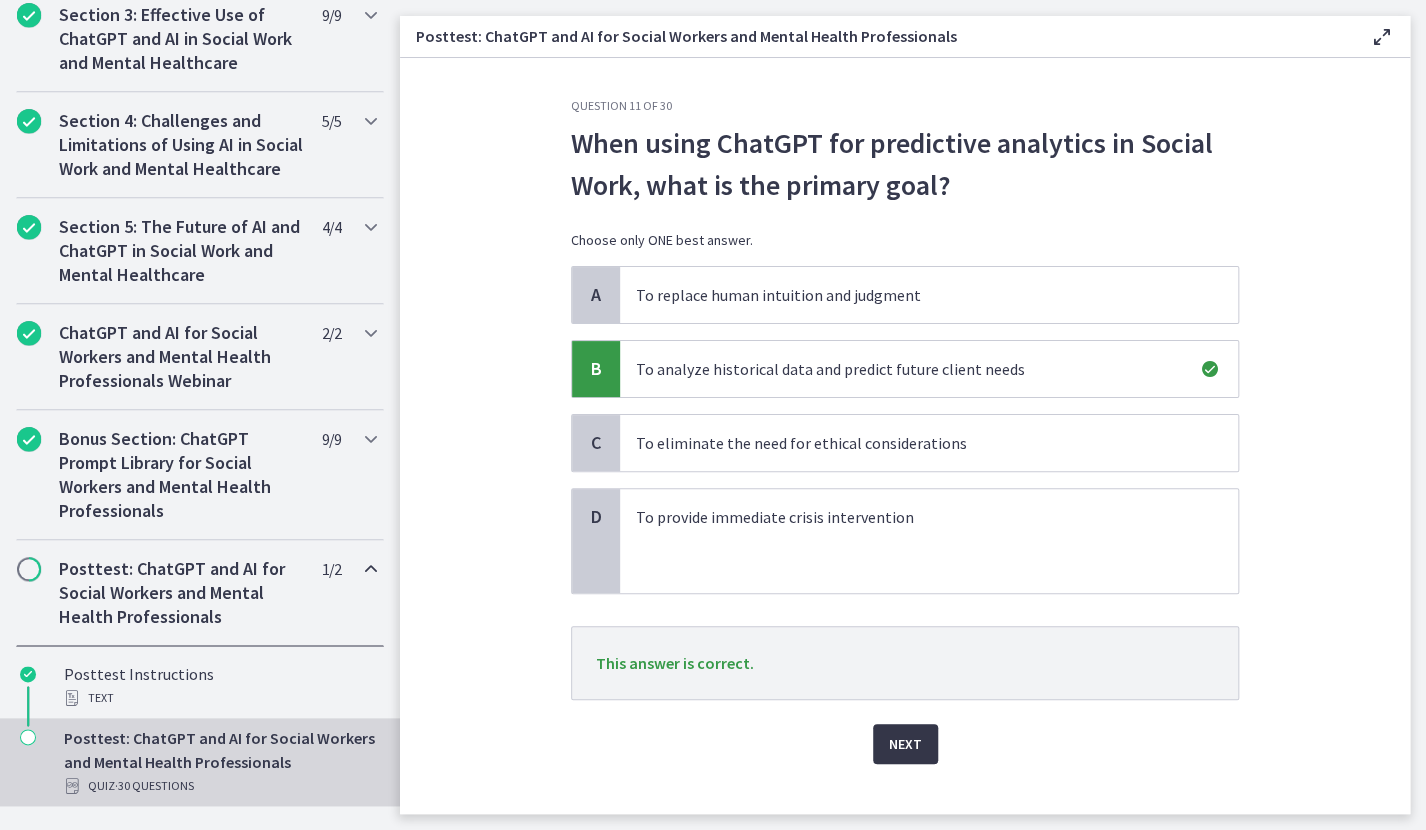click on "Next" at bounding box center [905, 744] 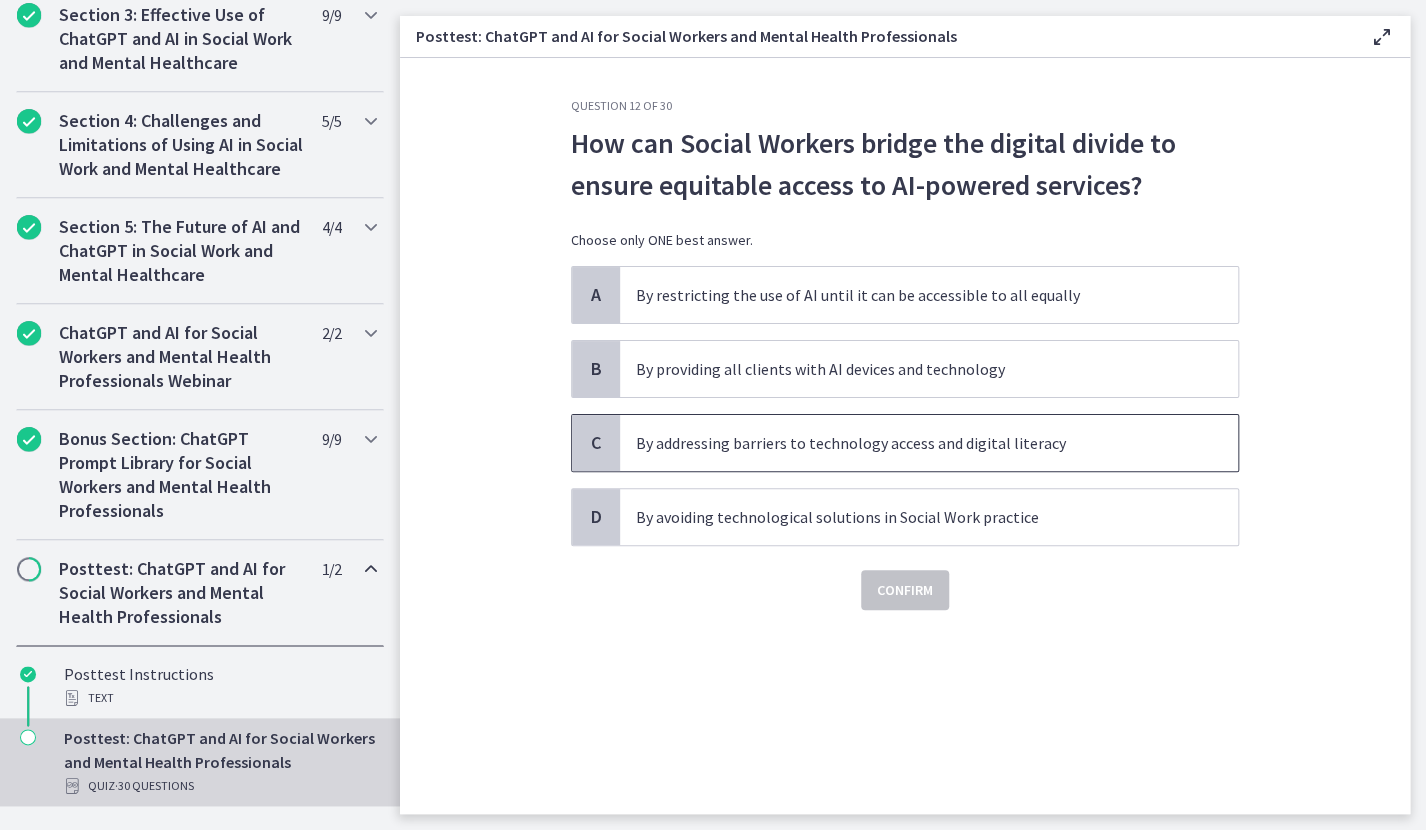 click on "By addressing barriers to technology access and digital literacy" at bounding box center (929, 443) 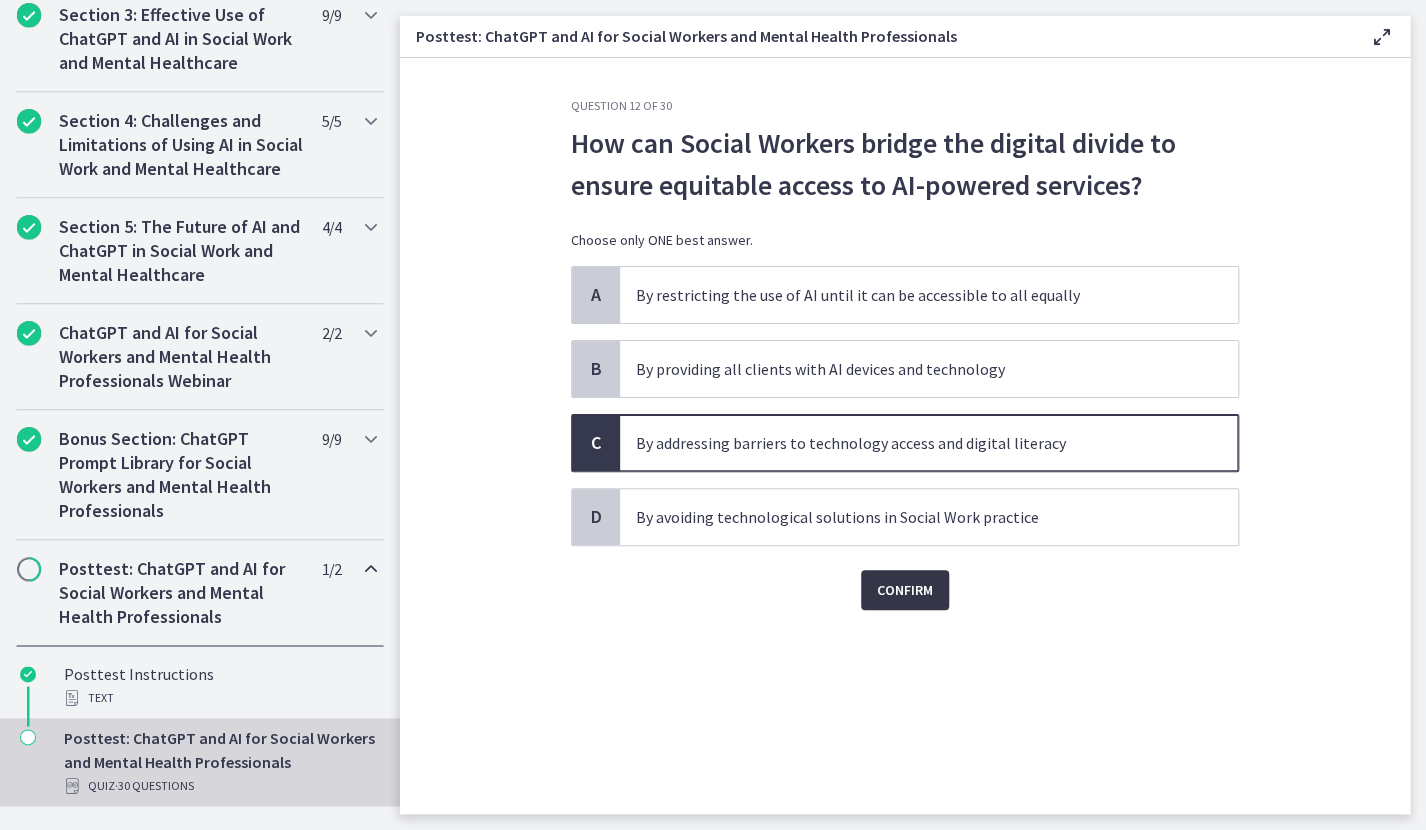 click on "Confirm" at bounding box center [905, 578] 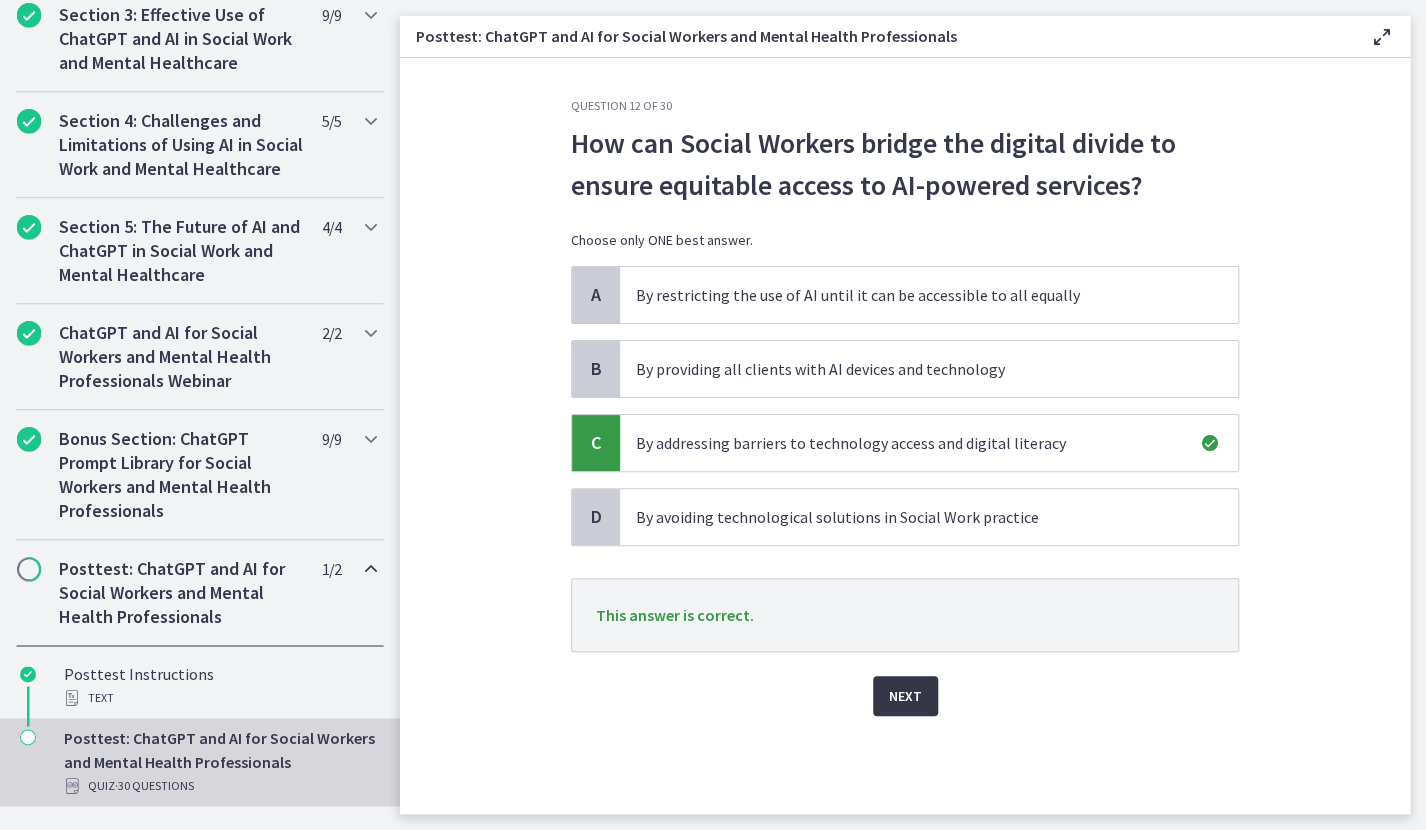 click on "Next" at bounding box center (905, 696) 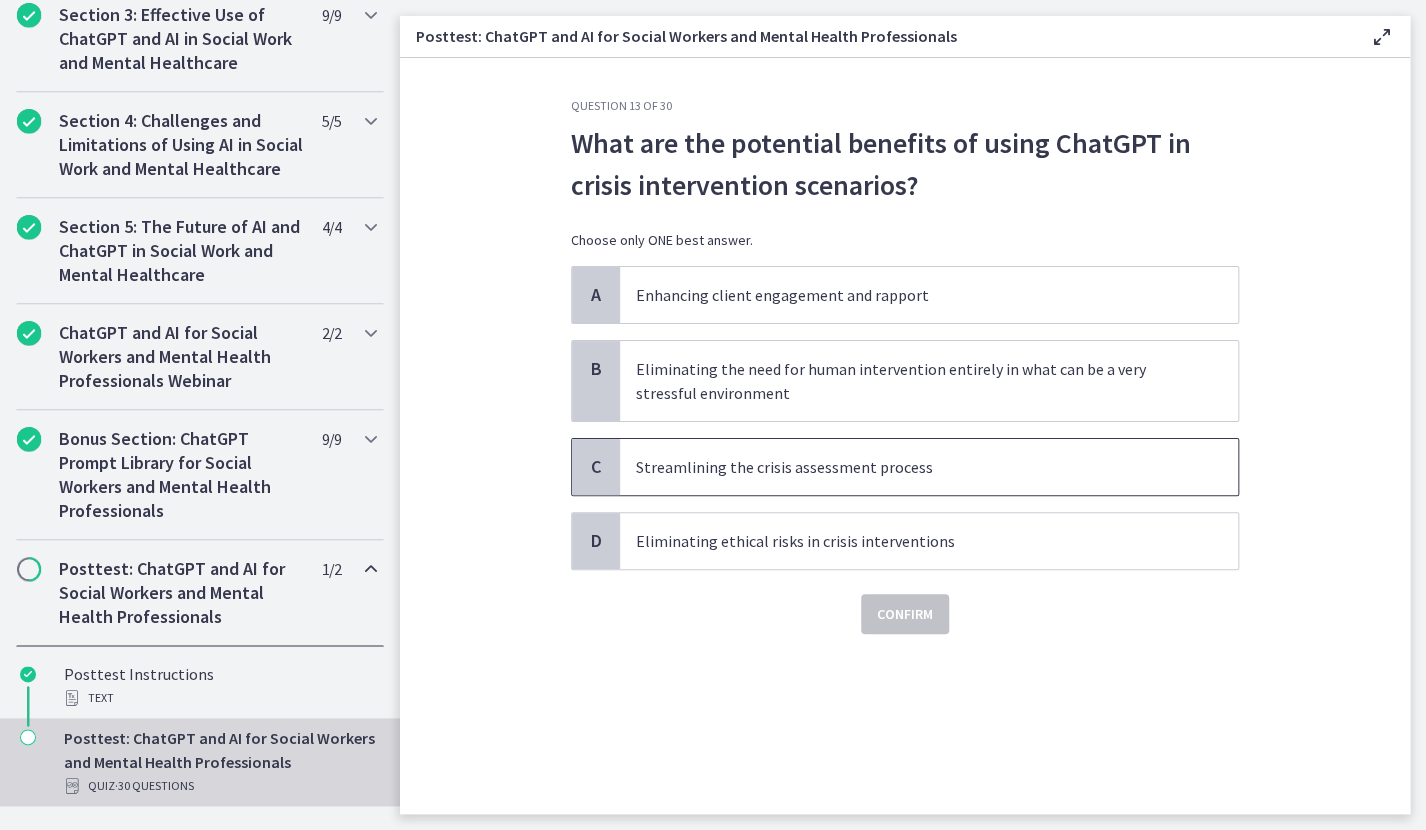 click on "Streamlining the crisis assessment process" at bounding box center (909, 467) 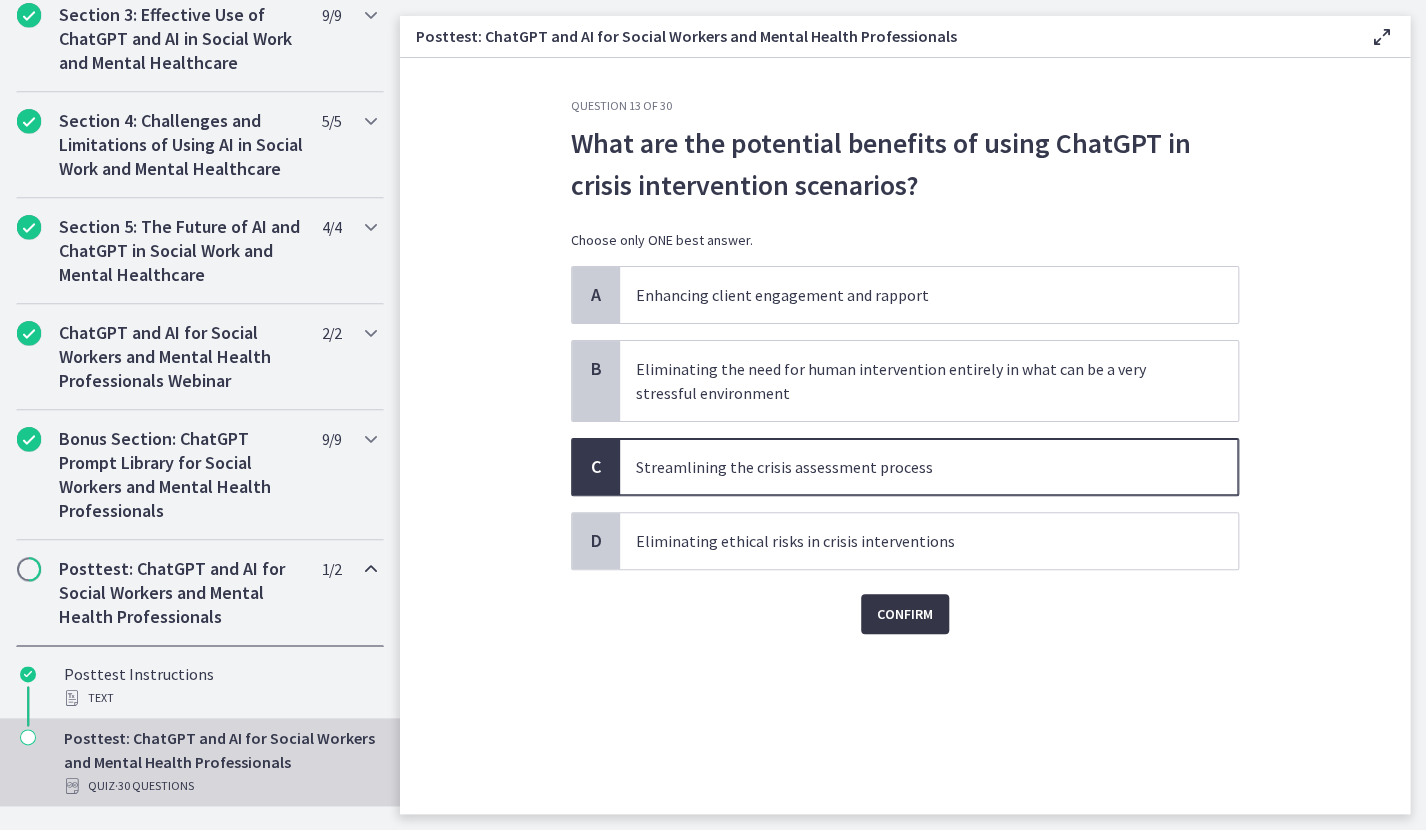 click on "Confirm" at bounding box center (905, 614) 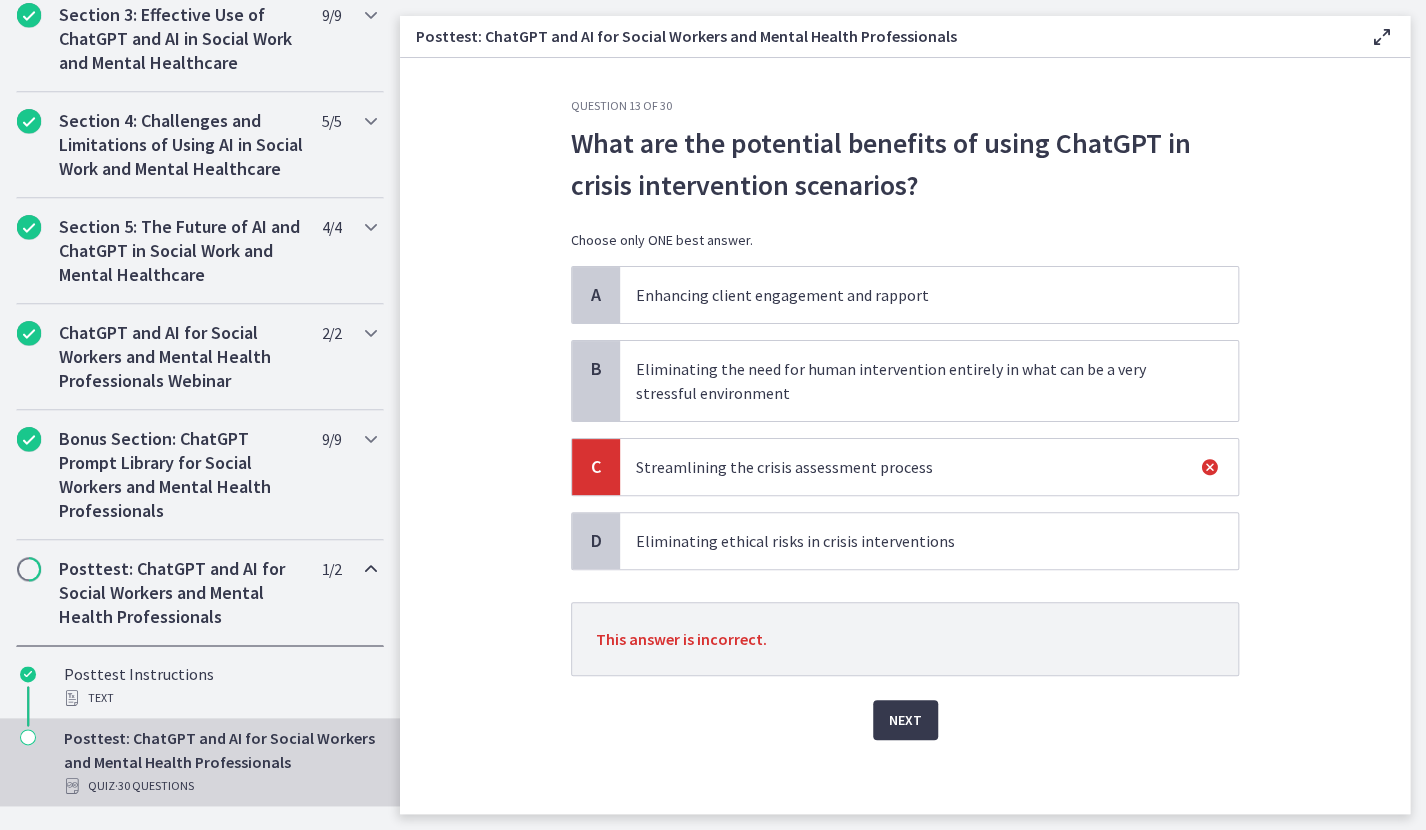 click on "Eliminating ethical risks in crisis interventions" at bounding box center [909, 541] 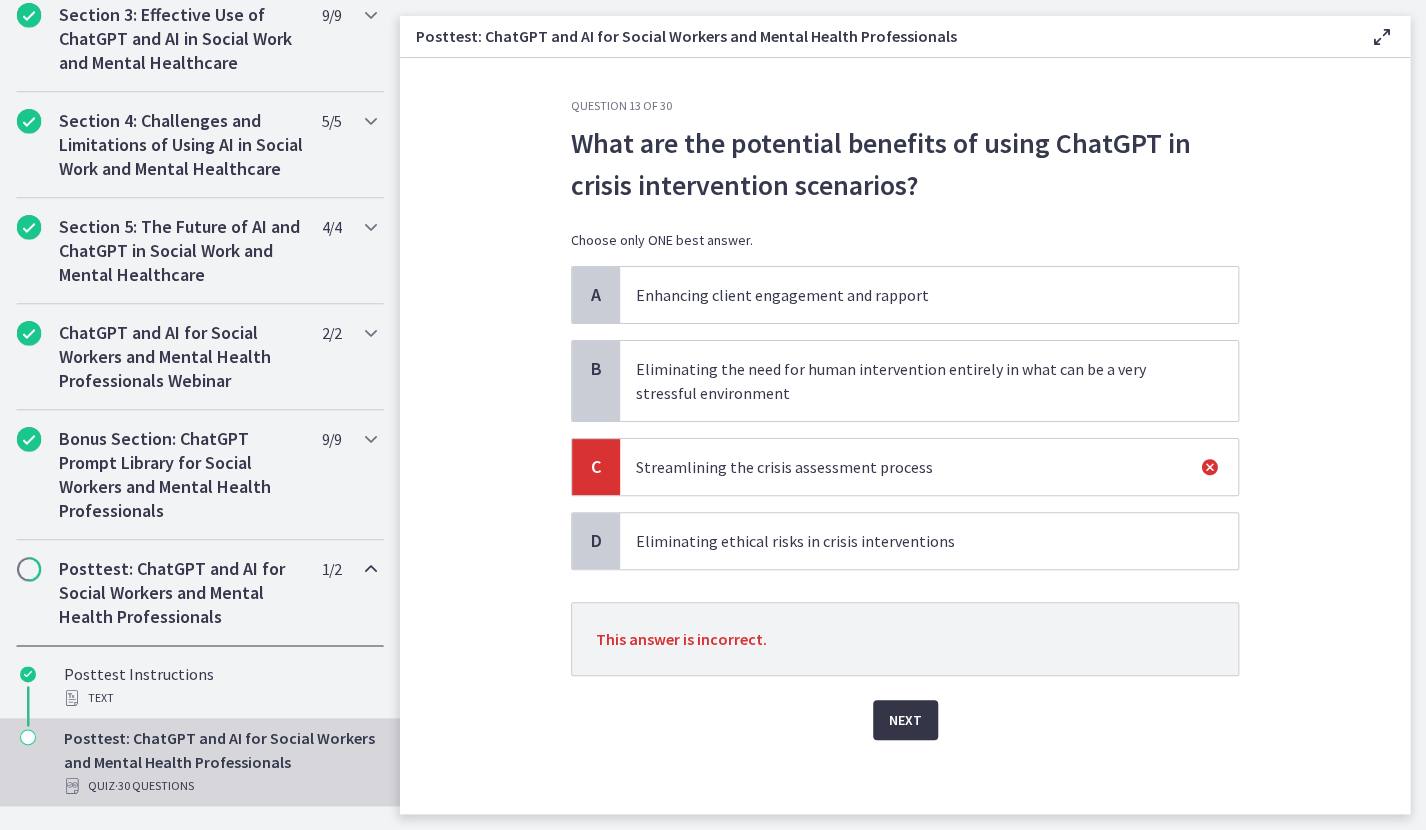 click on "Next" at bounding box center (905, 720) 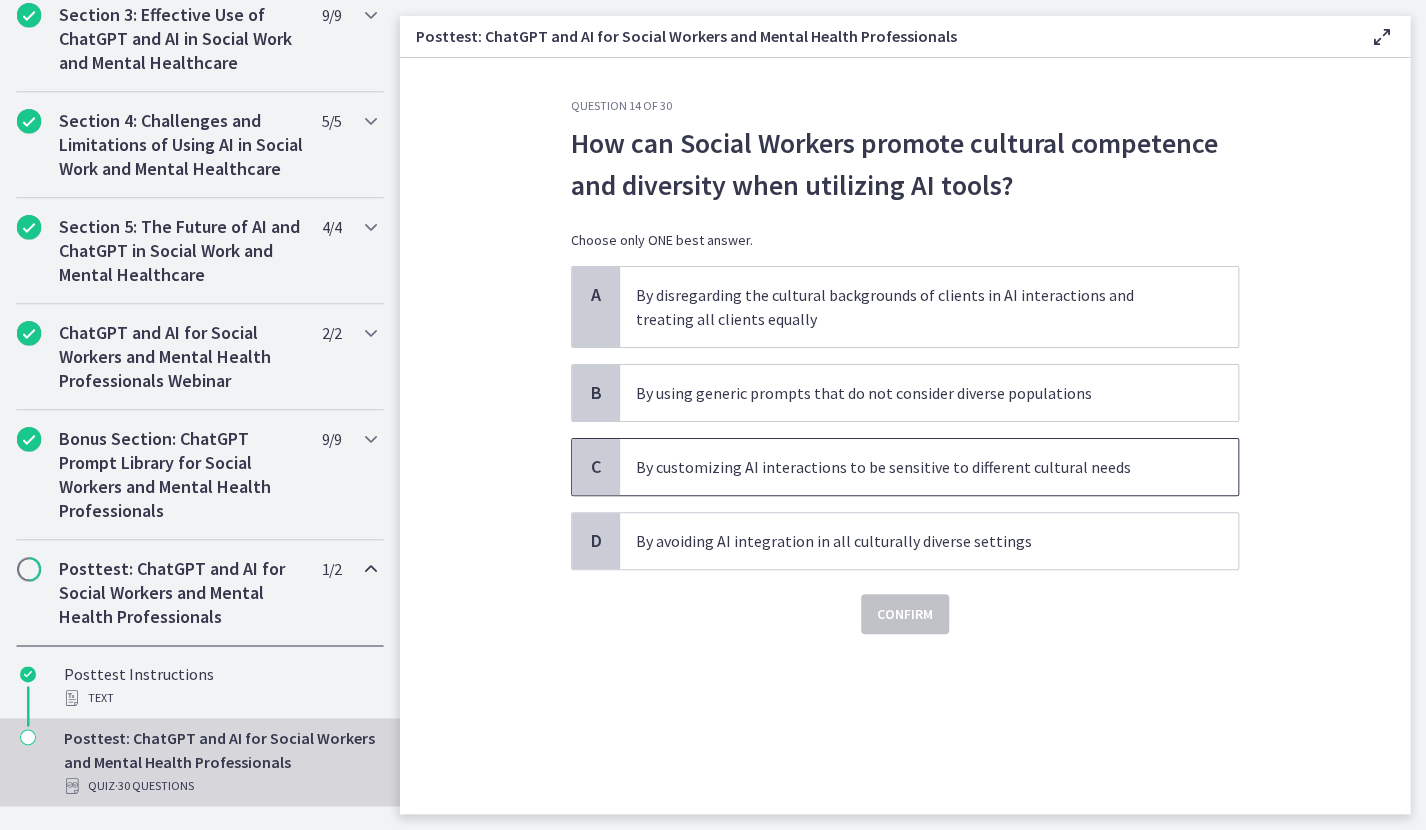 click on "By customizing AI interactions to be sensitive to different cultural needs" at bounding box center (909, 467) 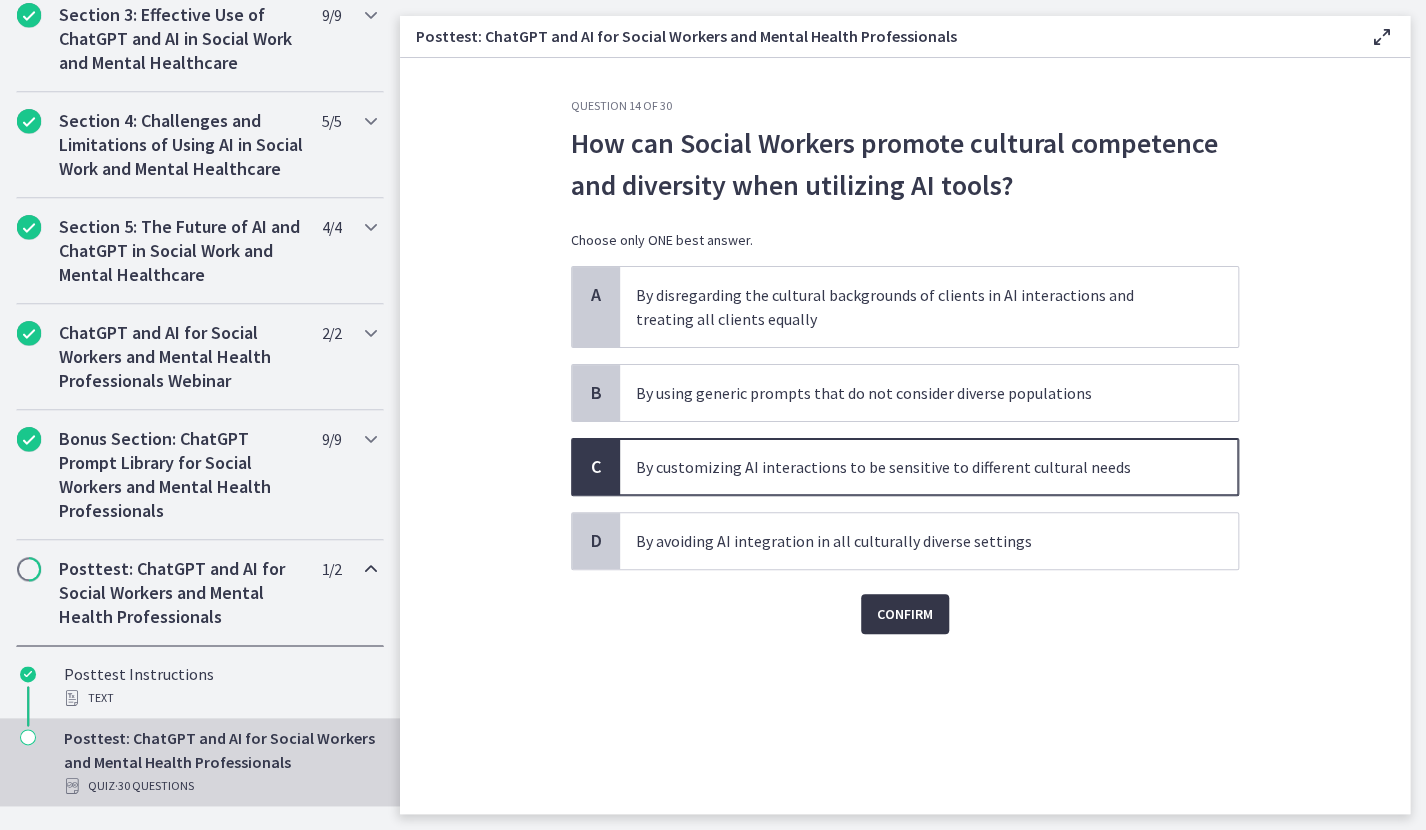 click on "Confirm" at bounding box center (905, 614) 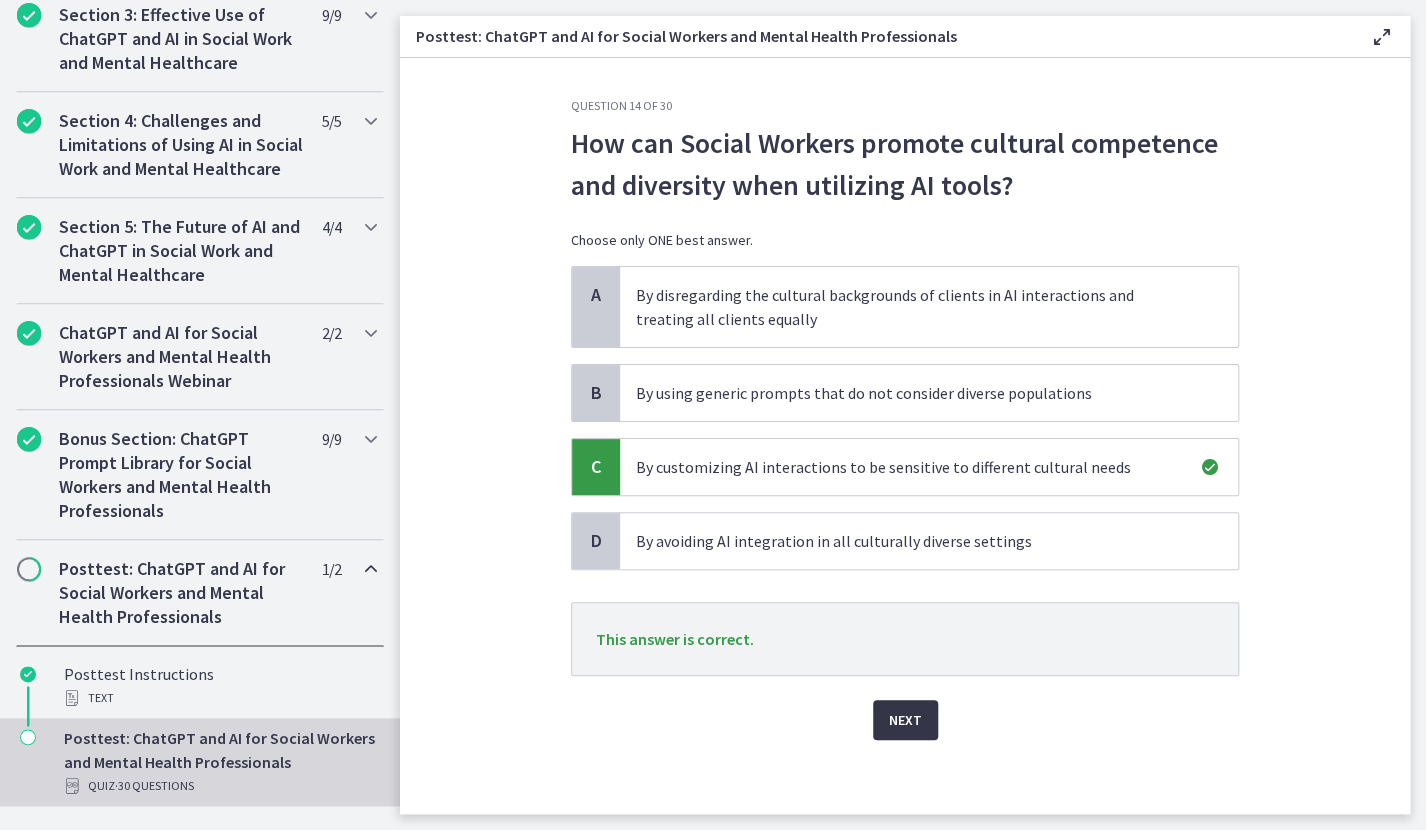 click on "Next" at bounding box center (905, 720) 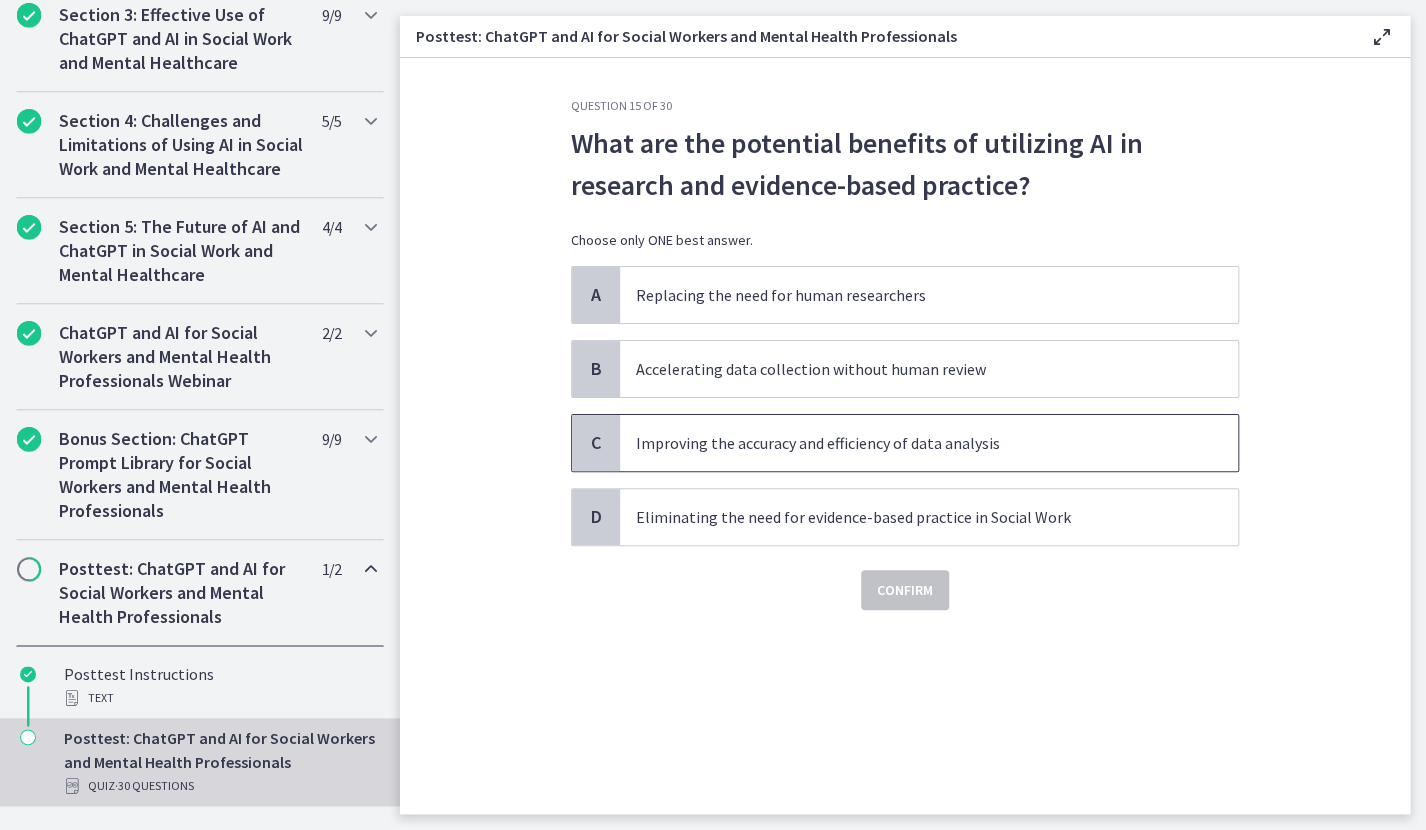 click on "Improving the accuracy and efficiency of data analysis" at bounding box center [909, 443] 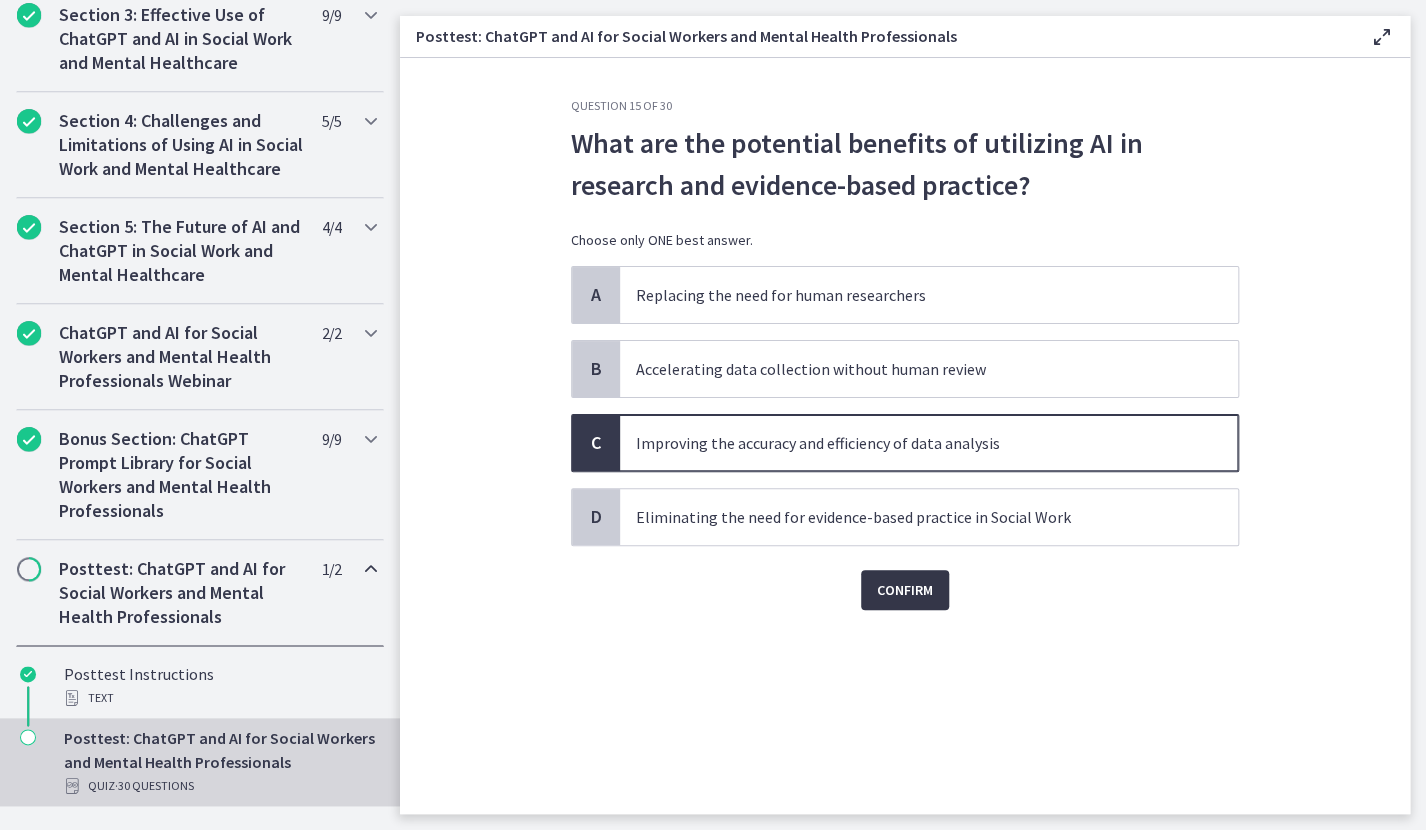 click on "Confirm" at bounding box center (905, 590) 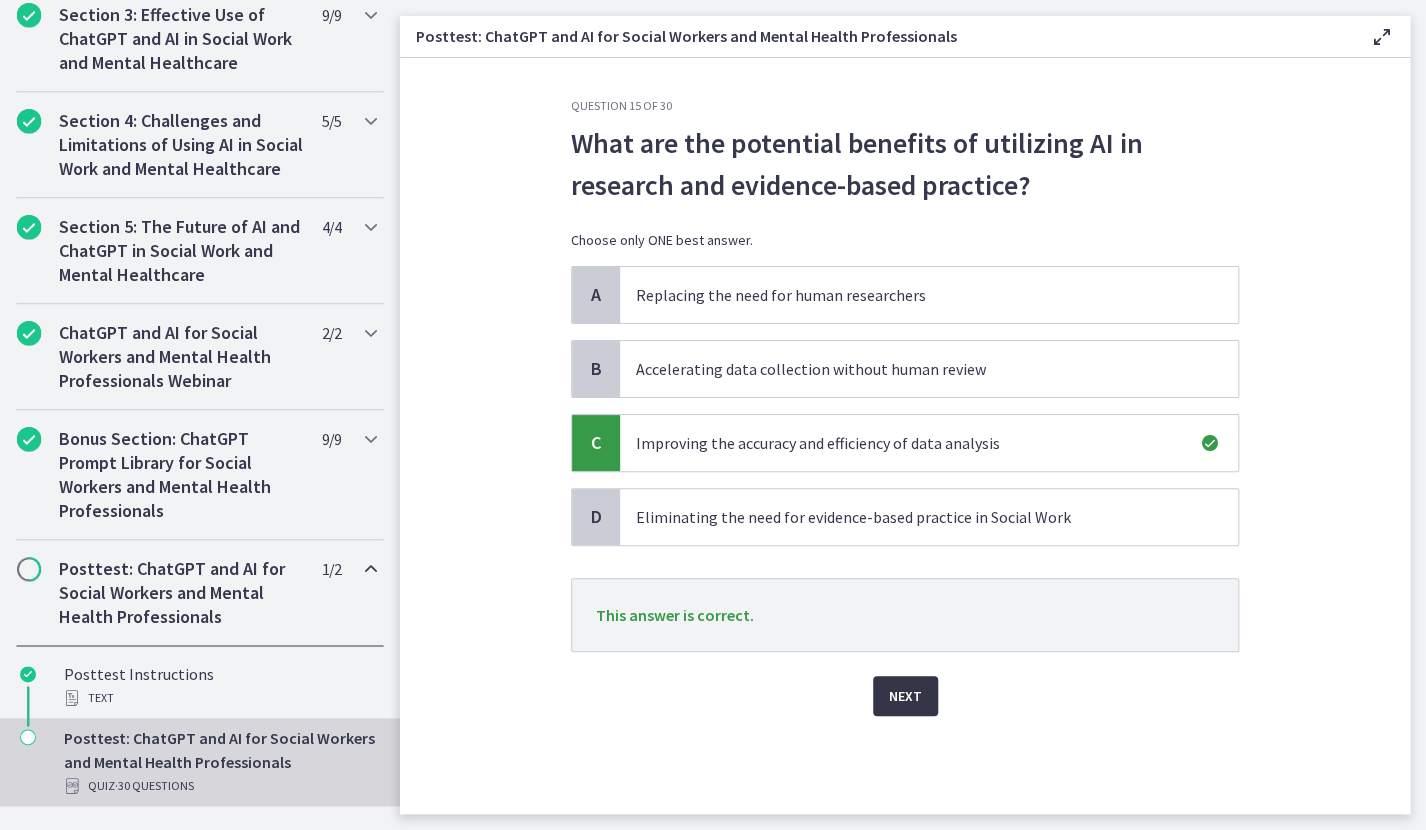 click on "Next" at bounding box center (905, 696) 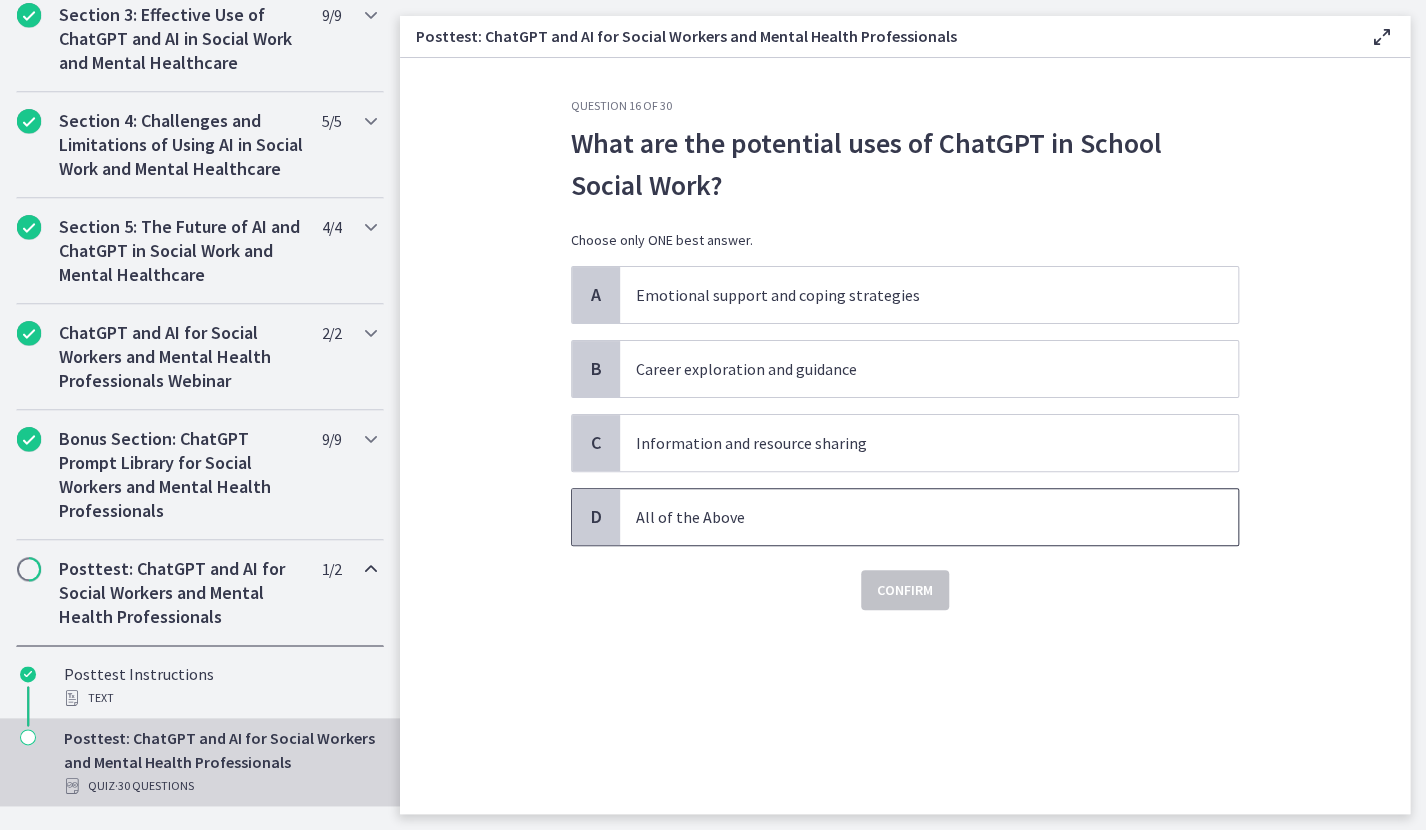 click on "All of the Above" at bounding box center (909, 517) 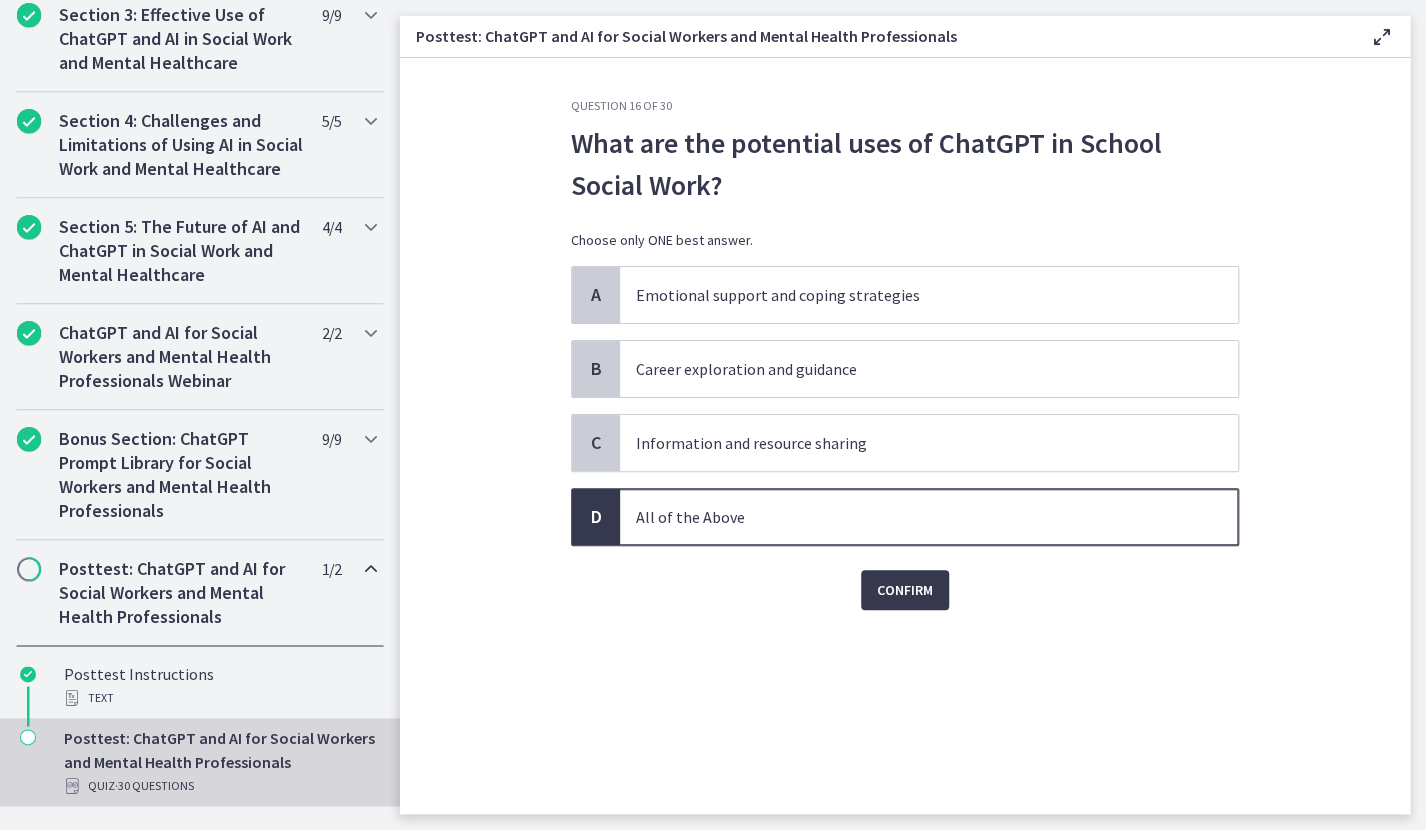 click on "Question   16   of   30
What are the potential uses of ChatGPT in School Social Work?
Choose only ONE best answer.
A
Emotional support and coping strategies
B
Career exploration and guidance
C
Information and resource sharing
D
All of the Above
Confirm" 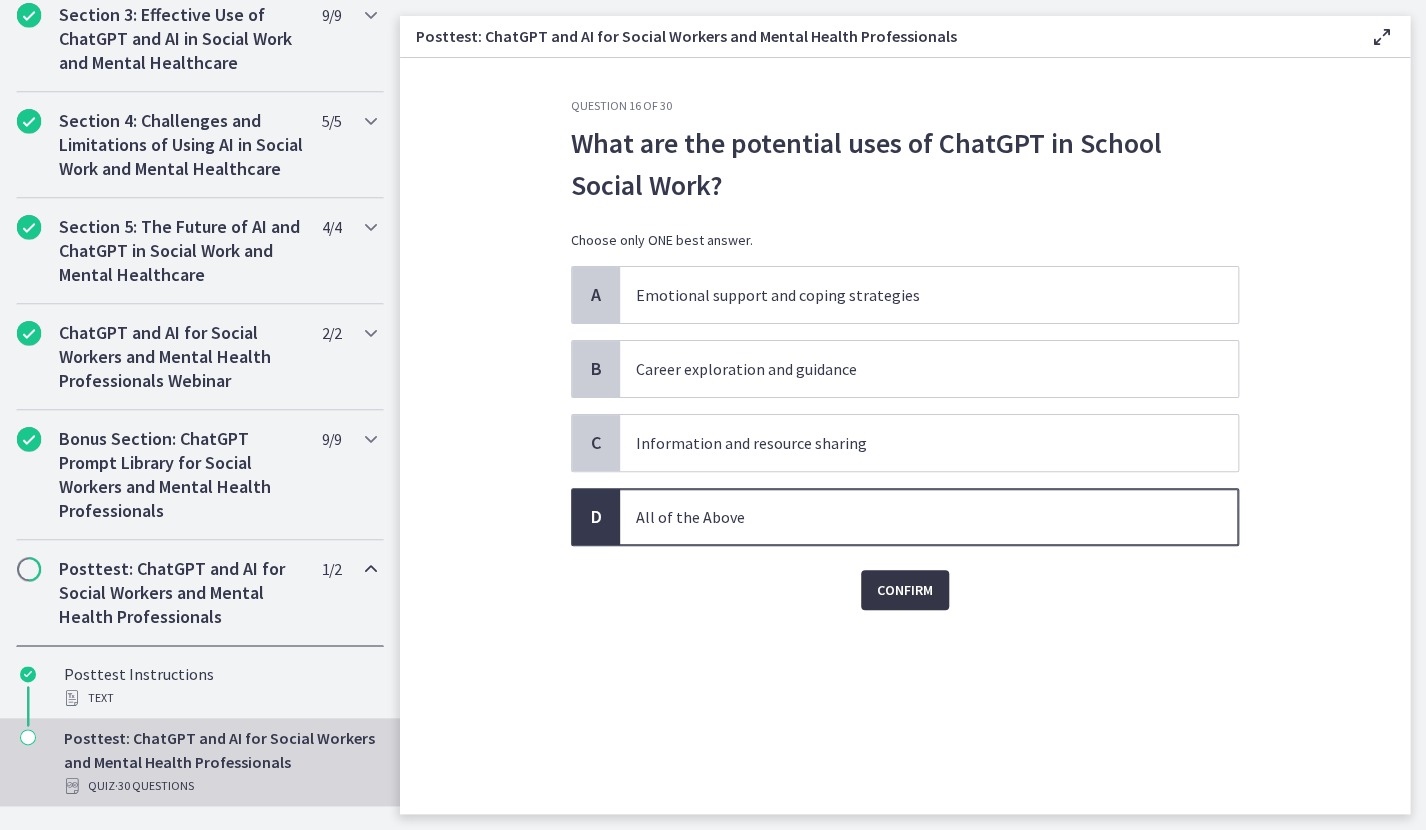 click on "Confirm" at bounding box center (905, 590) 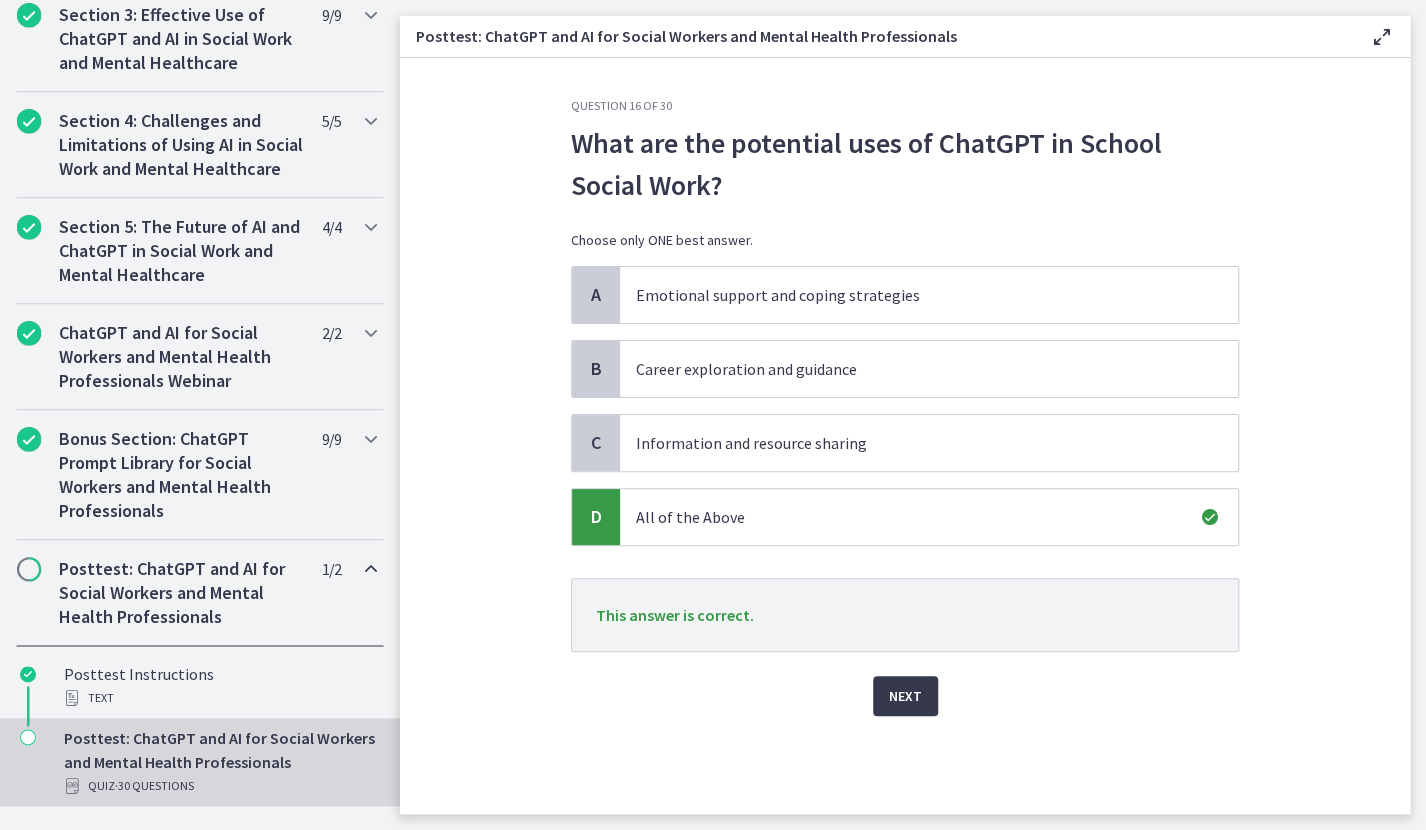 click on "Next" at bounding box center [905, 684] 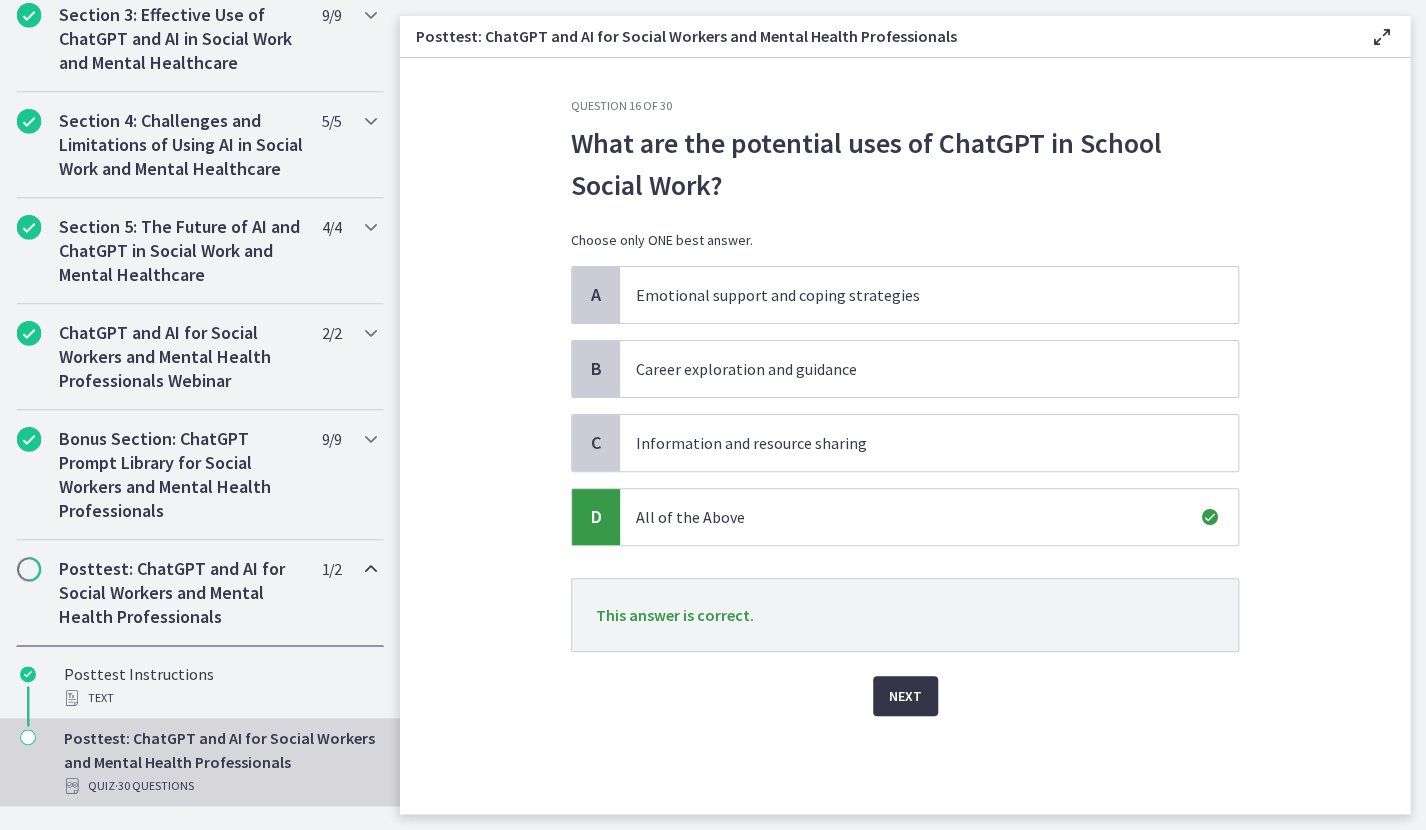 click on "Next" at bounding box center (905, 696) 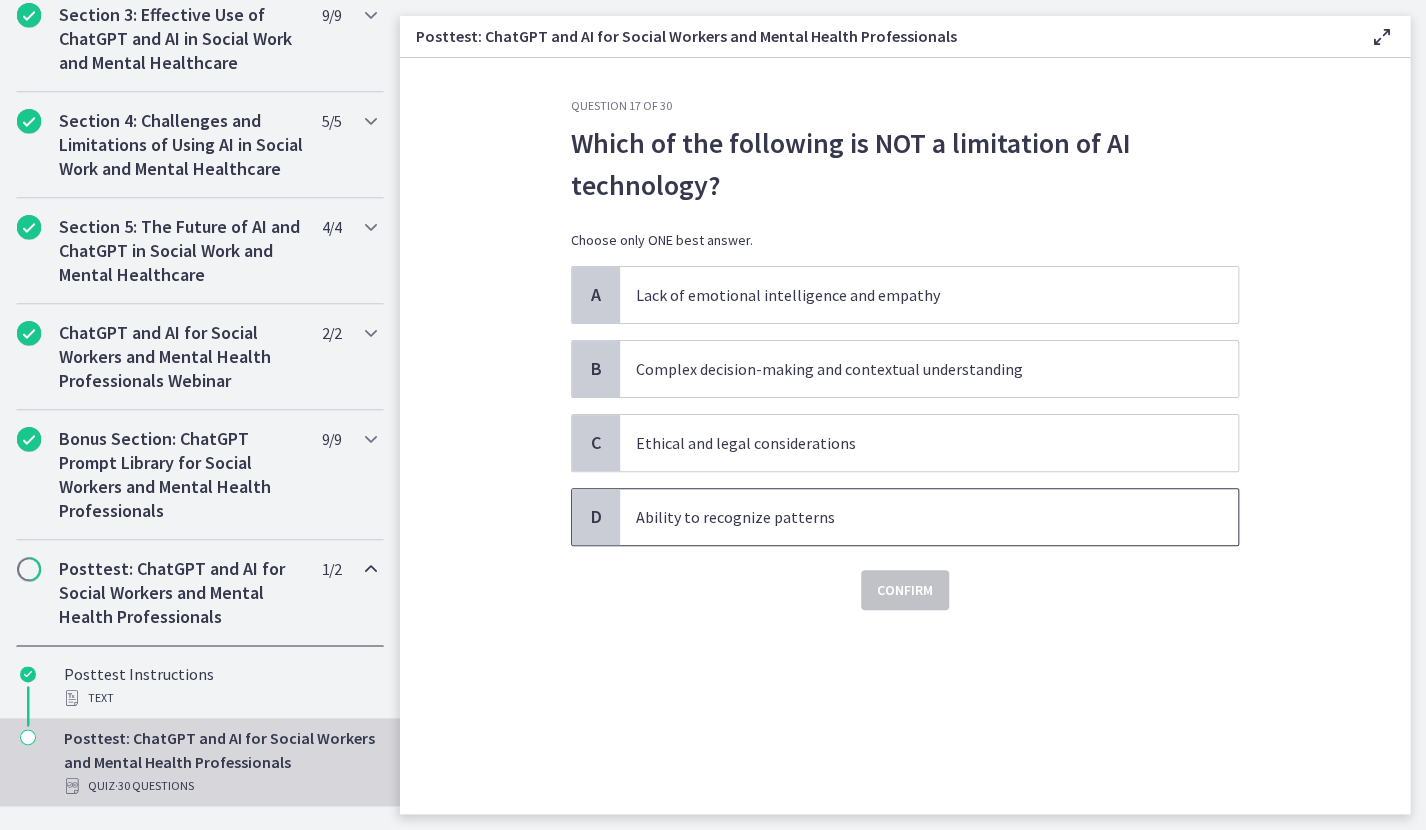 click on "Ability to recognize patterns" at bounding box center (909, 517) 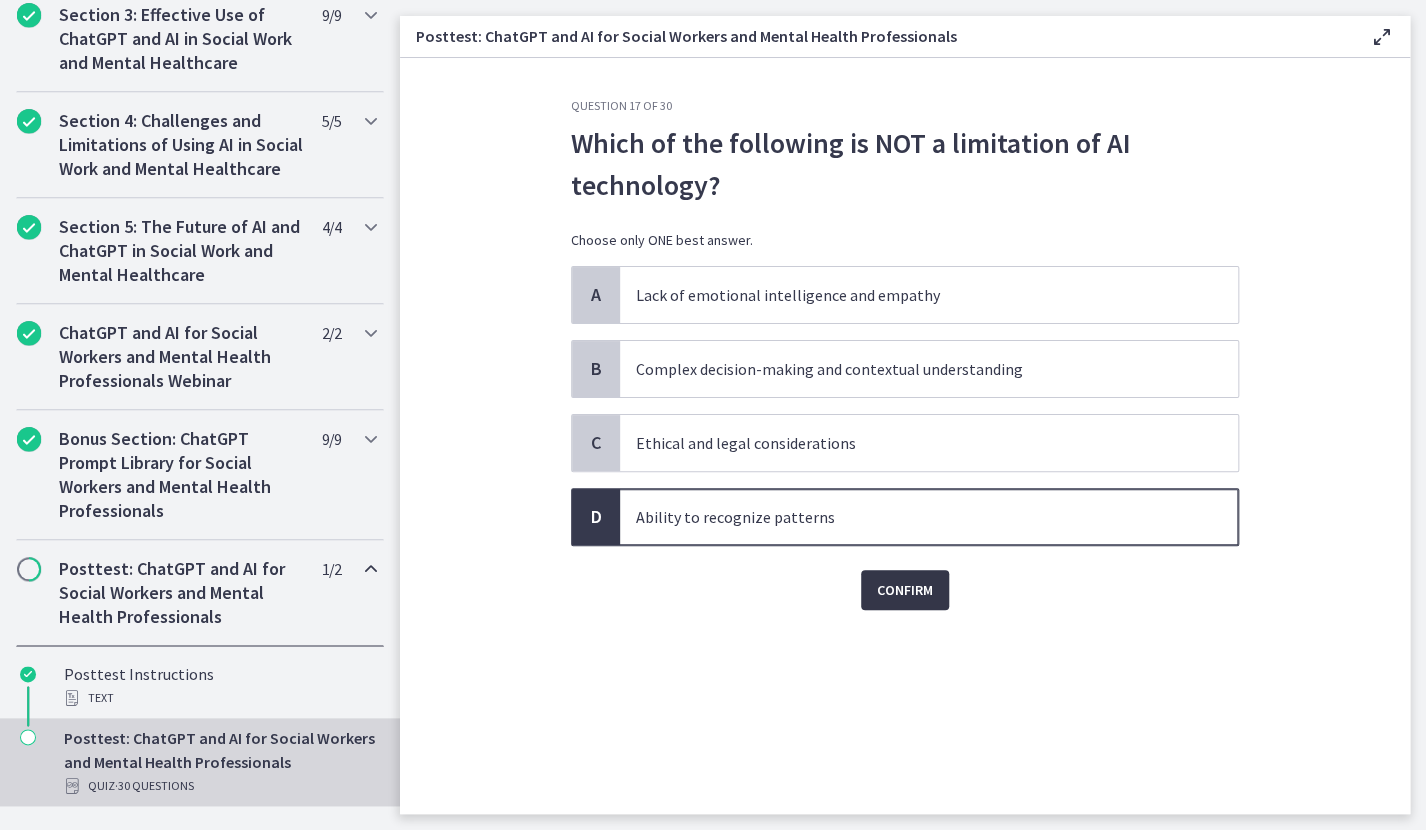 click on "Confirm" at bounding box center (905, 590) 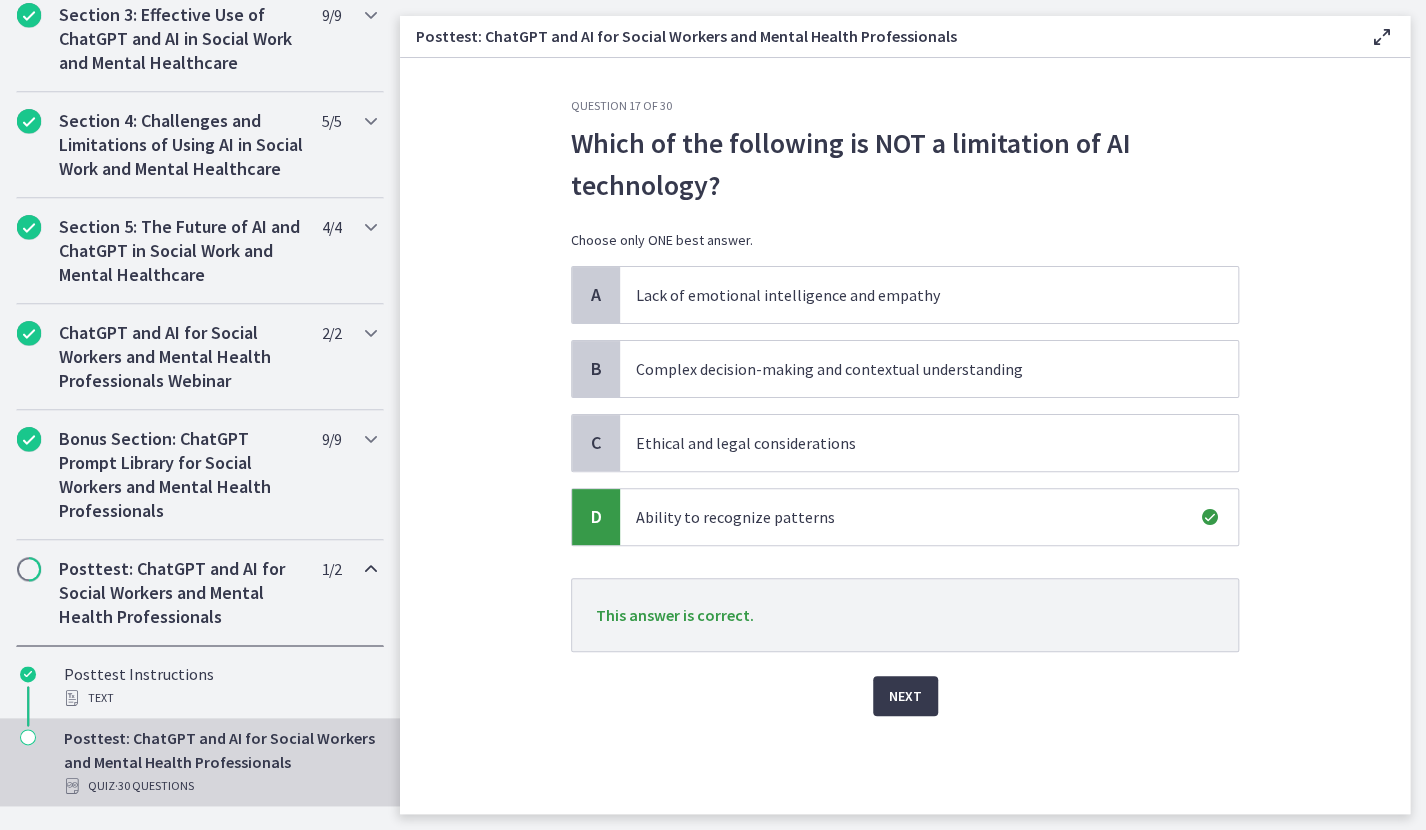 click on "Next" at bounding box center (905, 684) 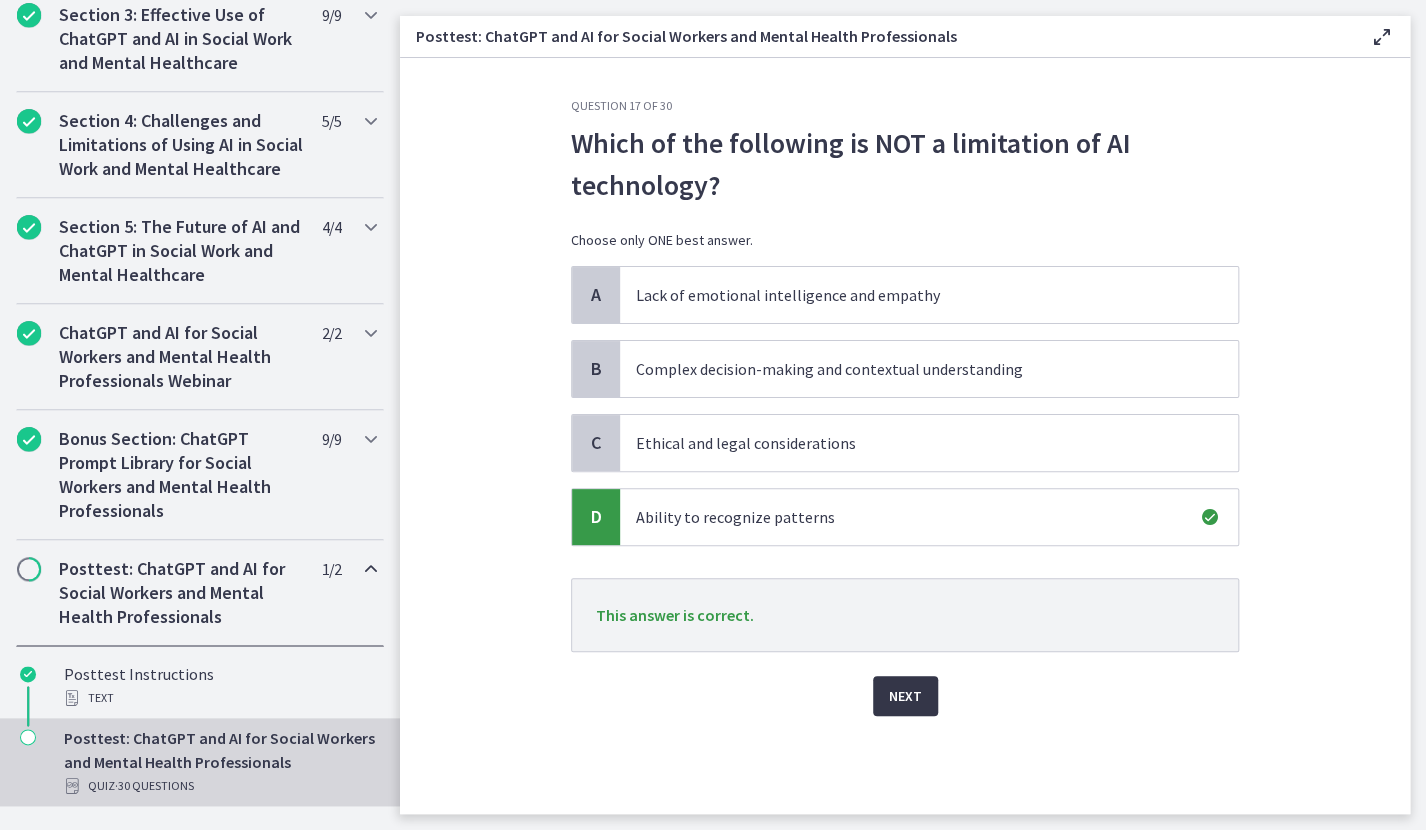 click on "Next" at bounding box center [905, 696] 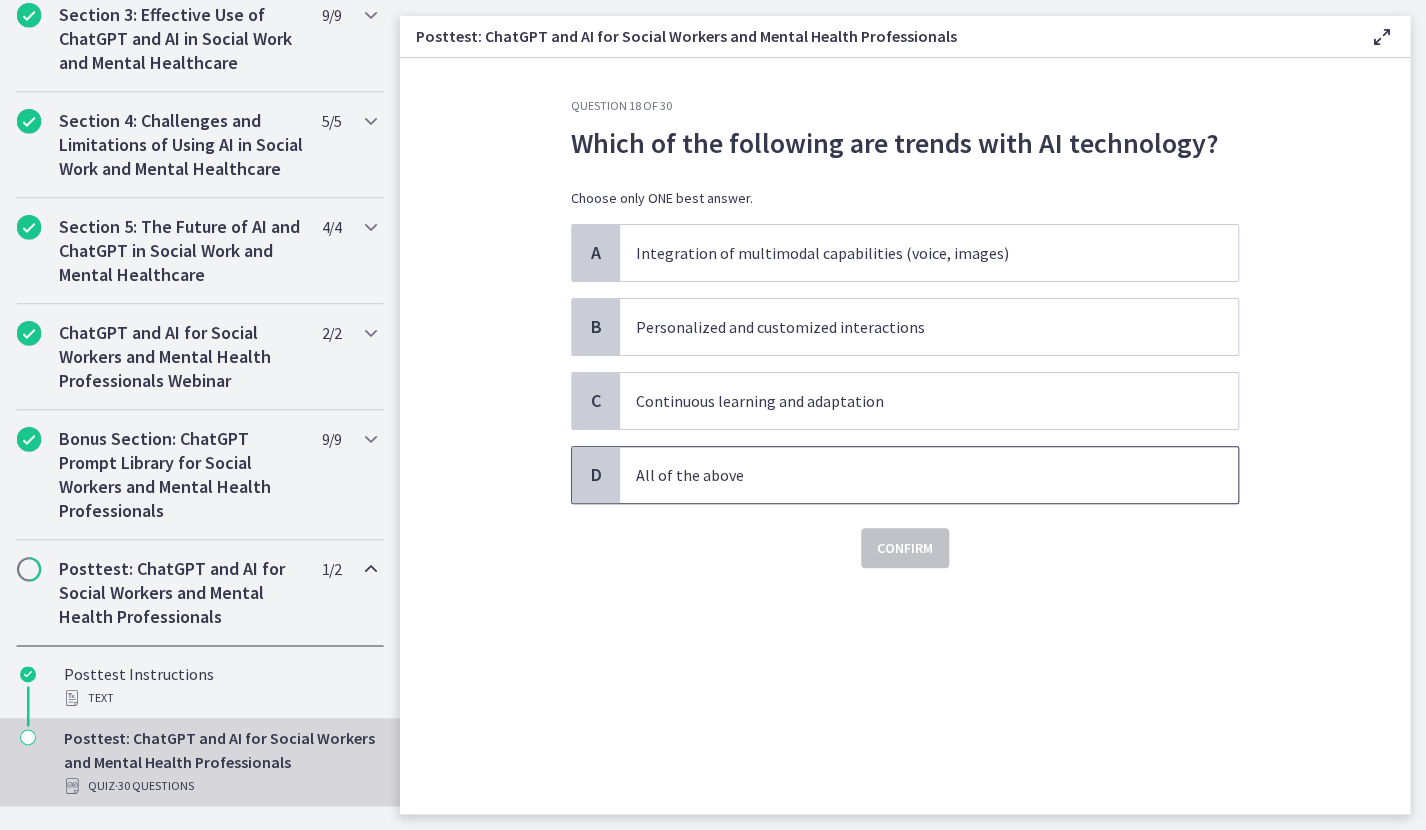 click on "All of the above" at bounding box center [909, 475] 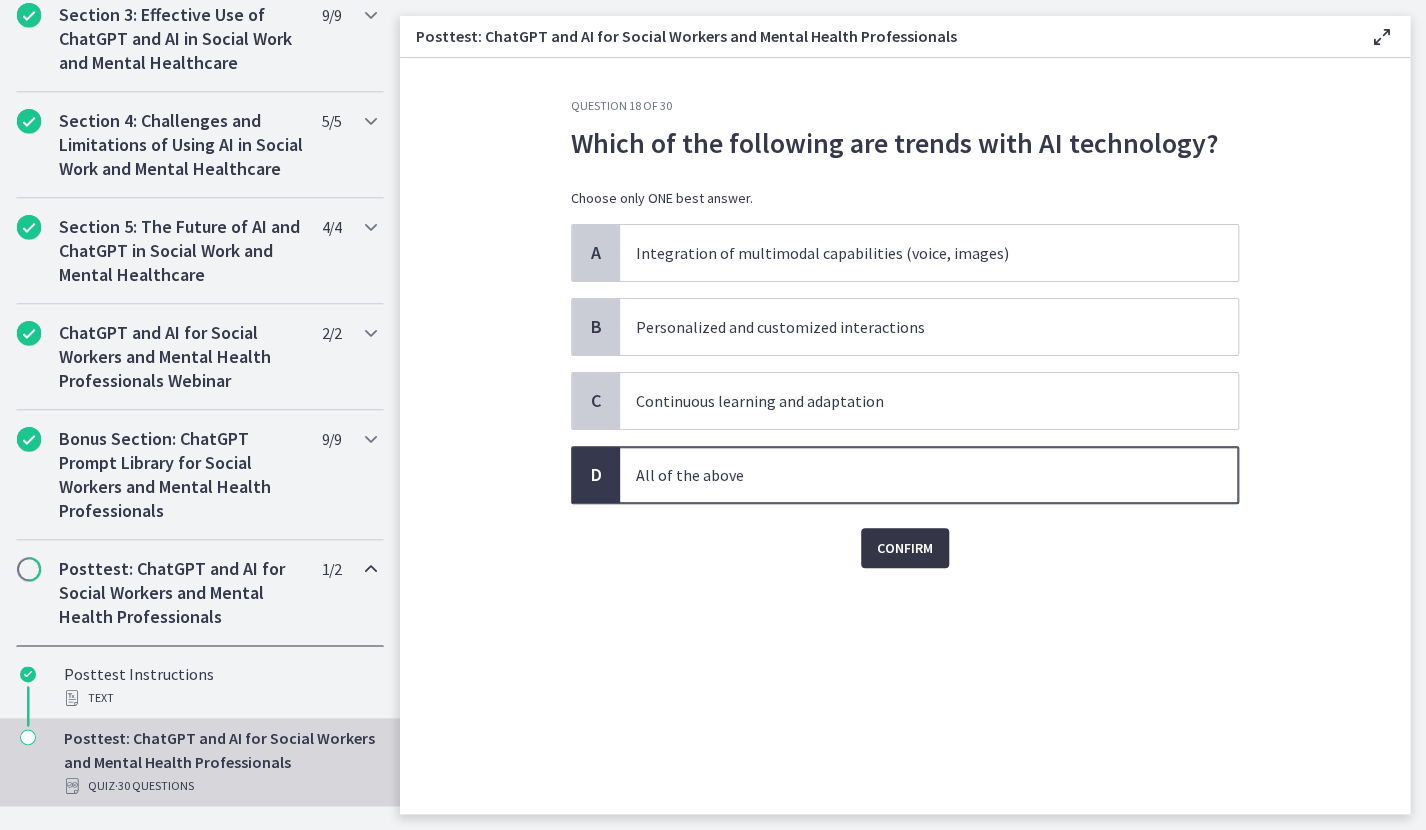 click on "Confirm" at bounding box center (905, 548) 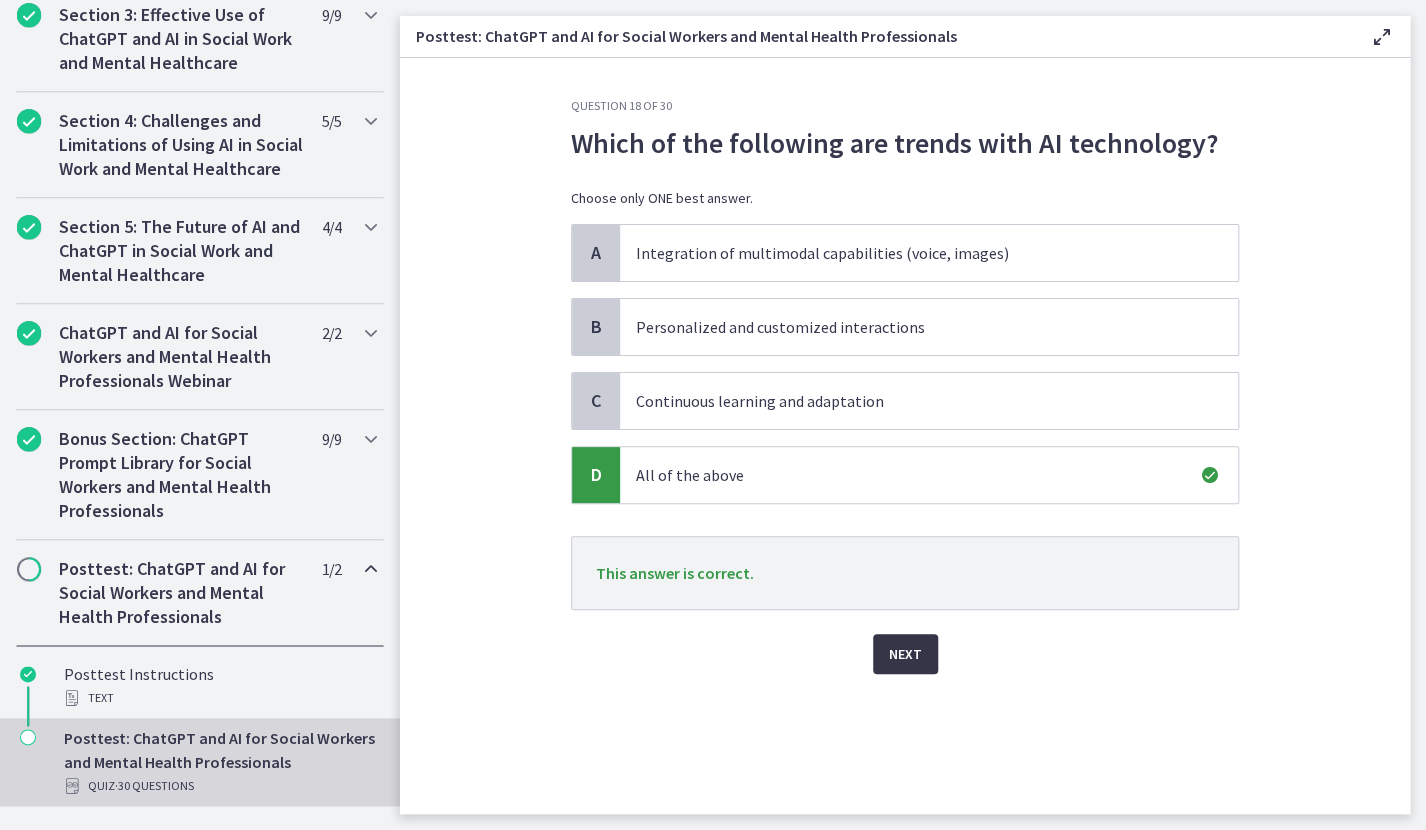 click on "Next" at bounding box center (905, 654) 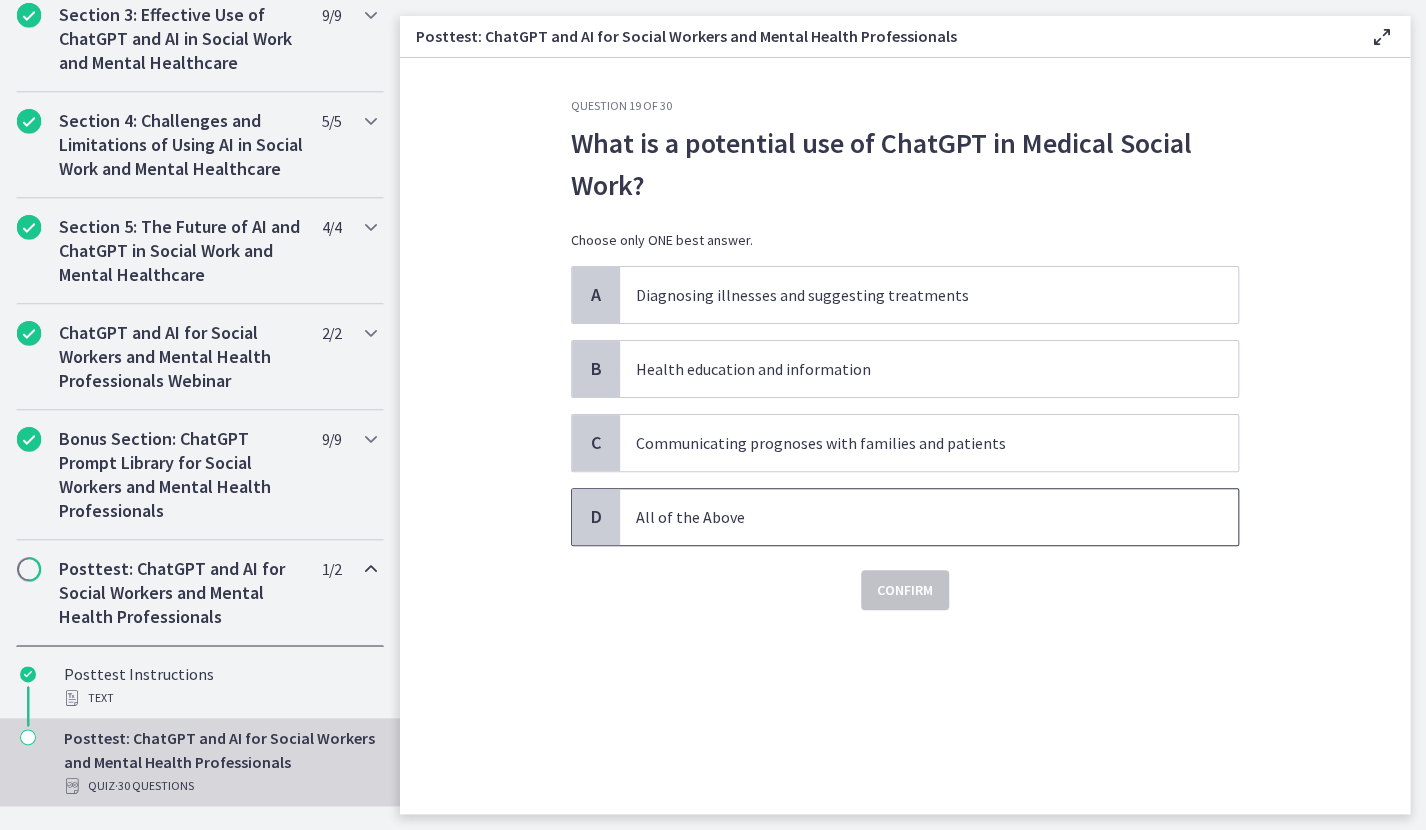 click on "A
Diagnosing illnesses and suggesting treatments
B
Health education and information
C
Communicating prognoses with families and patients
D
All of the Above" at bounding box center (905, 406) 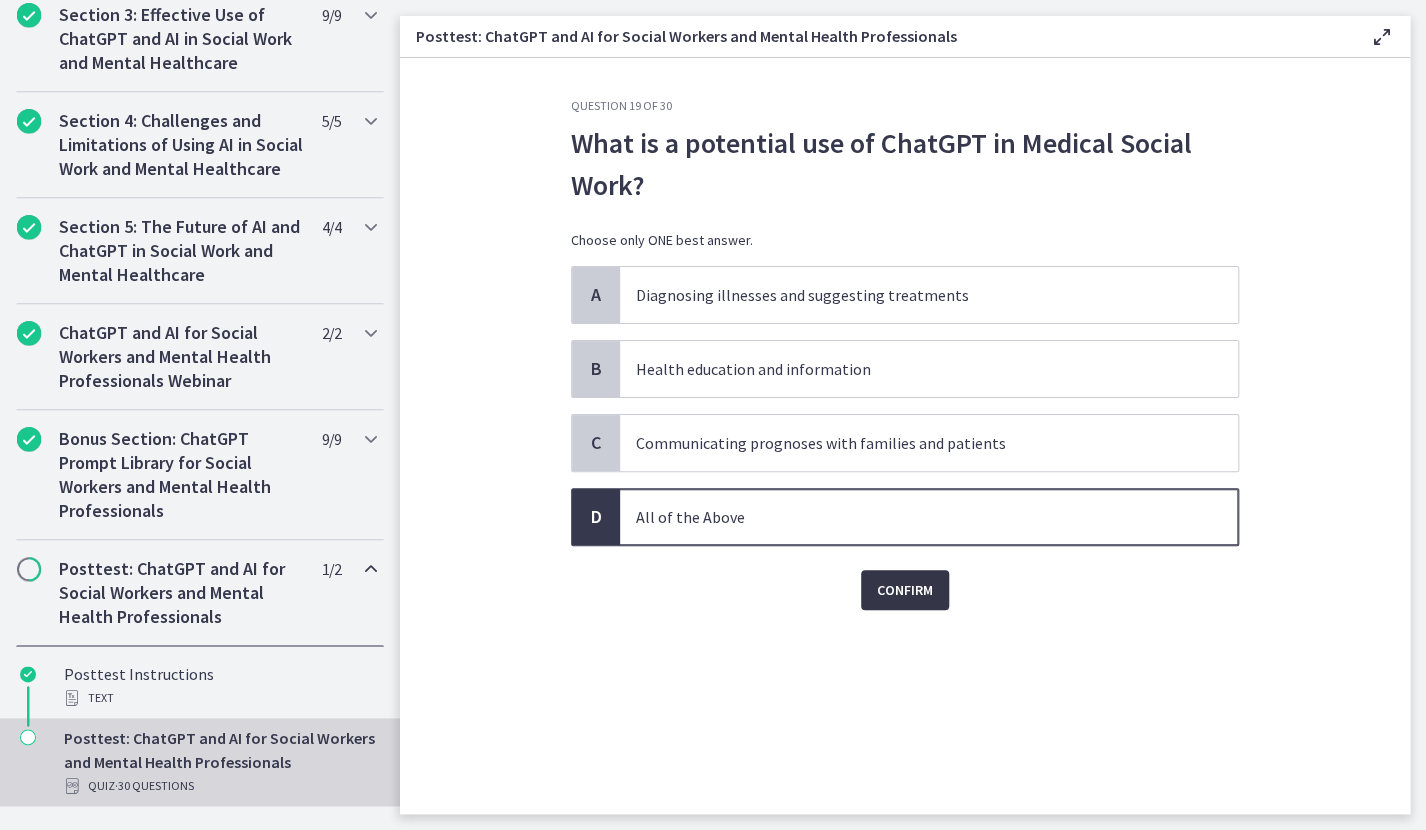 click on "Confirm" at bounding box center (905, 590) 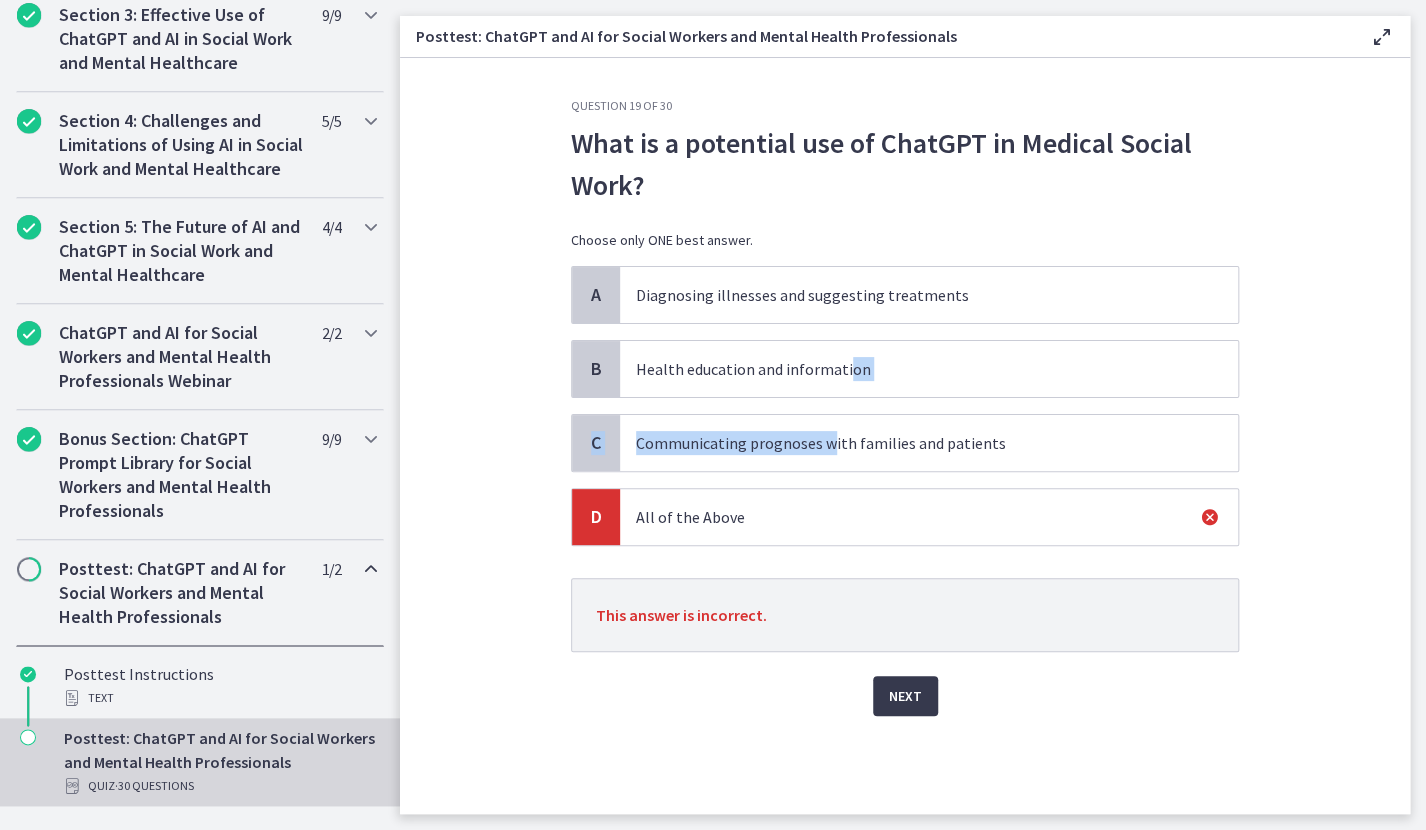 drag, startPoint x: 823, startPoint y: 412, endPoint x: 817, endPoint y: 421, distance: 10.816654 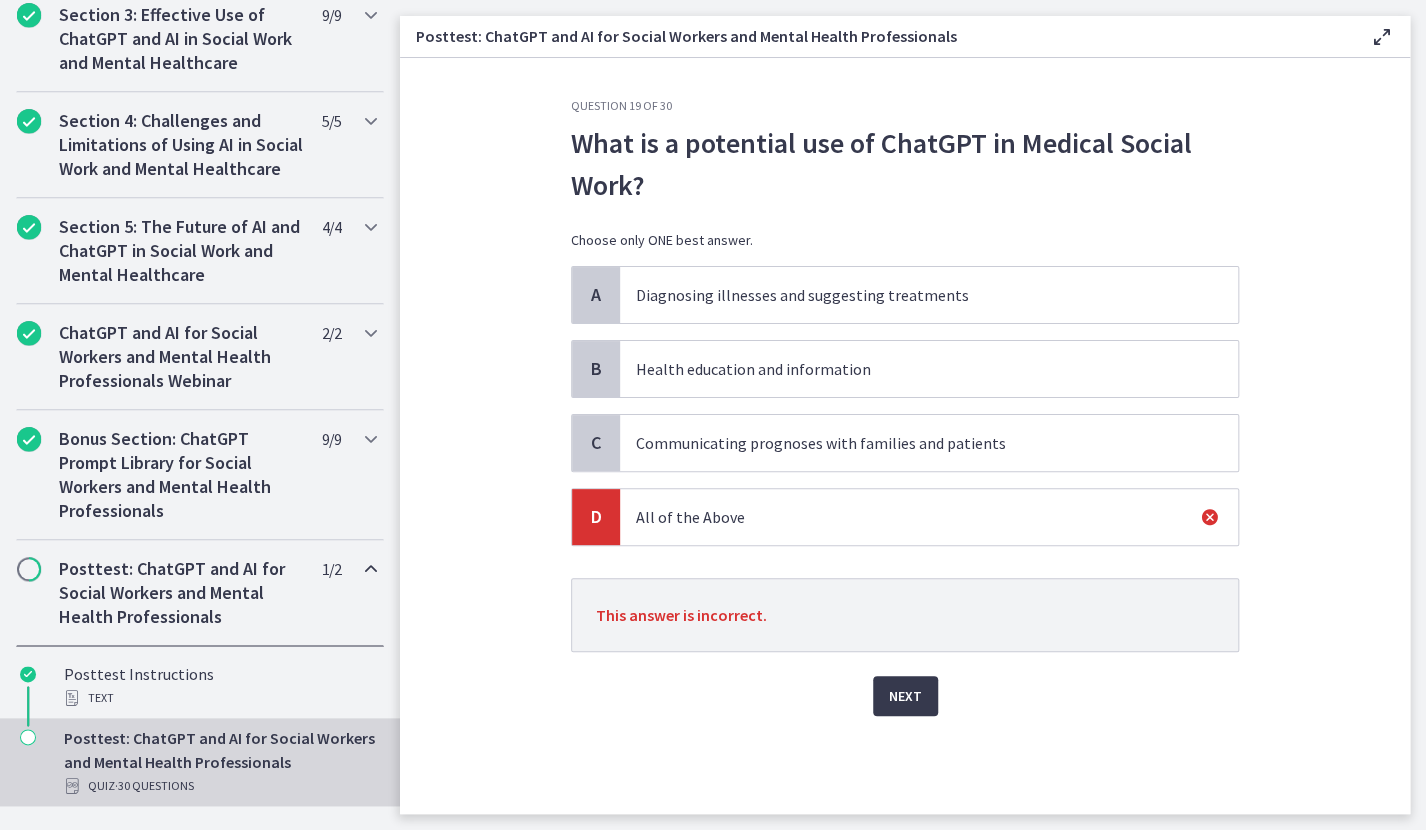 click on "Health education and information" at bounding box center [909, 369] 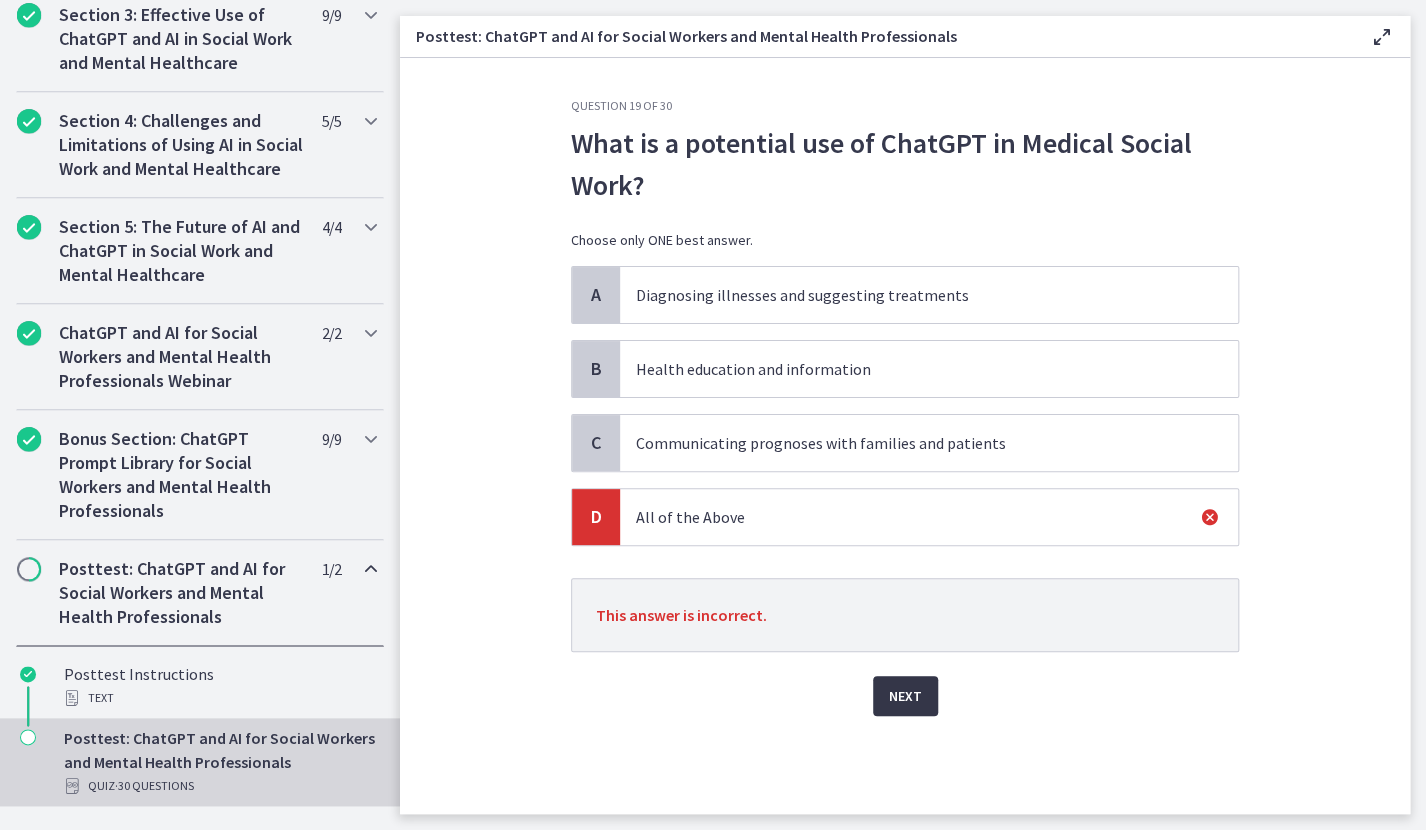 click on "Next" at bounding box center (905, 696) 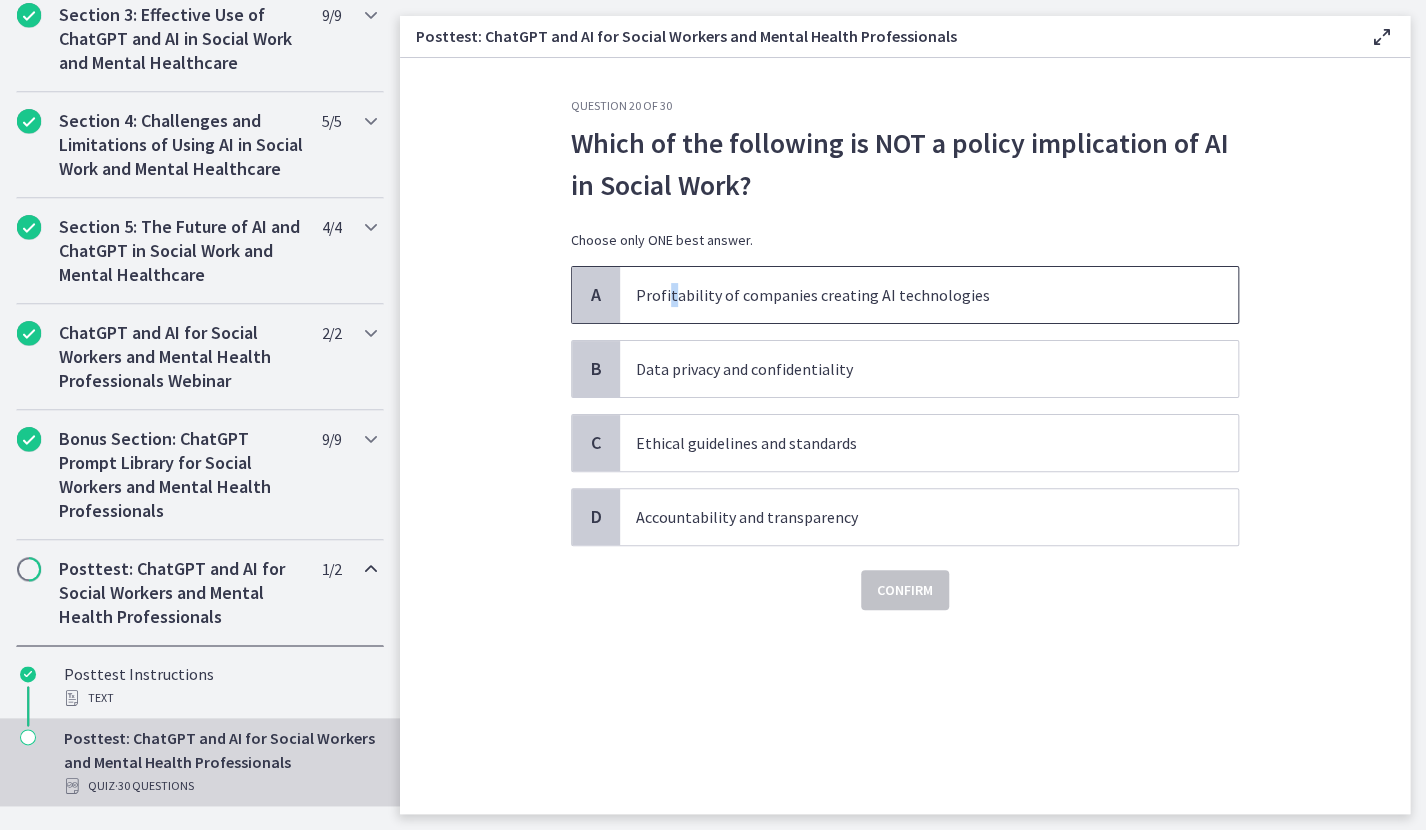 click on "Profitability of companies creating AI technologies" at bounding box center [909, 295] 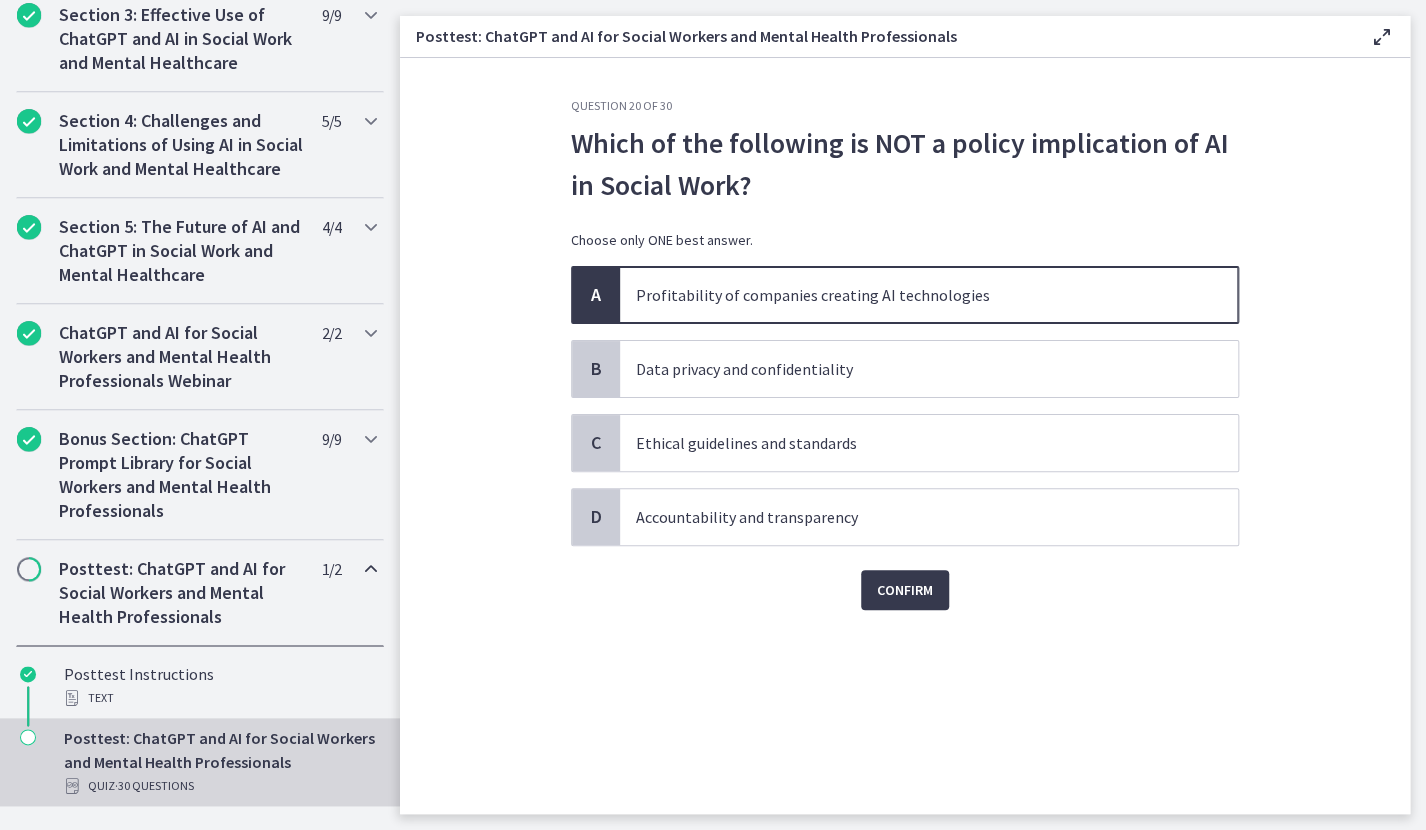 click on "Profitability of companies creating AI technologies" at bounding box center [909, 295] 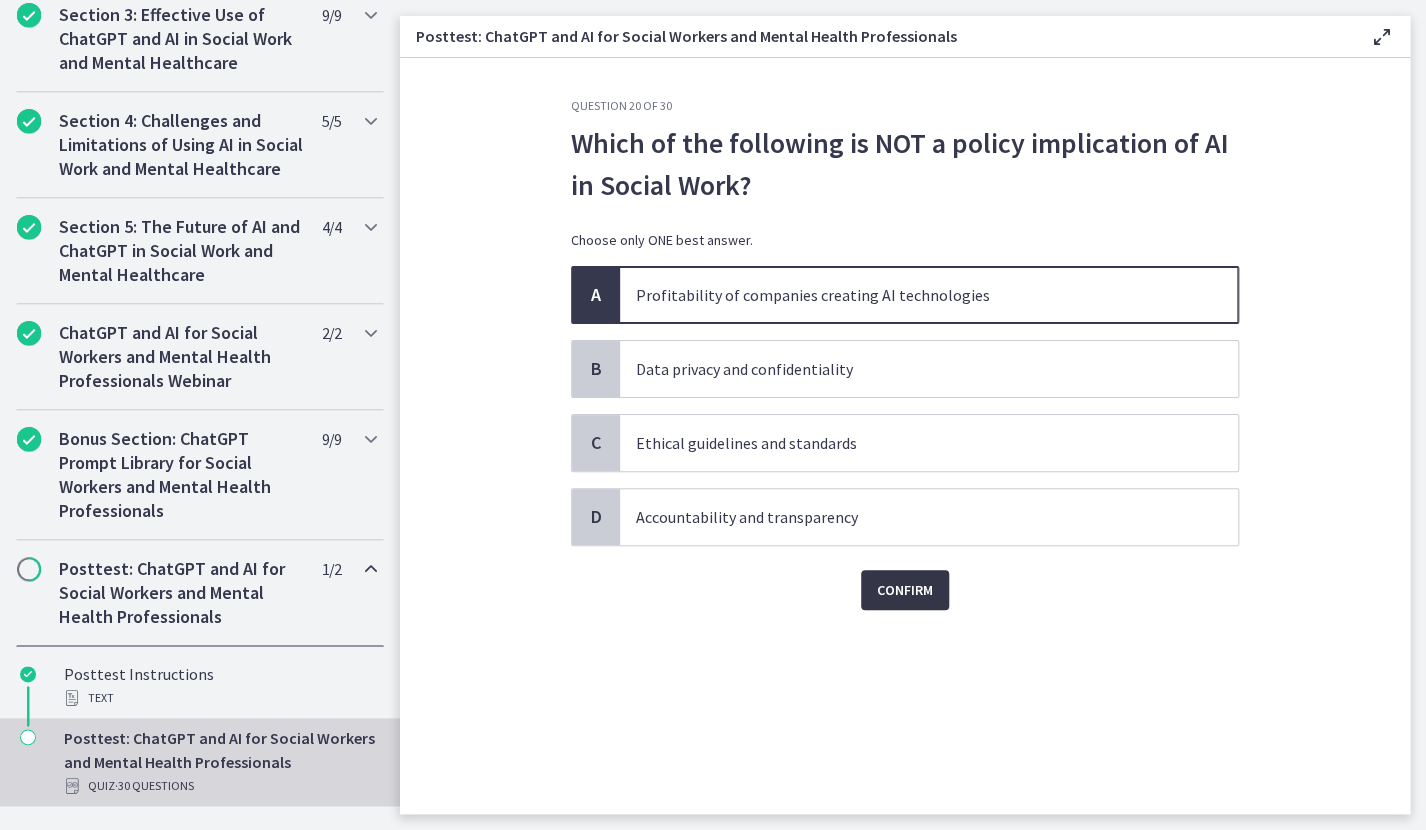 click on "Confirm" at bounding box center [905, 590] 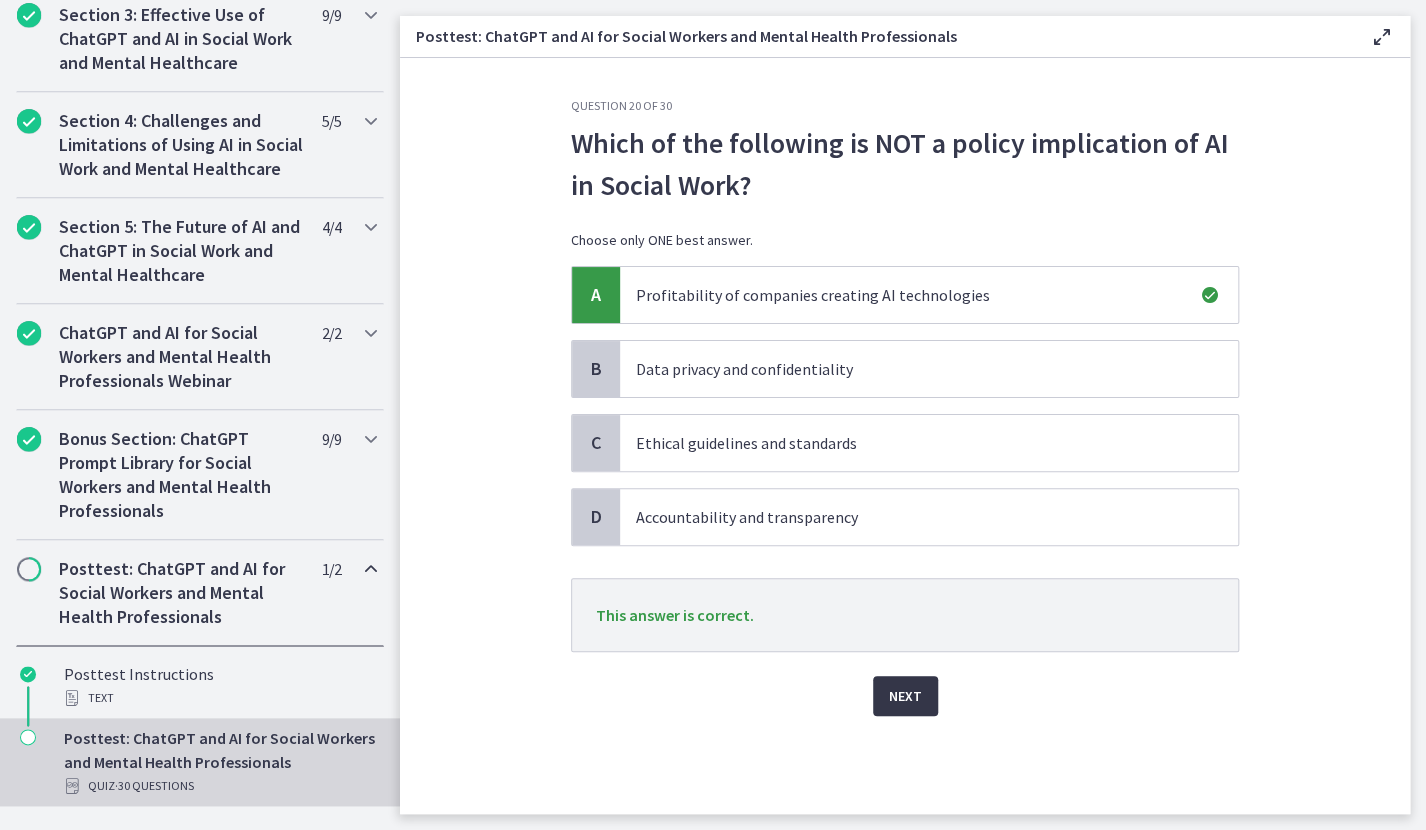 click on "Next" at bounding box center (905, 696) 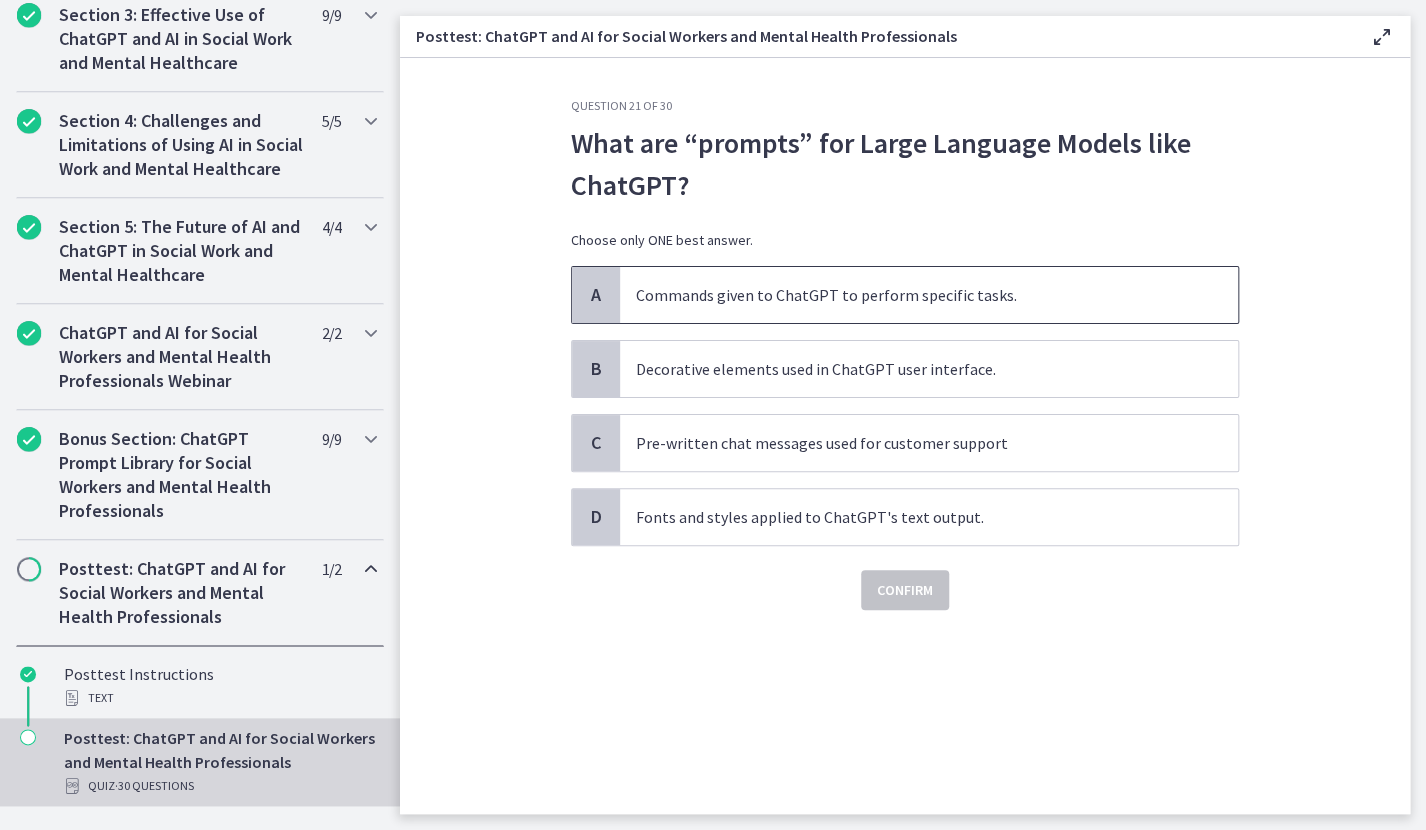 click on "Commands given to ChatGPT to perform specific tasks." at bounding box center [909, 295] 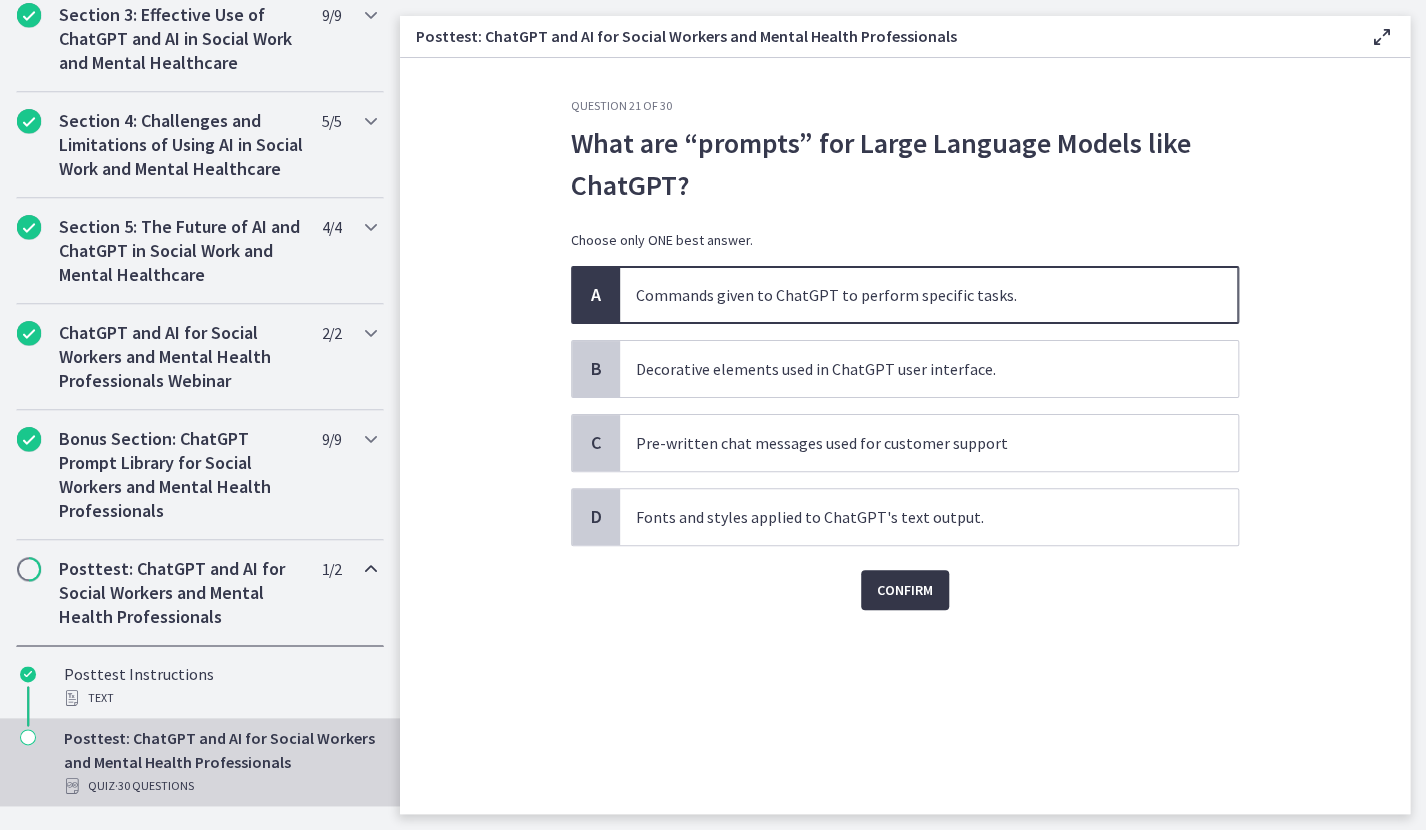 click on "Confirm" at bounding box center (905, 590) 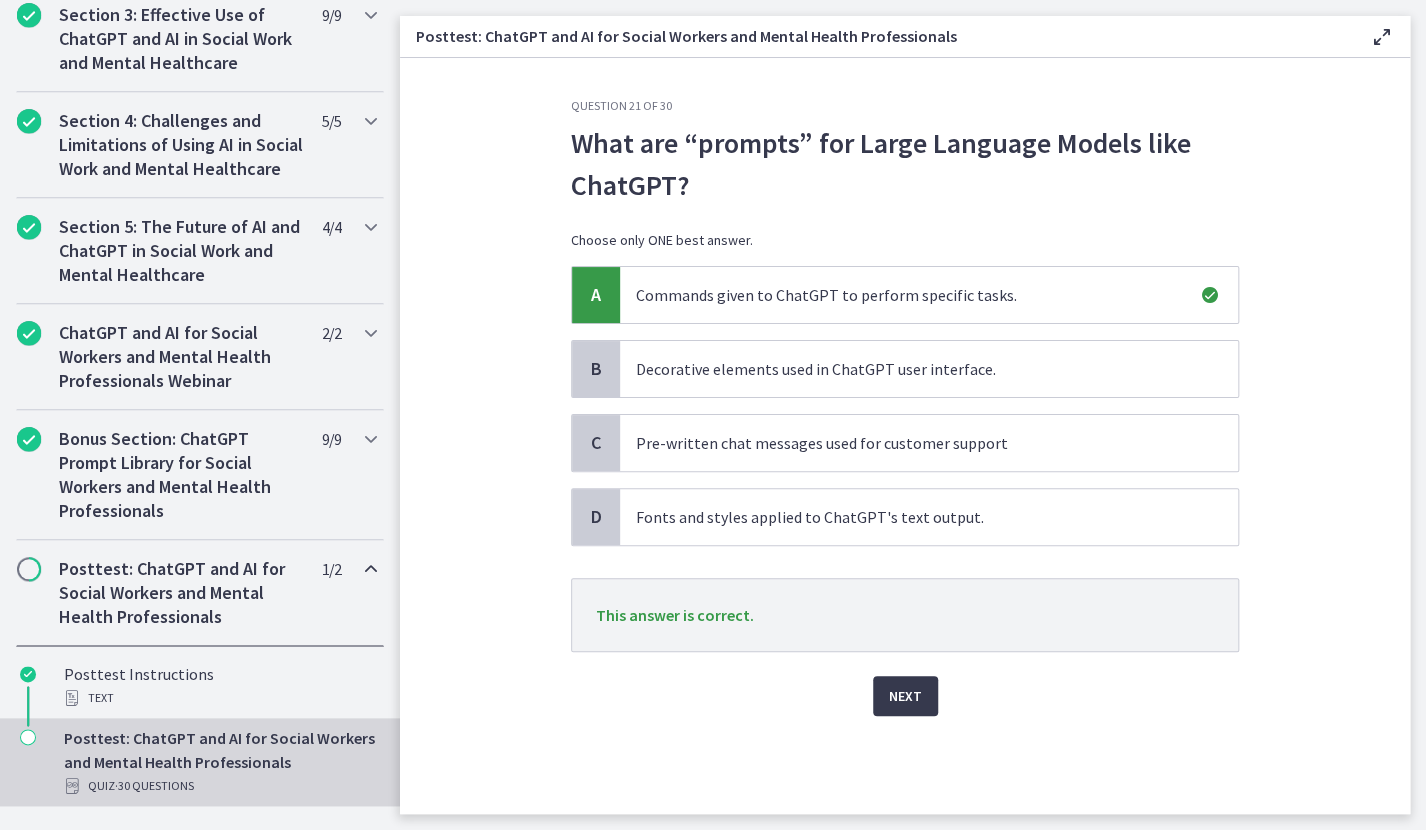 click on "Next" at bounding box center (905, 684) 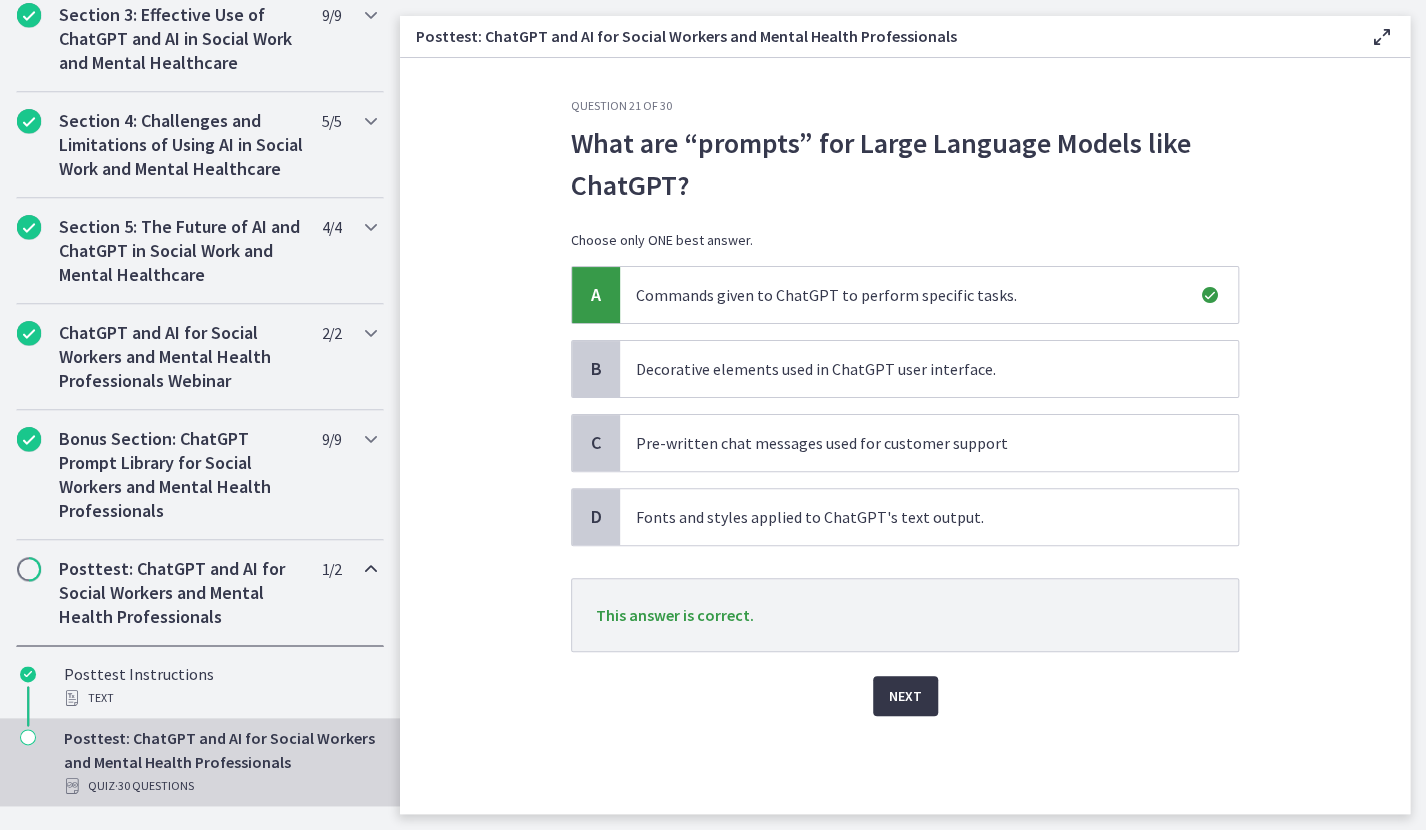 click on "Next" at bounding box center (905, 696) 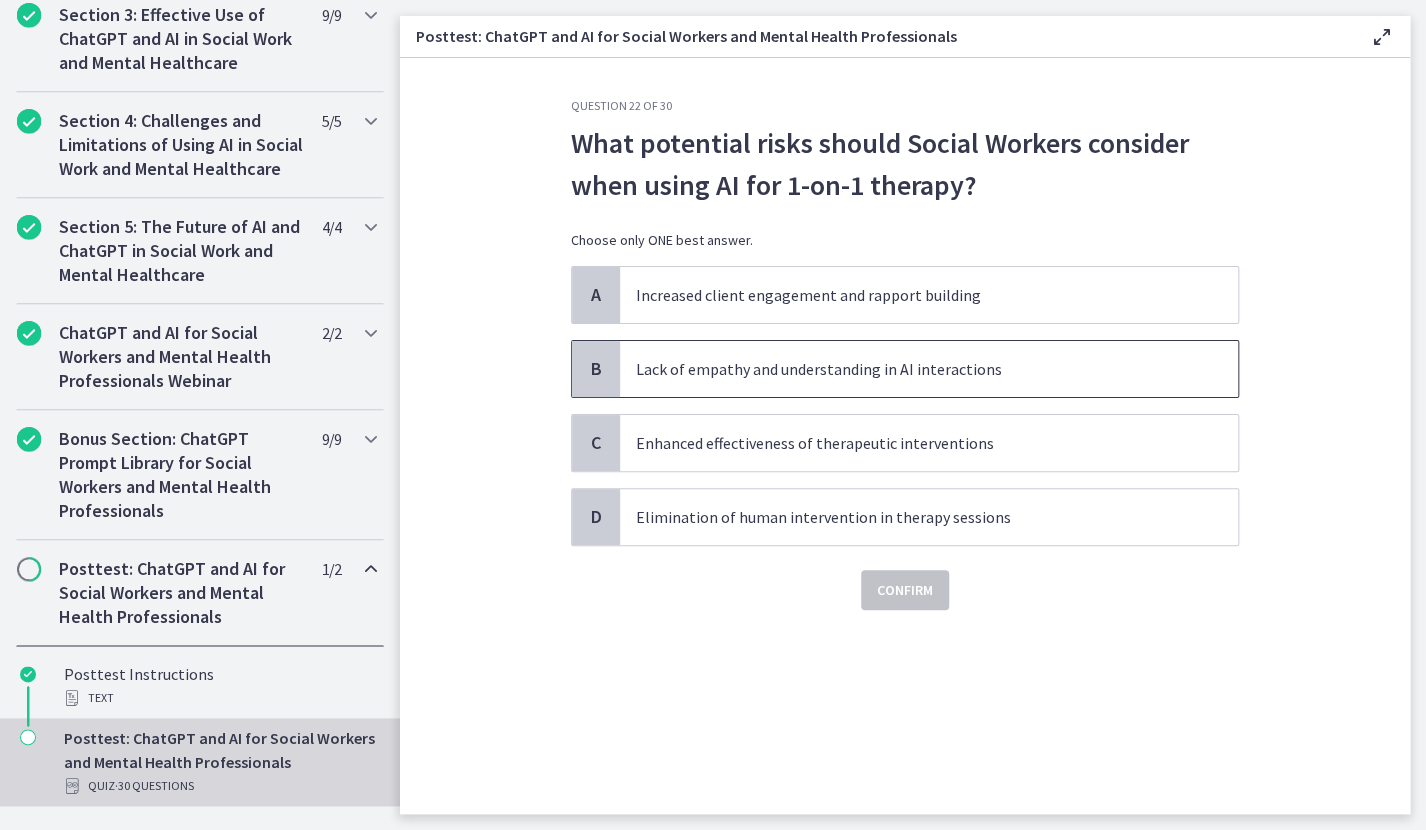click on "Lack of empathy and understanding in AI interactions" at bounding box center [909, 369] 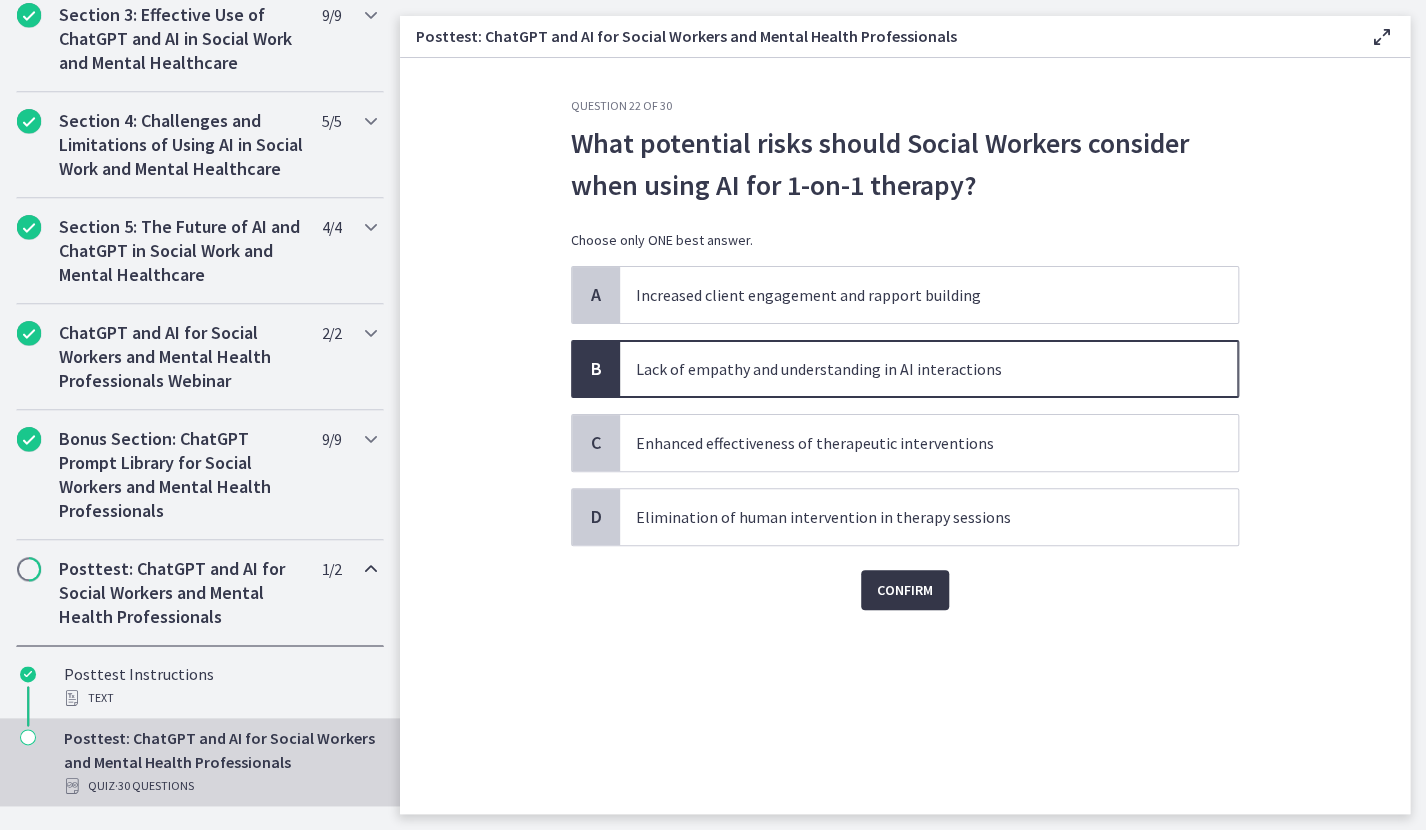 click on "Confirm" at bounding box center (905, 590) 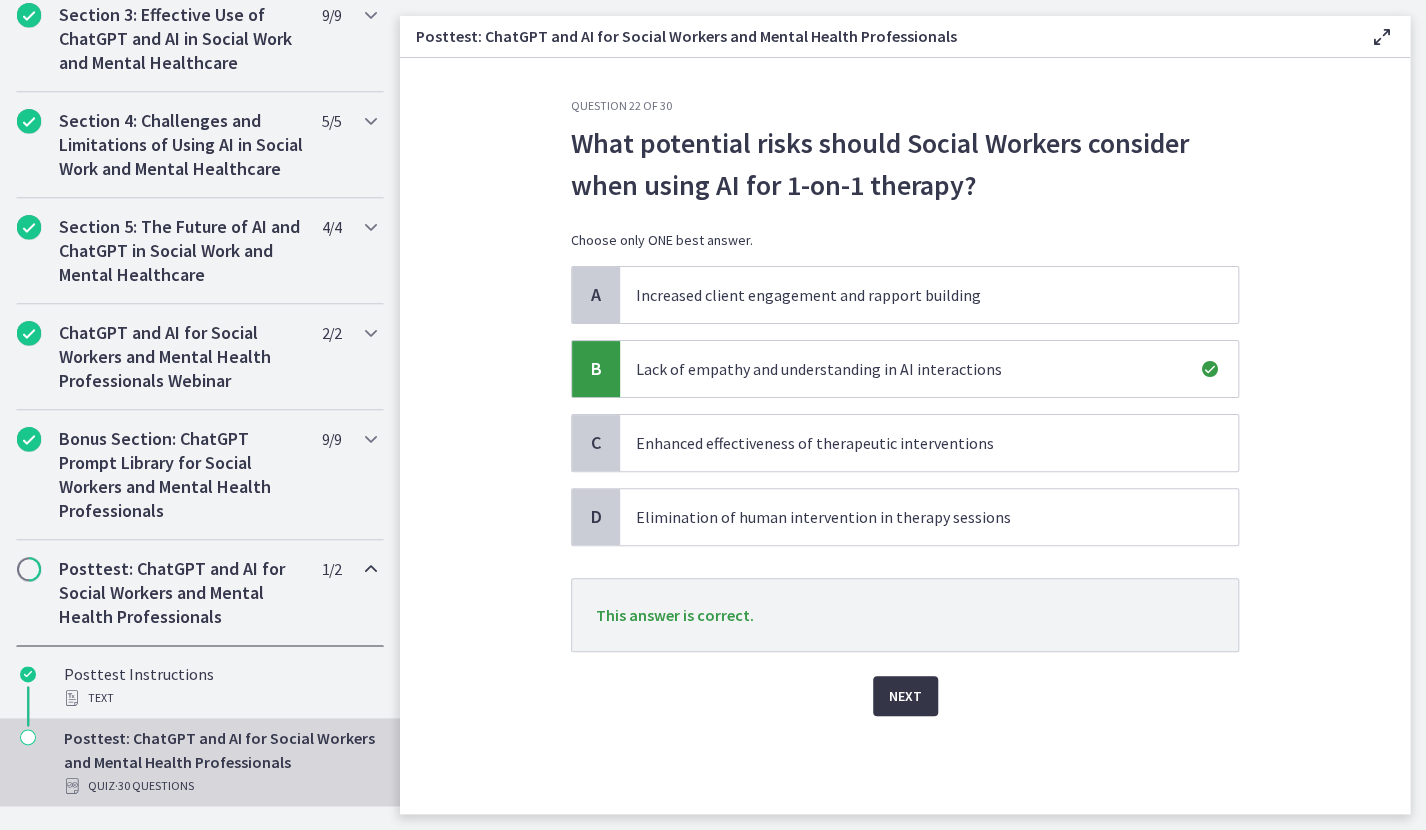 click on "Next" at bounding box center (905, 696) 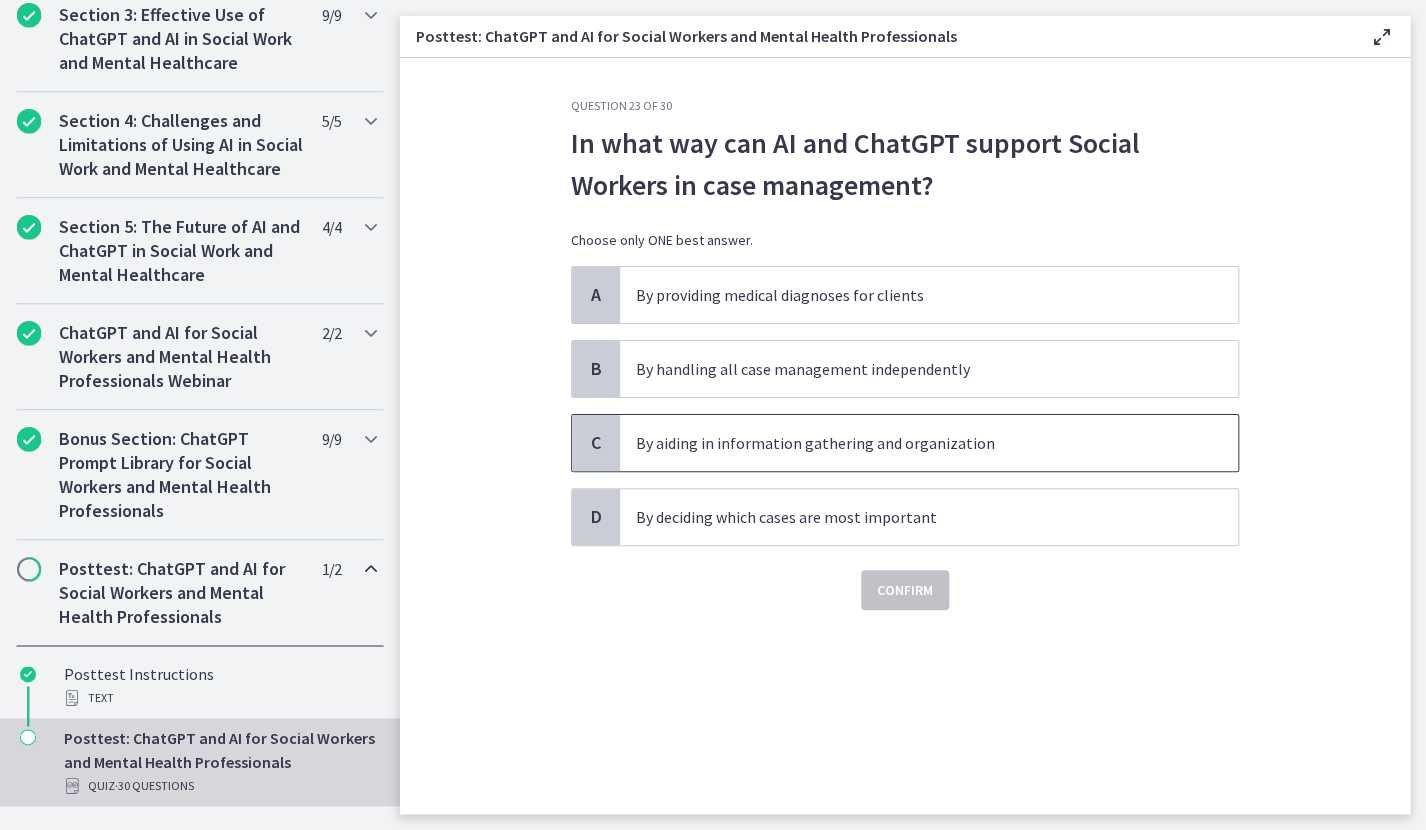 click on "By aiding in information gathering and organization" at bounding box center [929, 443] 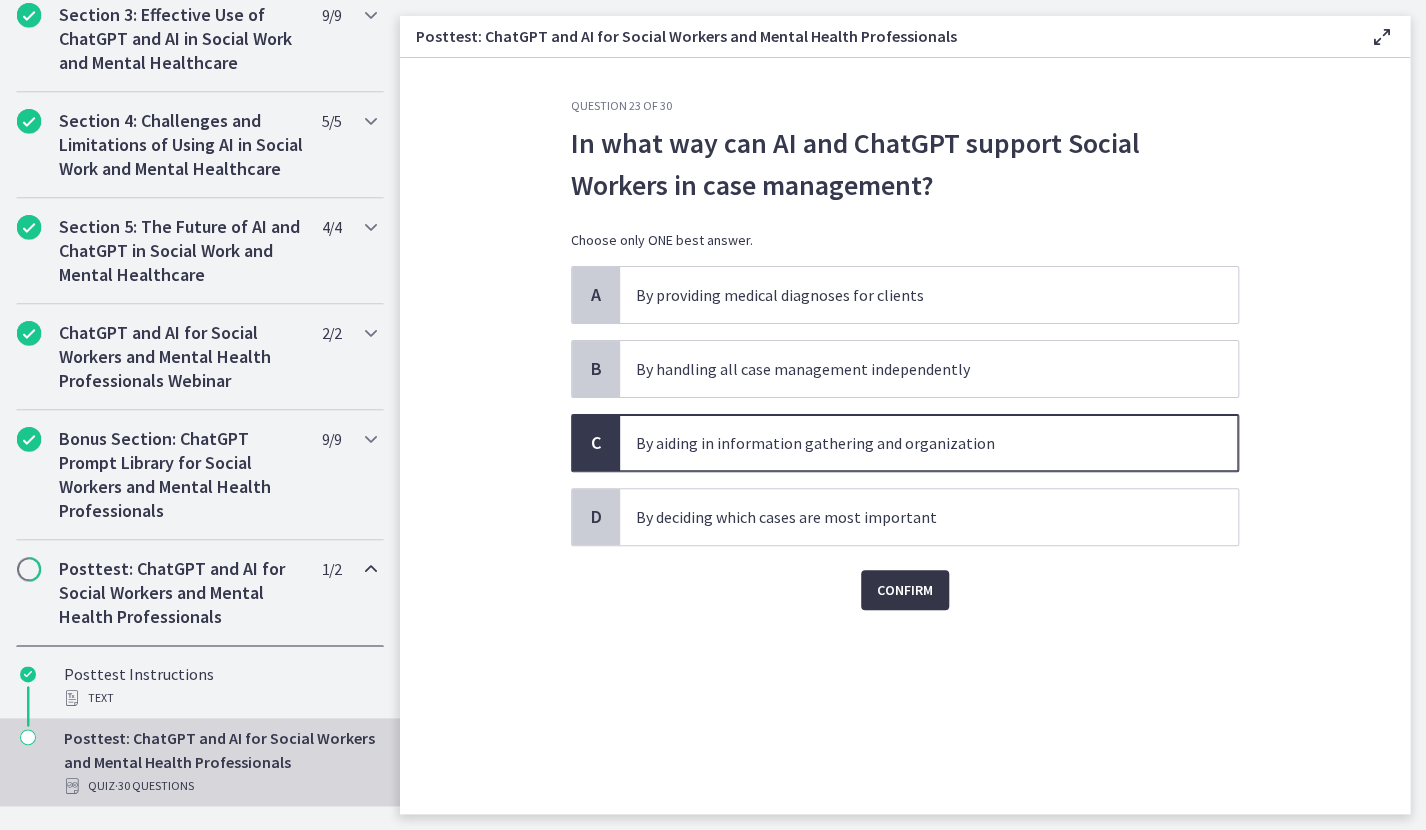 click on "Confirm" at bounding box center (905, 590) 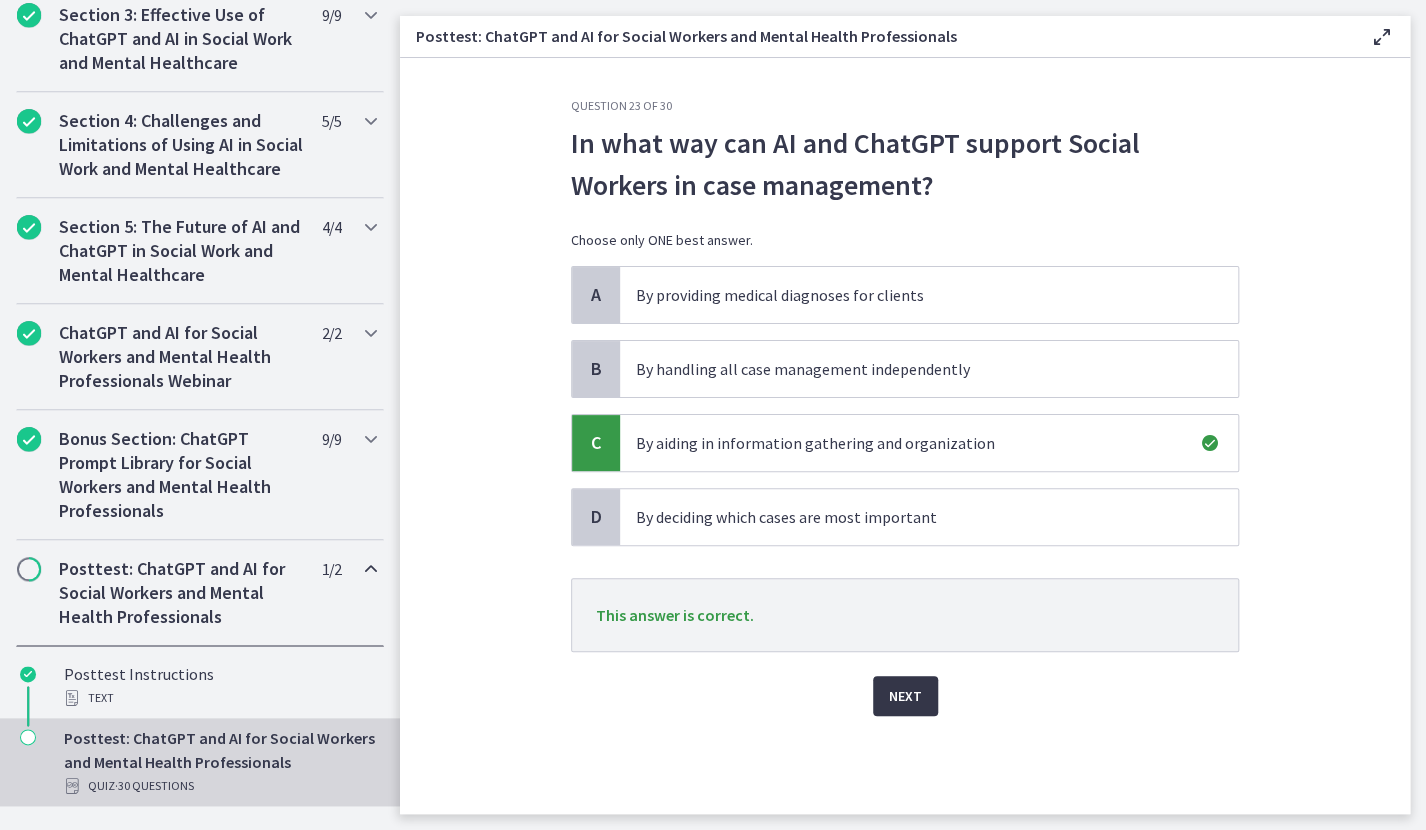 click on "Next" at bounding box center [905, 696] 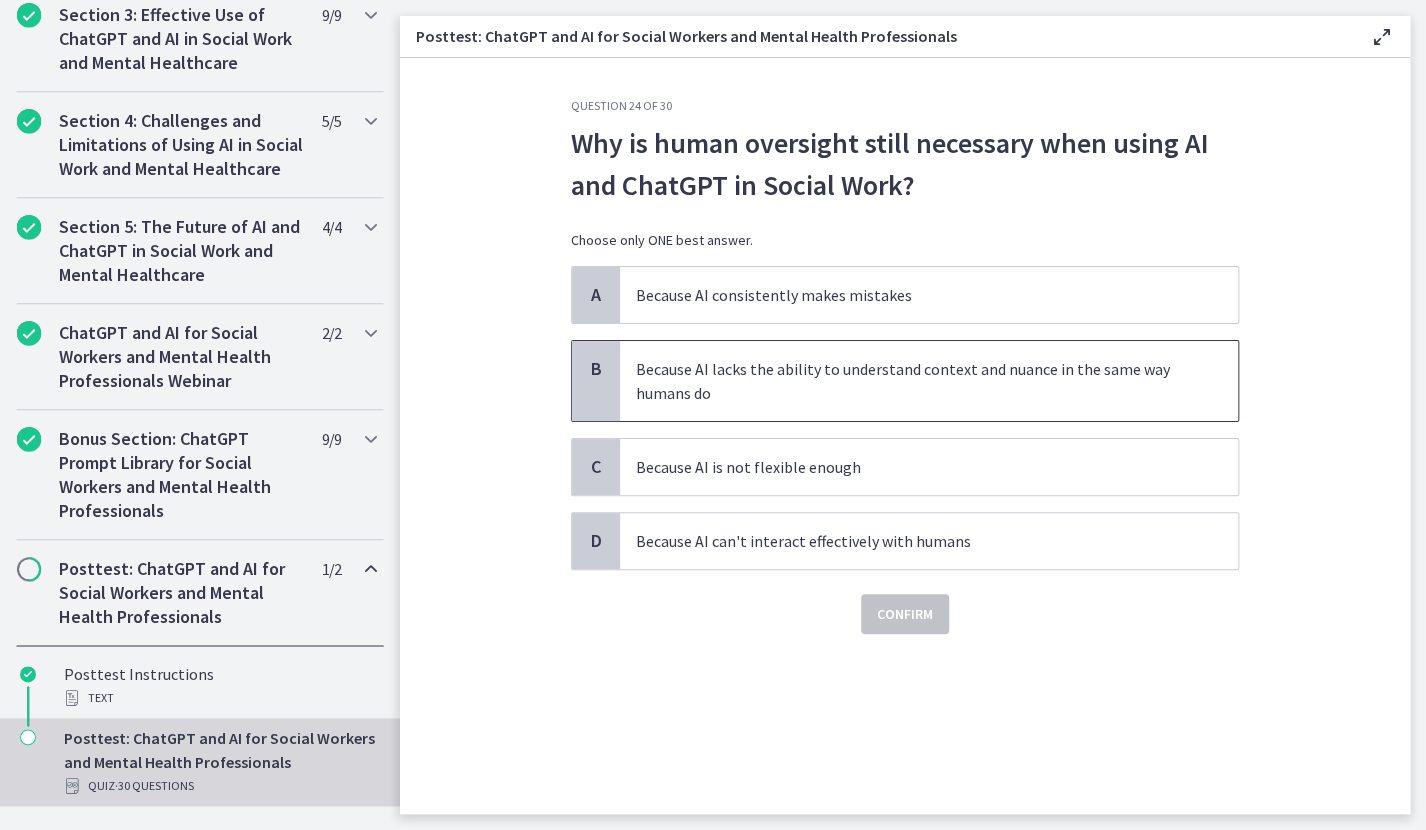 click on "Because AI lacks the ability to understand context and nuance in the same way humans do" at bounding box center [909, 381] 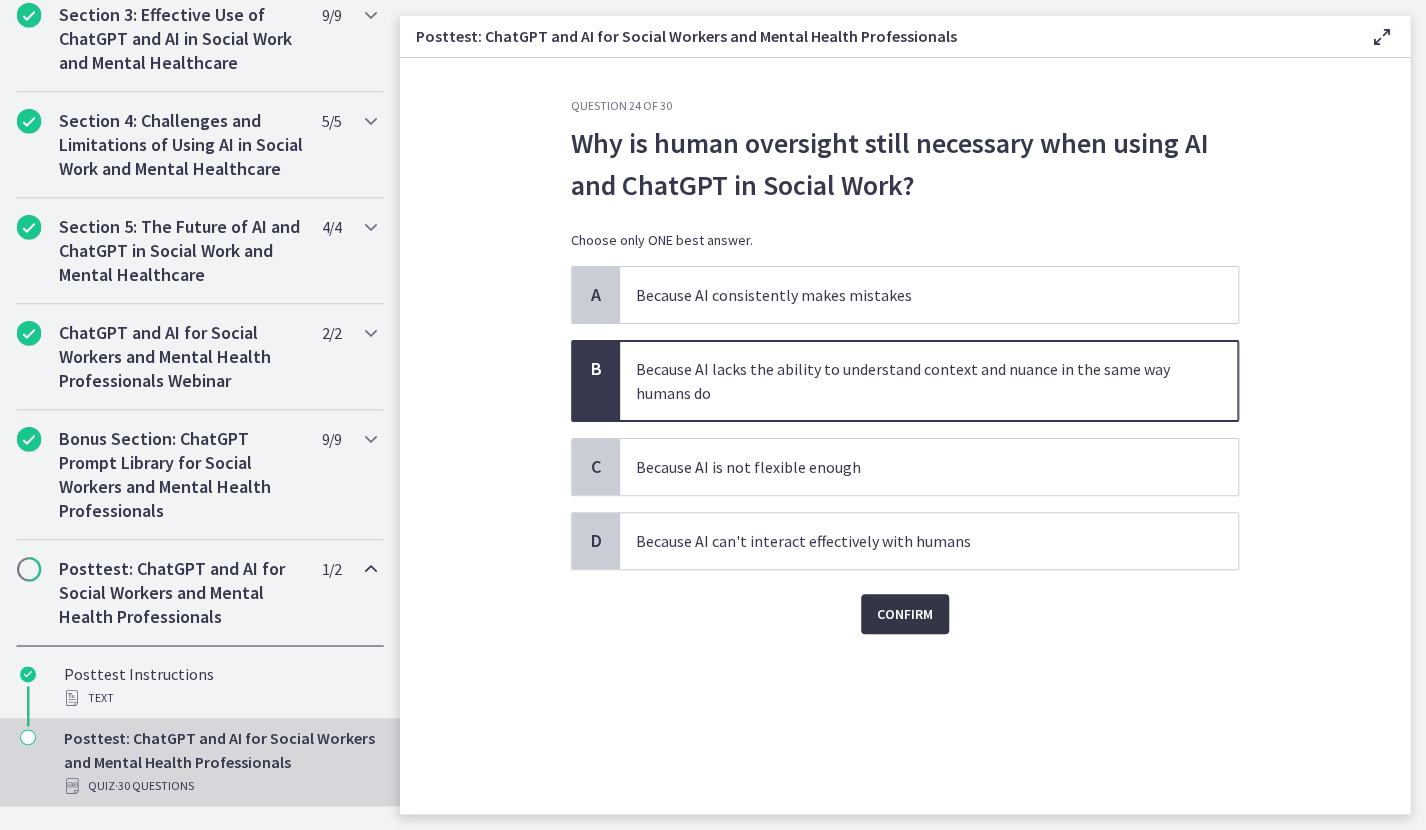 click on "Confirm" at bounding box center (905, 614) 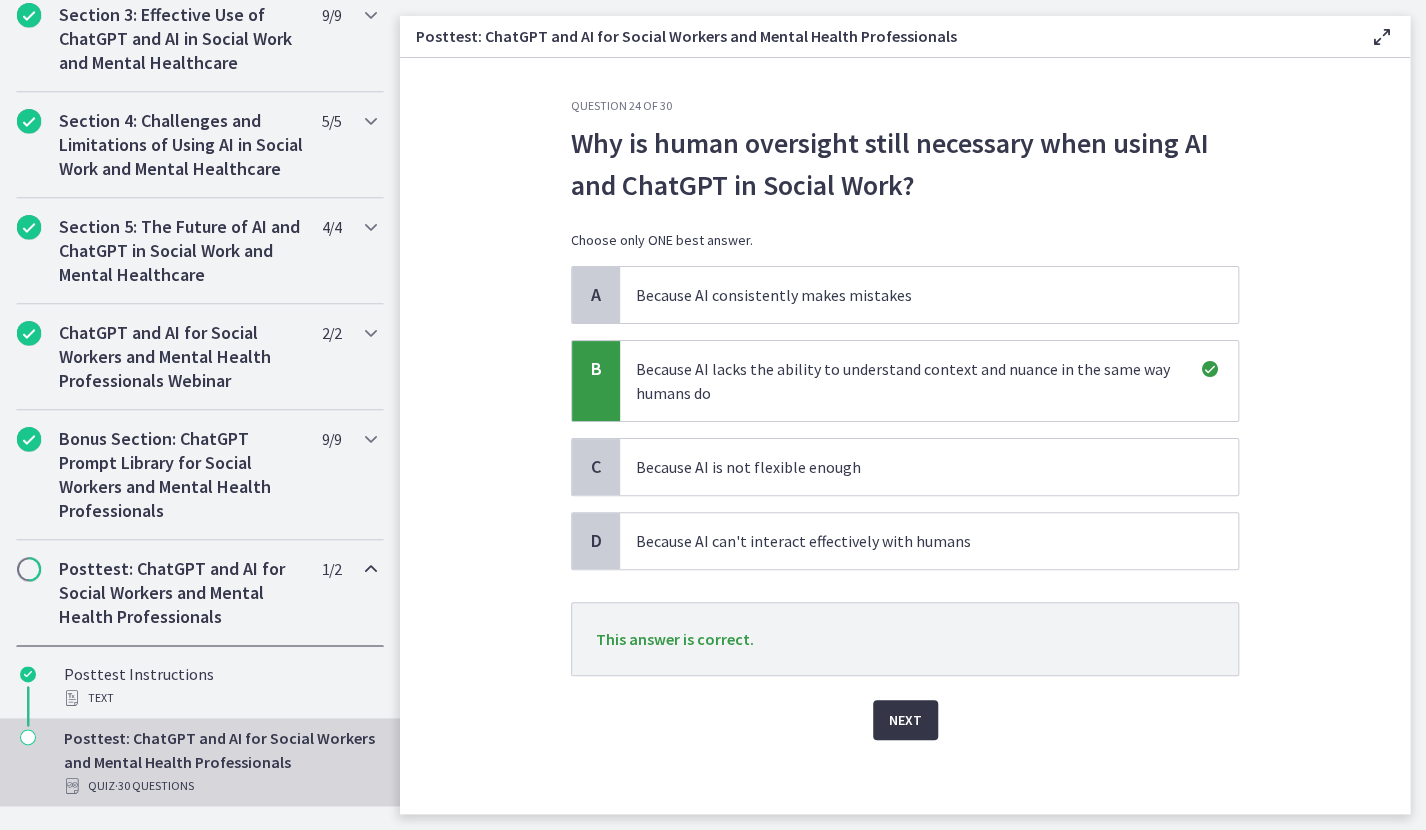 click on "Next" at bounding box center [905, 720] 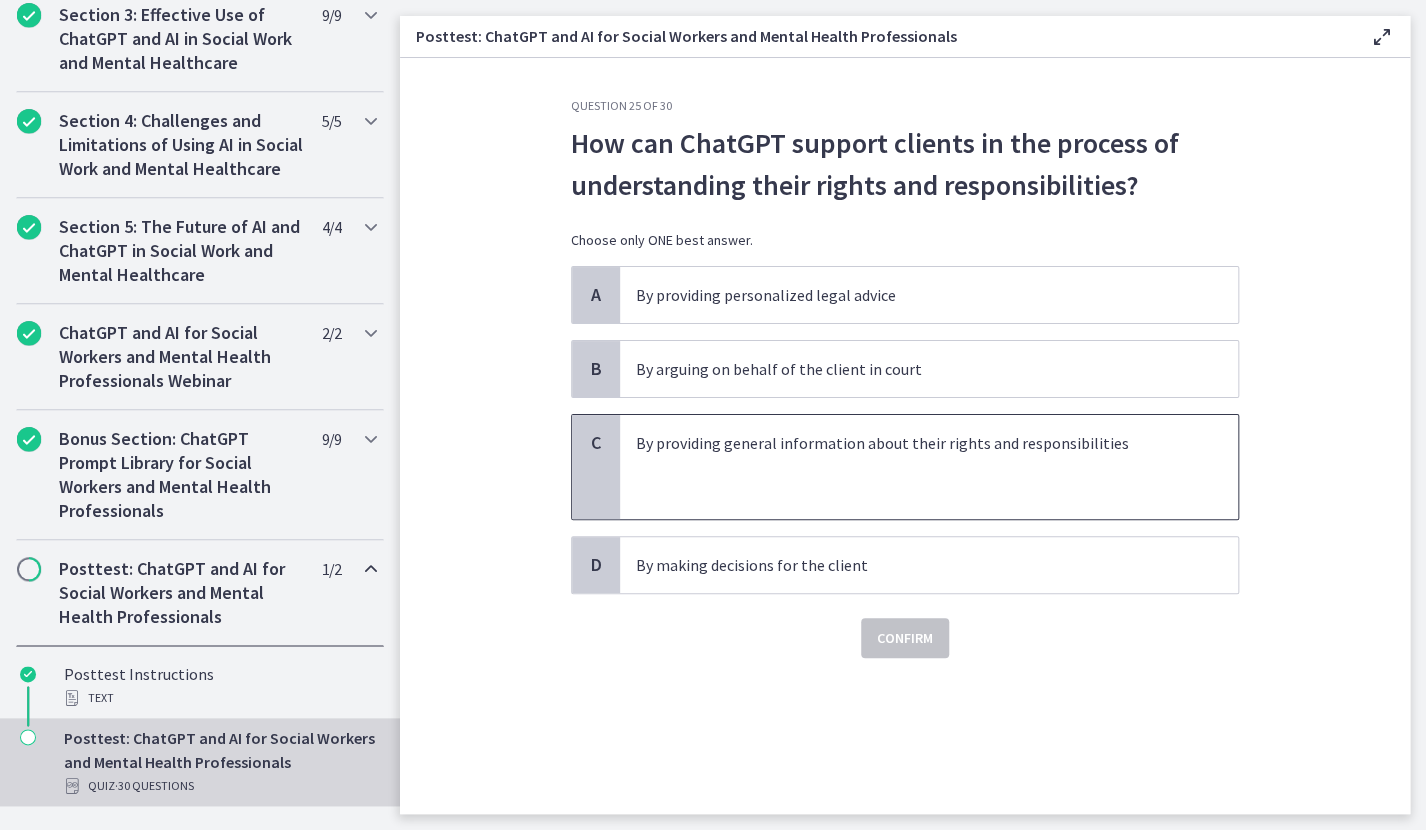 click at bounding box center [909, 467] 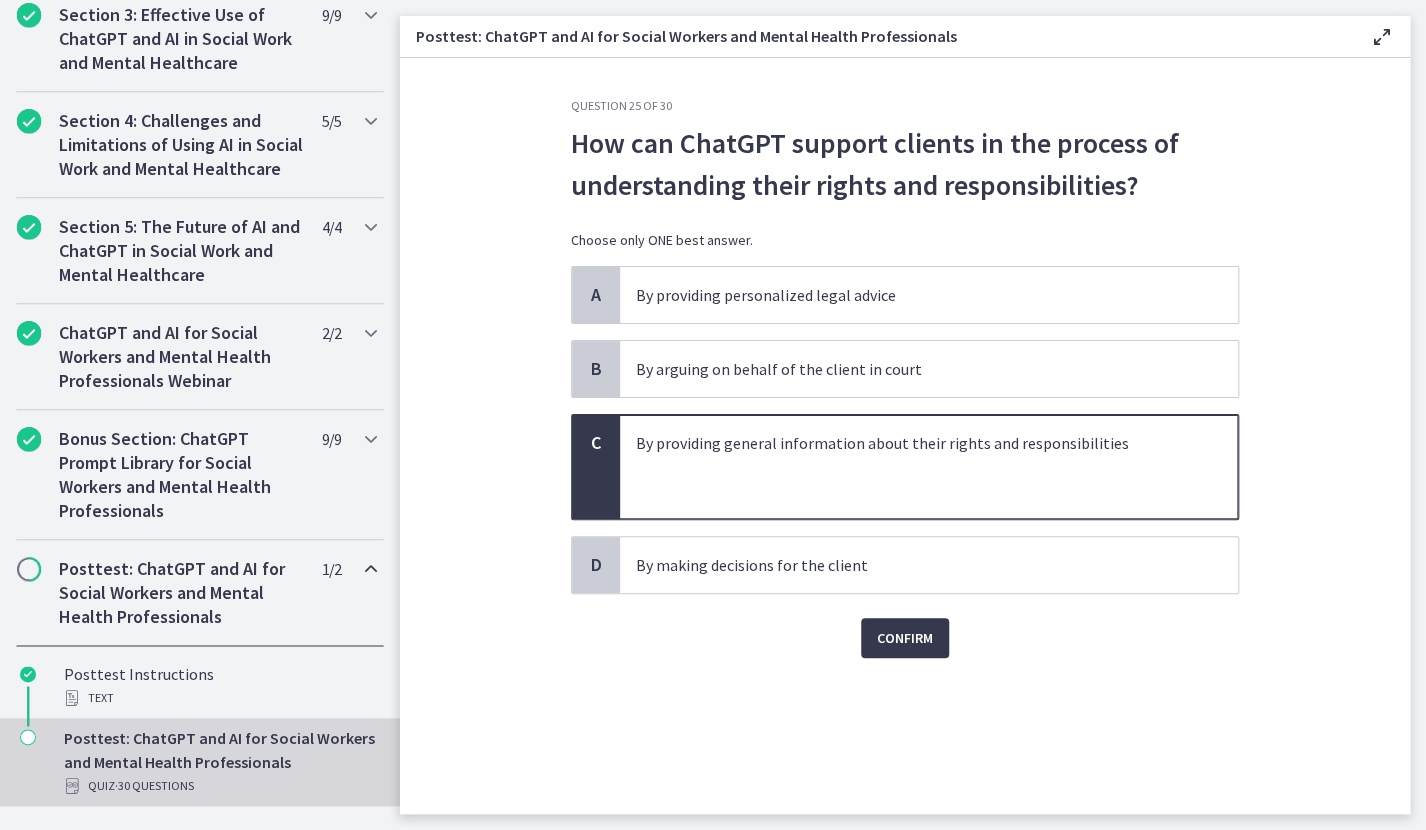 click on "Confirm" at bounding box center (905, 626) 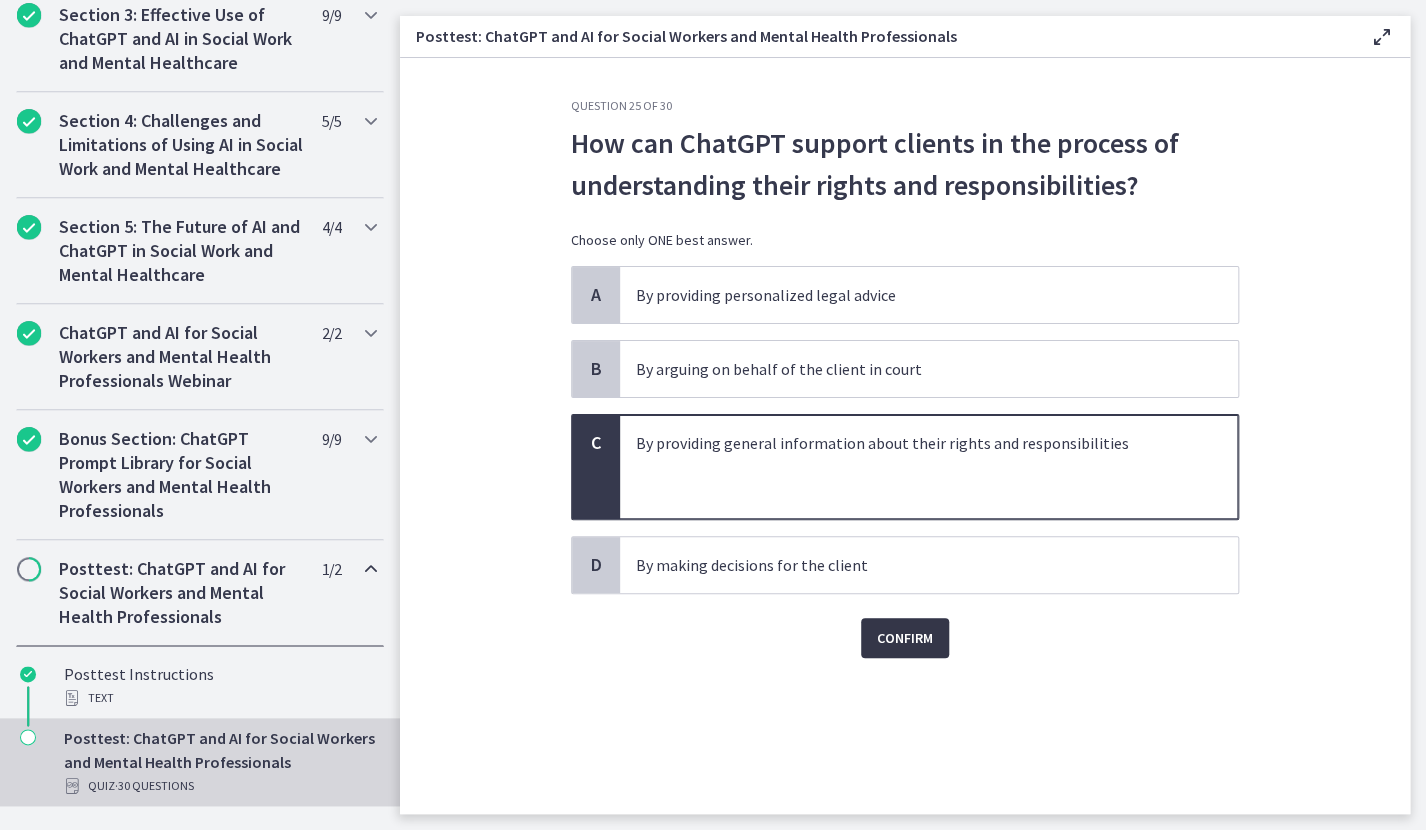 click on "Confirm" at bounding box center [905, 638] 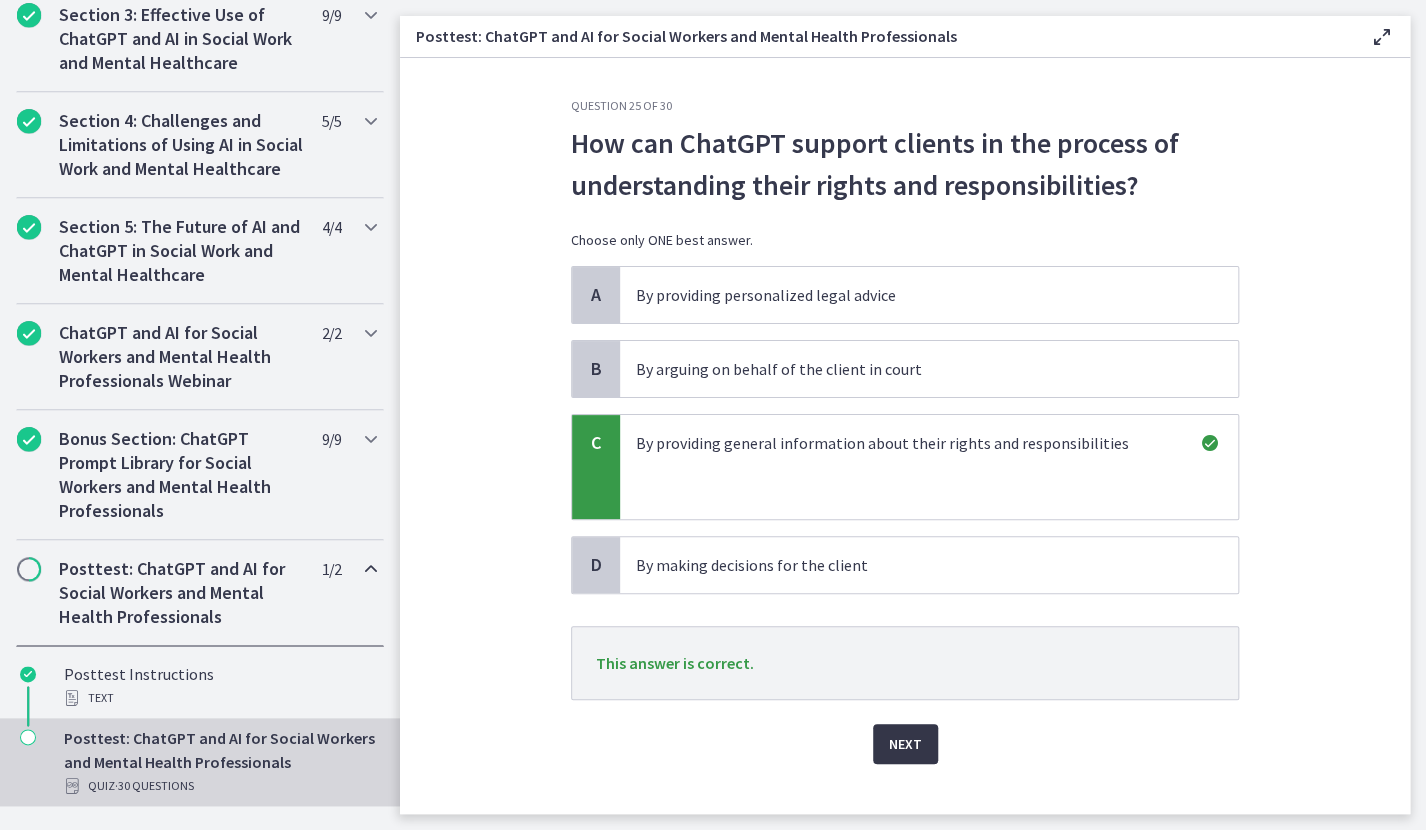 click on "Next" at bounding box center (905, 744) 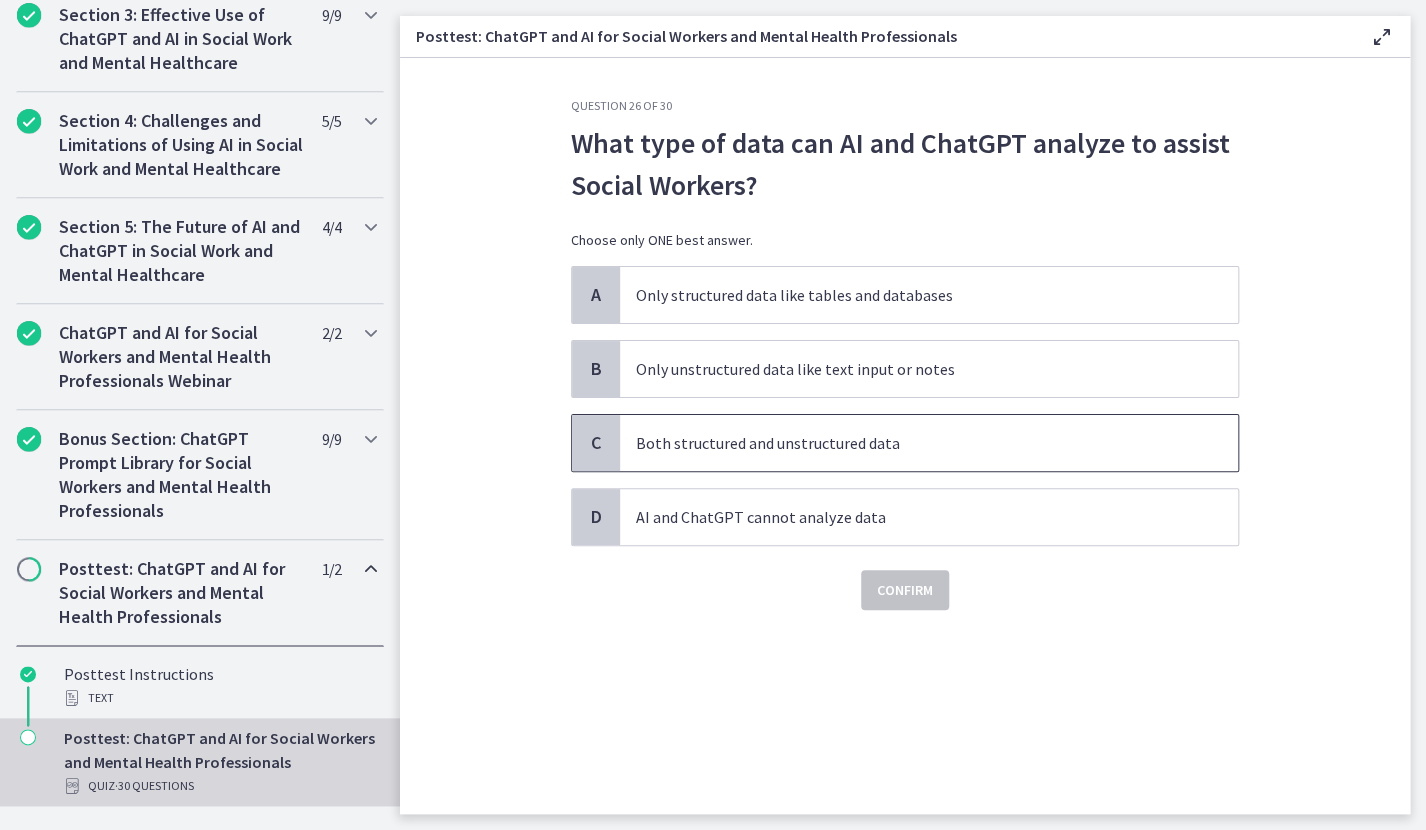 click on "Both structured and unstructured data" at bounding box center (909, 443) 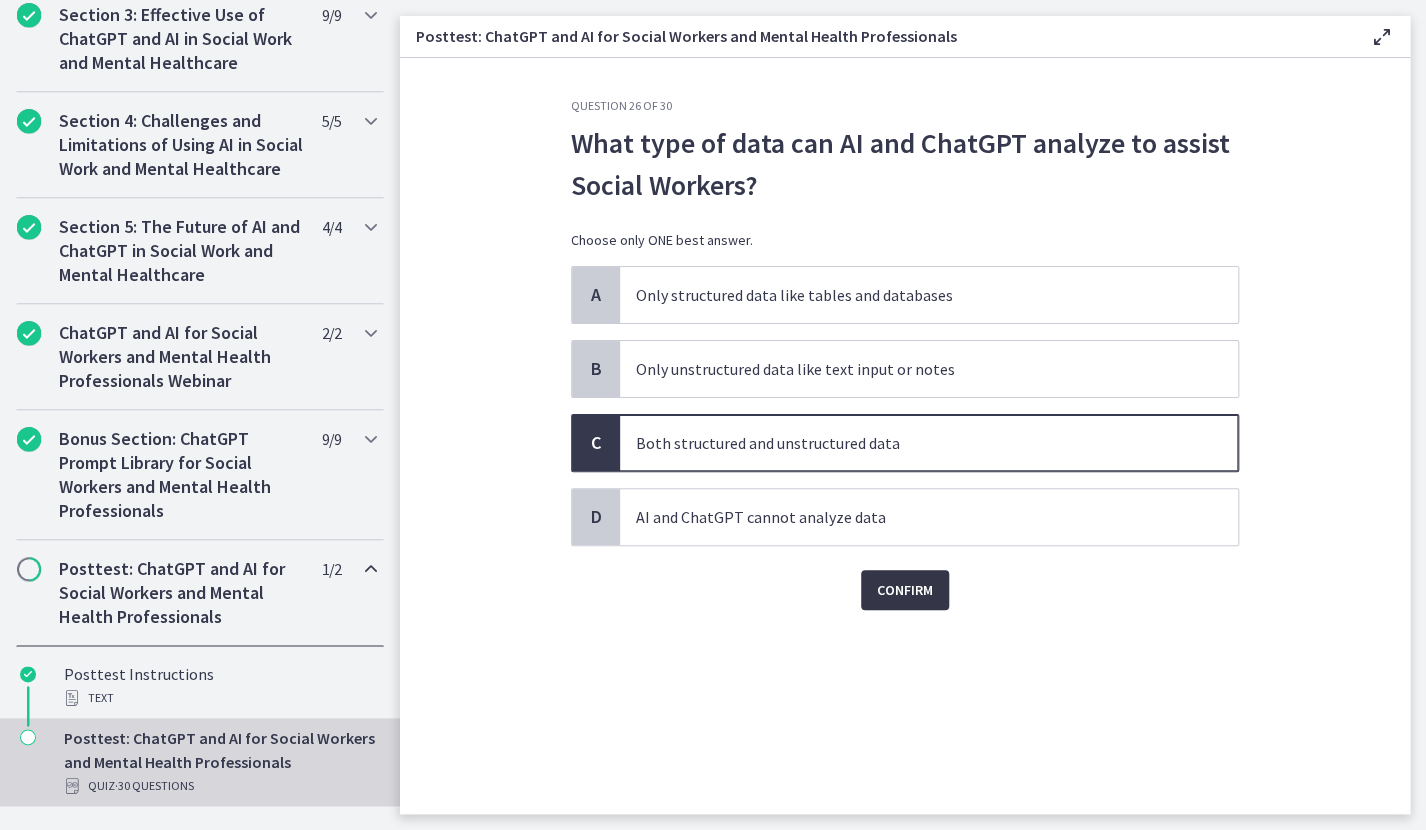 click on "Confirm" at bounding box center (905, 590) 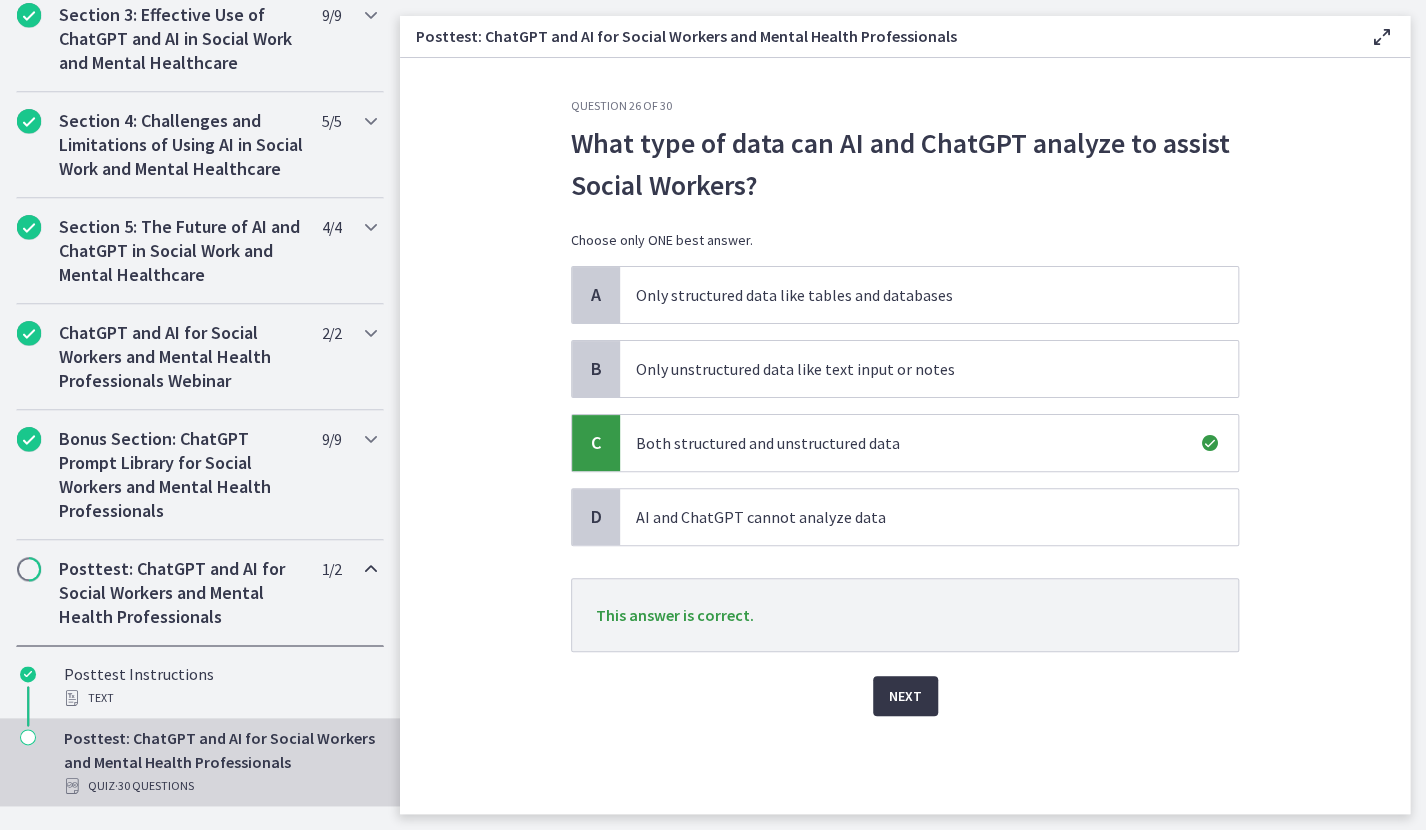 click on "Next" at bounding box center [905, 696] 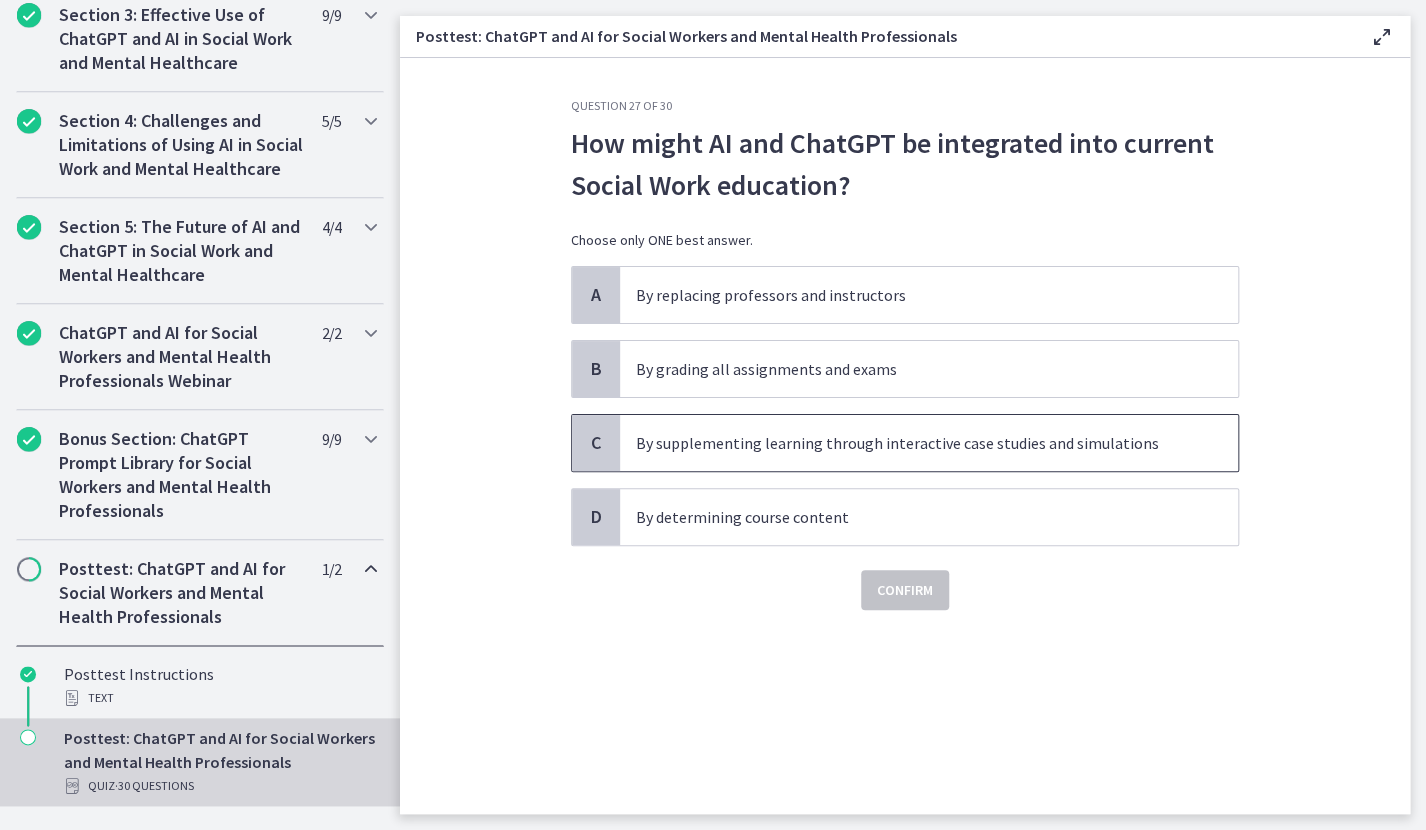 click on "By supplementing learning through interactive case studies and simulations" at bounding box center (909, 443) 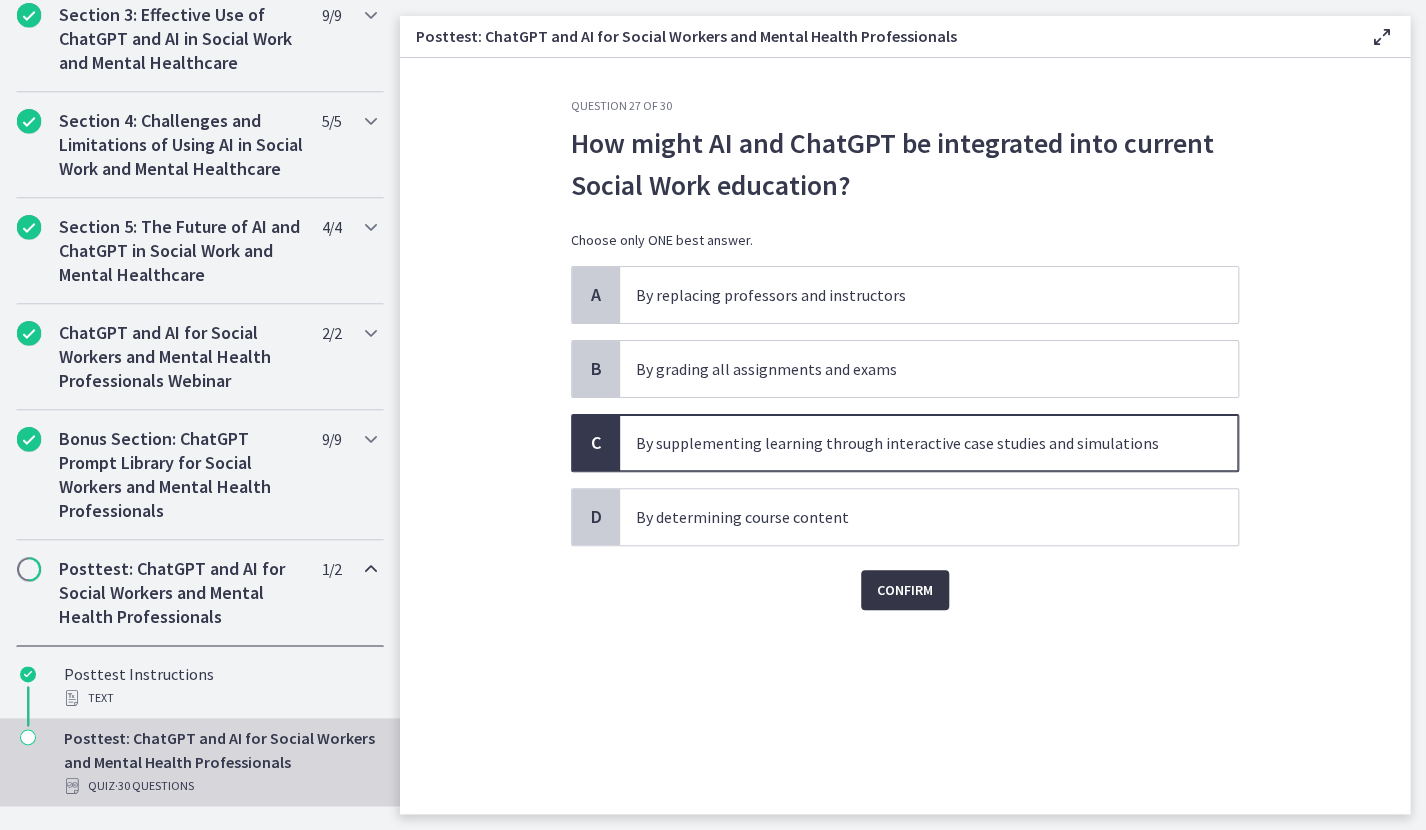 click on "Confirm" at bounding box center [905, 590] 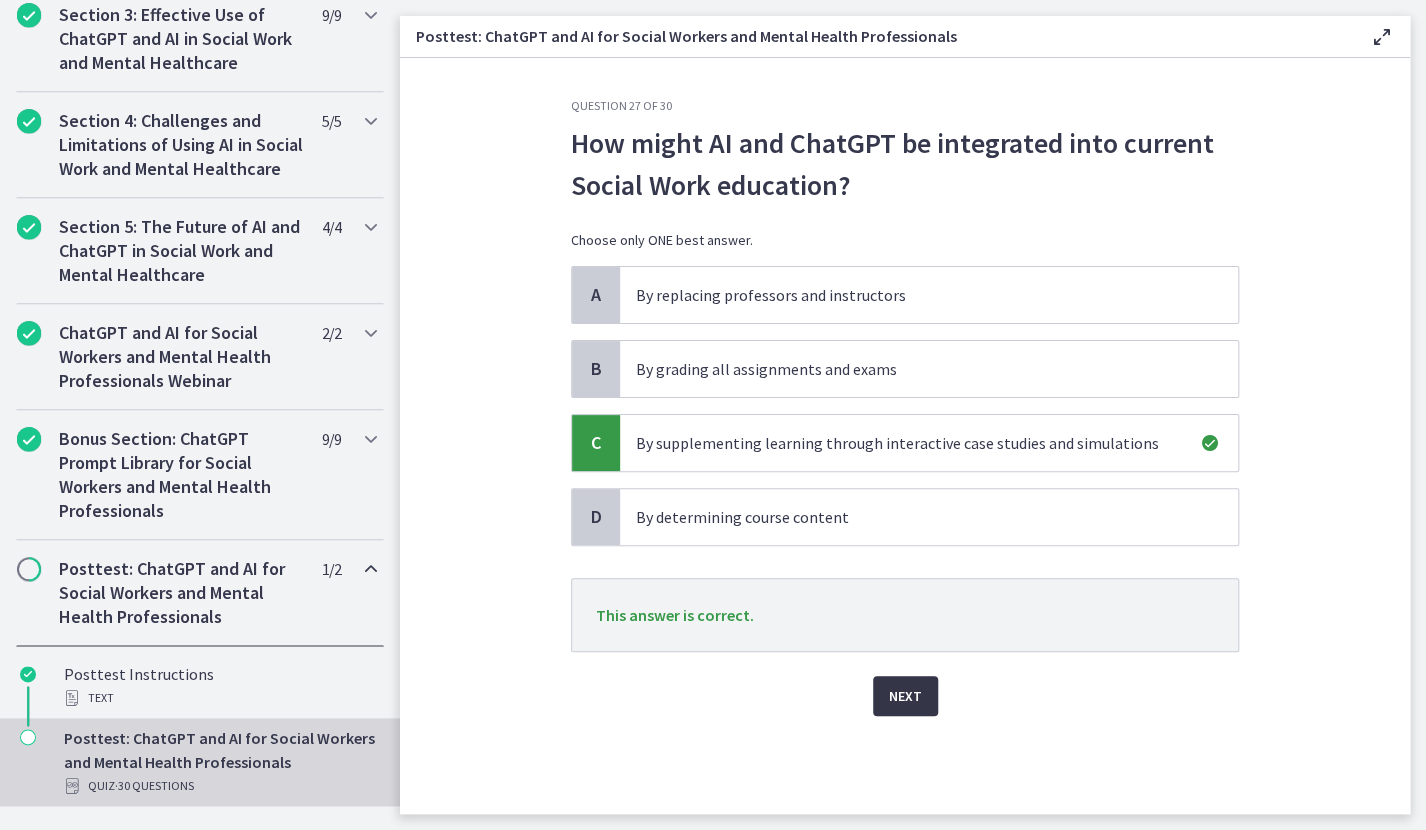 click on "Next" at bounding box center [905, 696] 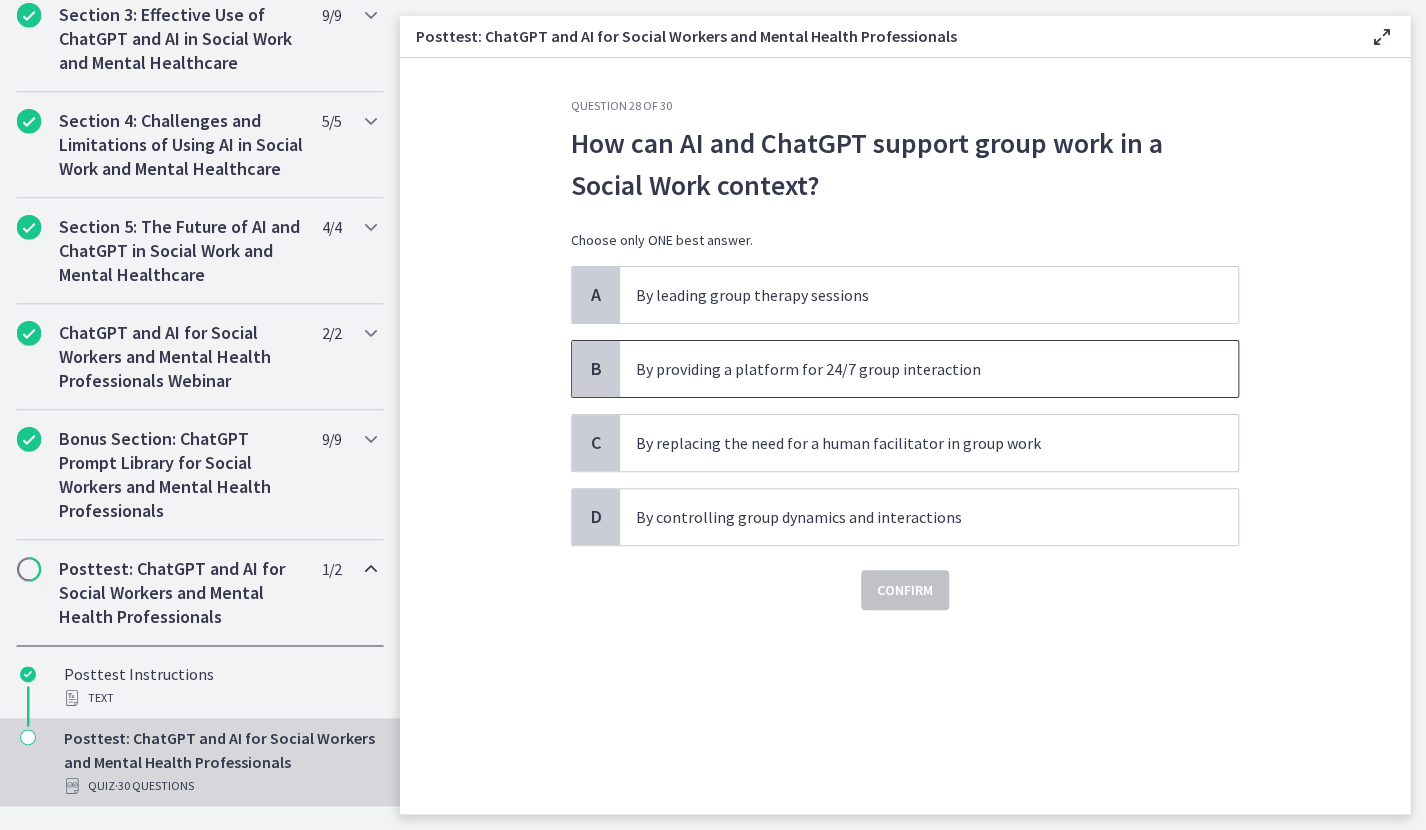 click on "By providing a platform for 24/7 group interaction" at bounding box center (929, 369) 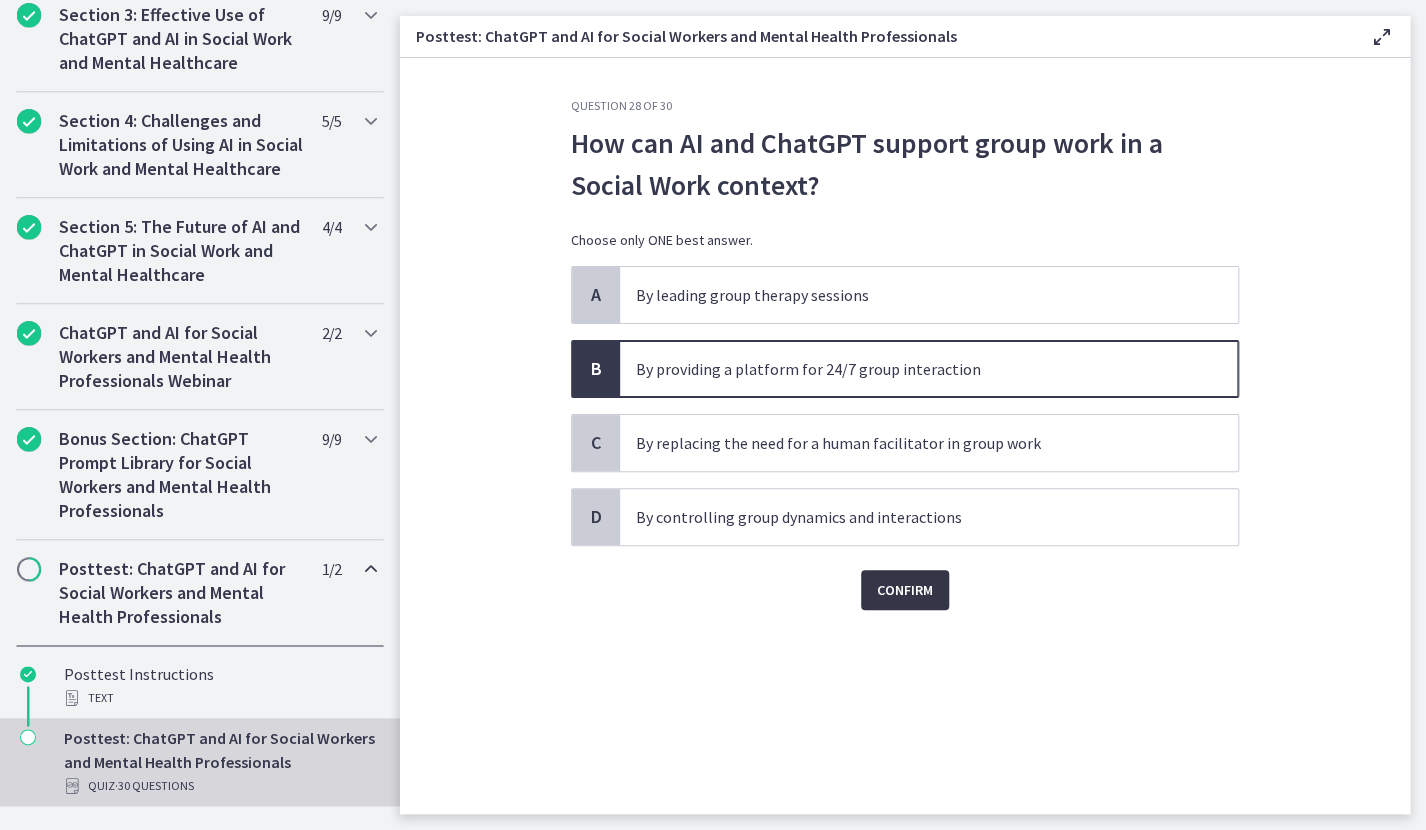 click on "Confirm" at bounding box center (905, 590) 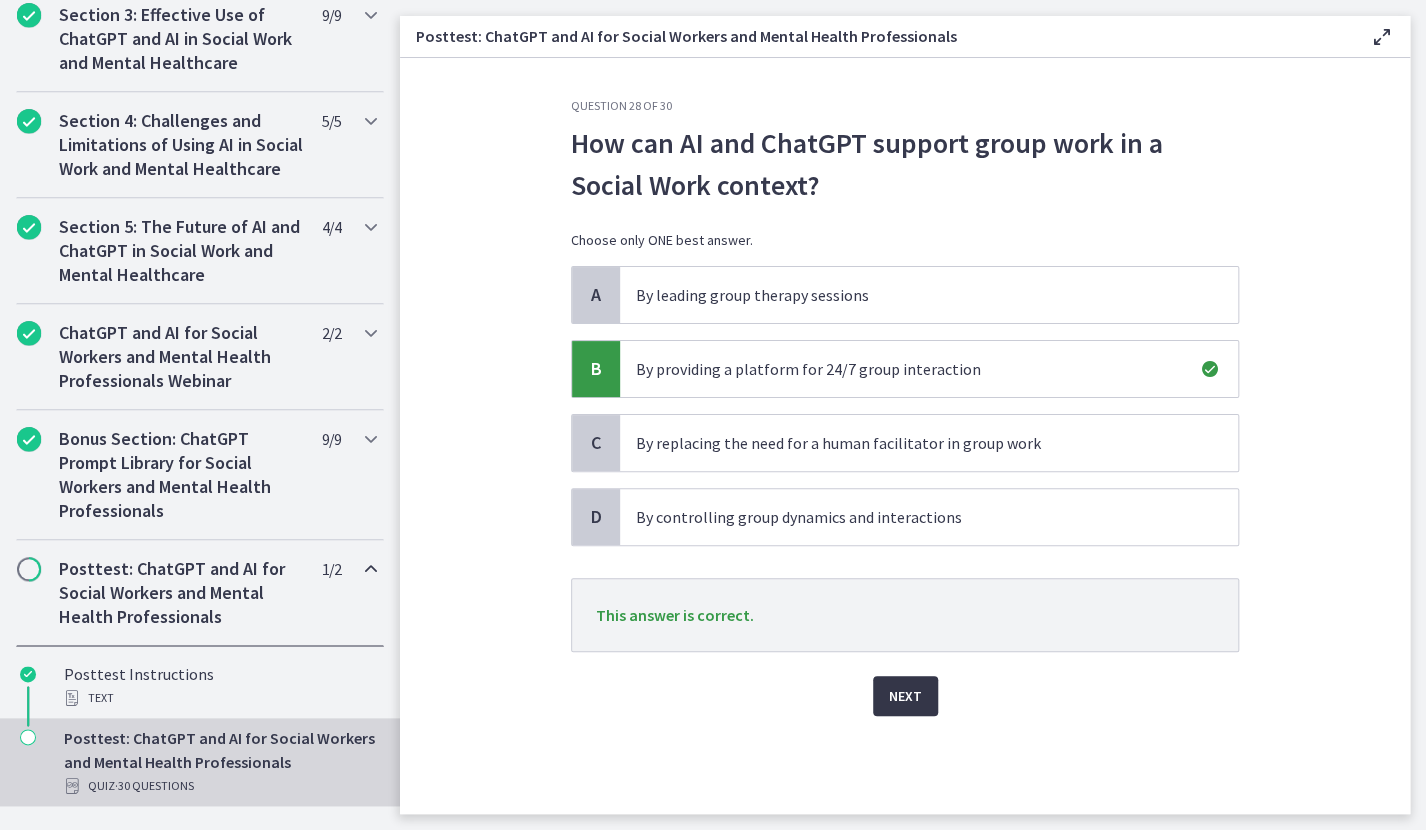 click on "Next" at bounding box center (905, 696) 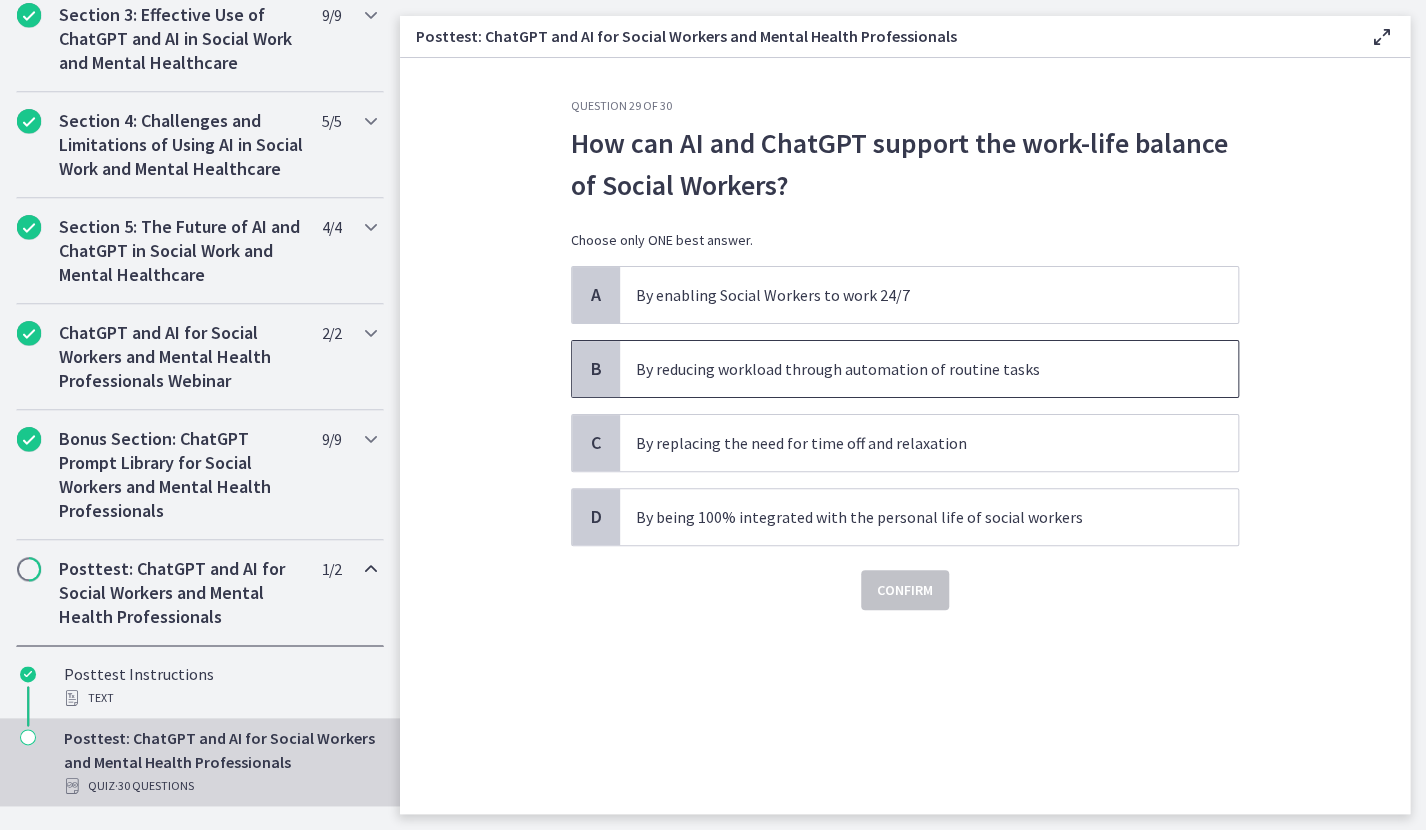 click on "By reducing workload through automation of routine tasks" at bounding box center (909, 369) 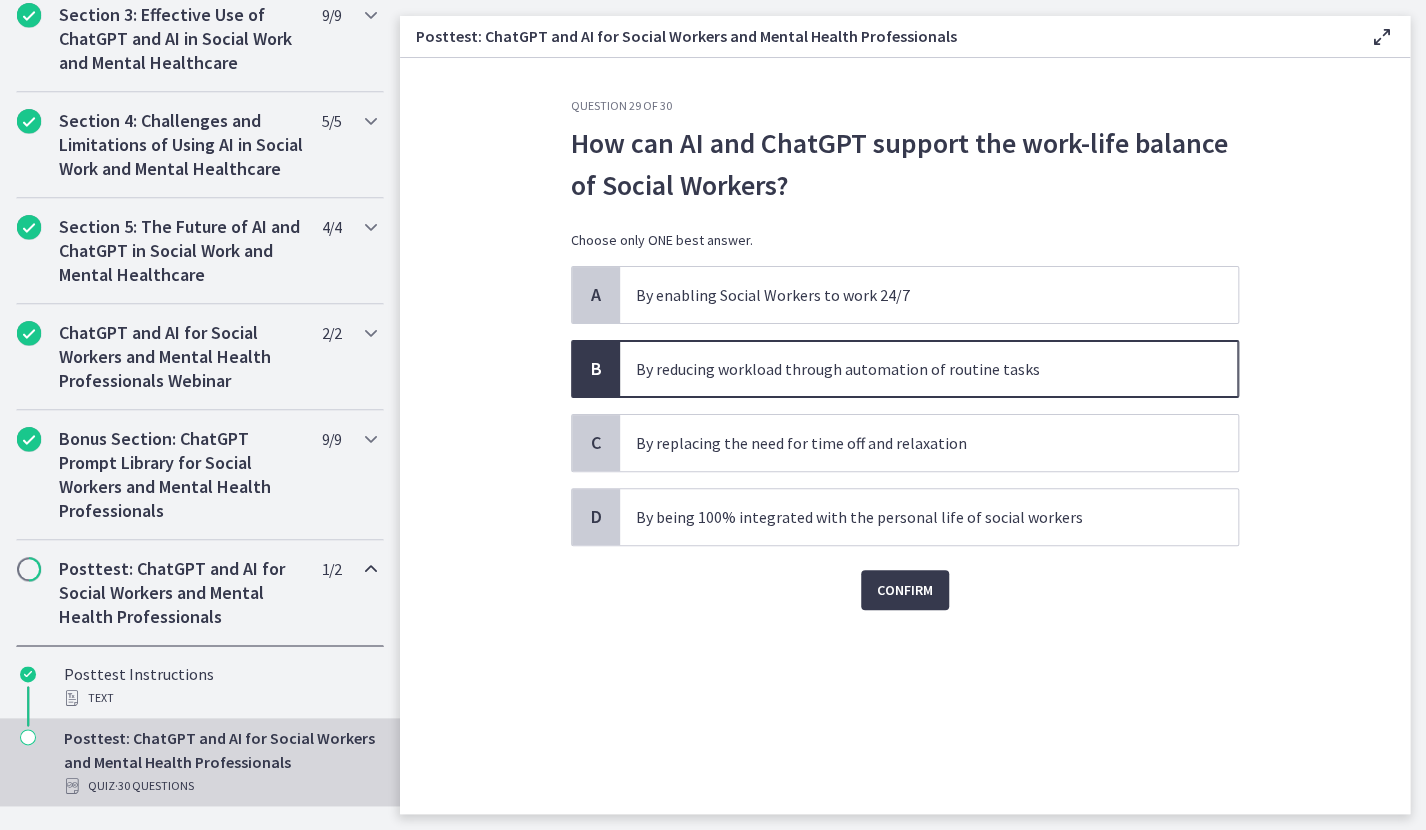 click on "Confirm" at bounding box center [905, 578] 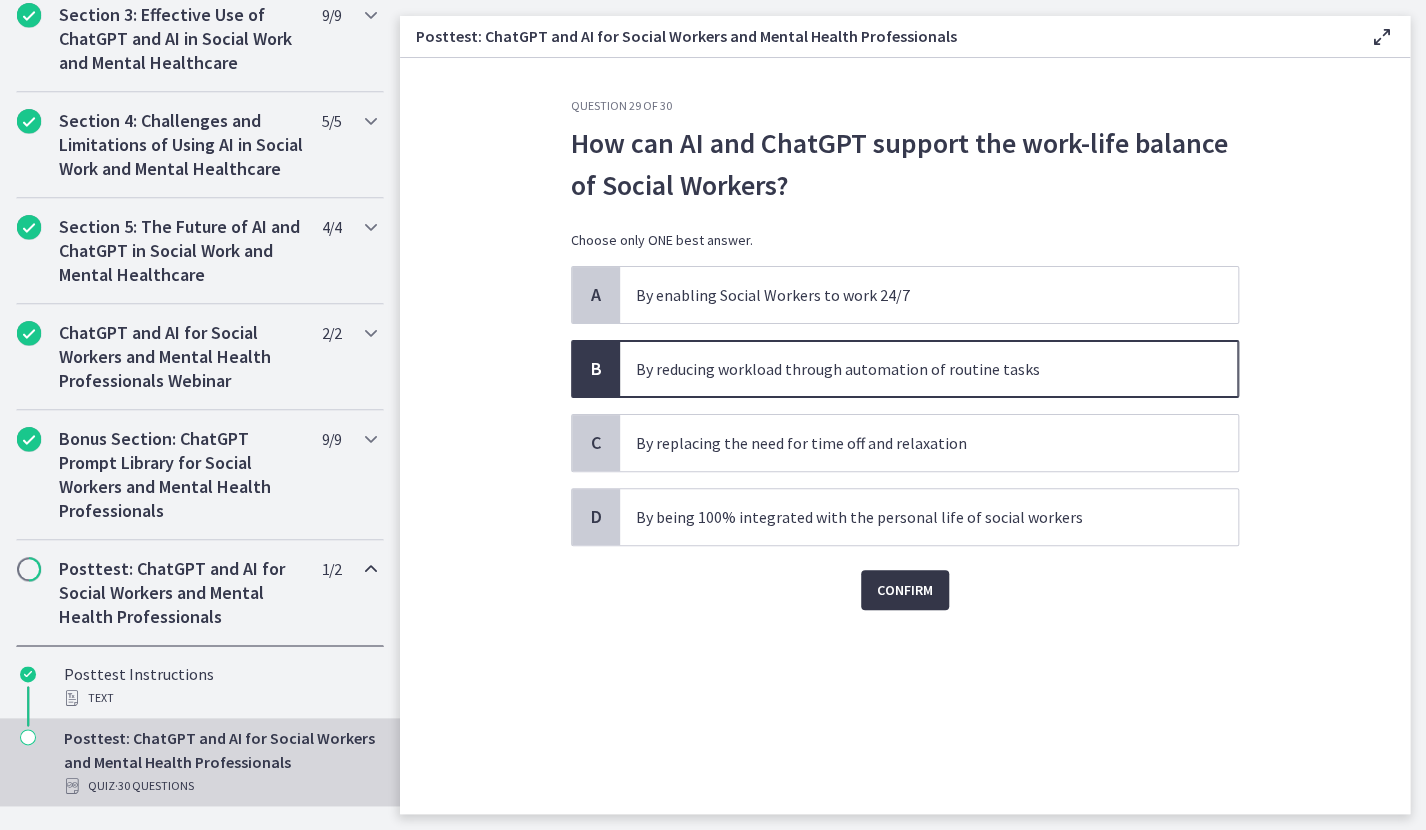click on "Confirm" at bounding box center [905, 578] 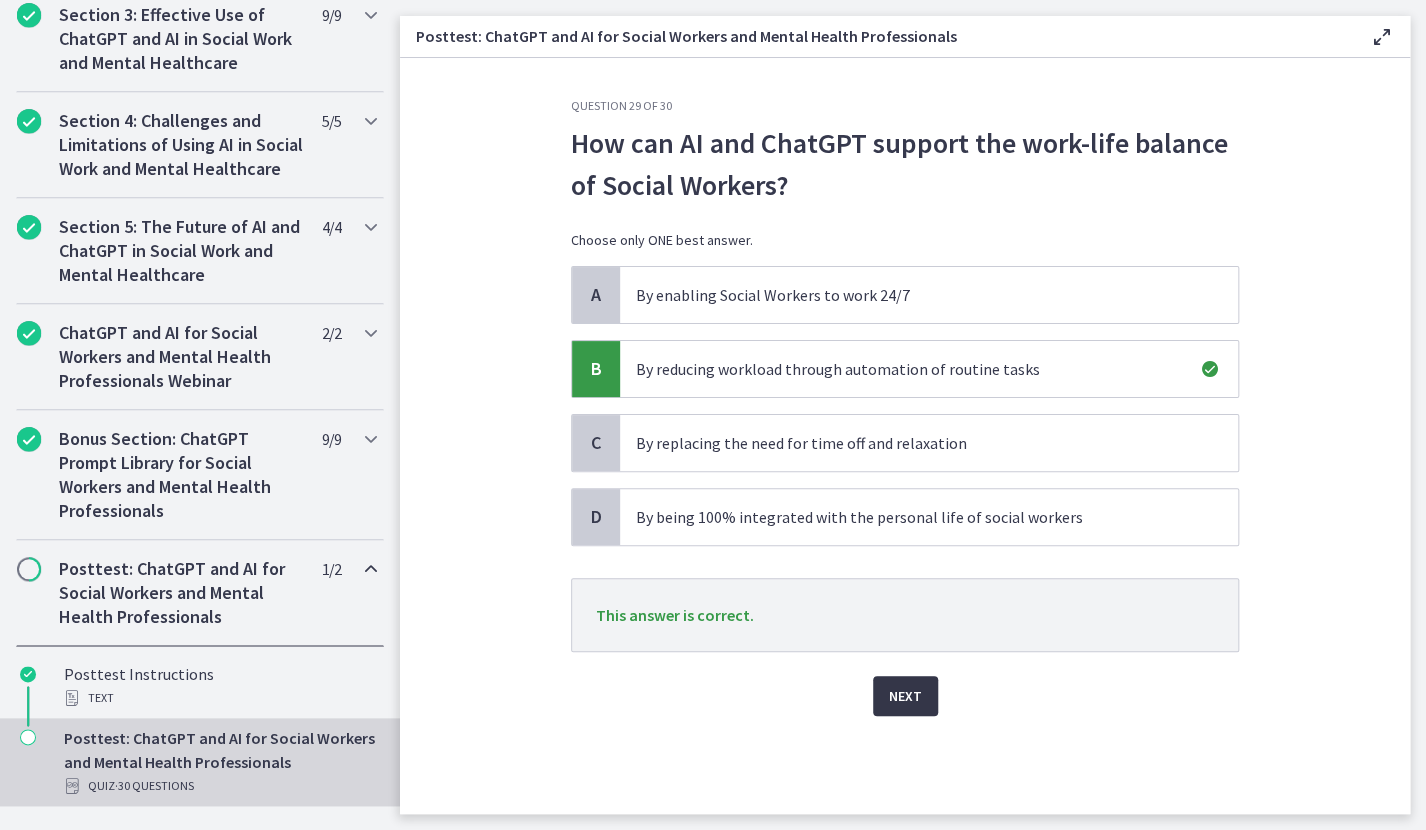 click on "Next" at bounding box center (905, 696) 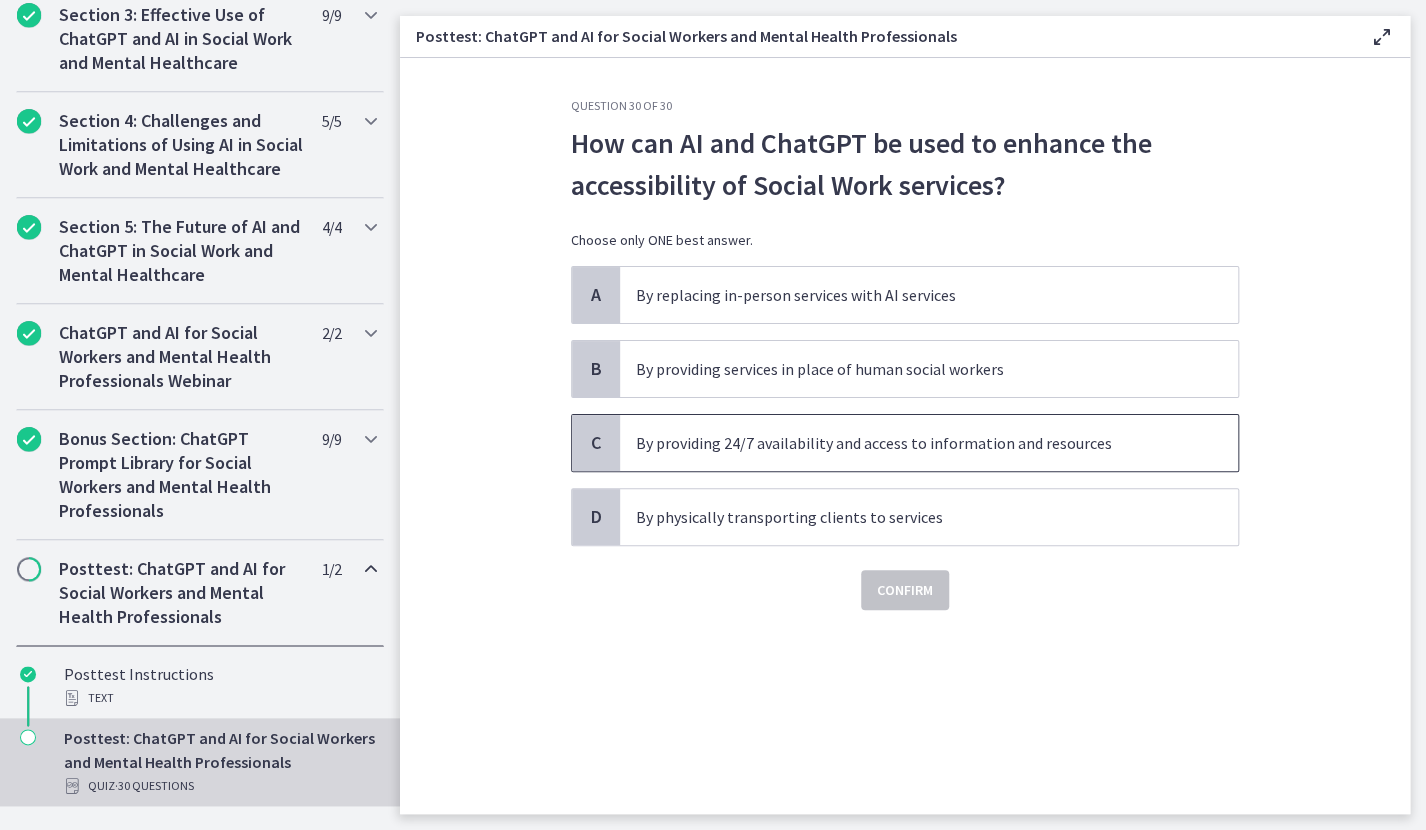 click on "By providing 24/7 availability and access to information and resources" at bounding box center (929, 443) 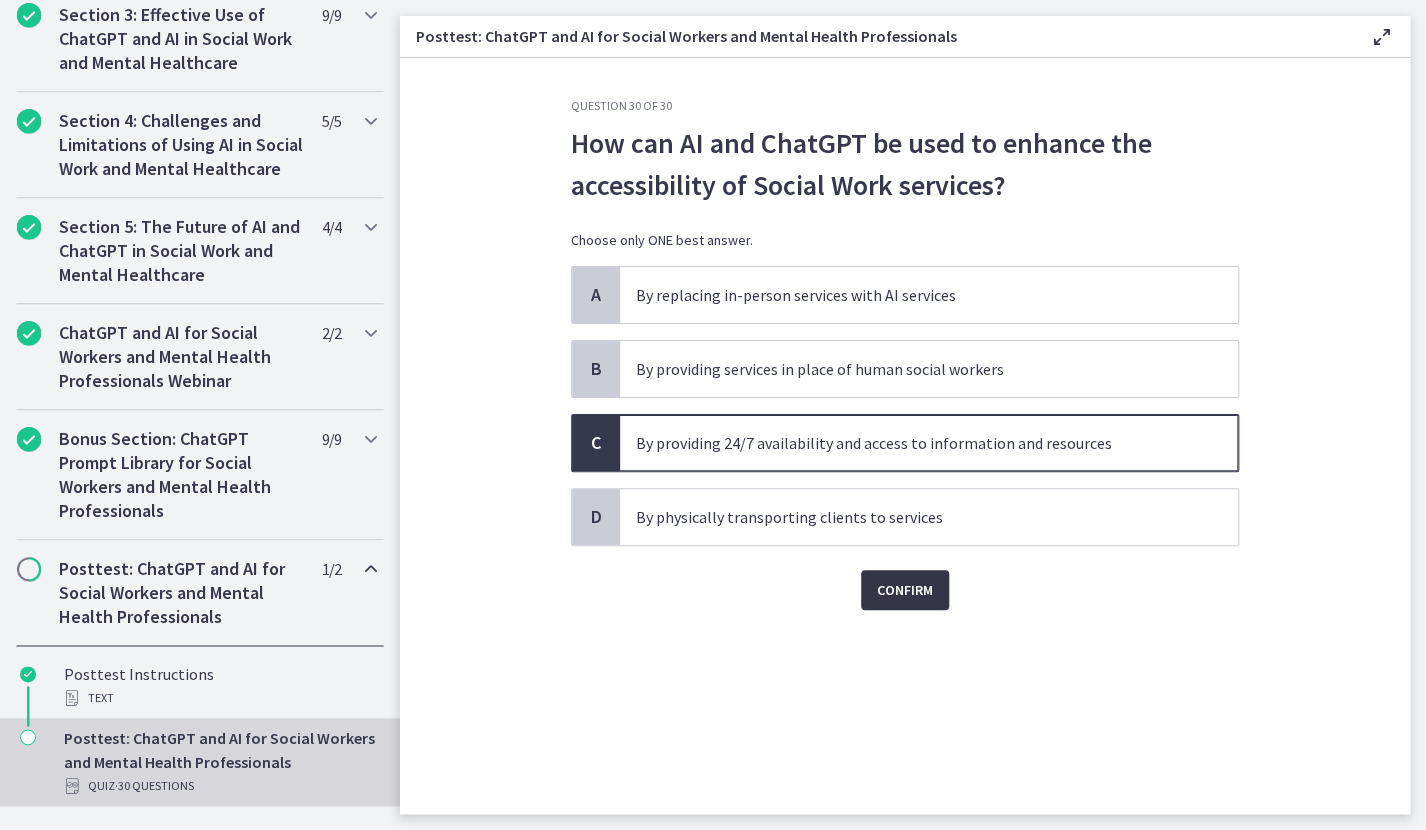 click on "Confirm" at bounding box center [905, 590] 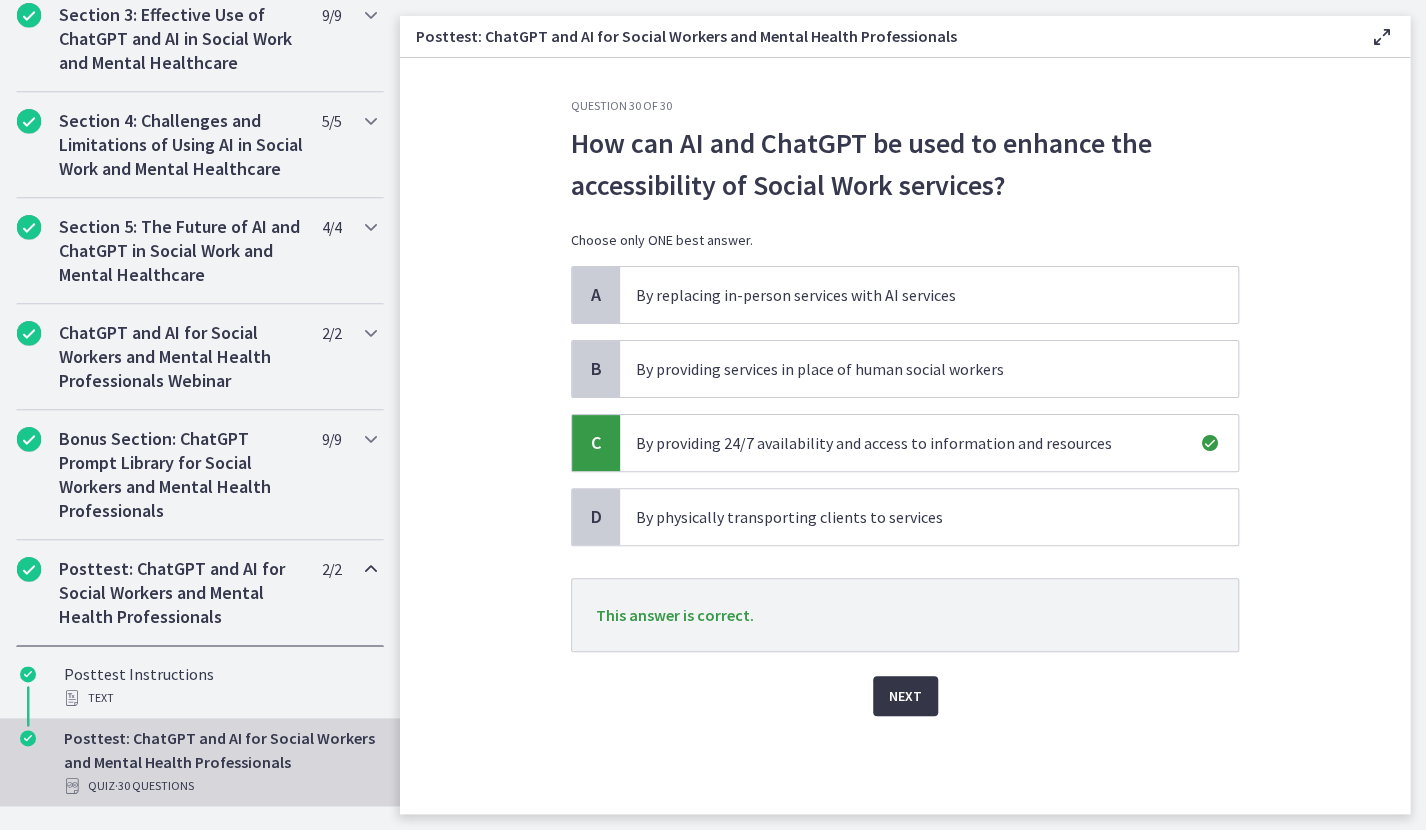 click on "Next" at bounding box center (905, 696) 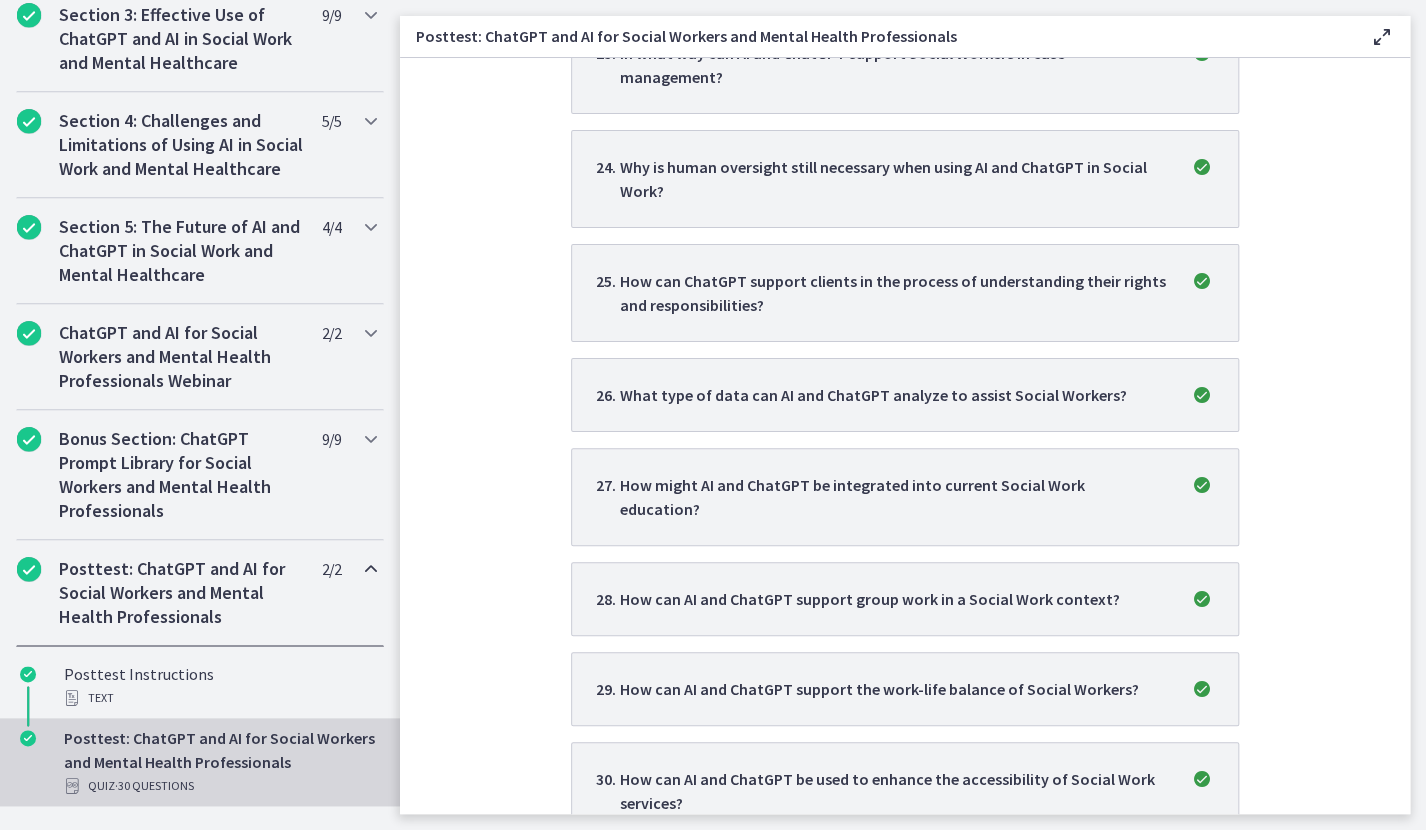 scroll, scrollTop: 2779, scrollLeft: 0, axis: vertical 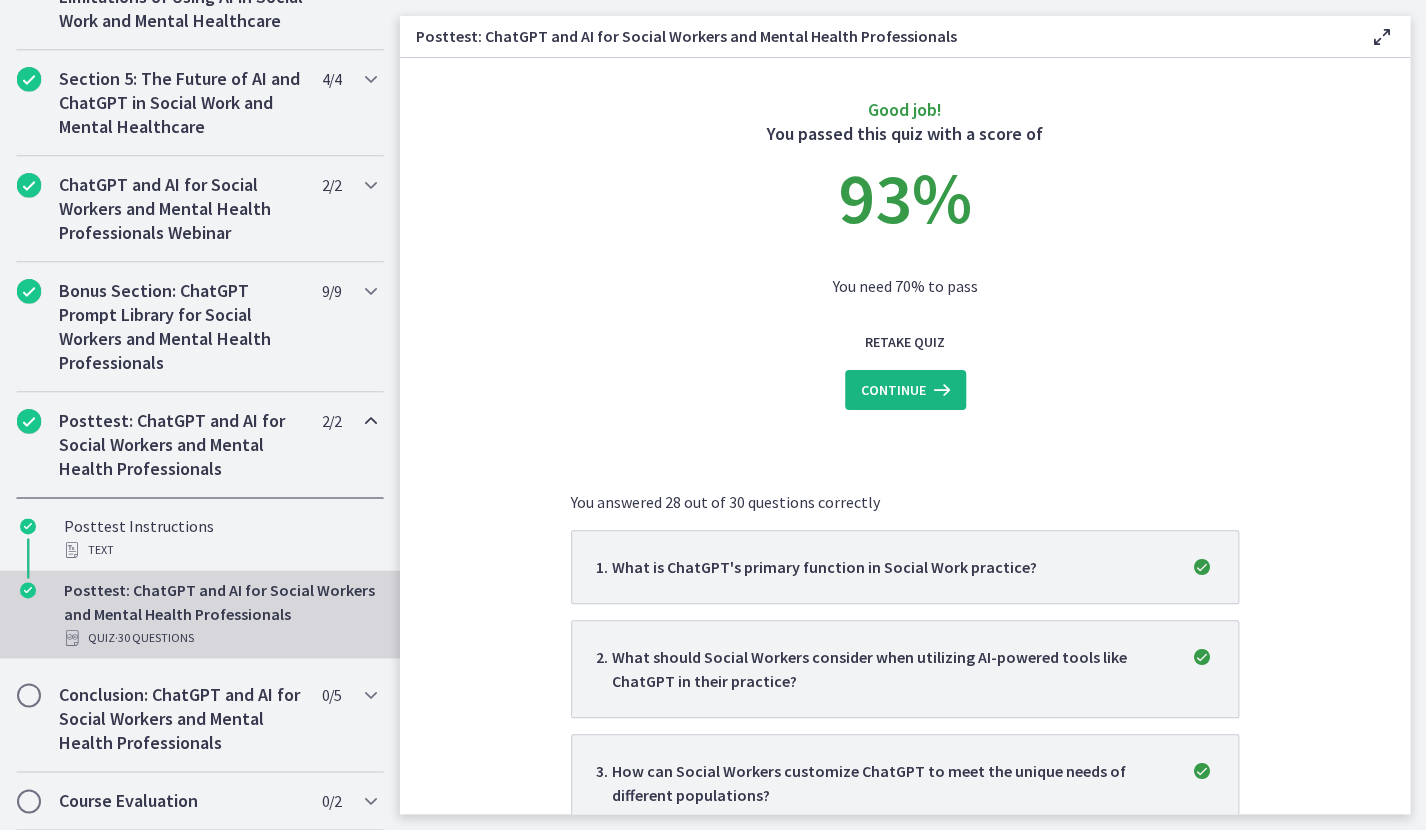 click on "Continue" at bounding box center (893, 390) 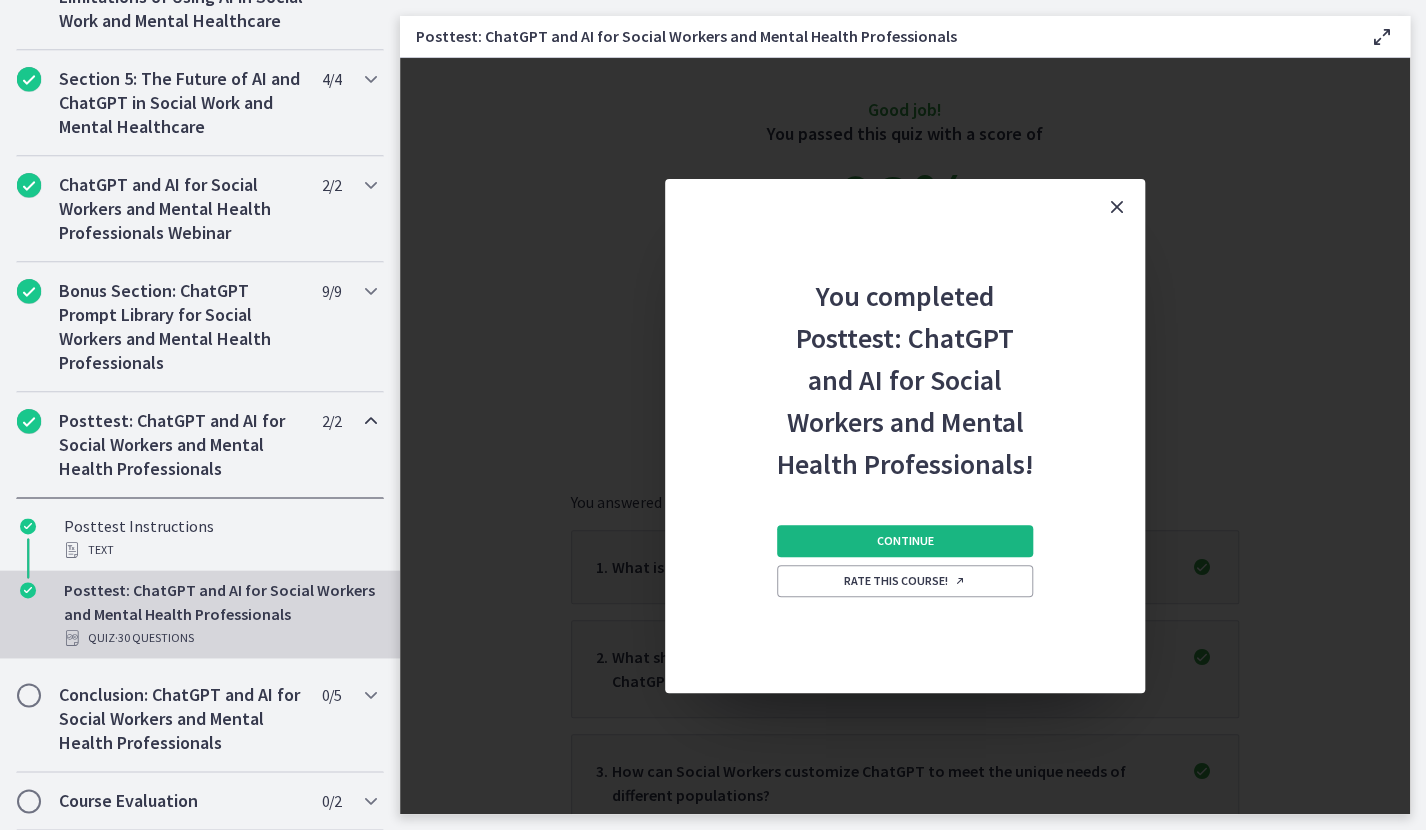 click on "Continue" at bounding box center [905, 541] 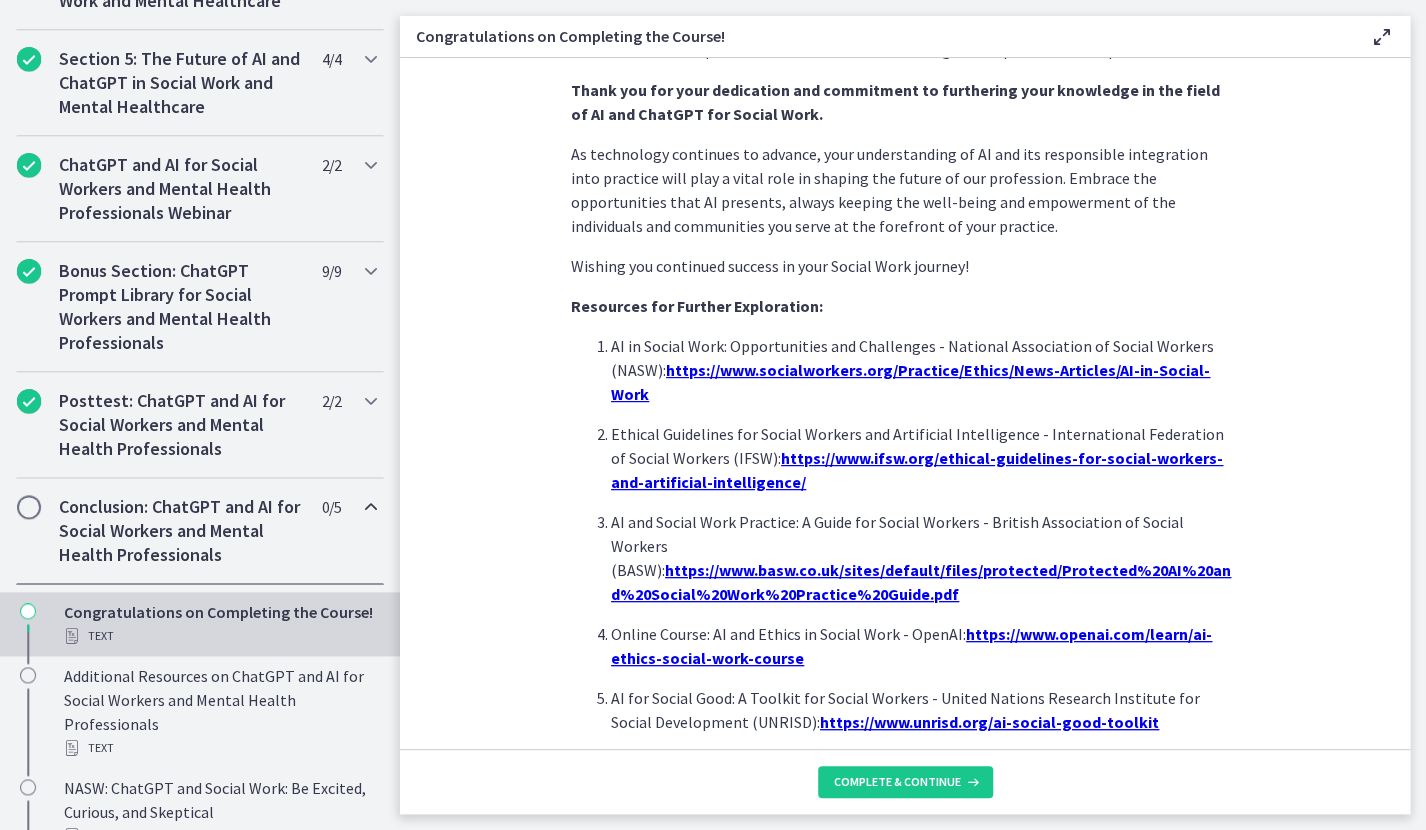 scroll, scrollTop: 1640, scrollLeft: 0, axis: vertical 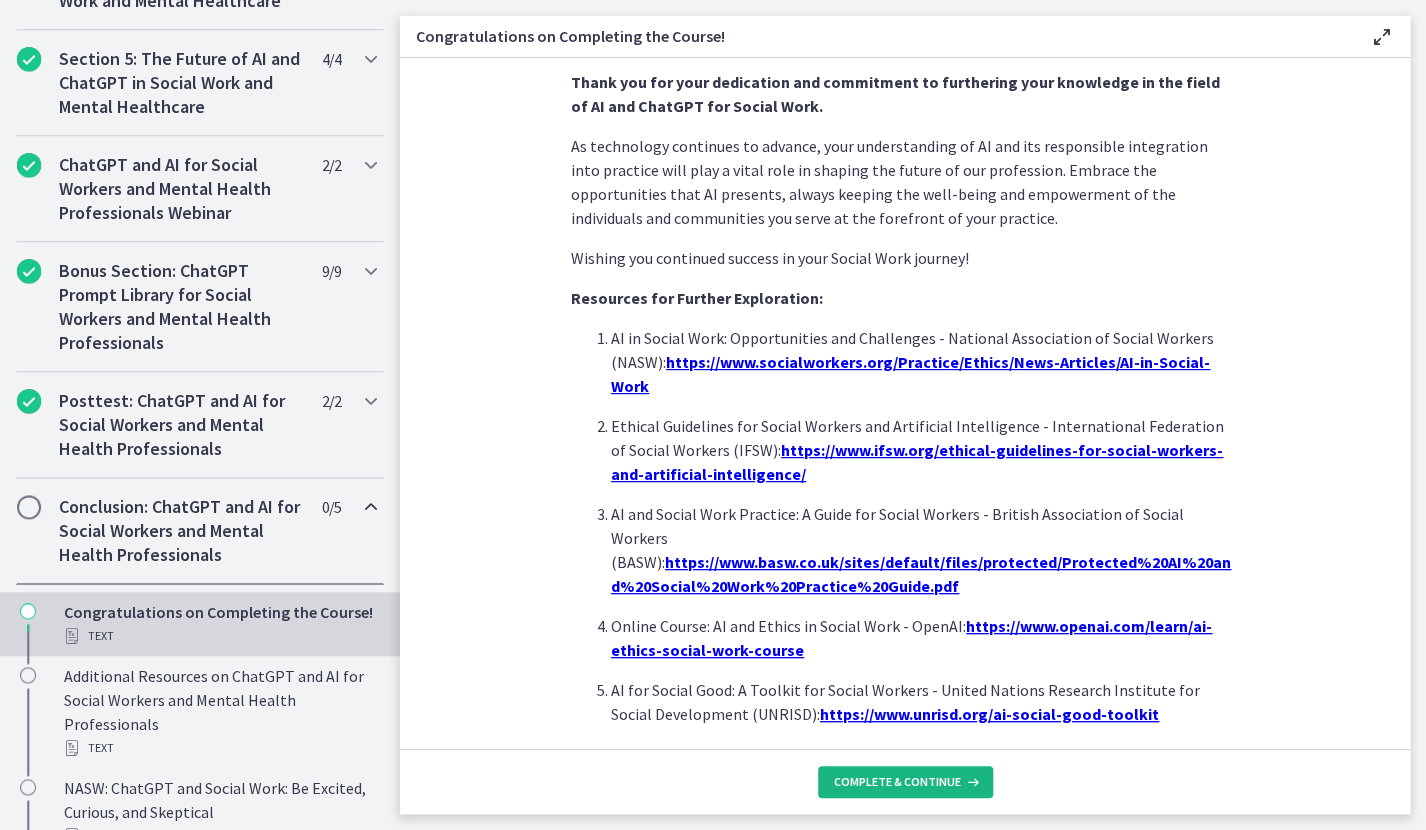 click on "Complete & continue" at bounding box center [897, 782] 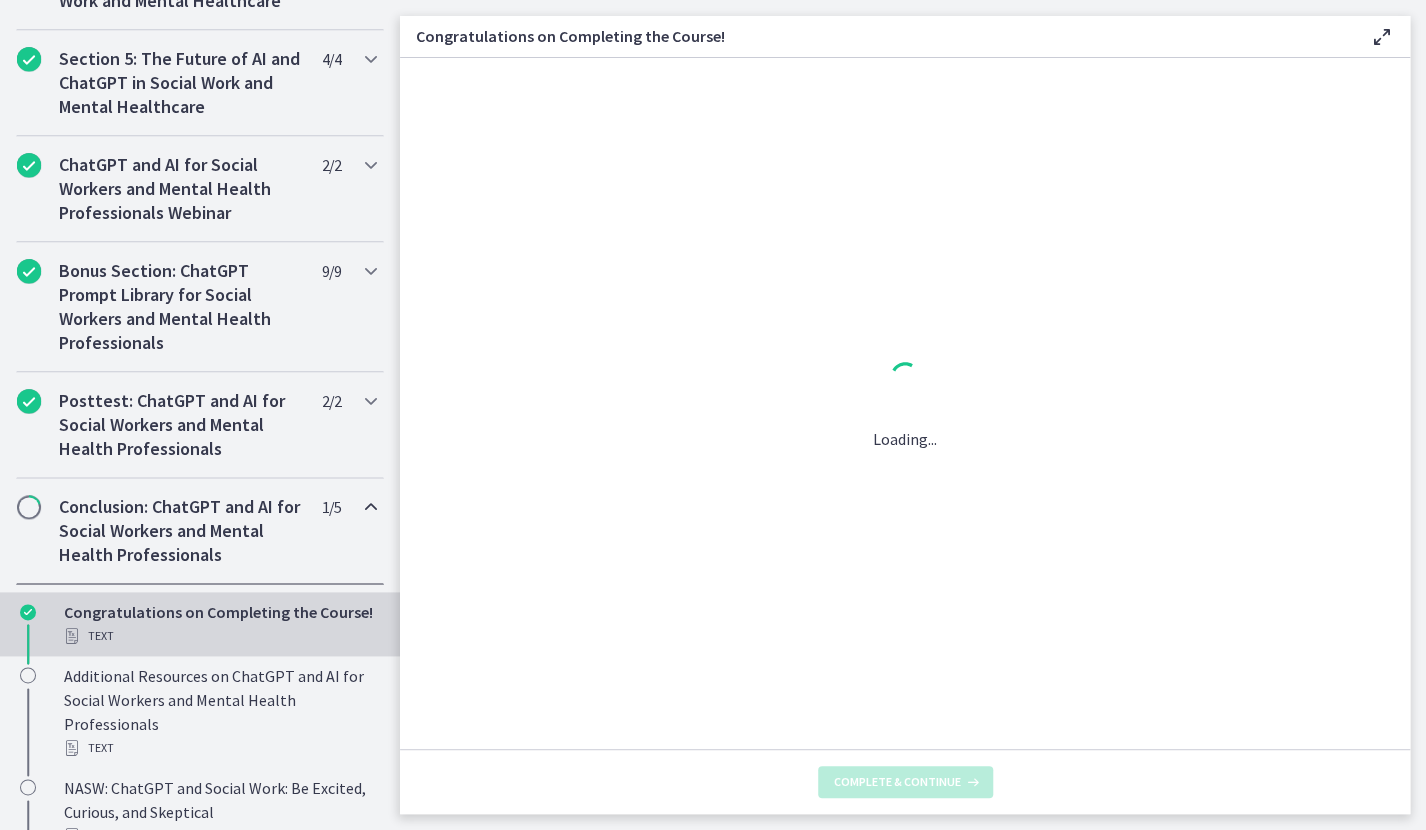 scroll, scrollTop: 0, scrollLeft: 0, axis: both 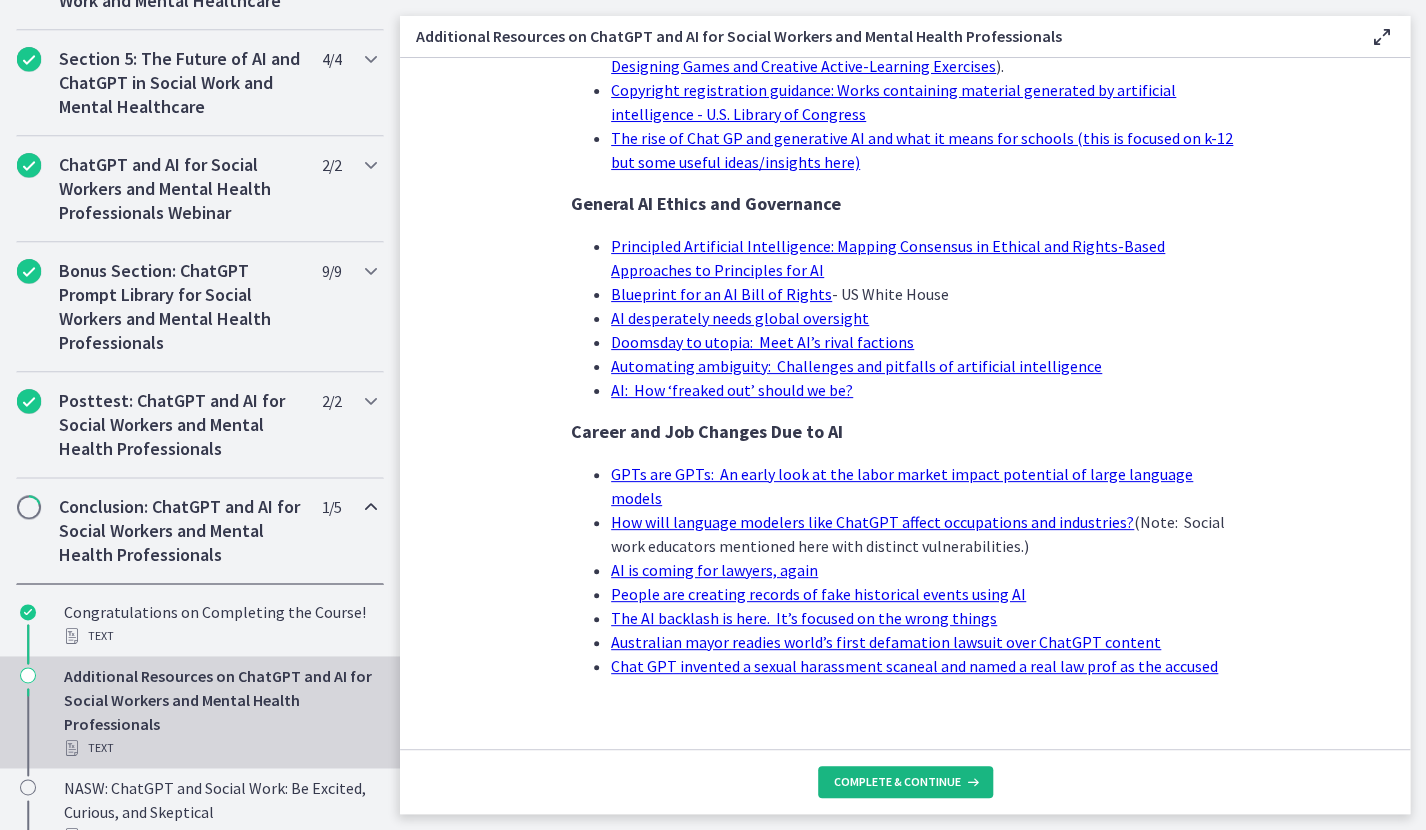 click on "Complete & continue" at bounding box center (897, 782) 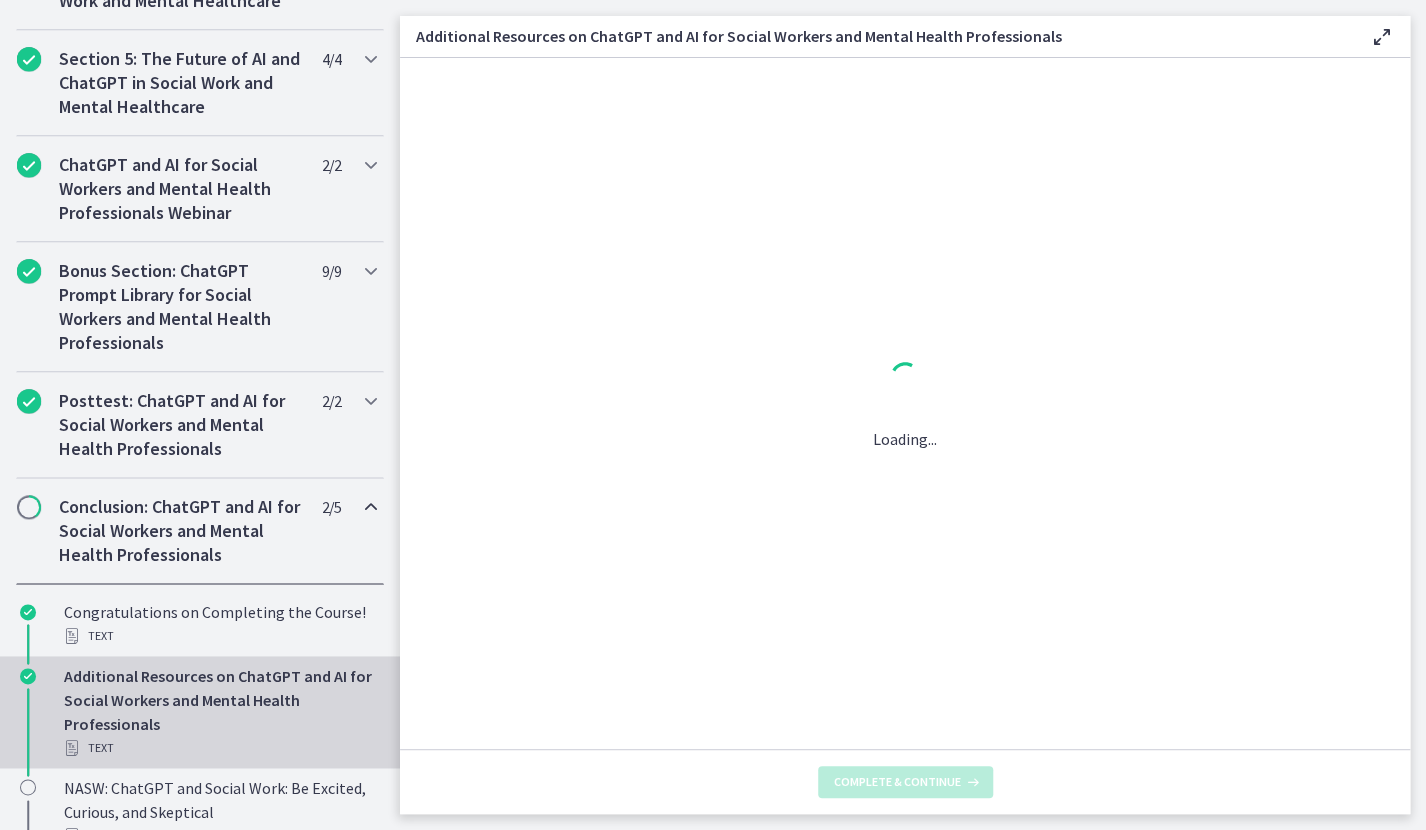 scroll, scrollTop: 0, scrollLeft: 0, axis: both 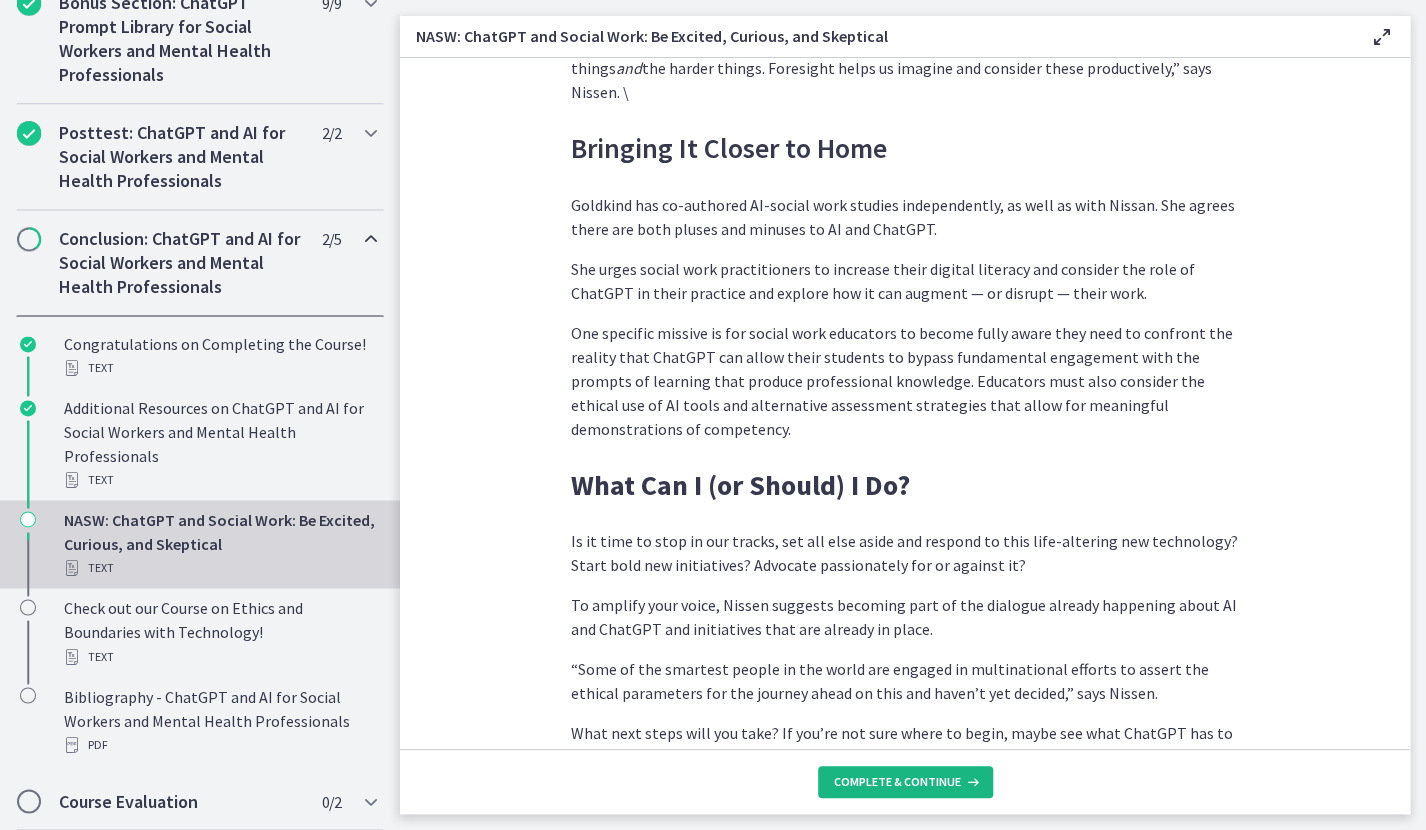 click on "Complete & continue" at bounding box center (897, 782) 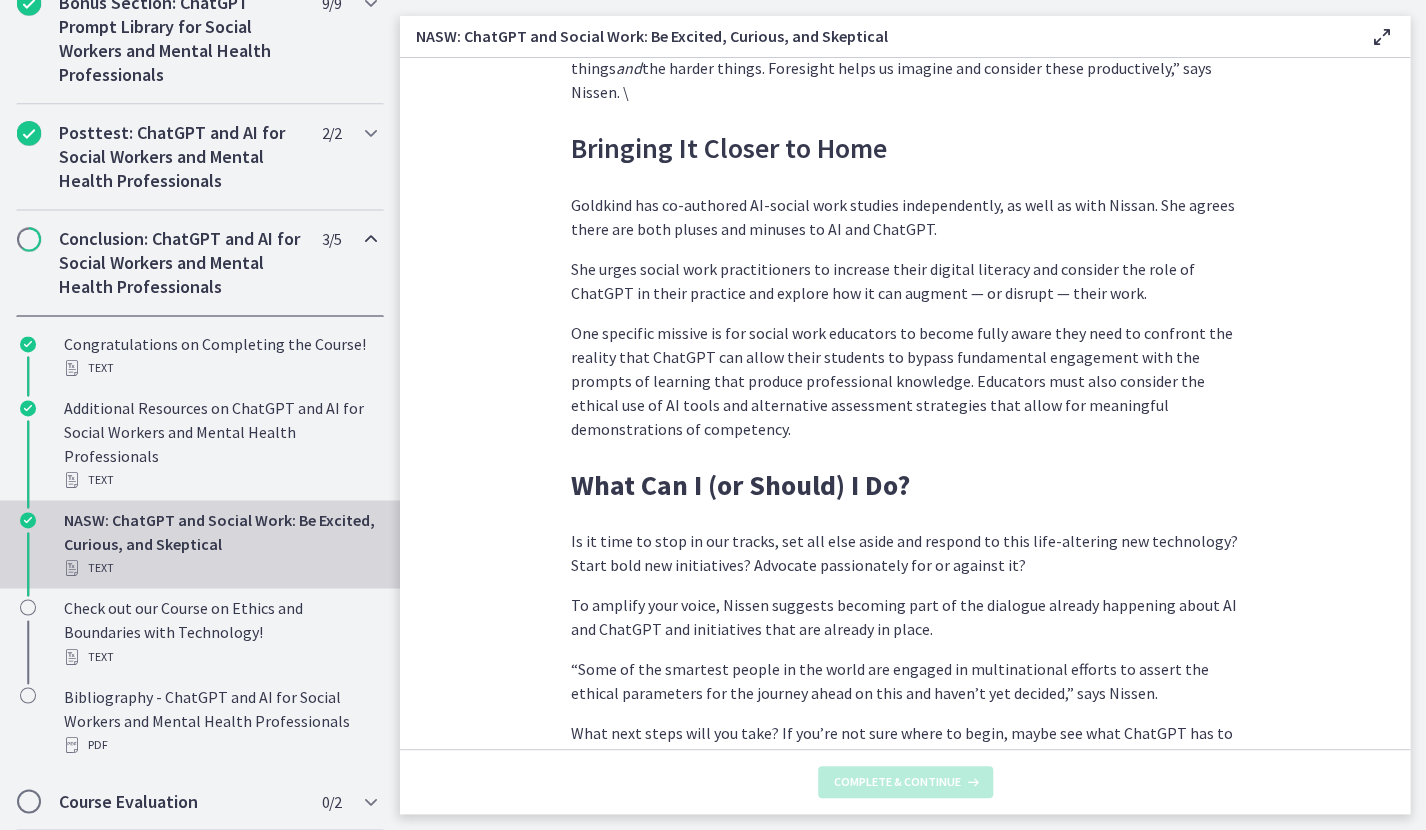 scroll, scrollTop: 0, scrollLeft: 0, axis: both 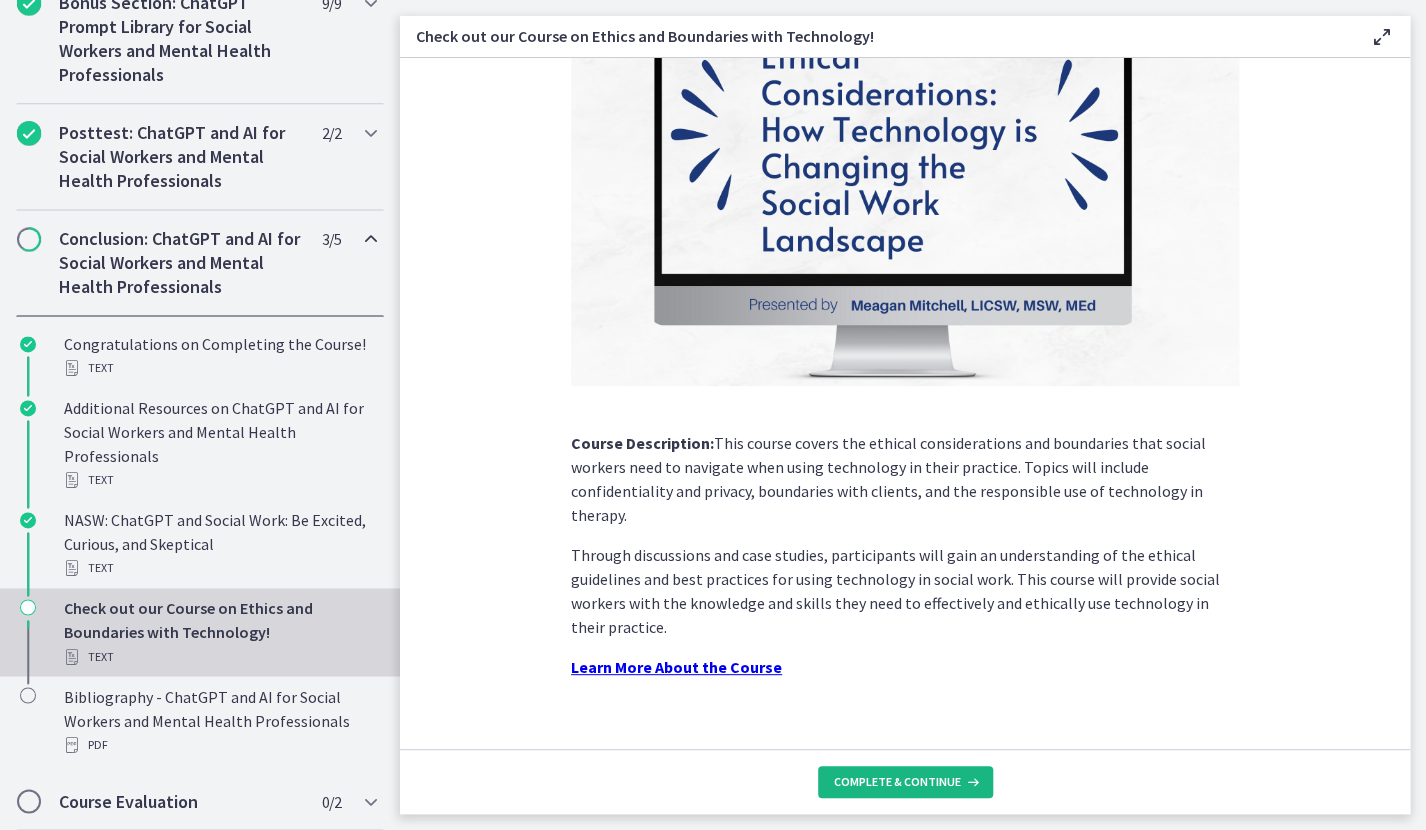 click on "Complete & continue" at bounding box center [897, 782] 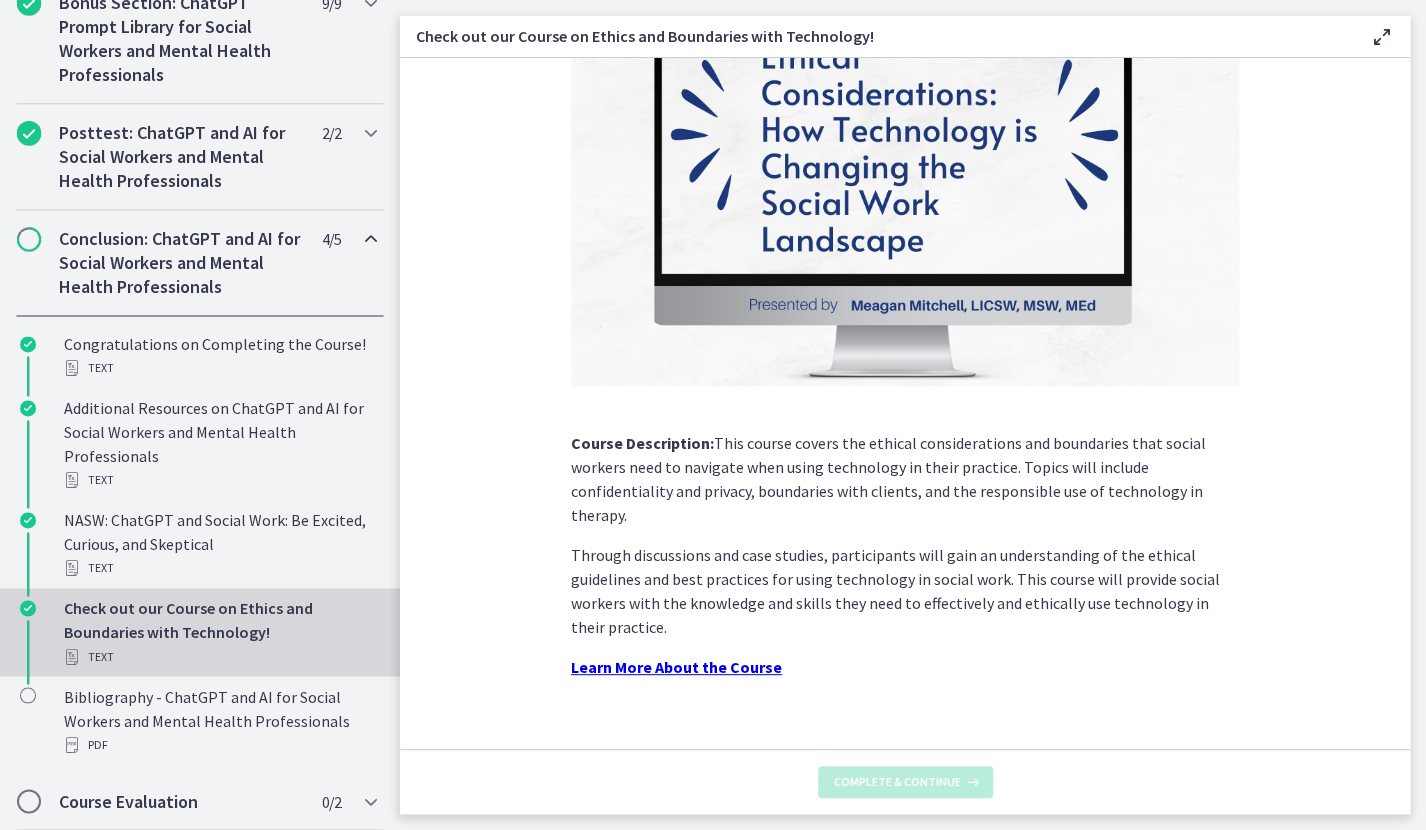 scroll, scrollTop: 0, scrollLeft: 0, axis: both 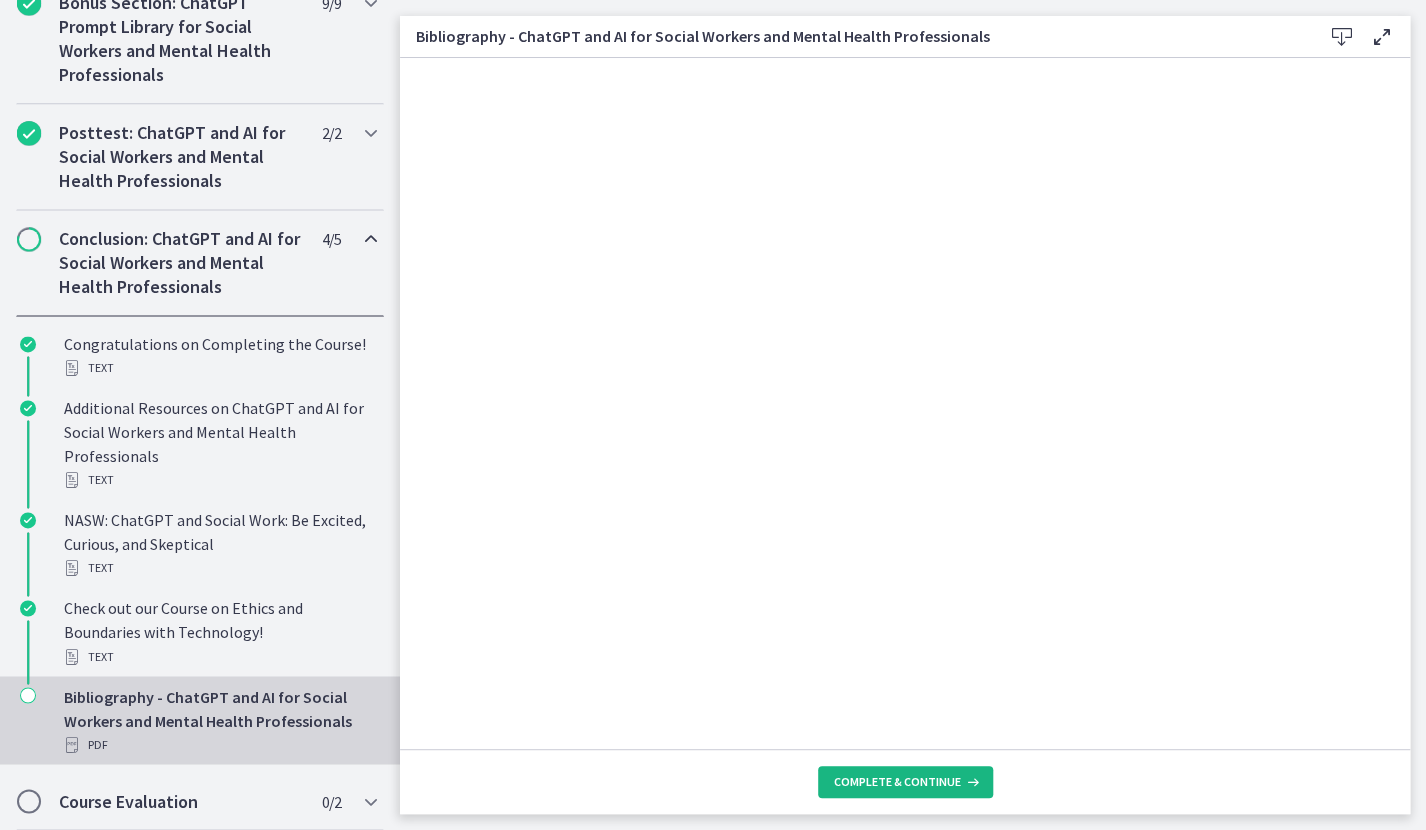 click on "Complete & continue" at bounding box center [897, 782] 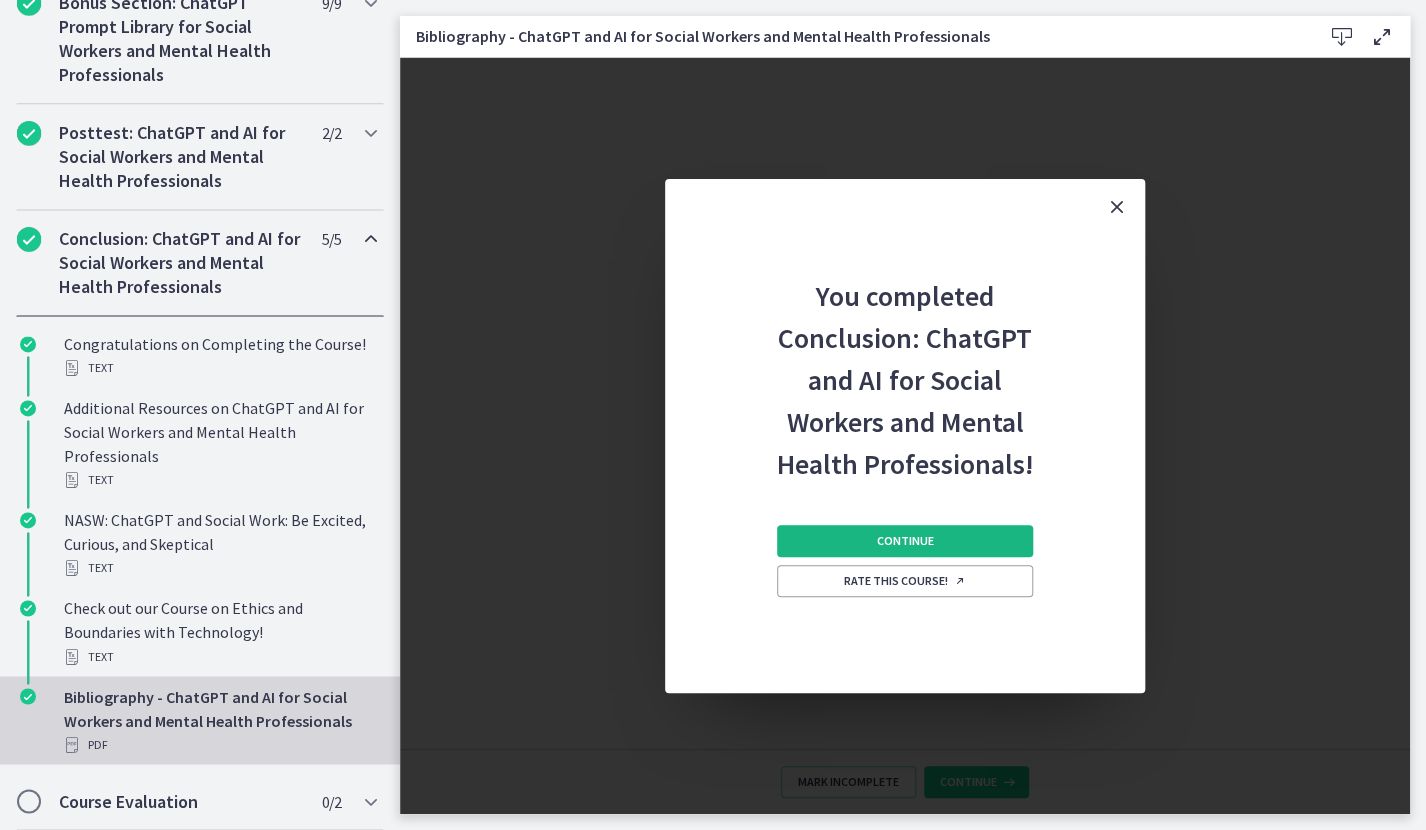 click on "Continue" at bounding box center [905, 541] 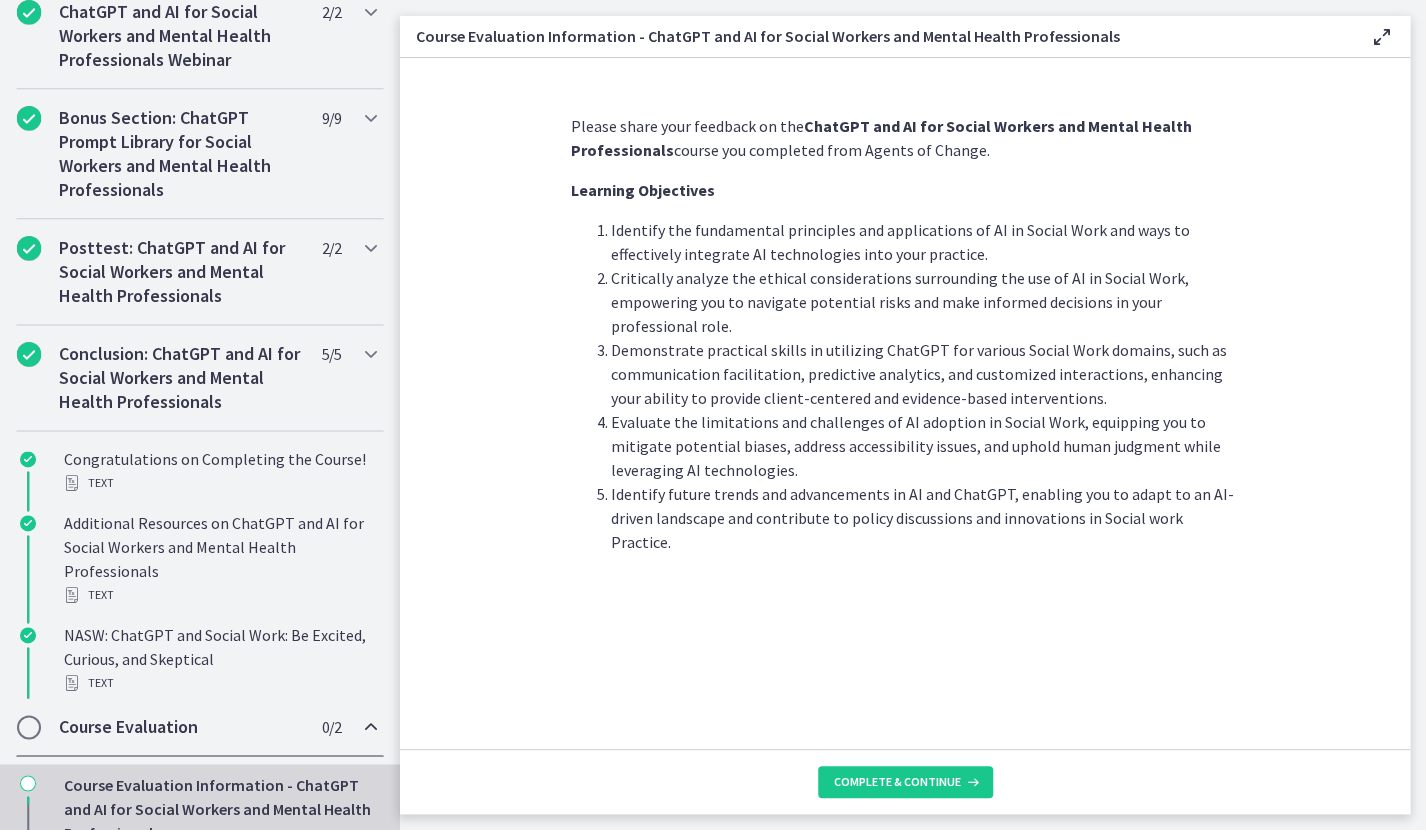 scroll, scrollTop: 898, scrollLeft: 0, axis: vertical 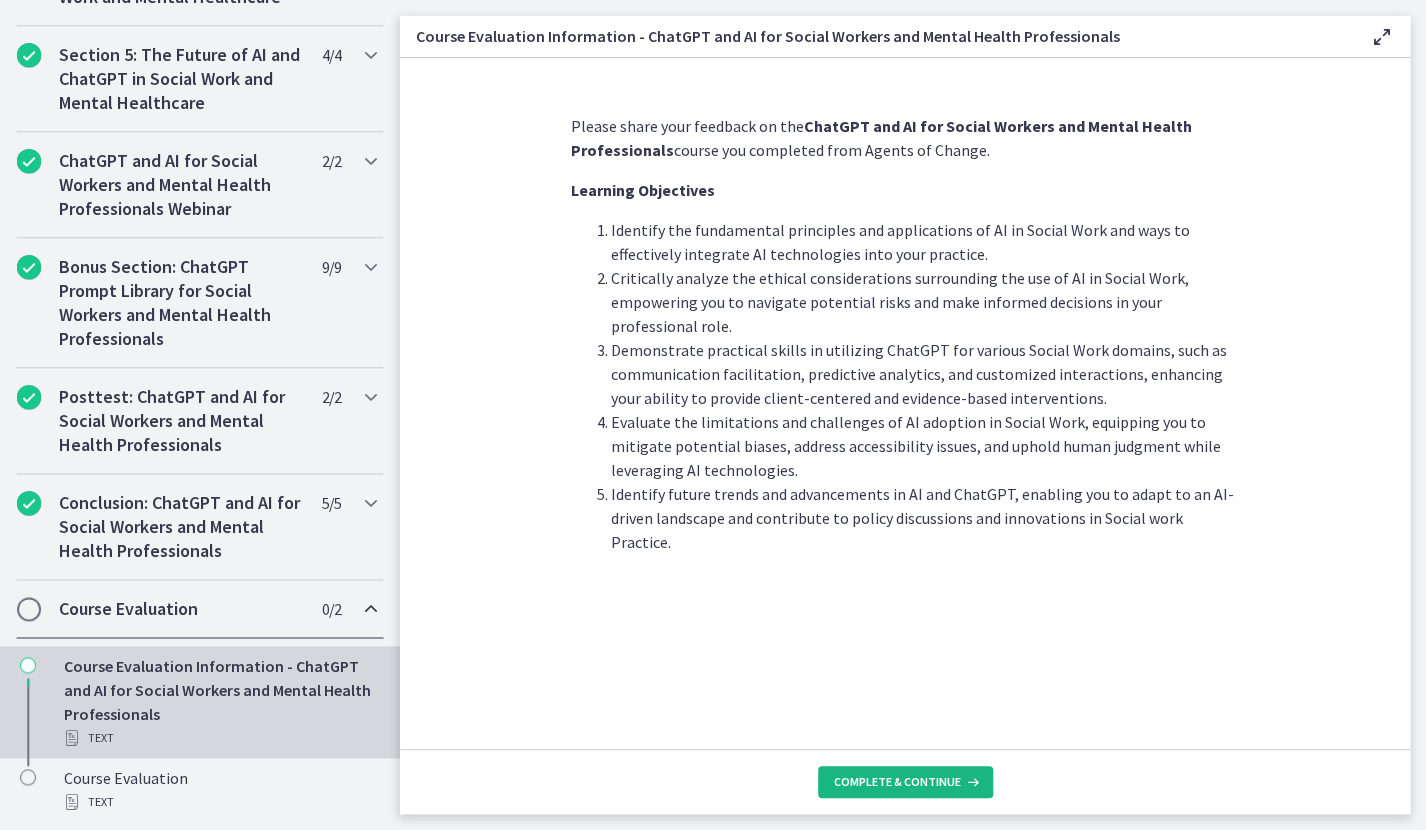 click on "Complete & continue" at bounding box center [905, 782] 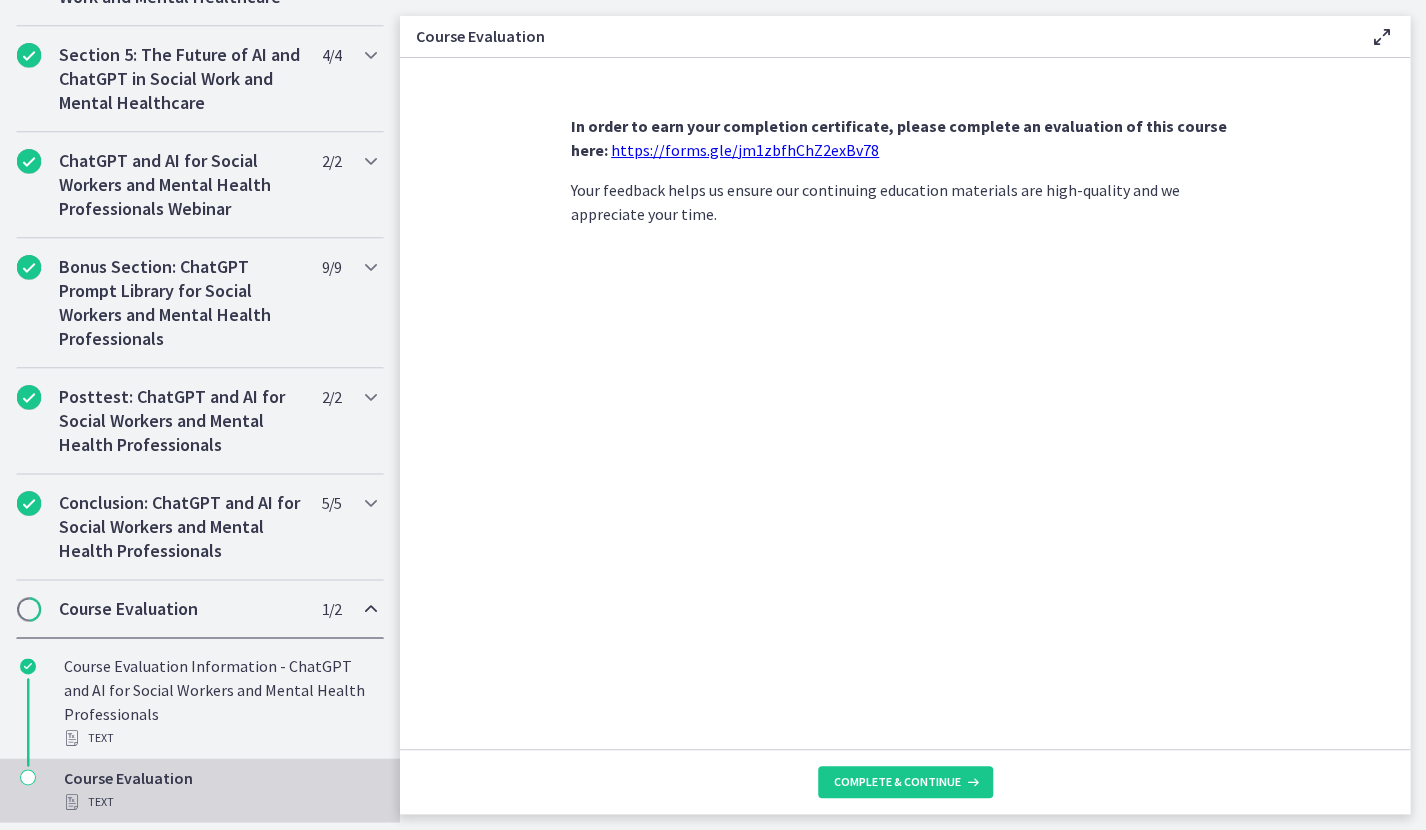 click on "https://forms.gle/jm1zbfhChZ2exBv78" at bounding box center (745, 150) 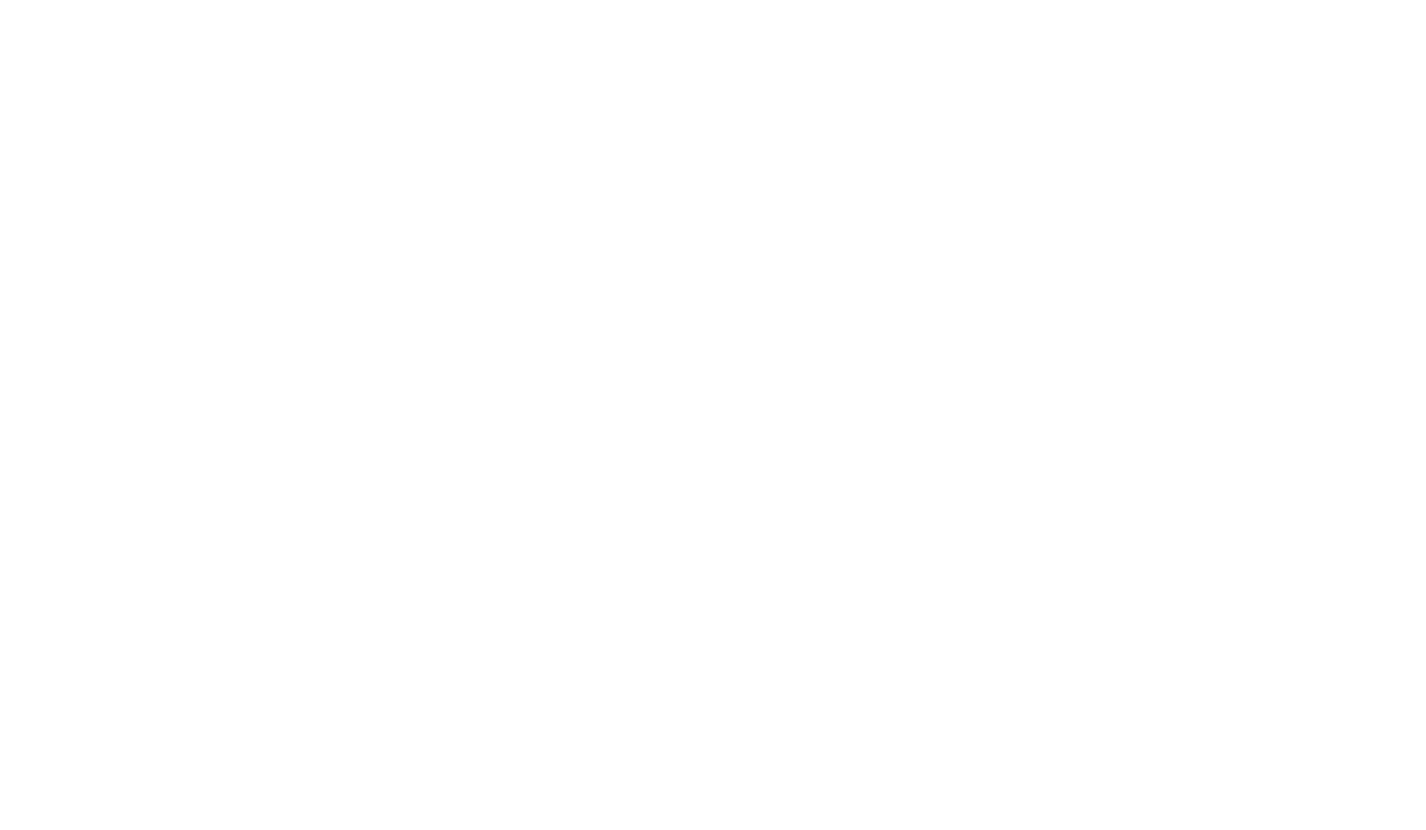 scroll, scrollTop: 0, scrollLeft: 0, axis: both 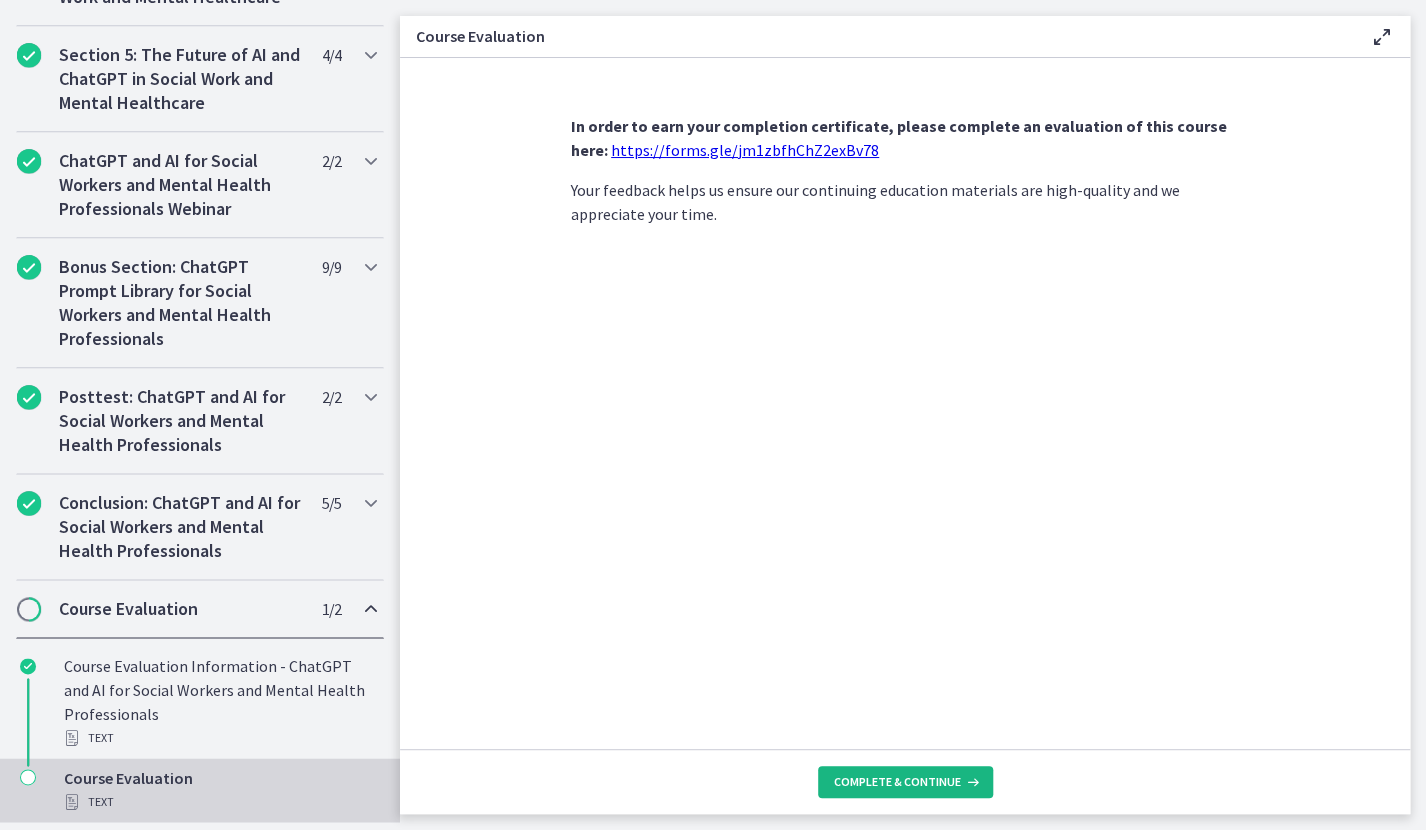 click on "Complete & continue" at bounding box center (897, 782) 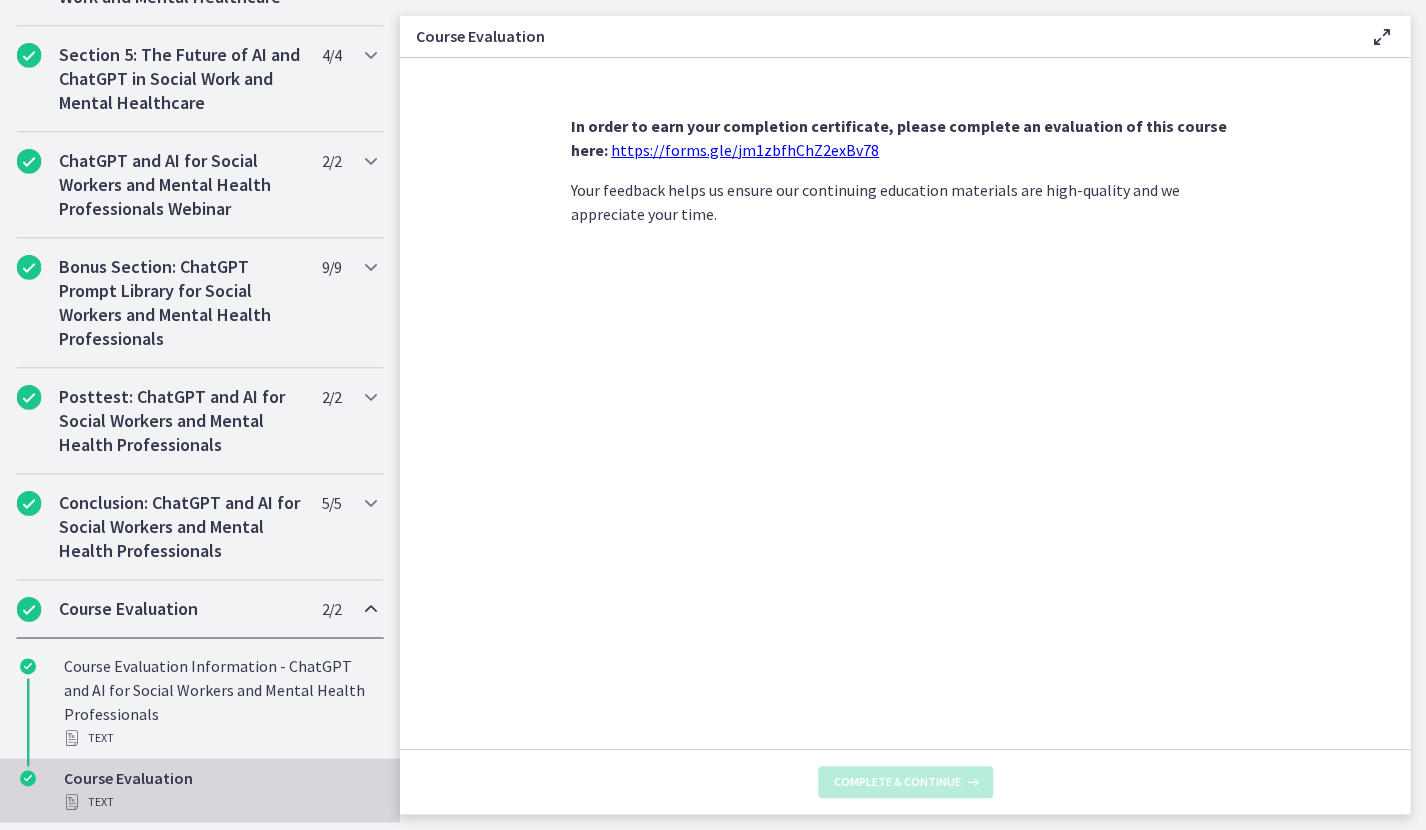 scroll, scrollTop: 1006, scrollLeft: 0, axis: vertical 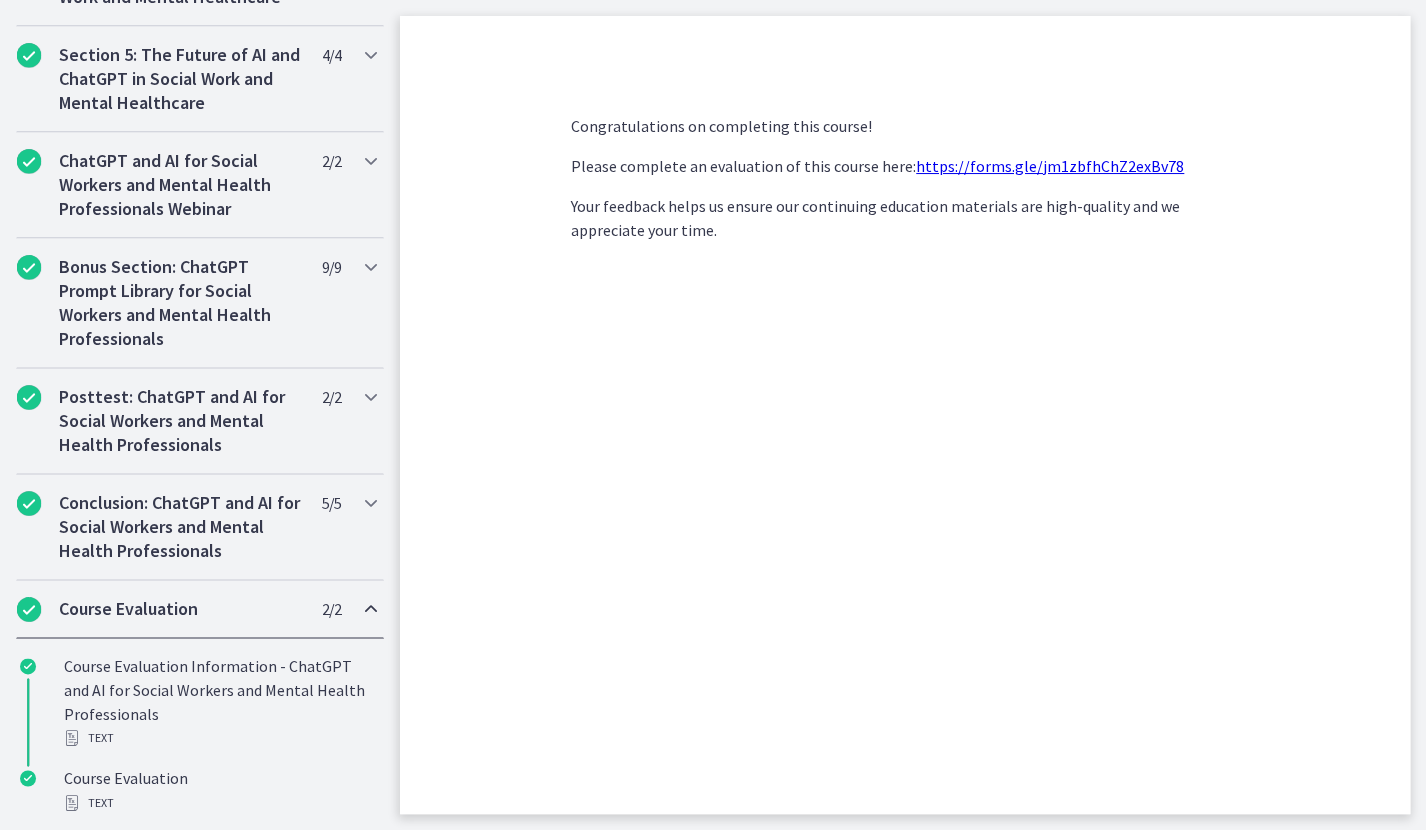 click on "Course Evaluation" at bounding box center (181, 609) 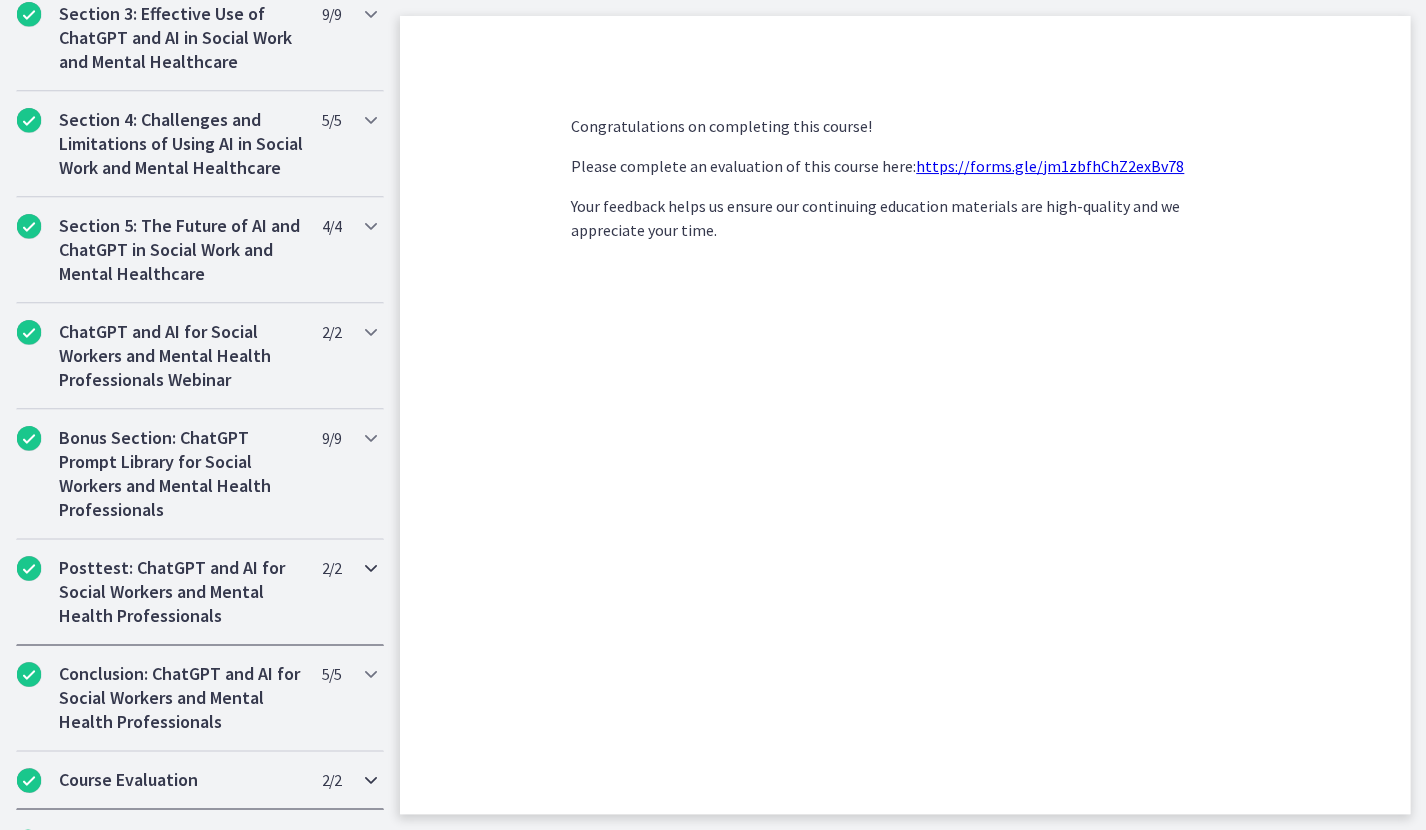 scroll, scrollTop: 814, scrollLeft: 0, axis: vertical 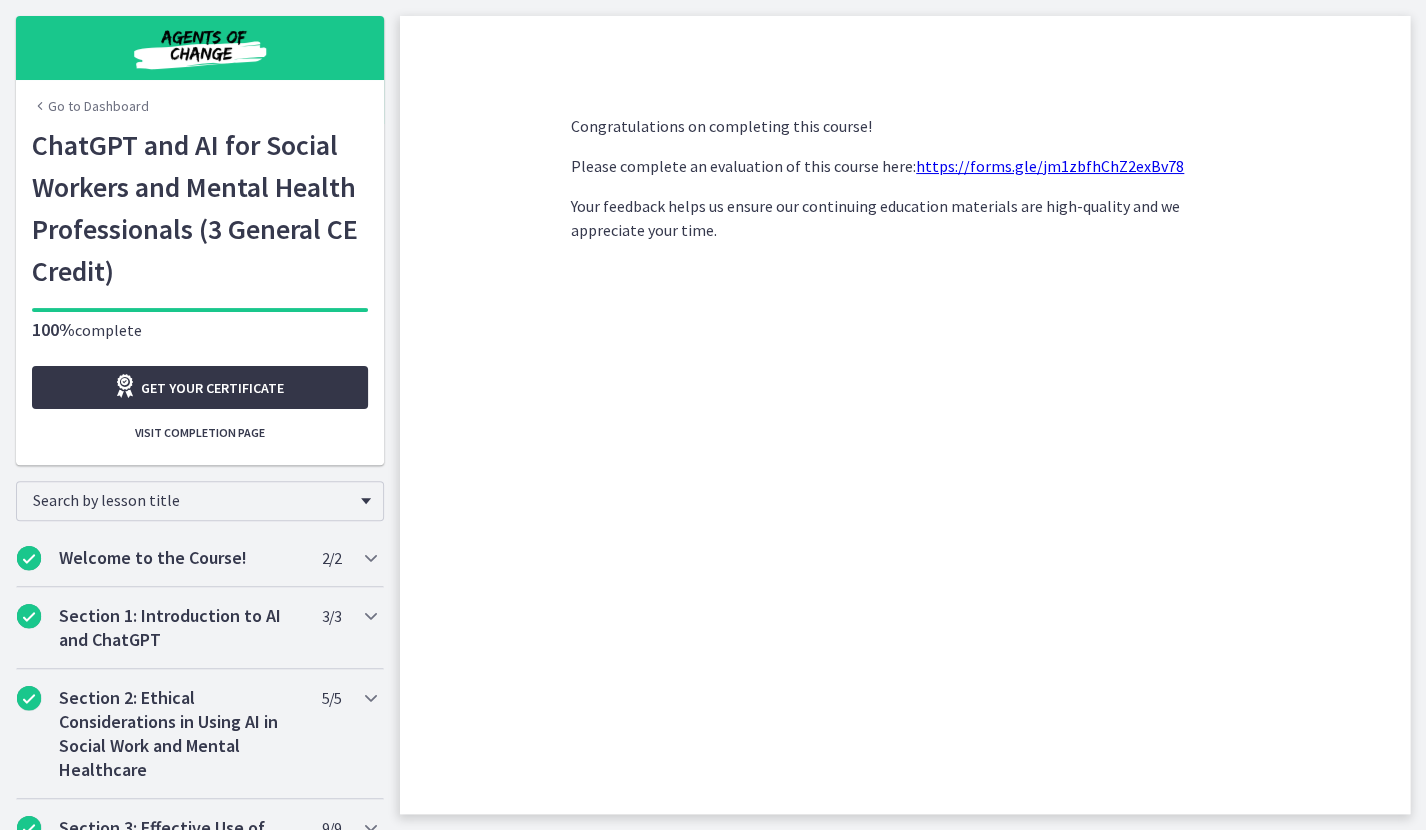 click on "Get your certificate" at bounding box center [200, 387] 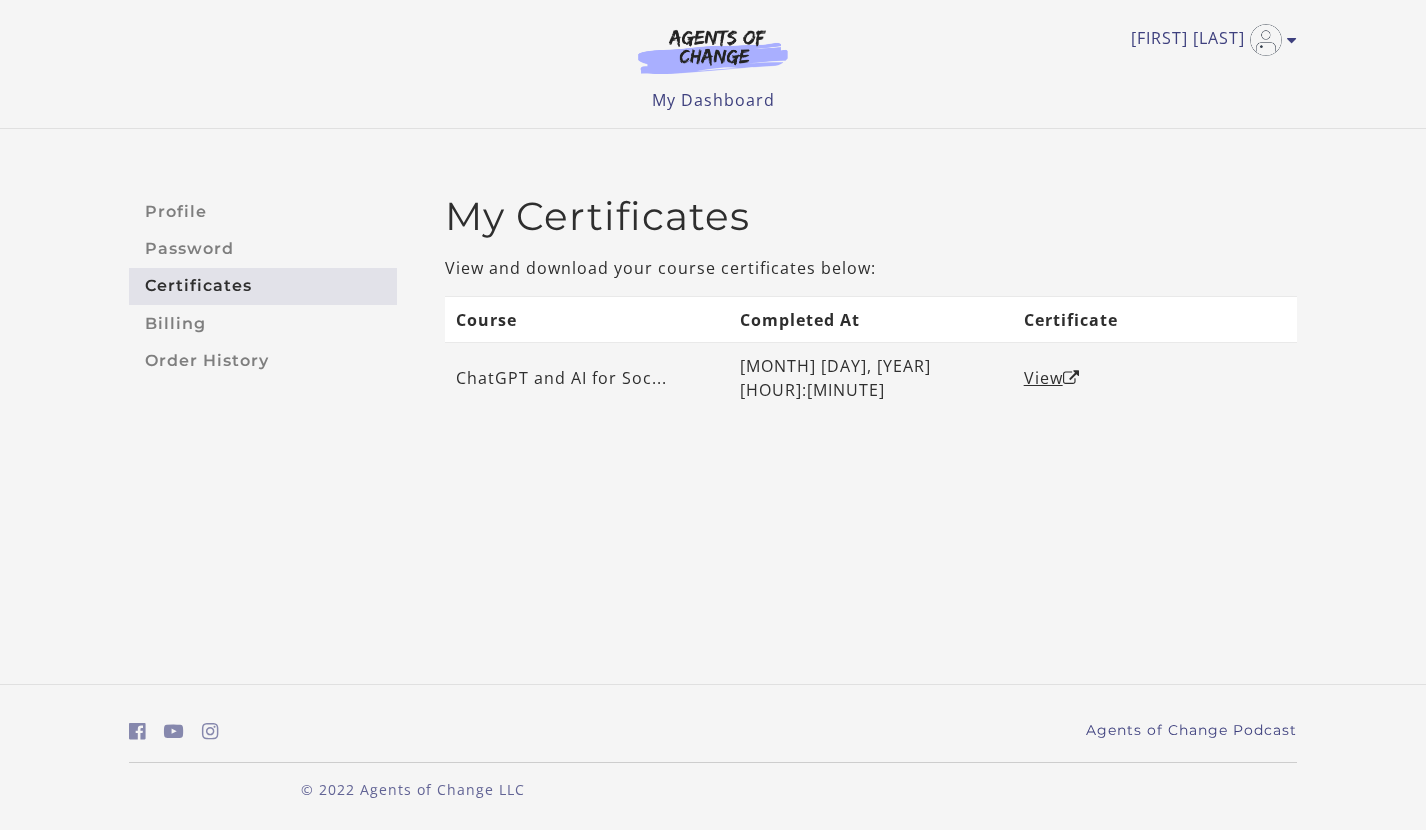 scroll, scrollTop: 0, scrollLeft: 0, axis: both 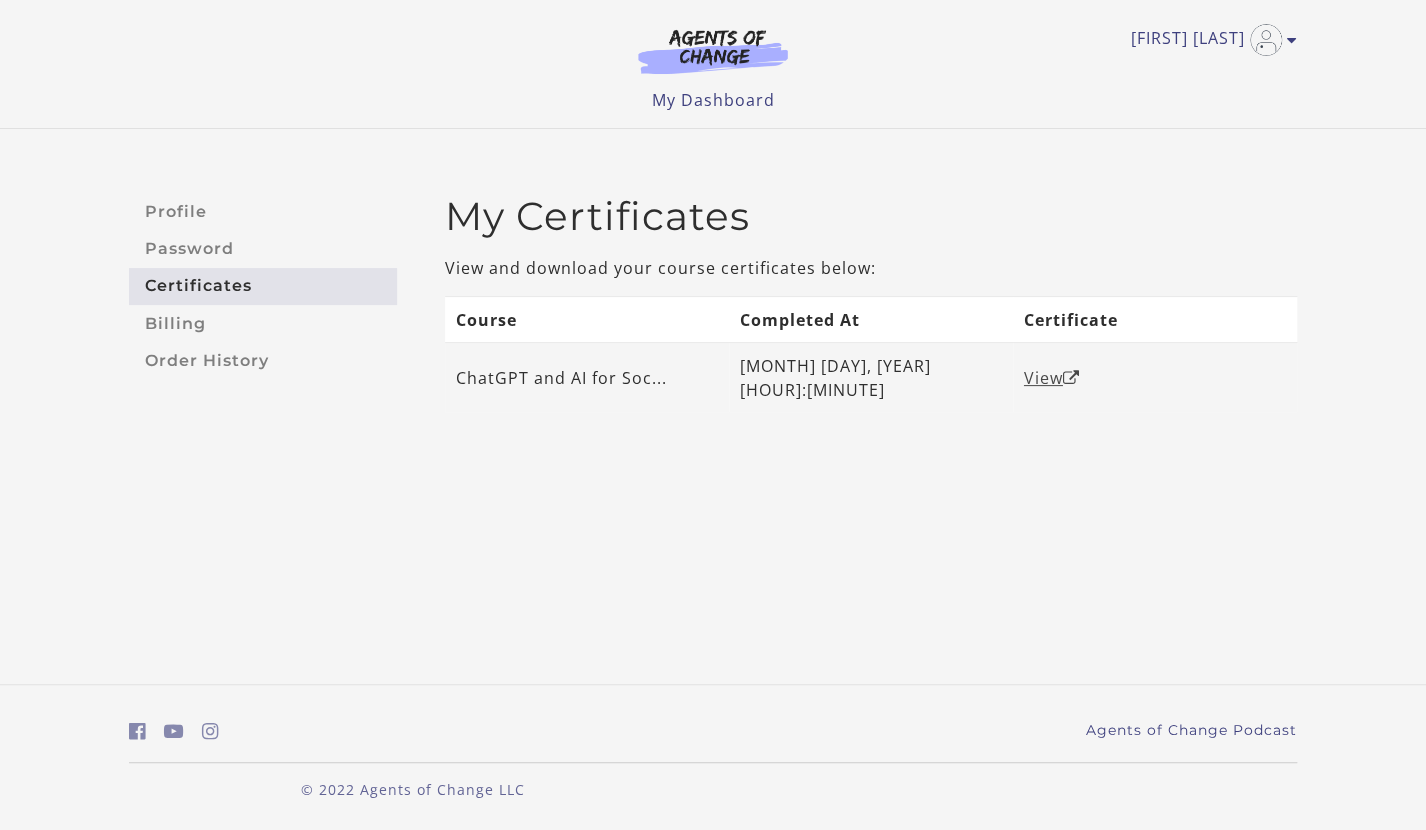 click on "View" at bounding box center [1052, 378] 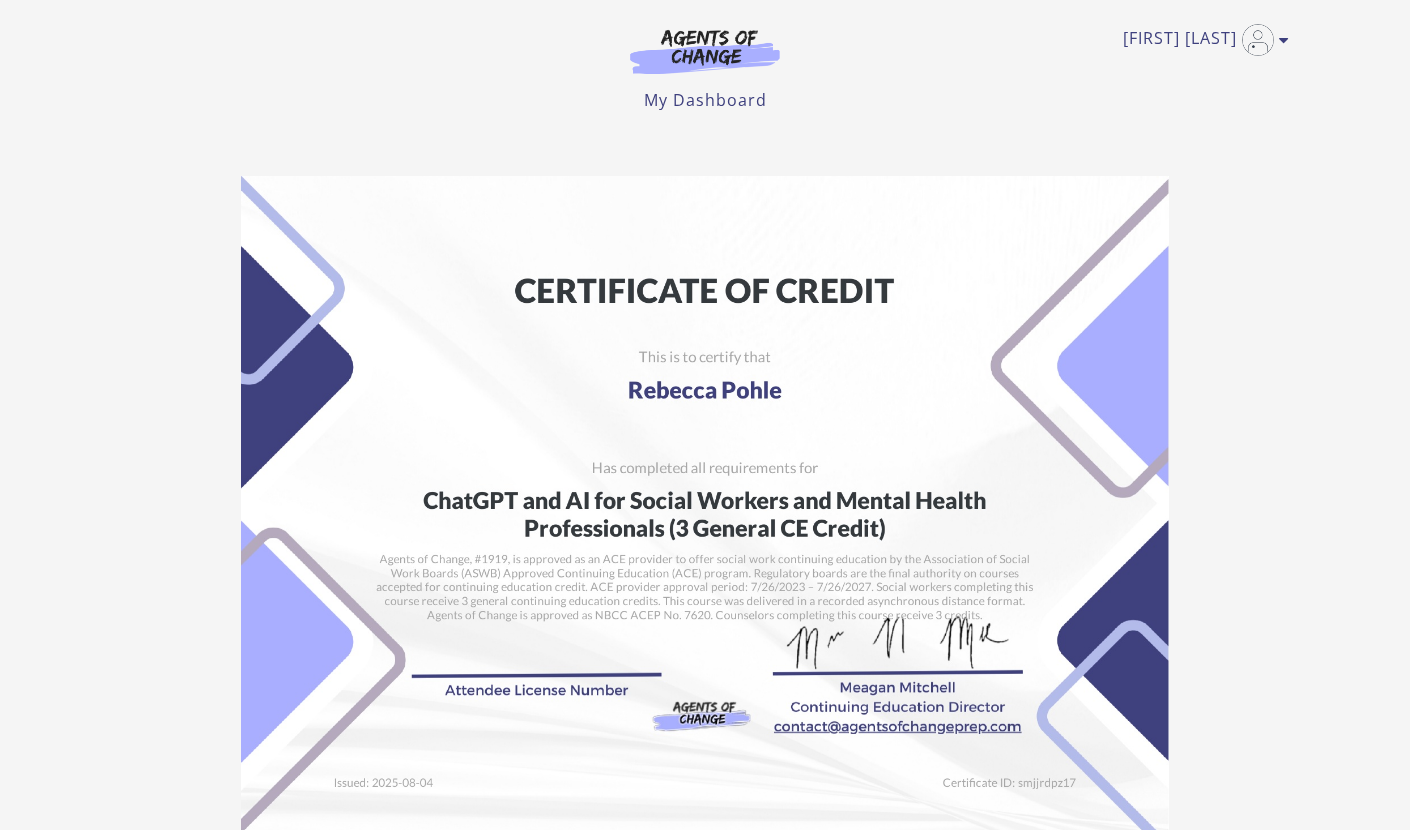 scroll, scrollTop: 0, scrollLeft: 0, axis: both 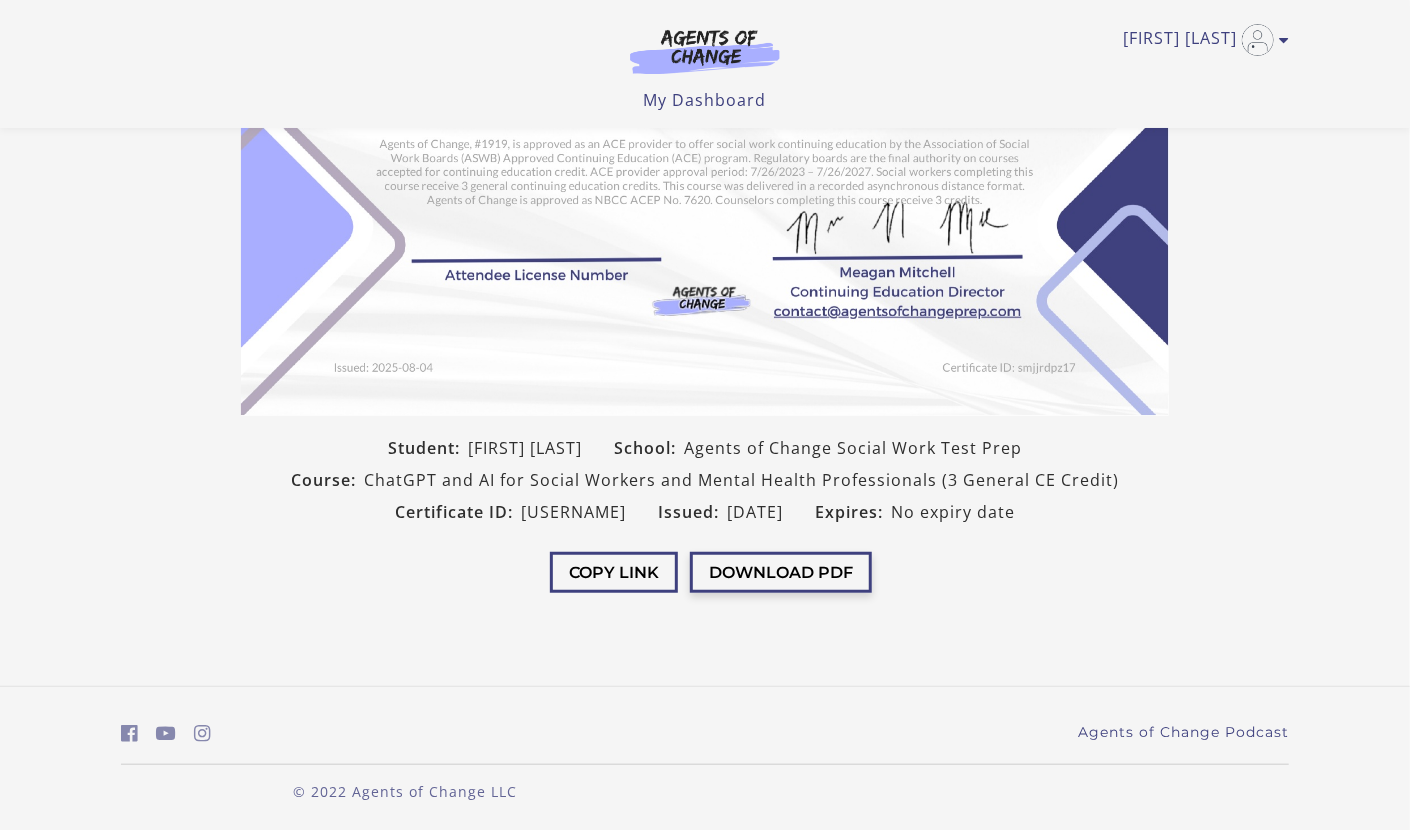 click on "Download PDF" at bounding box center [781, 572] 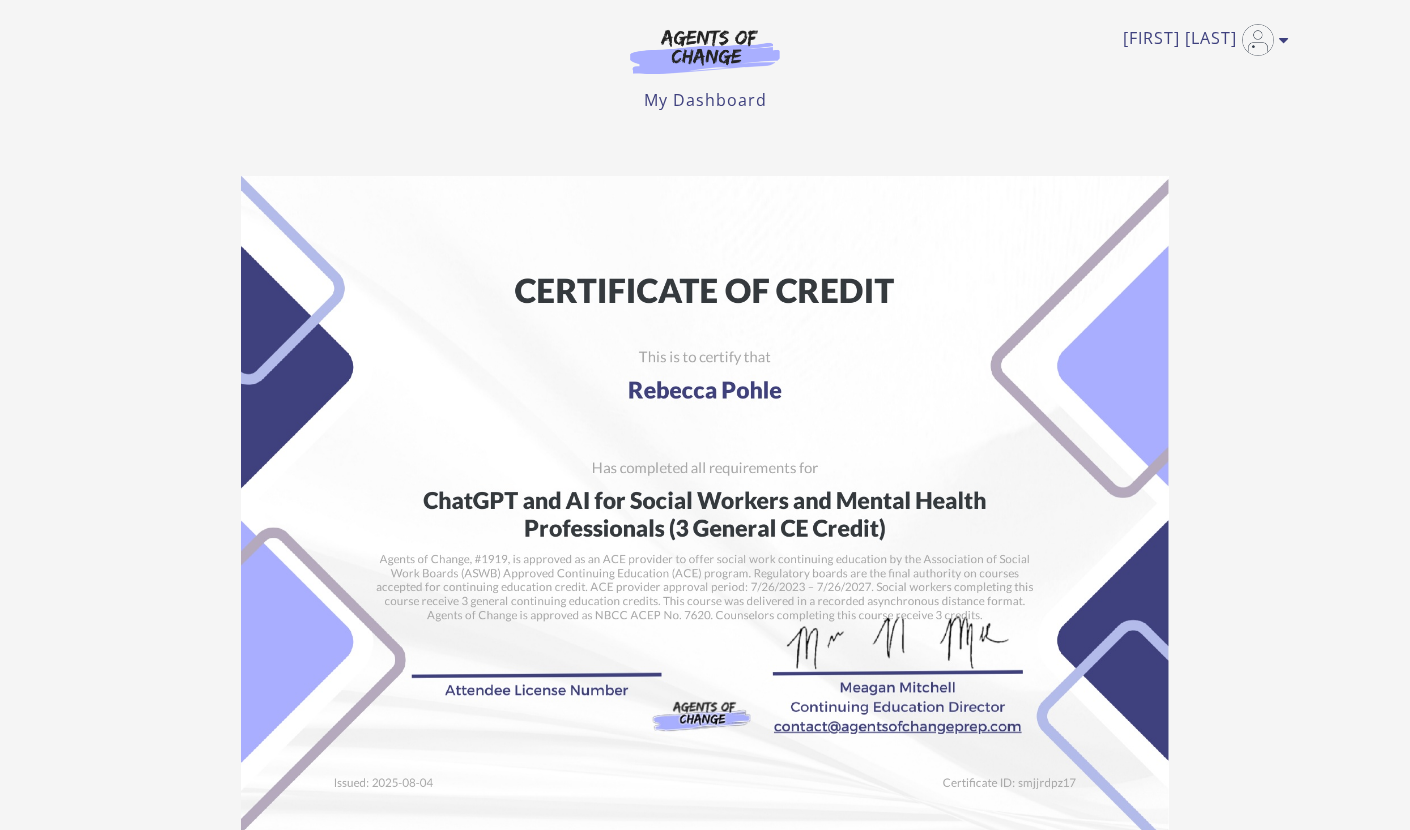 scroll, scrollTop: 0, scrollLeft: 0, axis: both 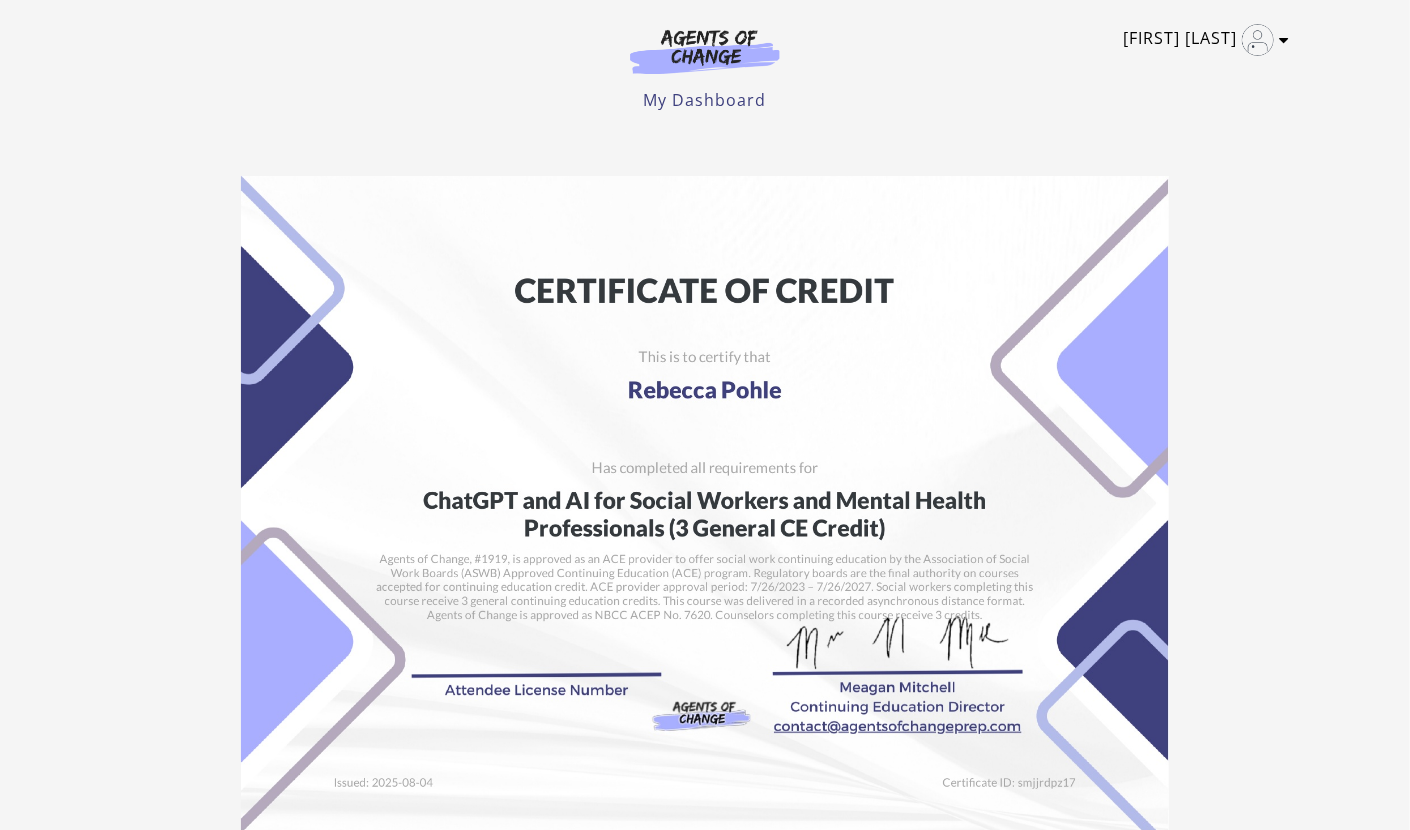 click on "[FIRST] [LAST]" at bounding box center [1201, 40] 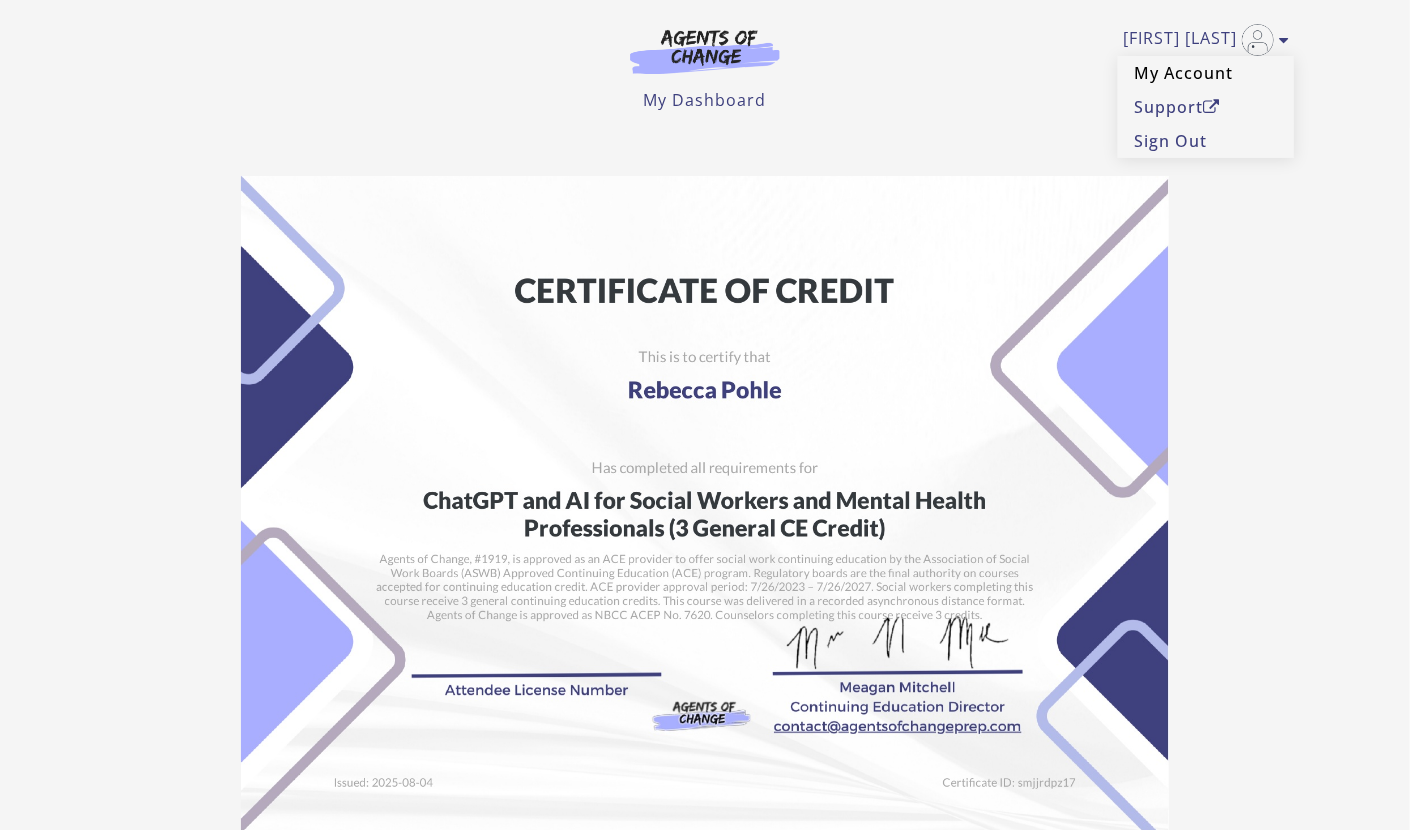 click on "My Account" at bounding box center [1206, 73] 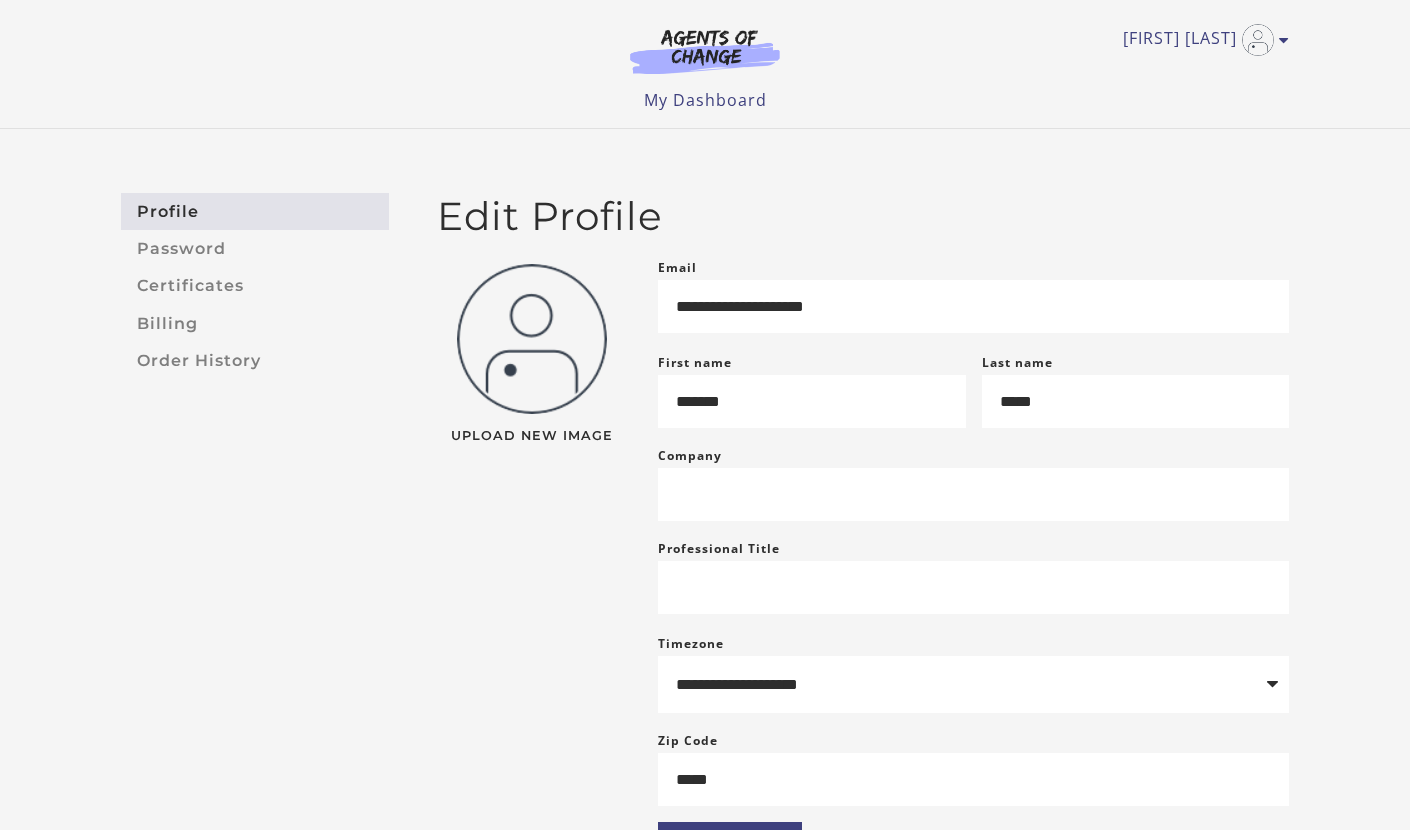 scroll, scrollTop: 0, scrollLeft: 0, axis: both 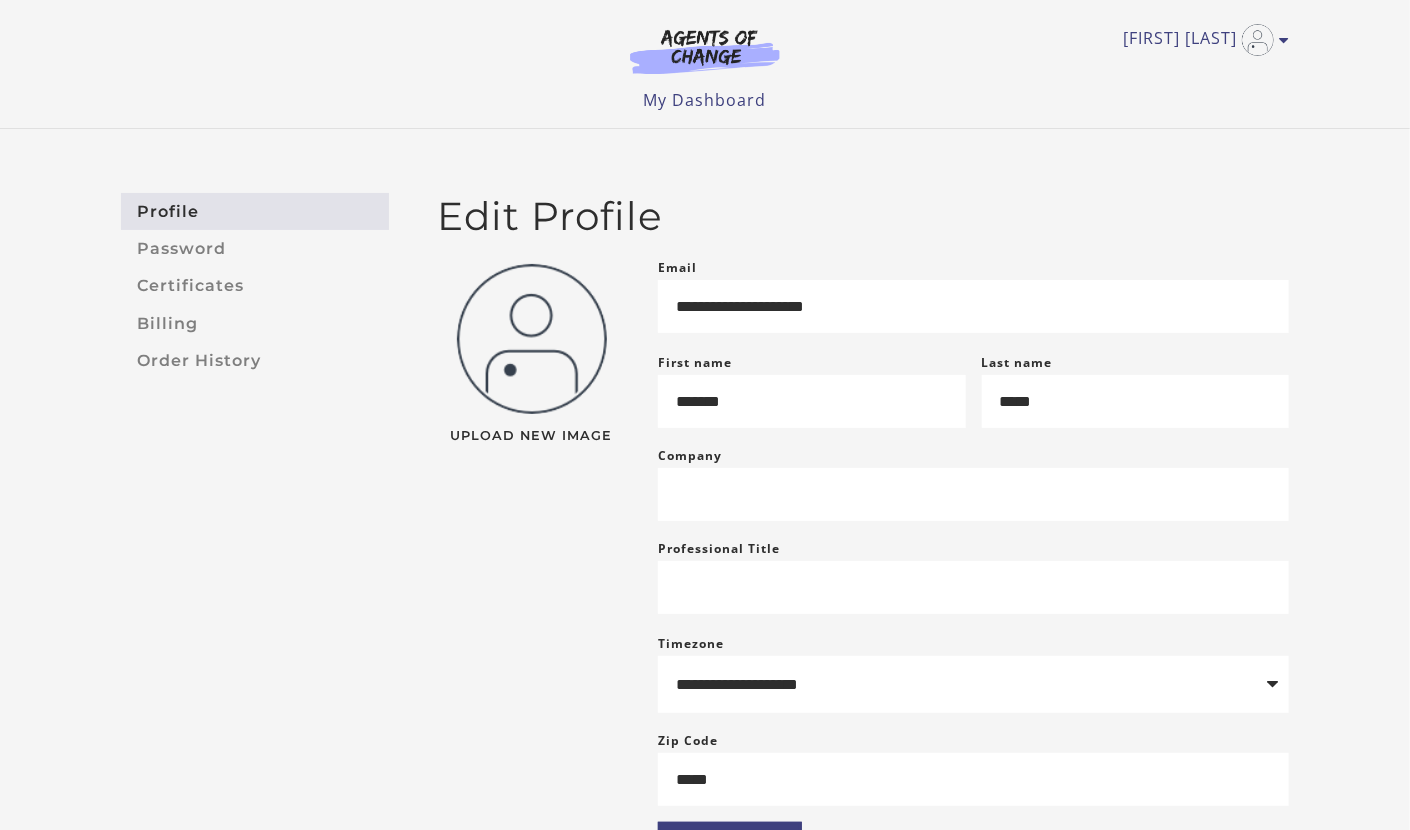 click at bounding box center [705, 51] 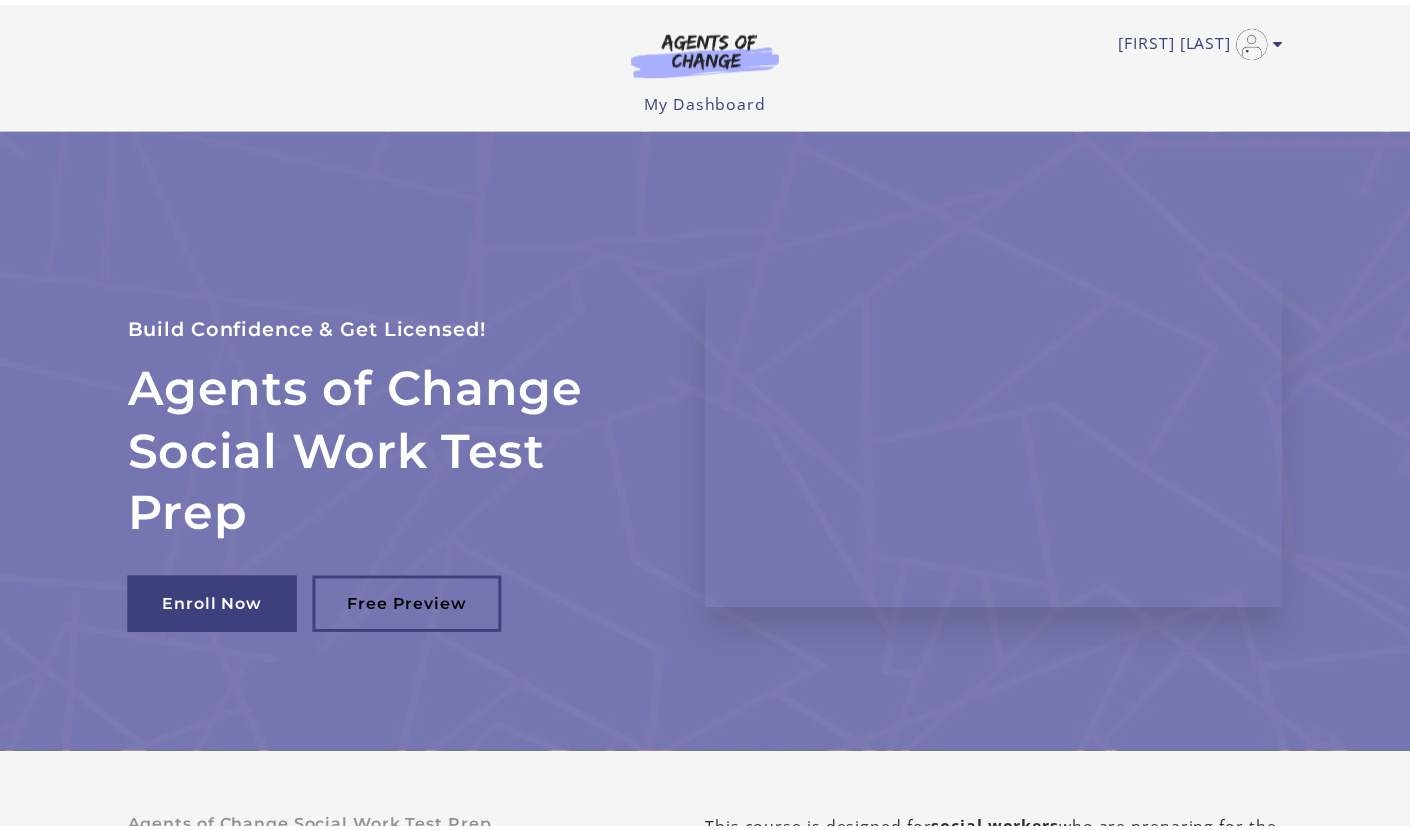 scroll, scrollTop: 0, scrollLeft: 0, axis: both 